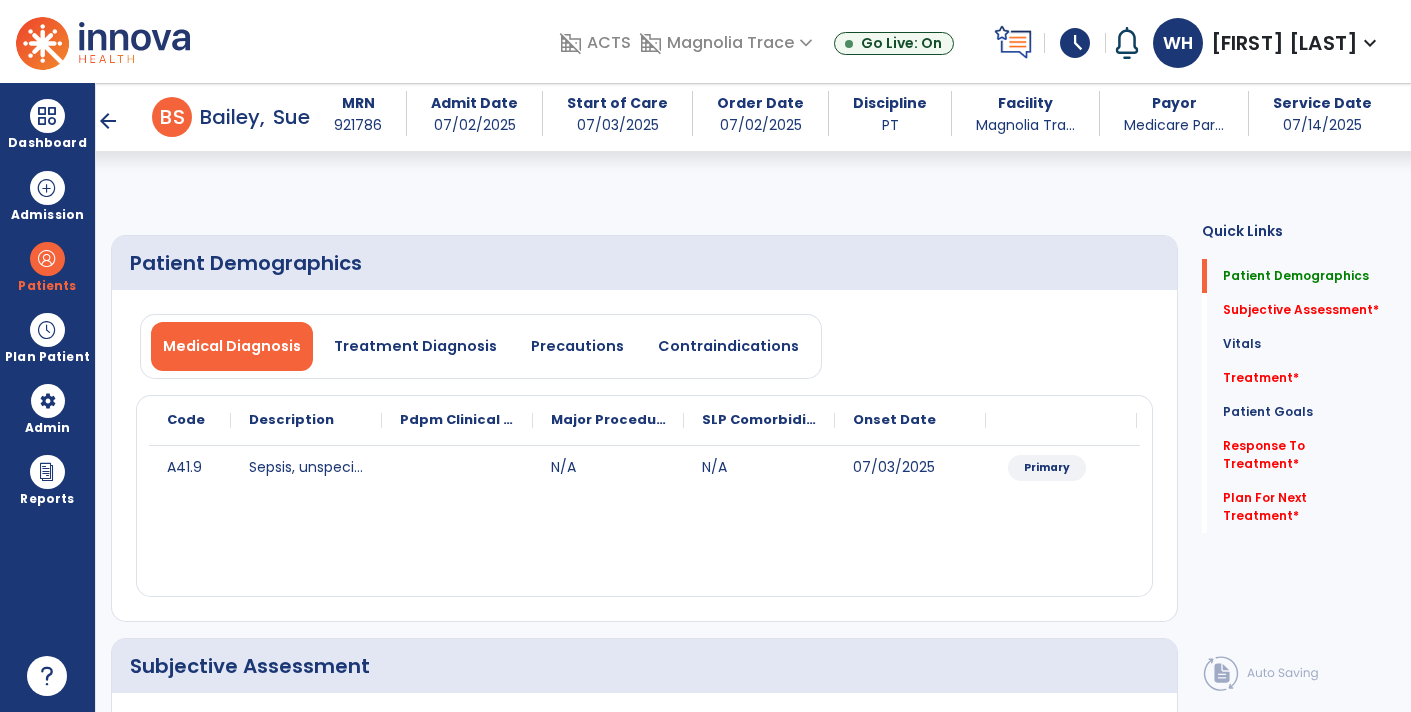 select on "*" 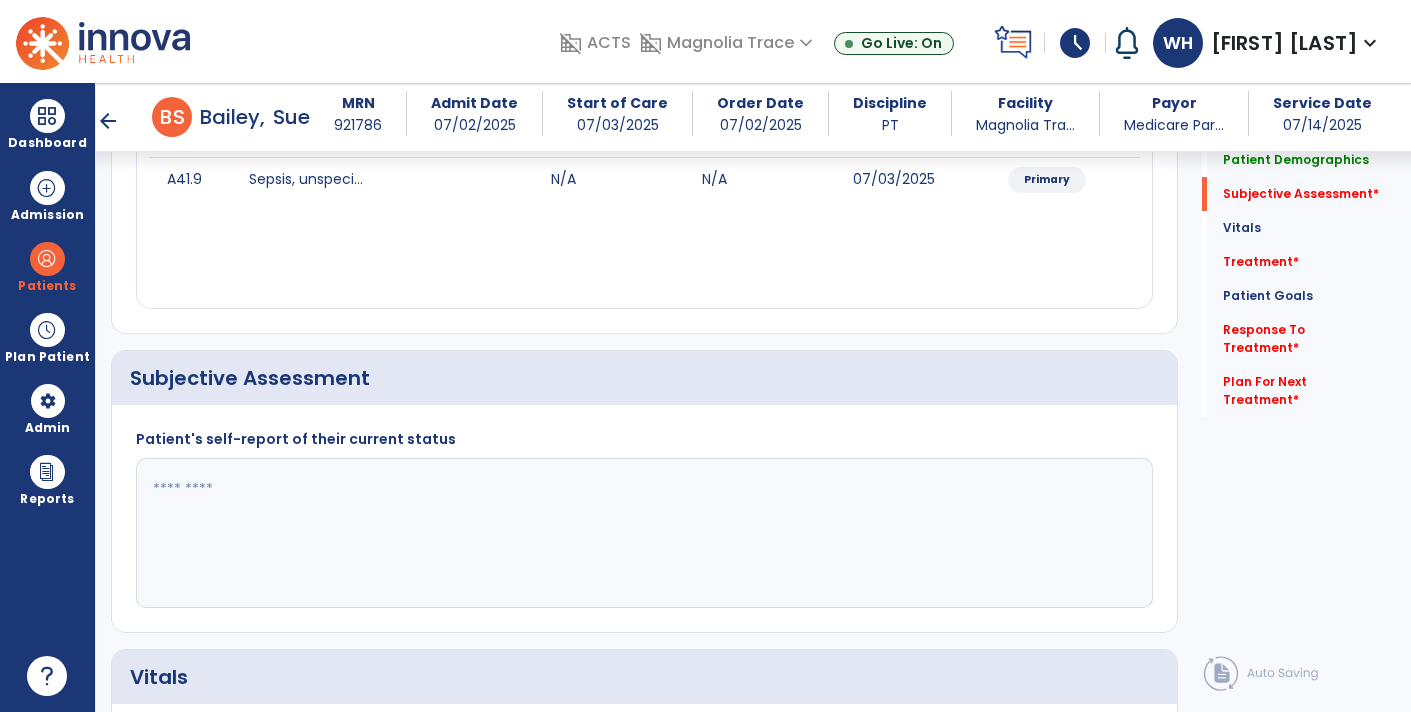 scroll, scrollTop: 283, scrollLeft: 0, axis: vertical 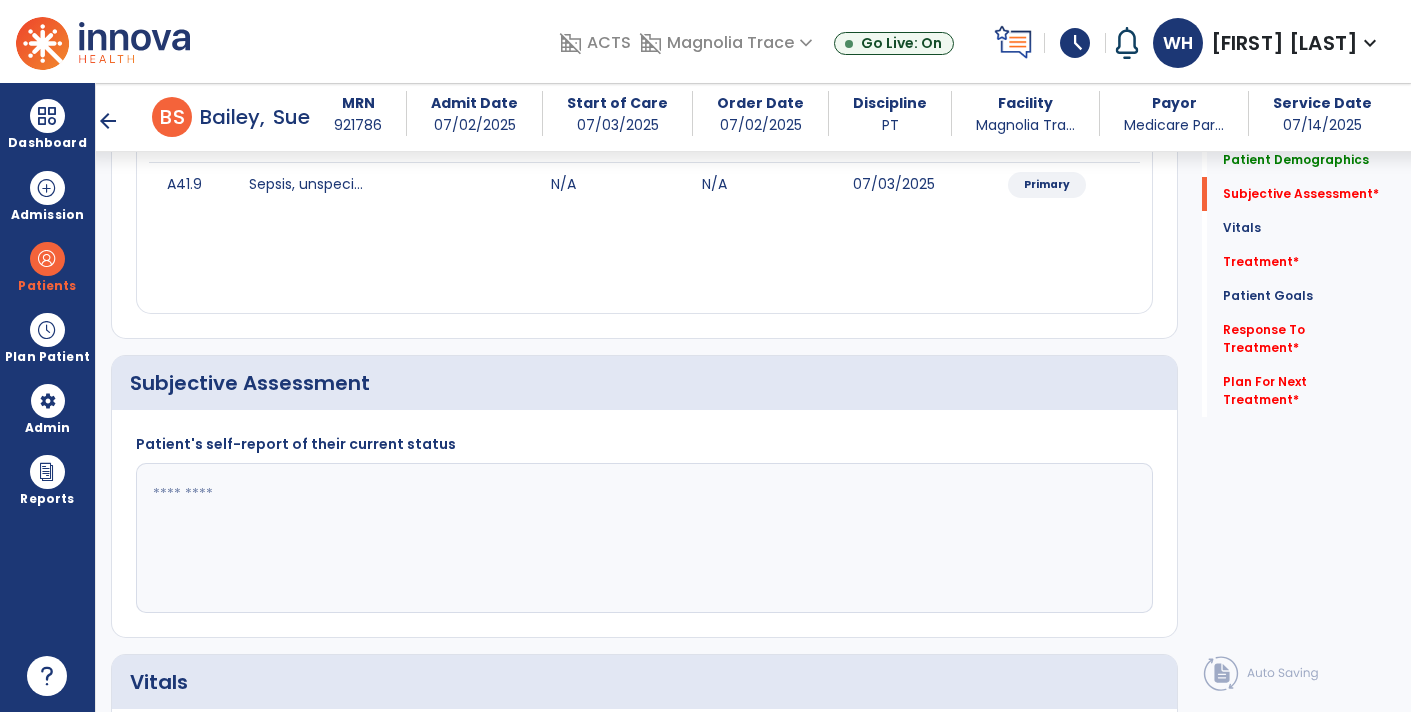 click 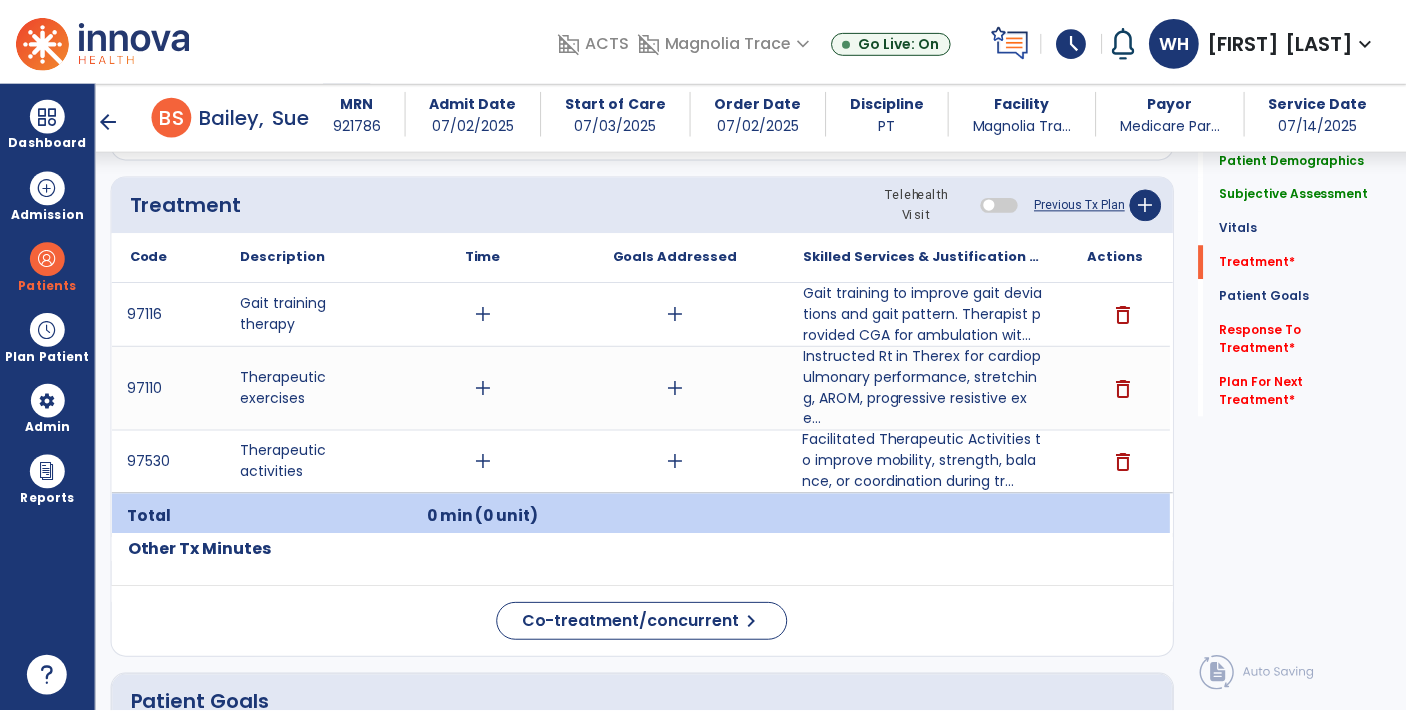 scroll, scrollTop: 1189, scrollLeft: 0, axis: vertical 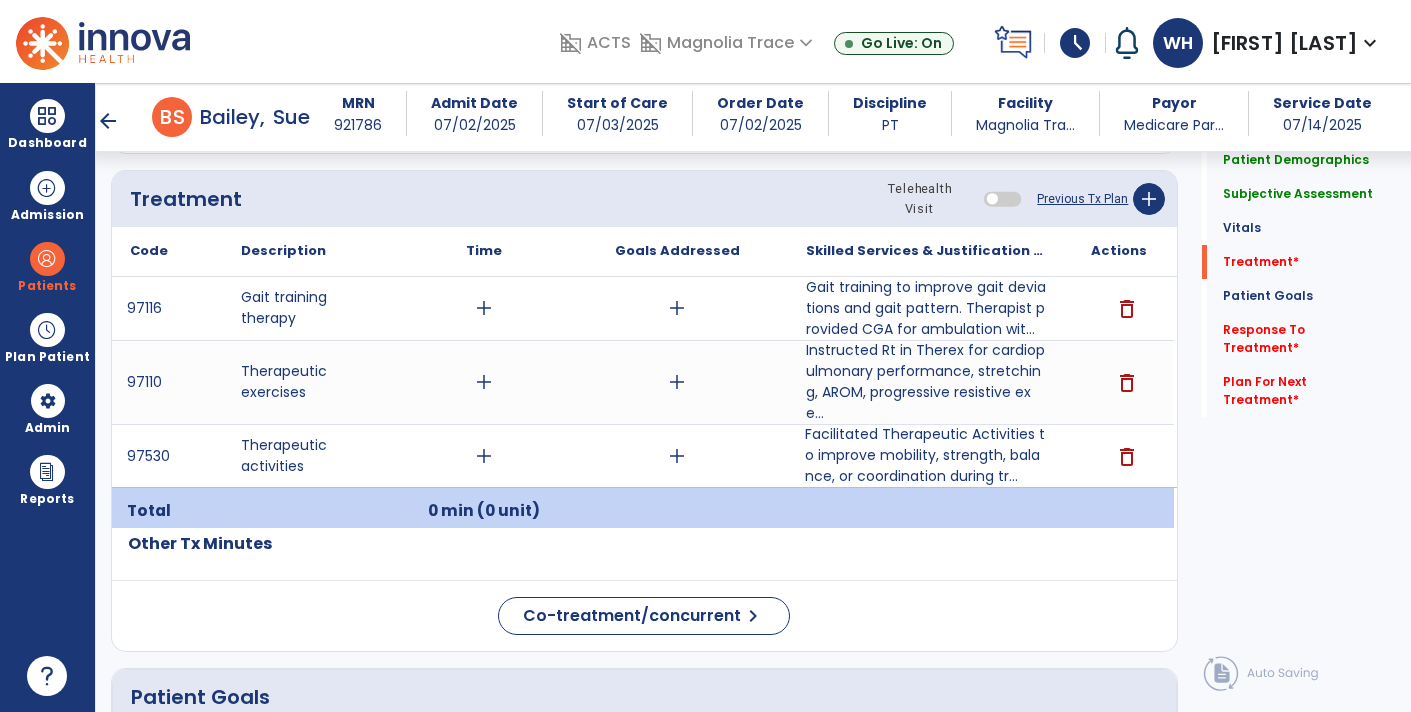 type on "**********" 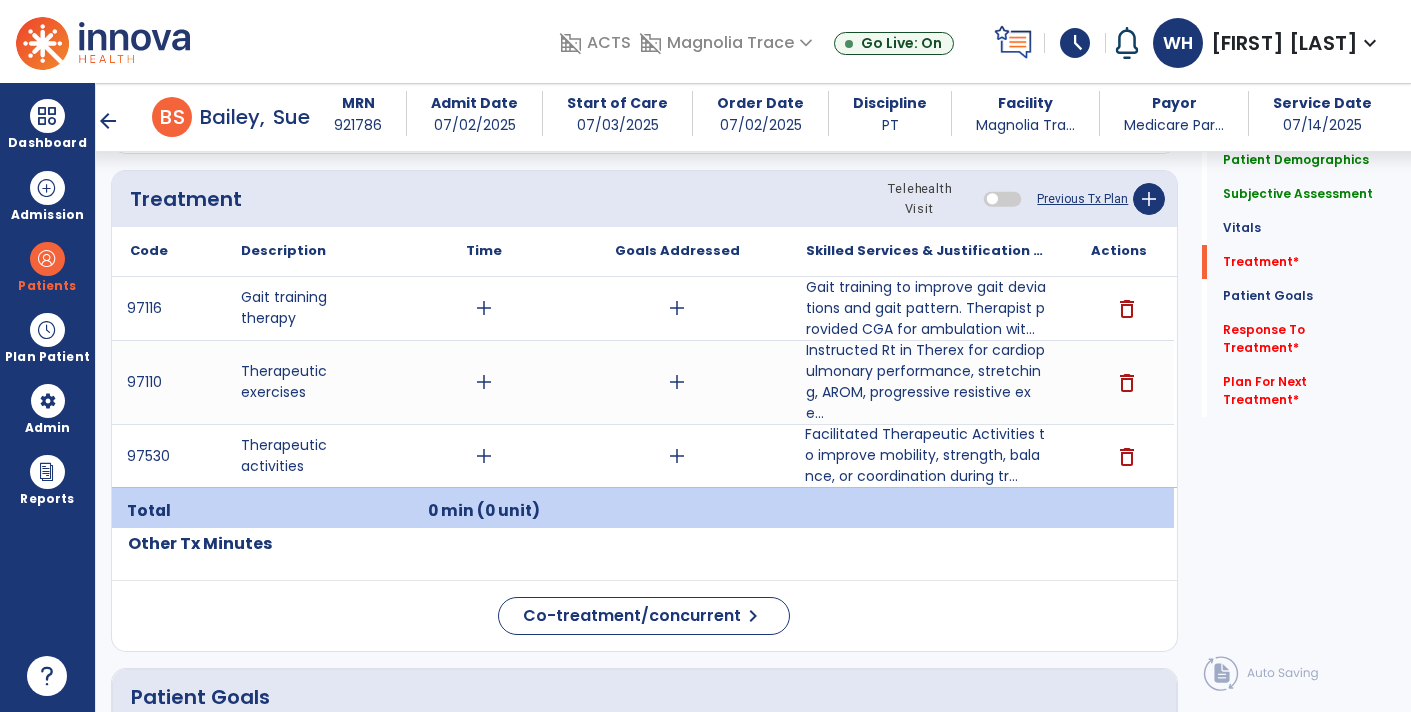 click on "add" at bounding box center [484, 308] 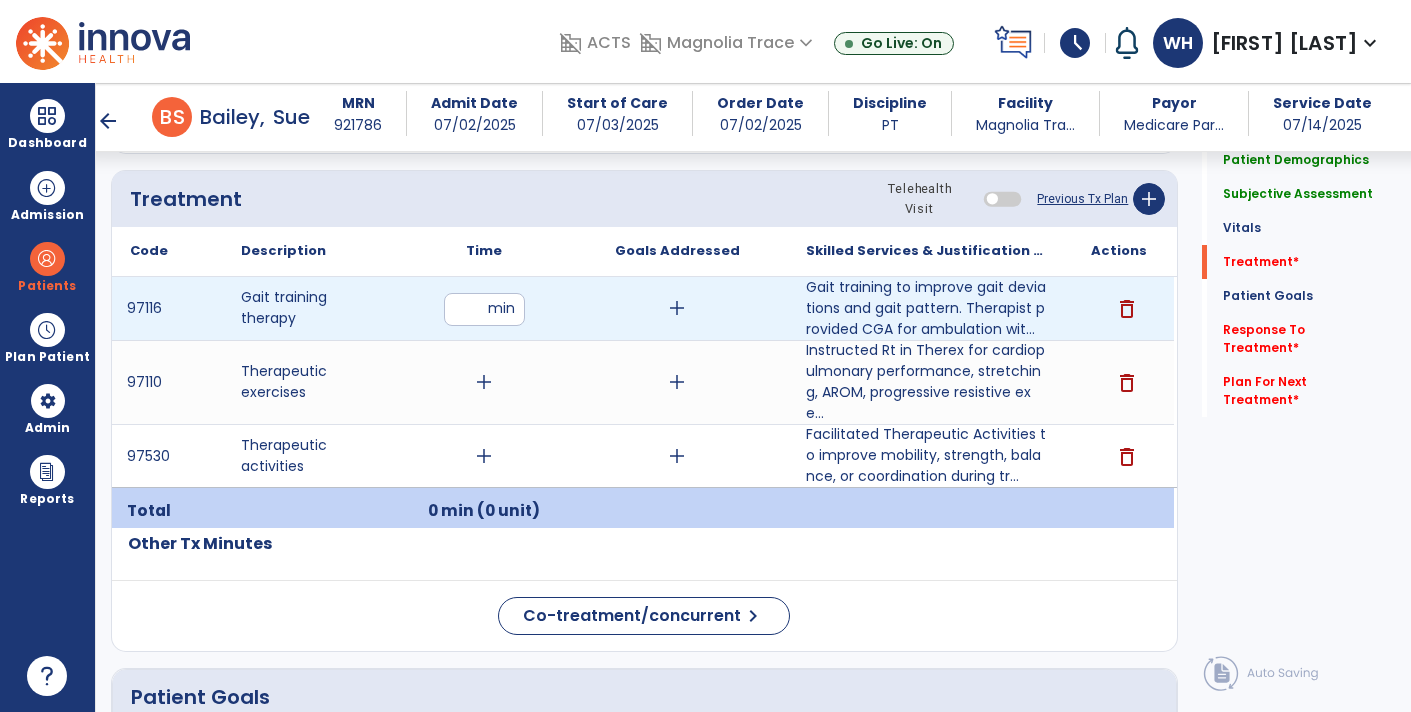 type on "**" 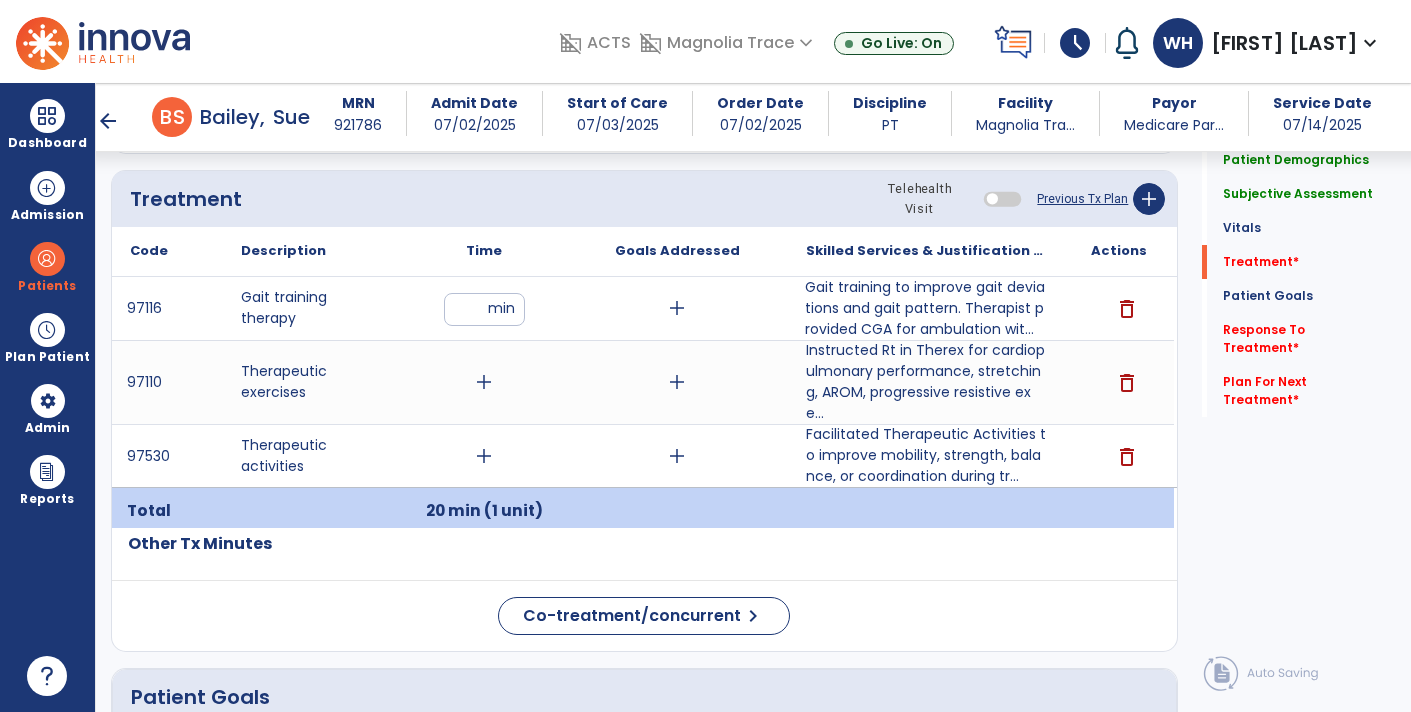 click on "Gait training to improve gait deviations and gait pattern. Therapist provided CGA for ambulation wit..." at bounding box center (926, 308) 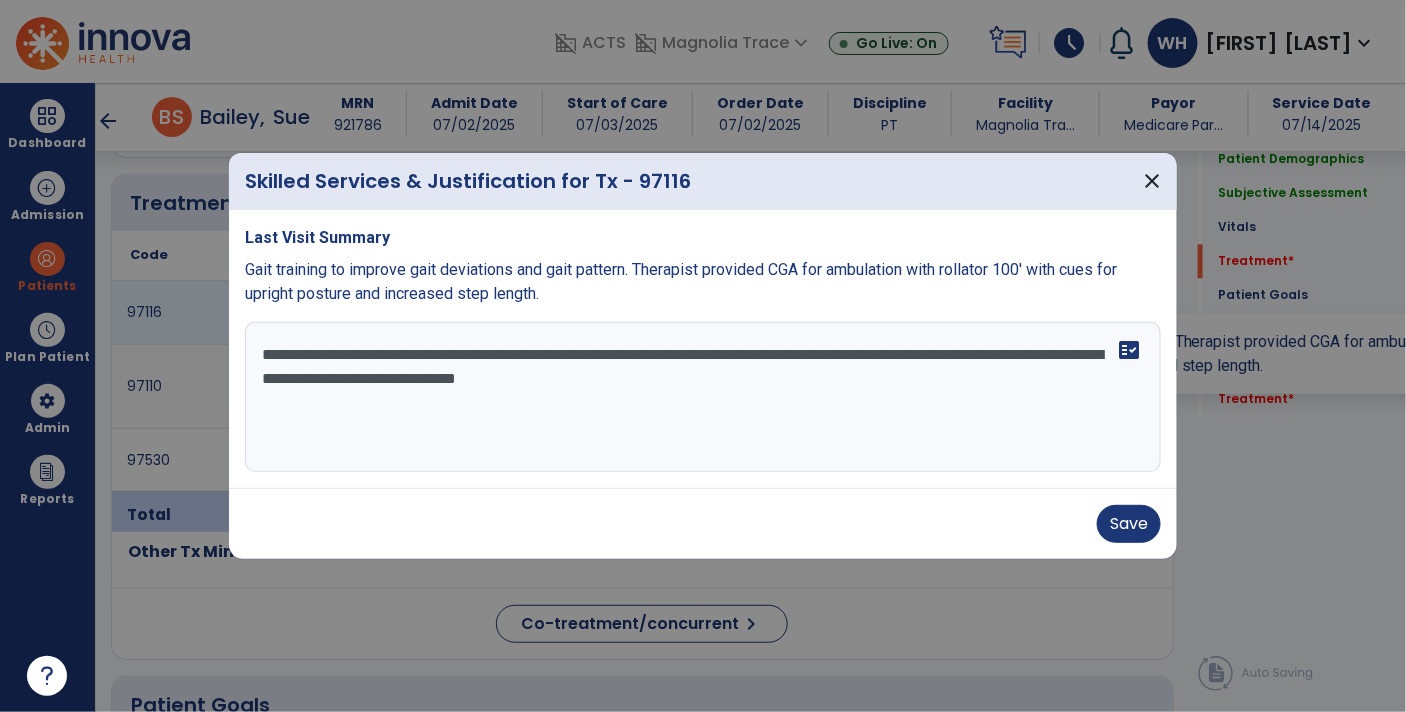scroll, scrollTop: 1189, scrollLeft: 0, axis: vertical 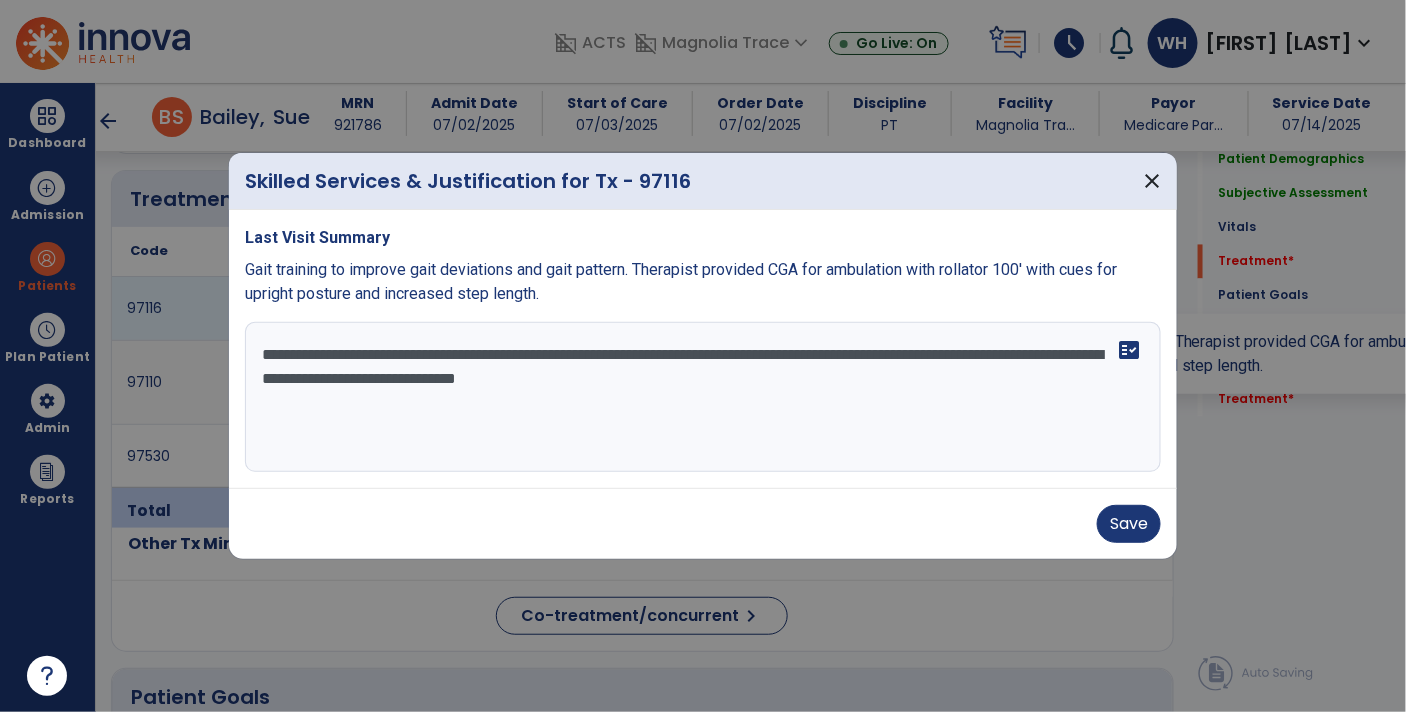 click on "**********" at bounding box center [703, 397] 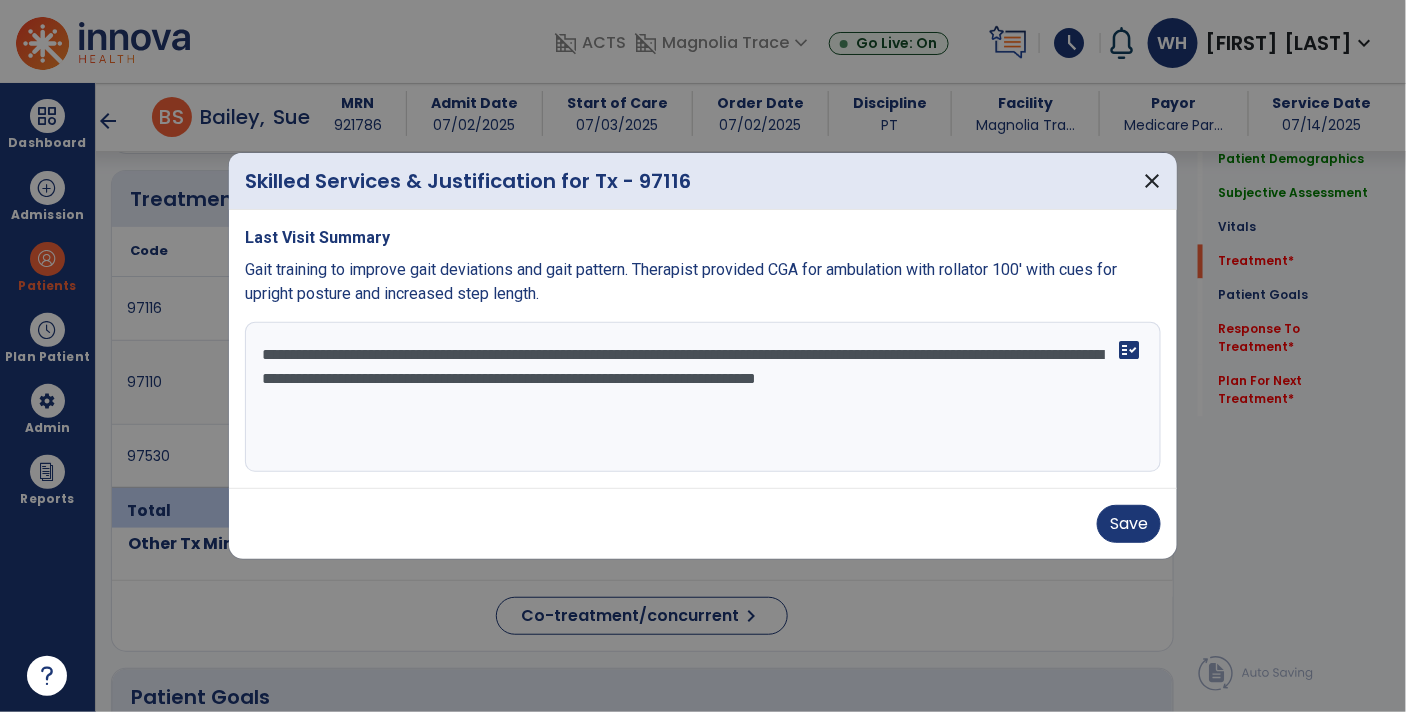 type on "**********" 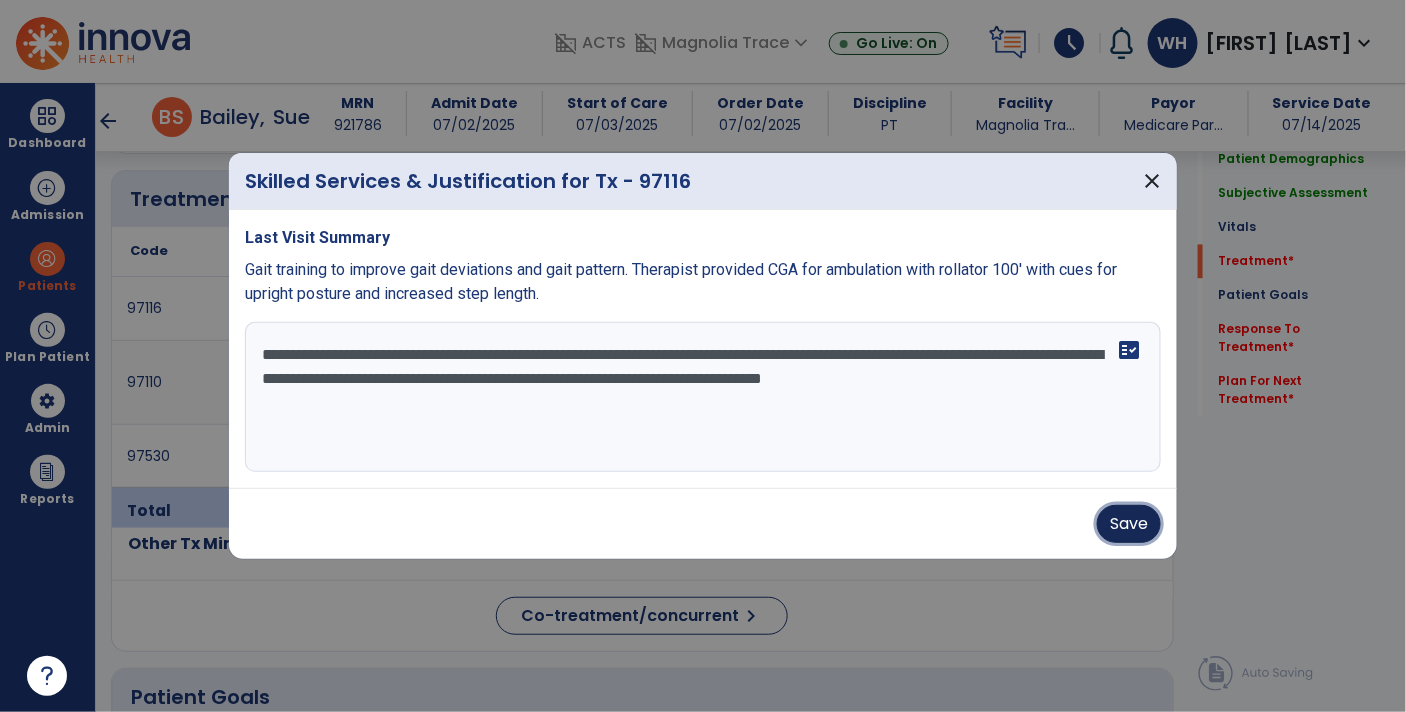 click on "Save" at bounding box center (1129, 524) 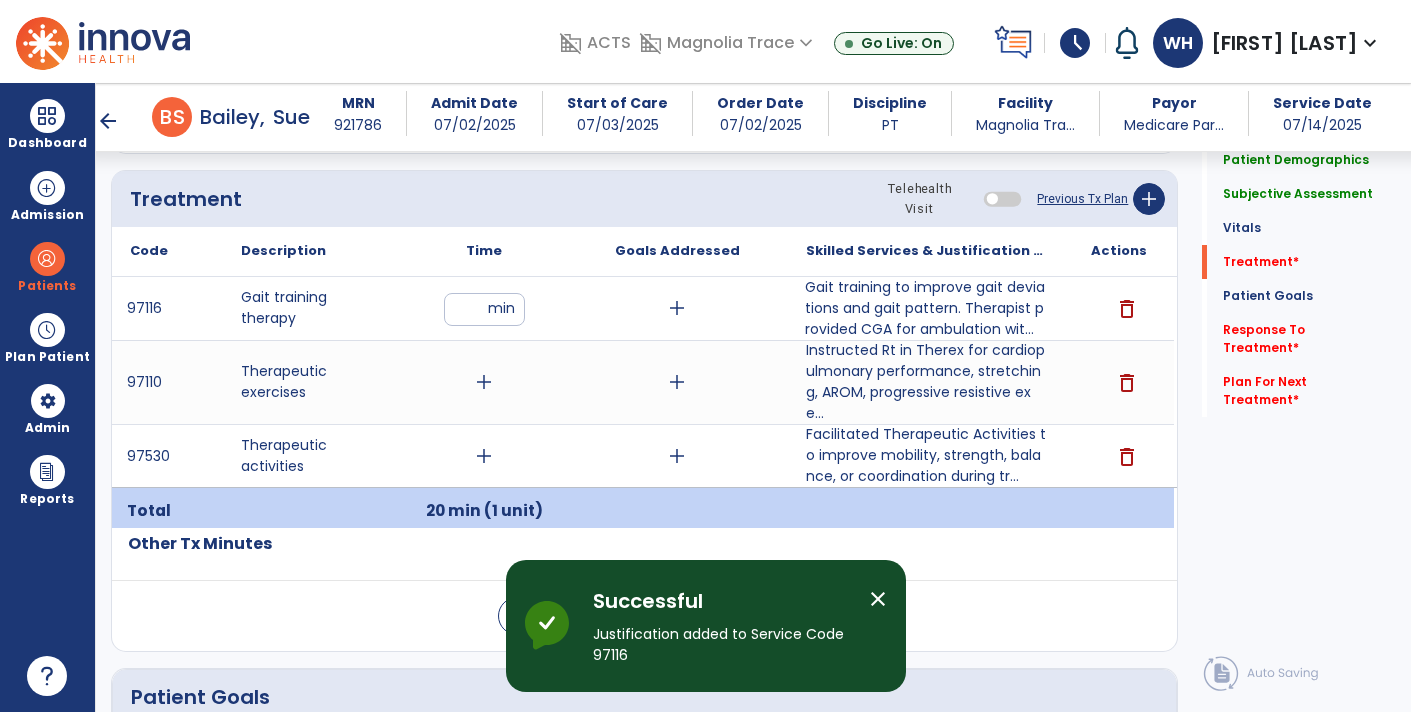 click on "add" at bounding box center (484, 382) 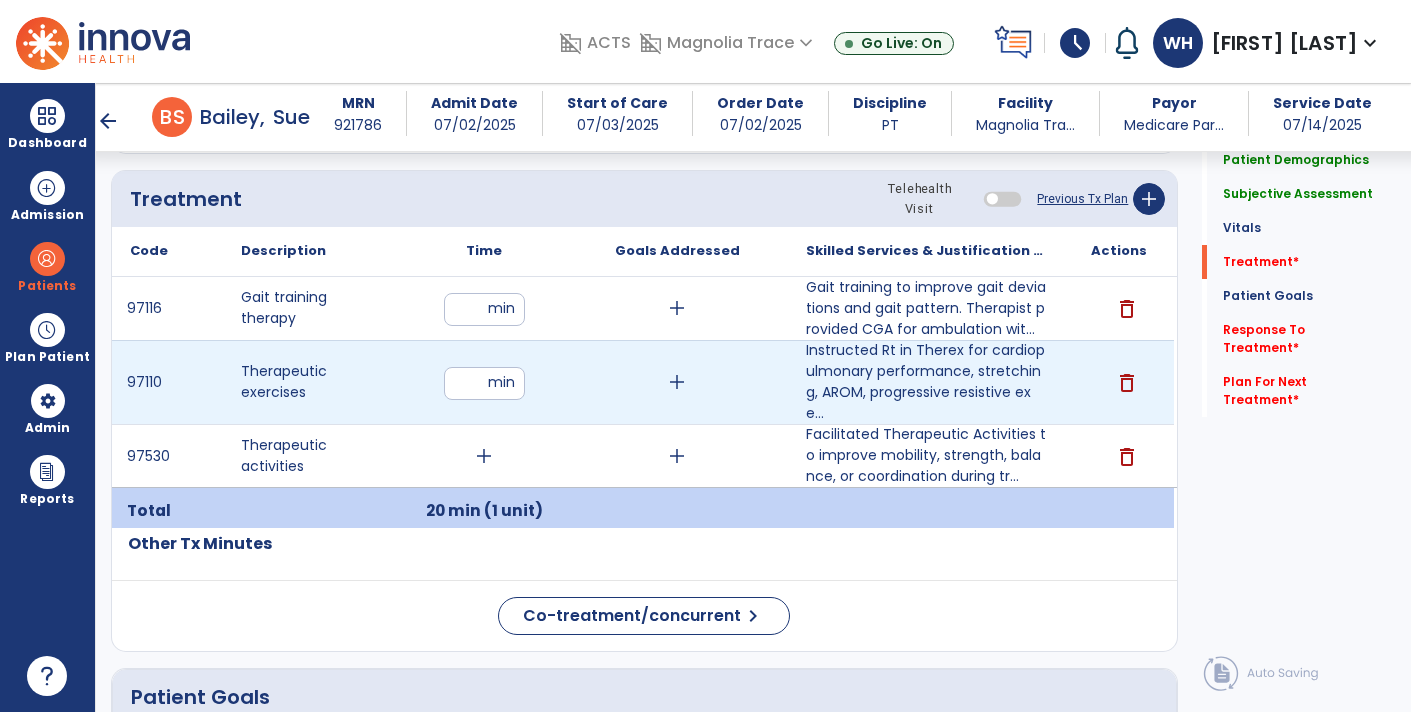 type on "**" 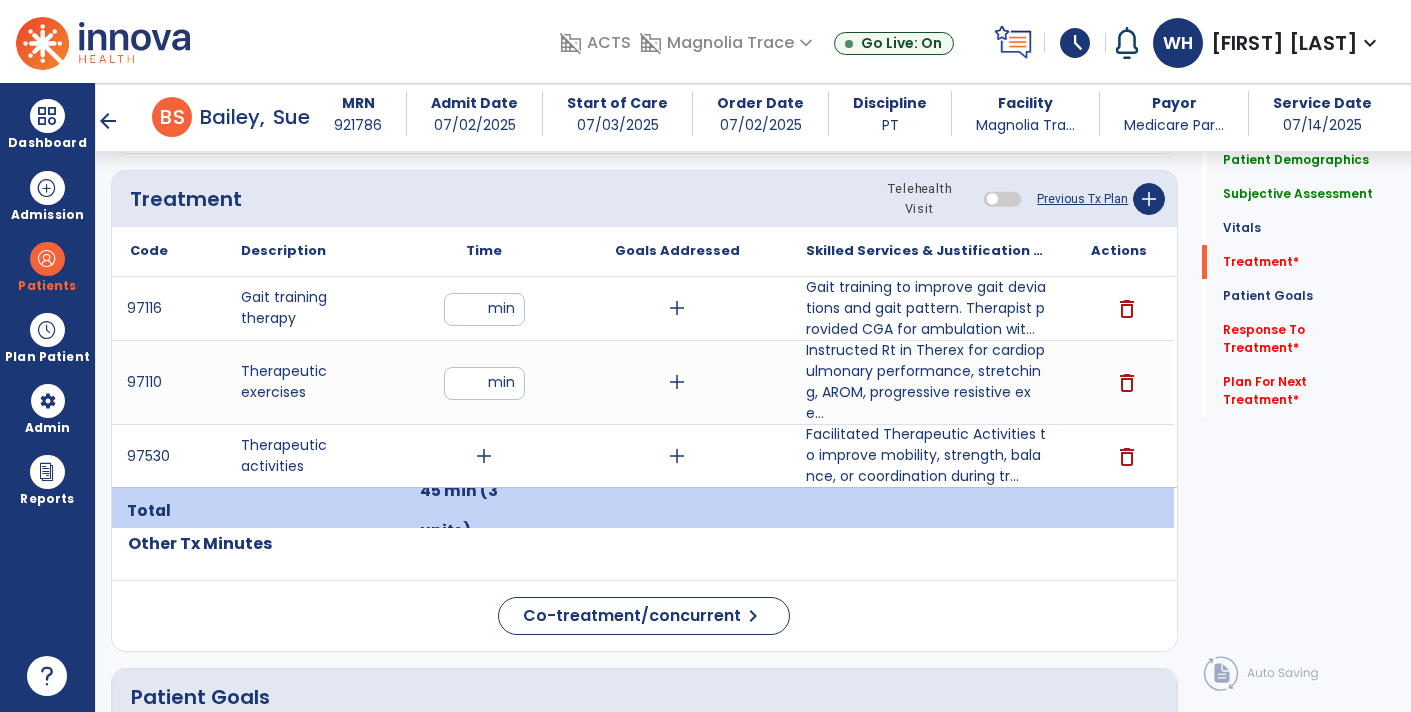 click on "delete" at bounding box center [1127, 457] 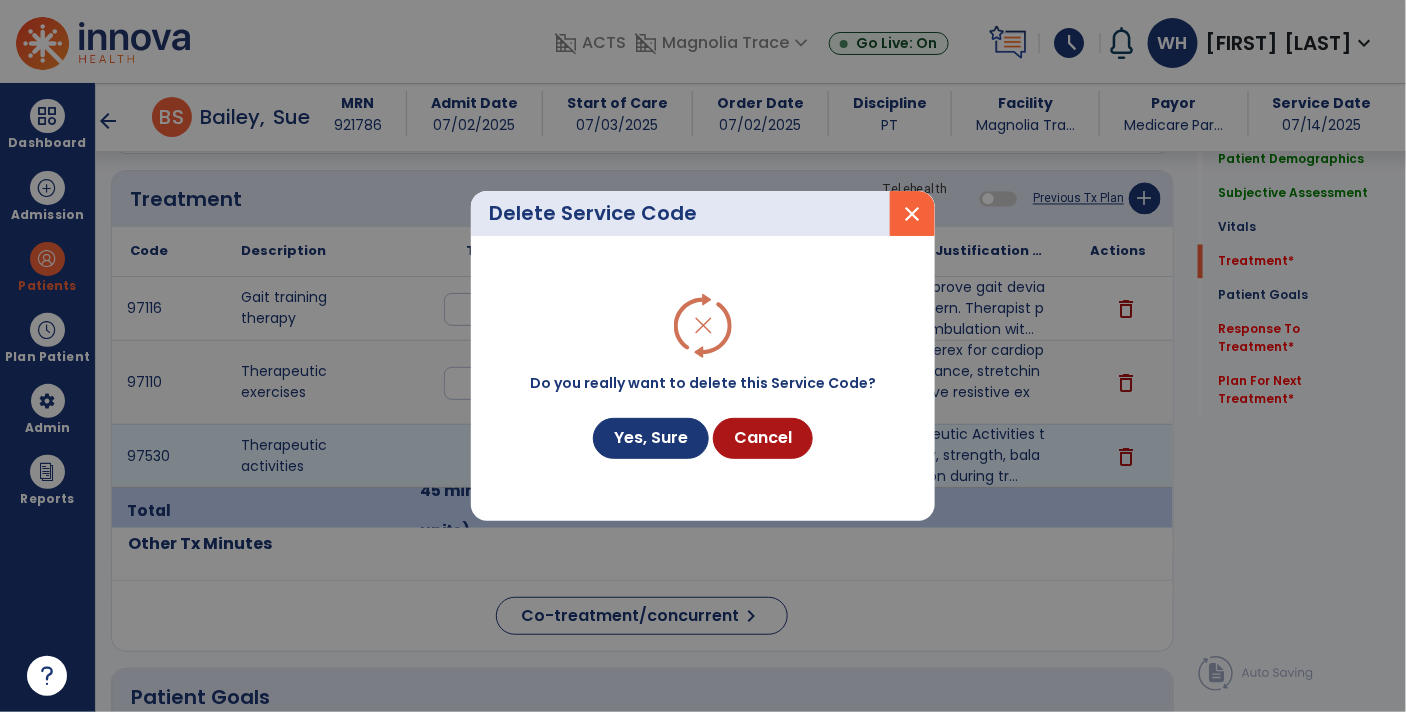 scroll, scrollTop: 1189, scrollLeft: 0, axis: vertical 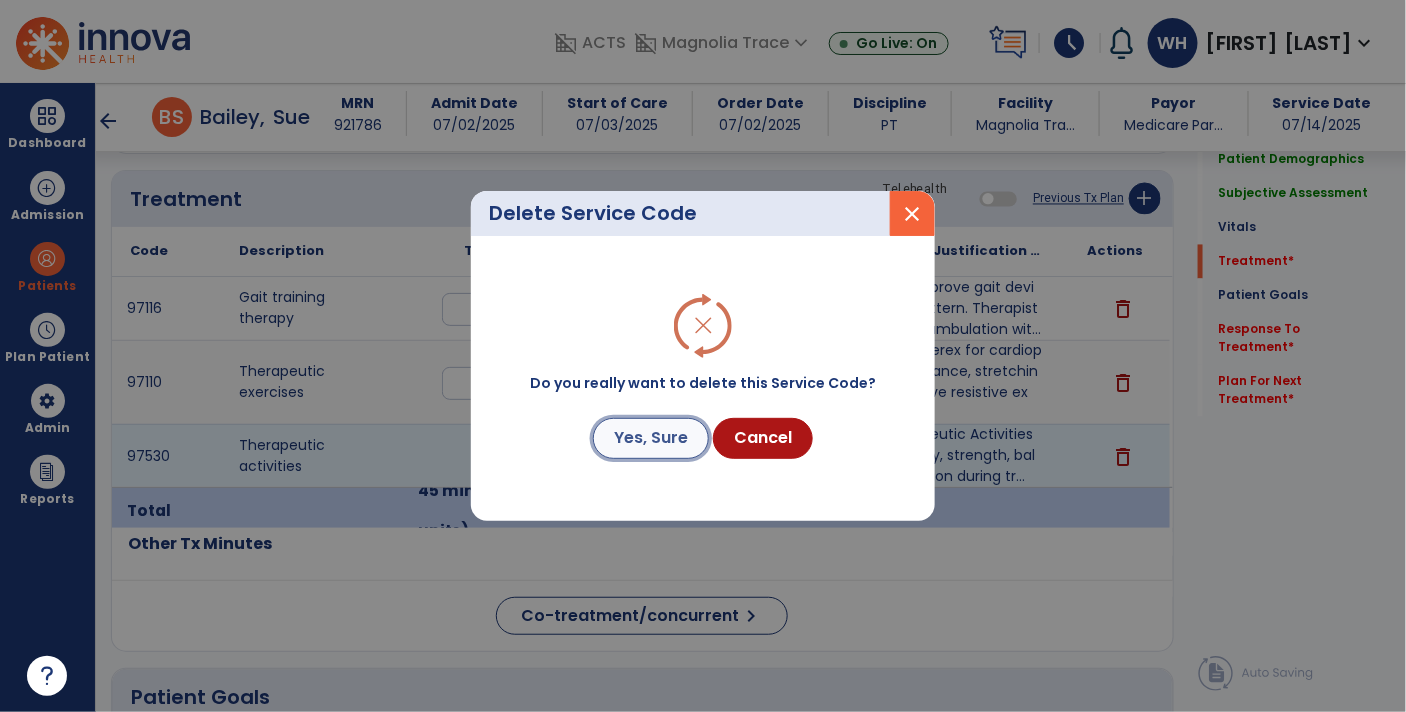 click on "Yes, Sure" at bounding box center [651, 438] 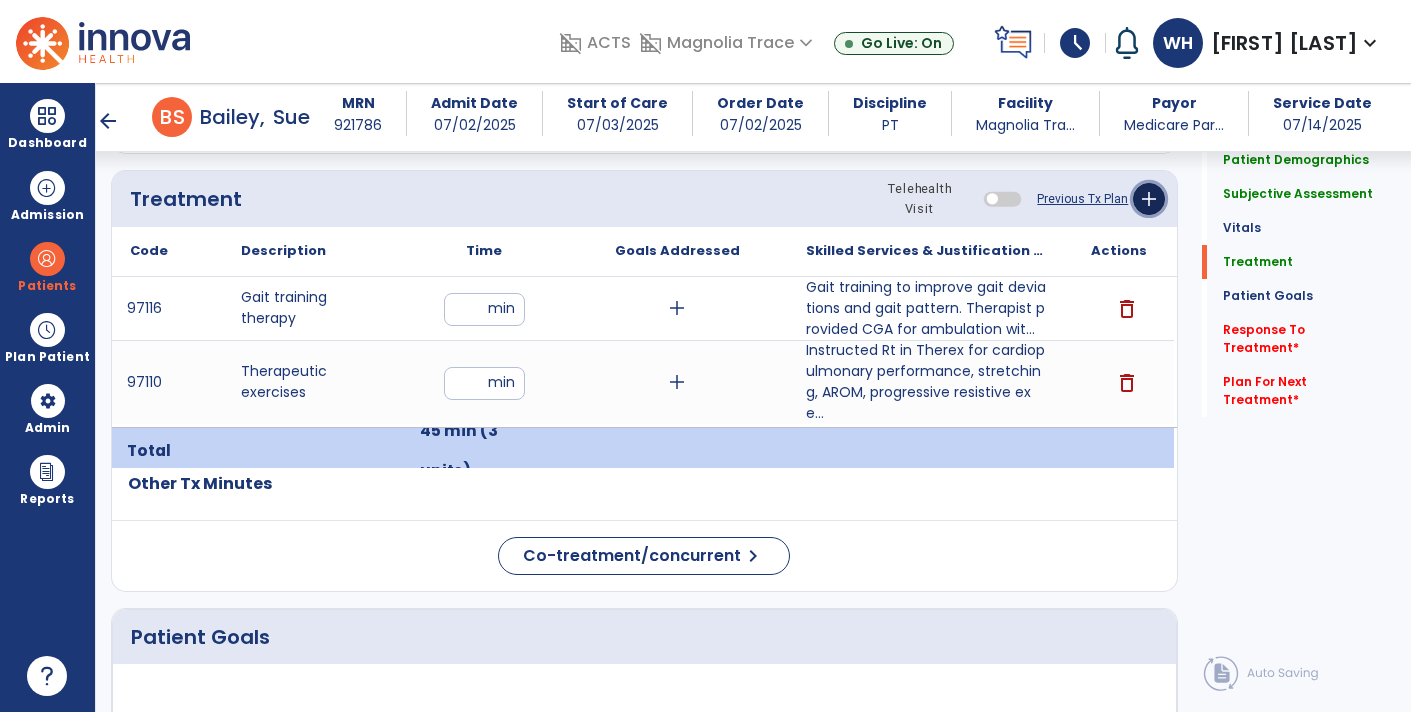 click on "add" 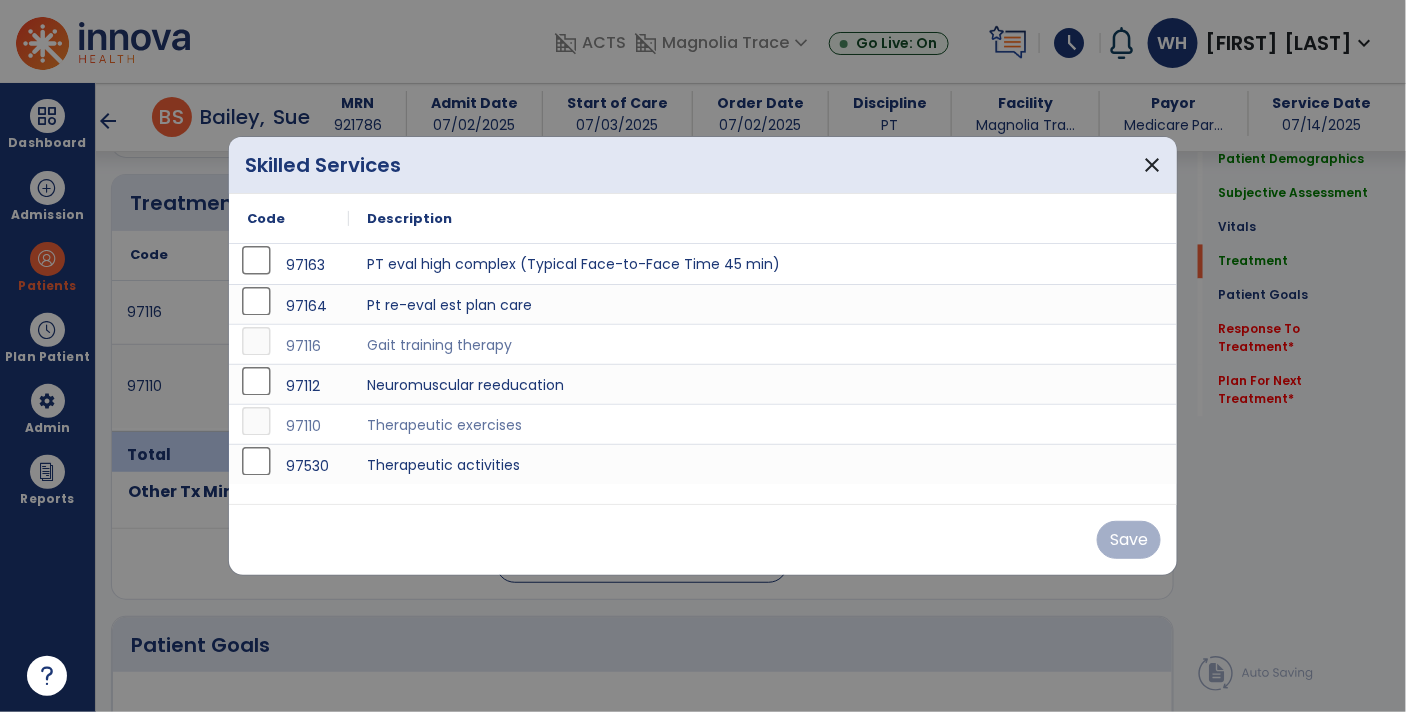 scroll, scrollTop: 1189, scrollLeft: 0, axis: vertical 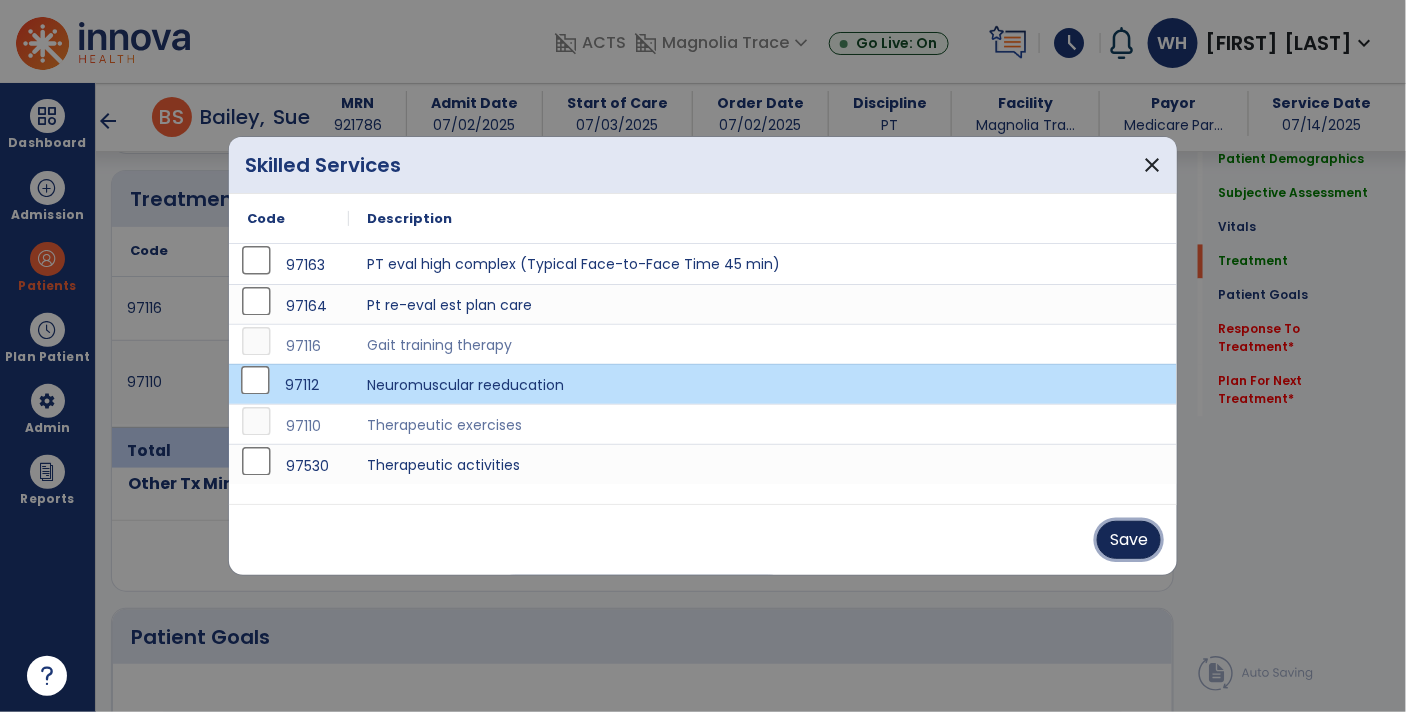 click on "Save" at bounding box center [1129, 540] 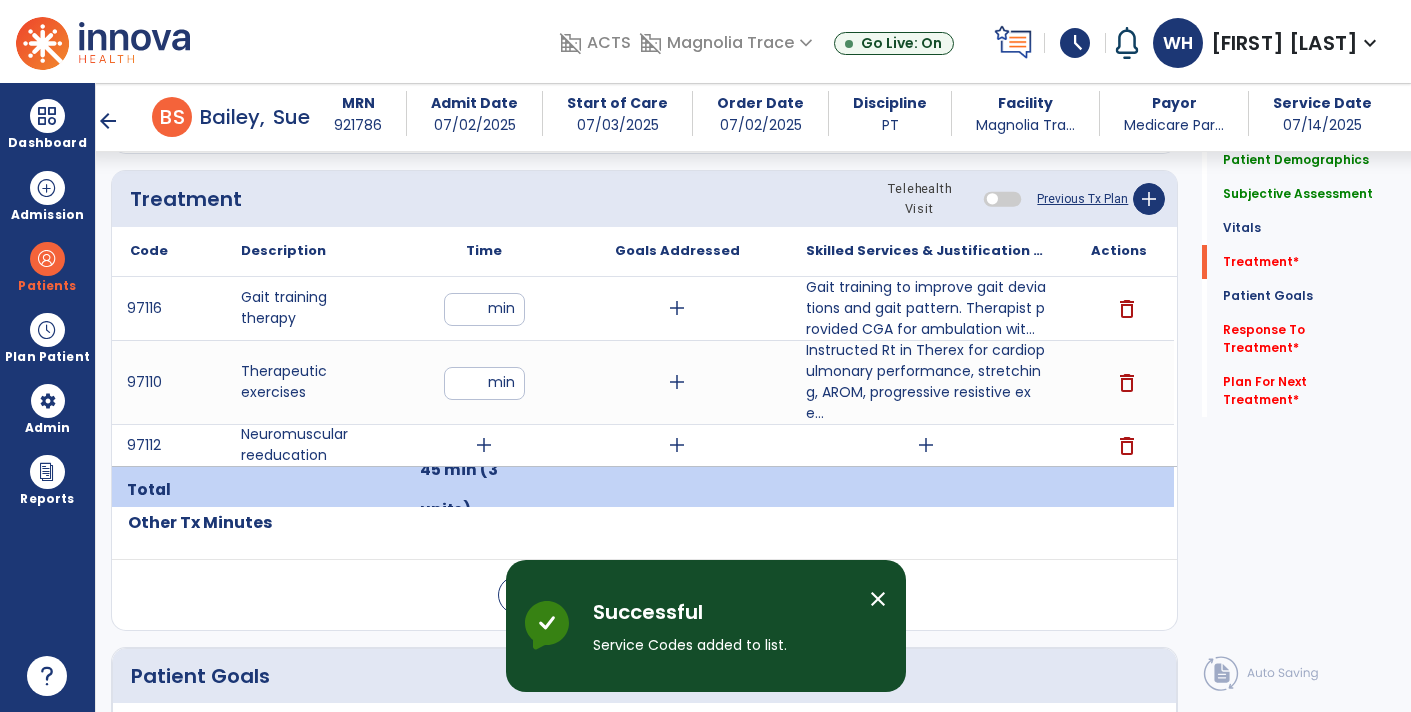 click on "add" at bounding box center (926, 445) 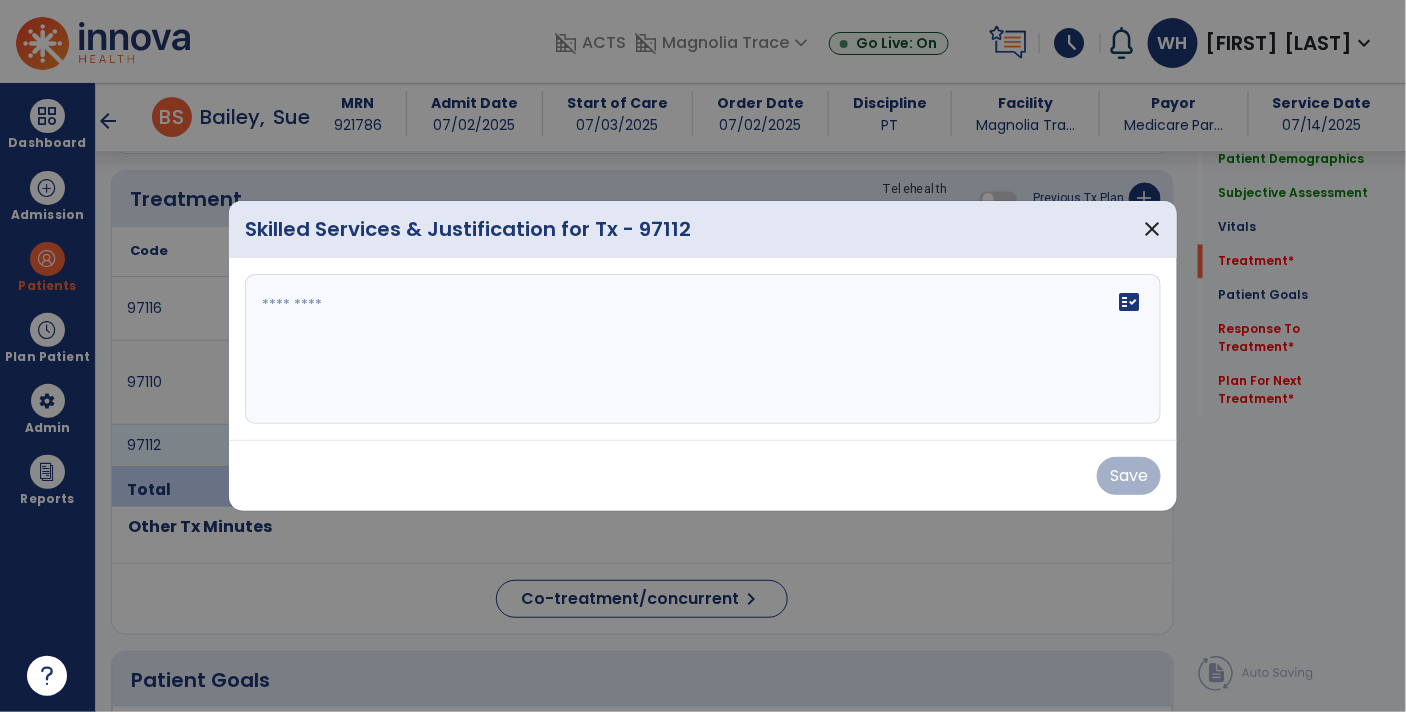 scroll, scrollTop: 1189, scrollLeft: 0, axis: vertical 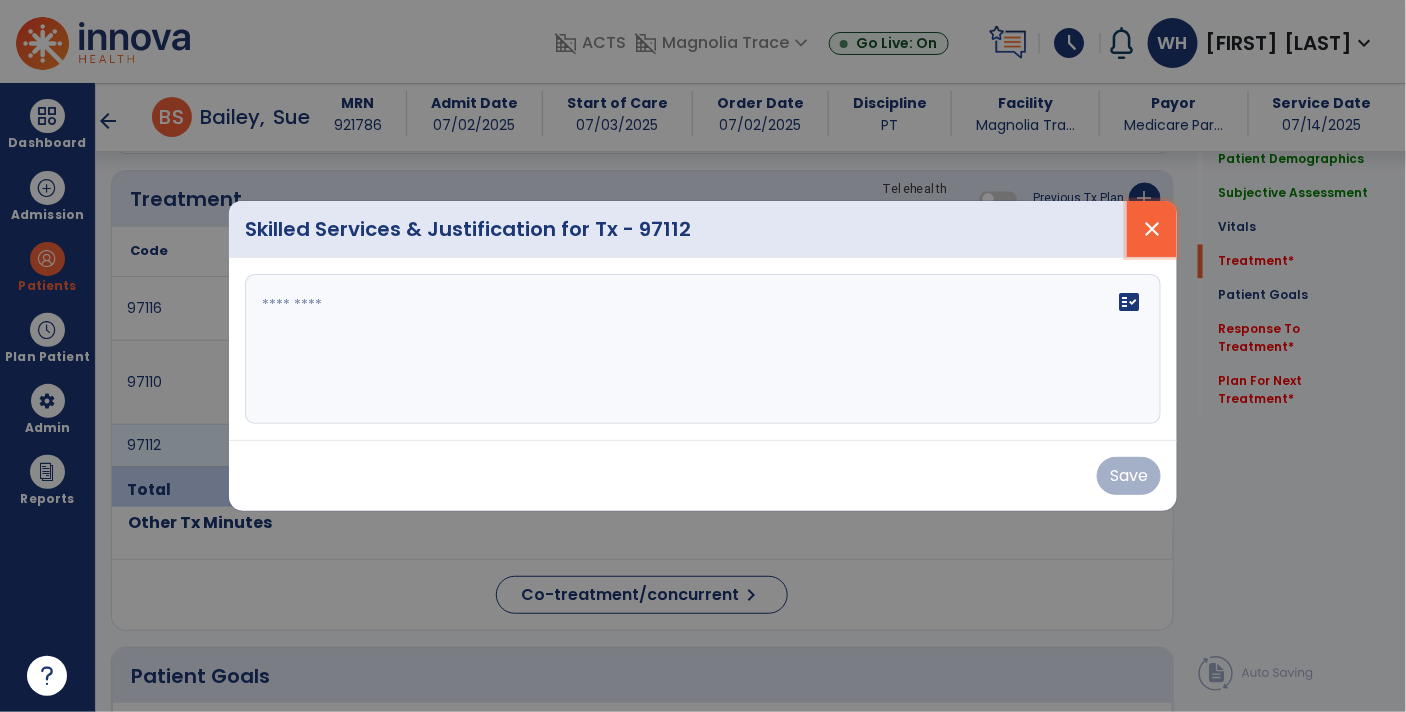 click on "close" at bounding box center (1152, 229) 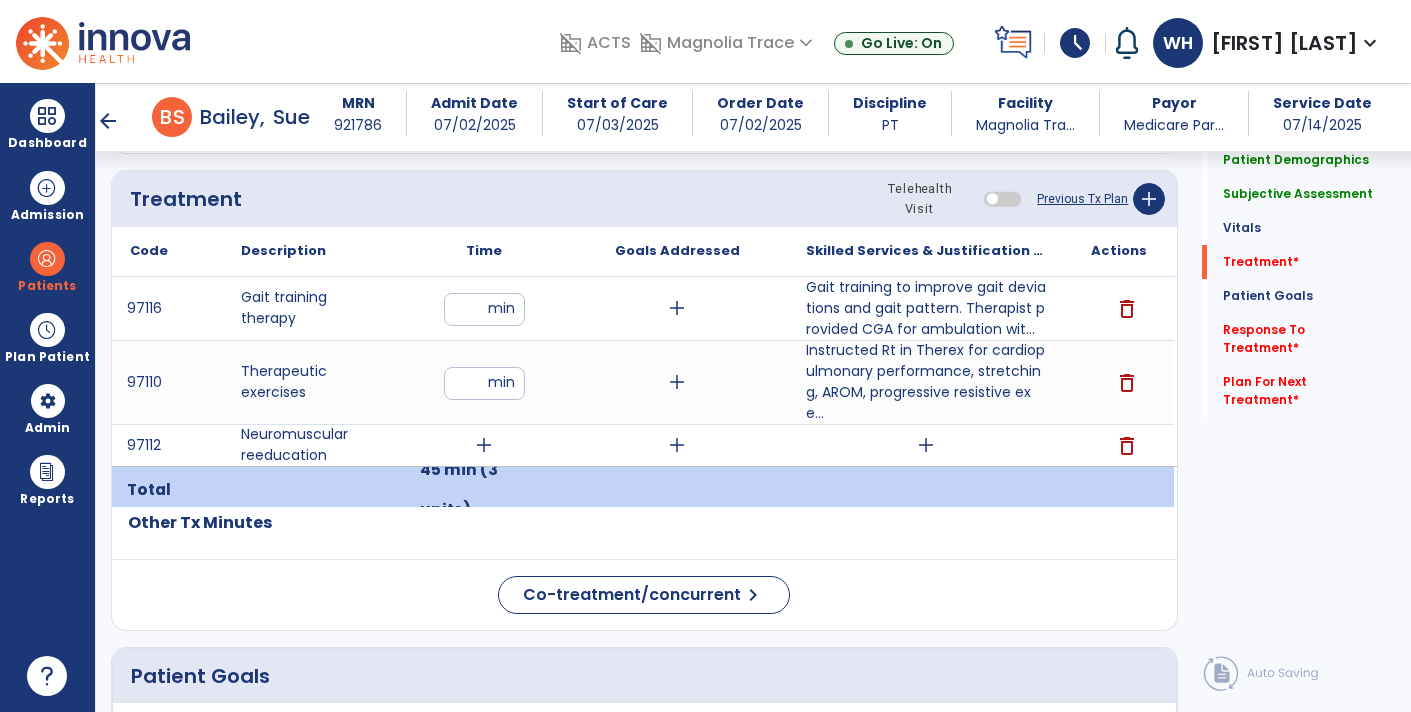 click 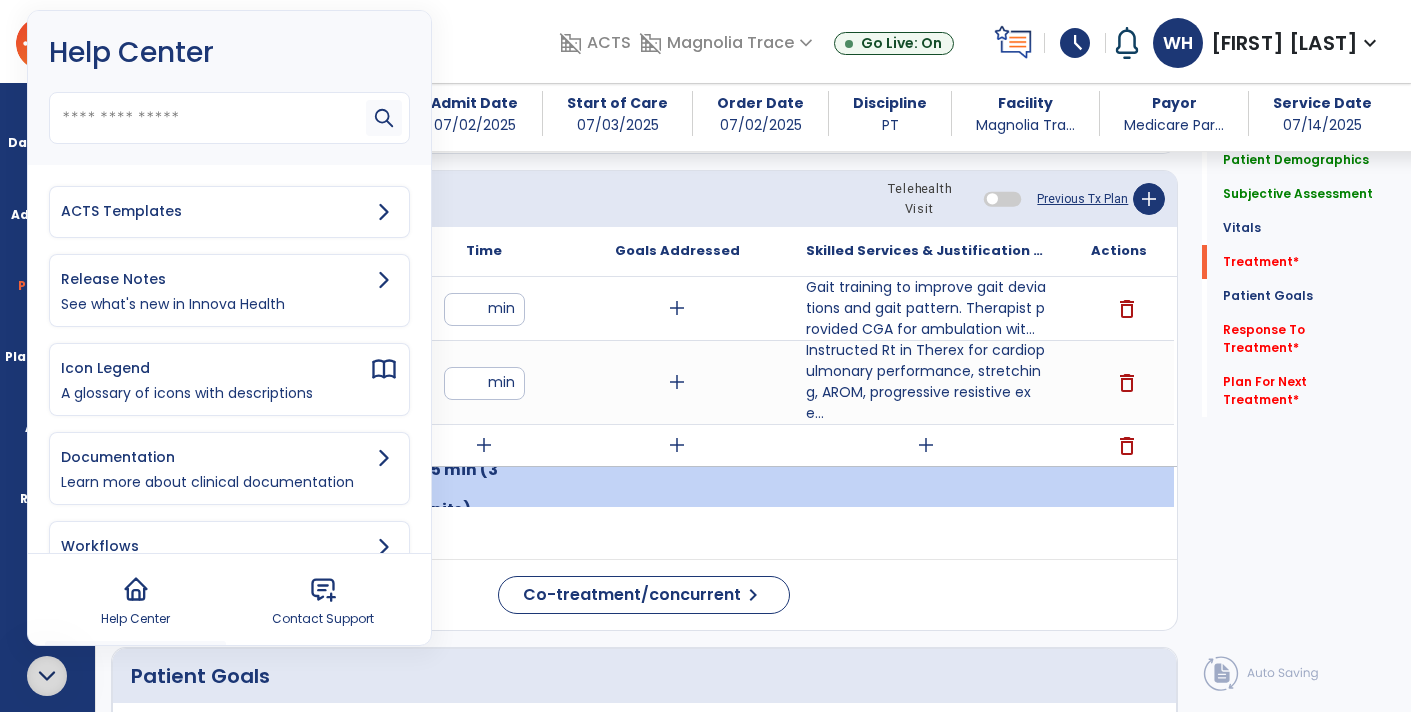 click on "ACTS Templates" at bounding box center (215, 211) 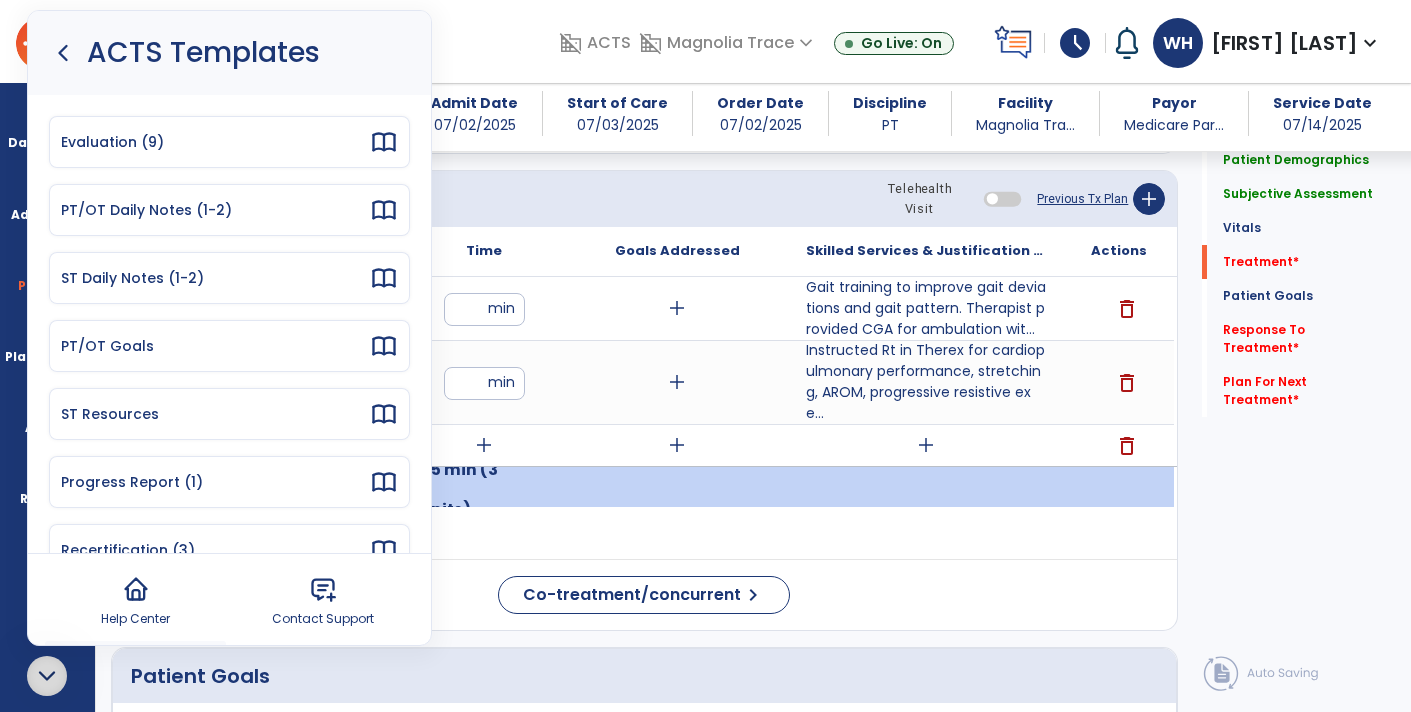 click on "PT/OT Daily Notes (1-2)" at bounding box center [229, 210] 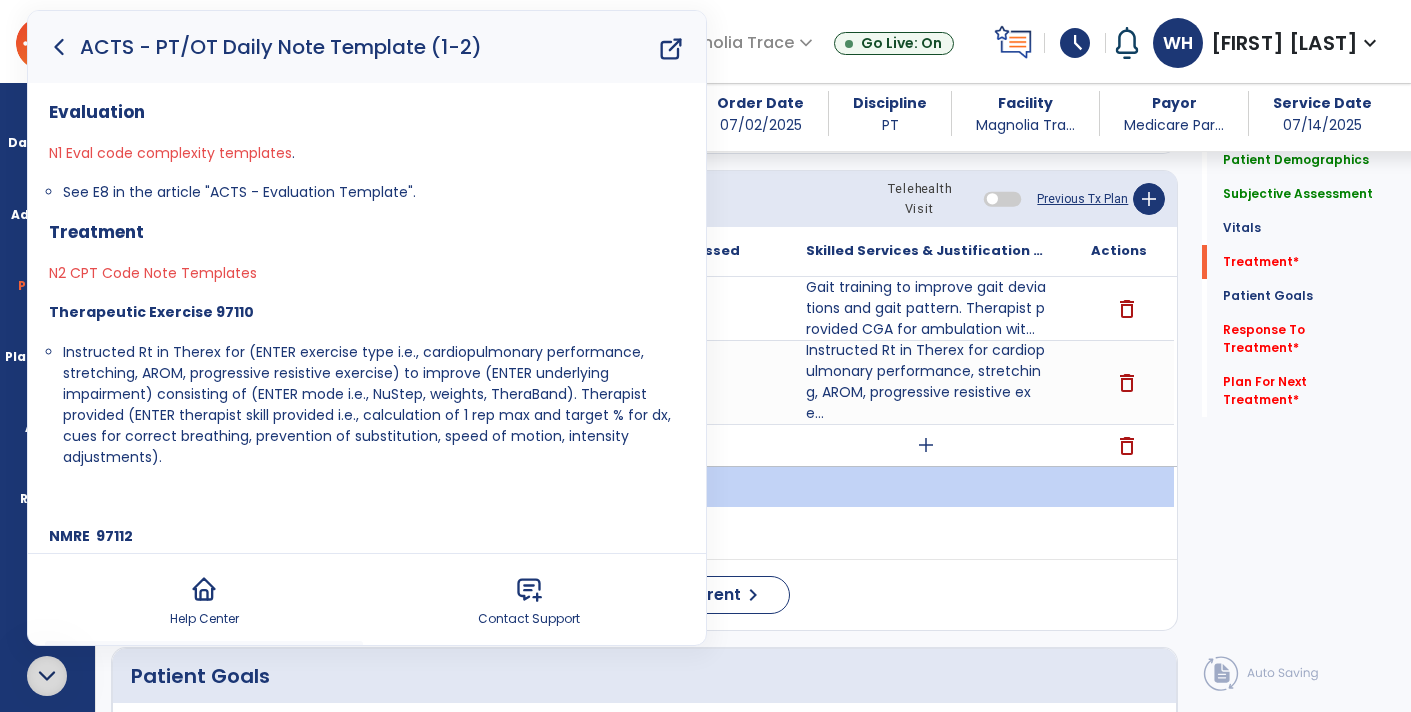 click 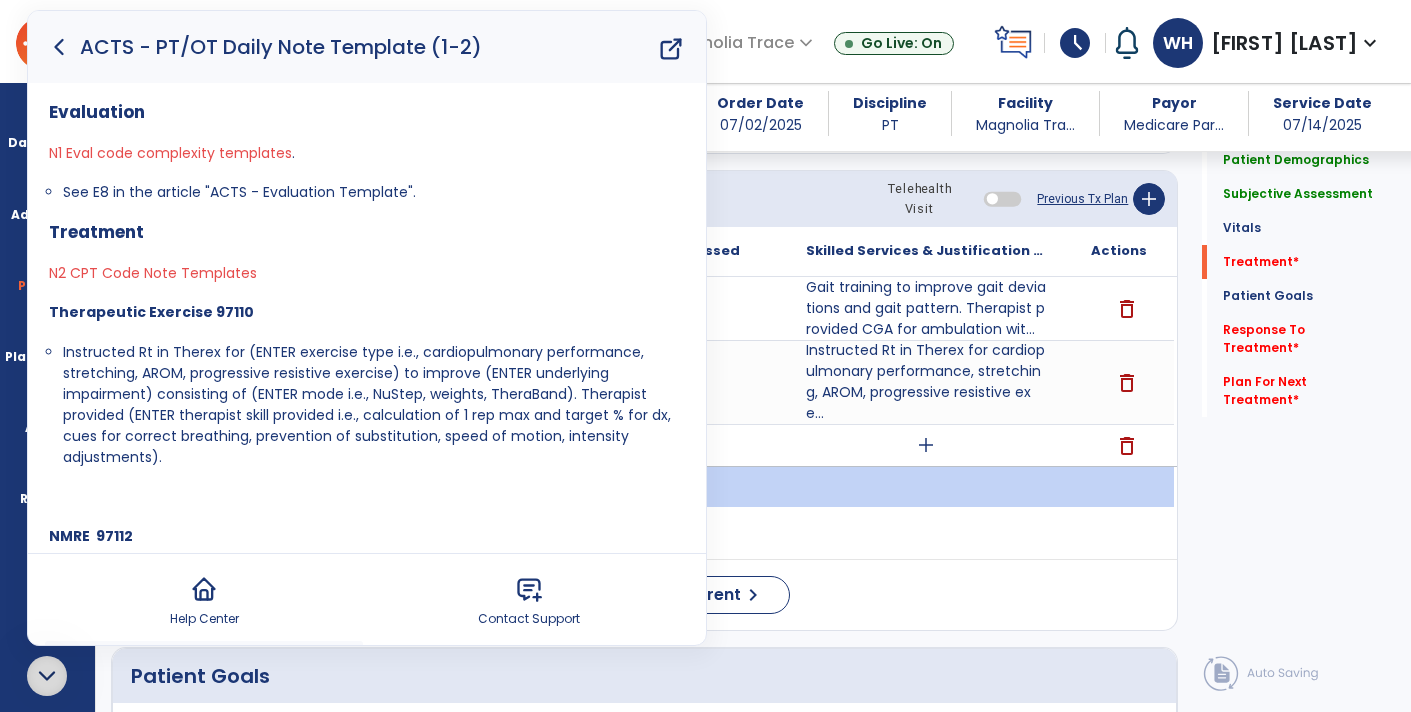 click 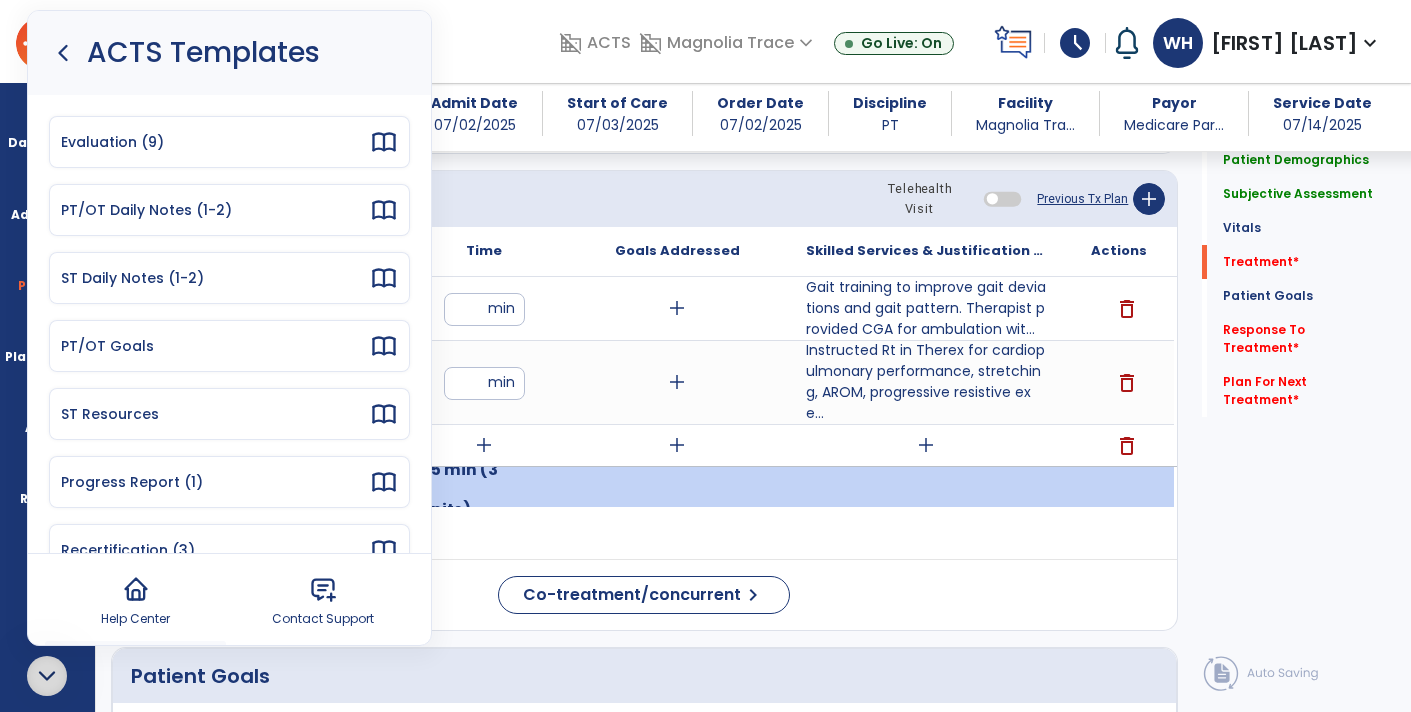 click on "Progress Report (1)" at bounding box center [229, 482] 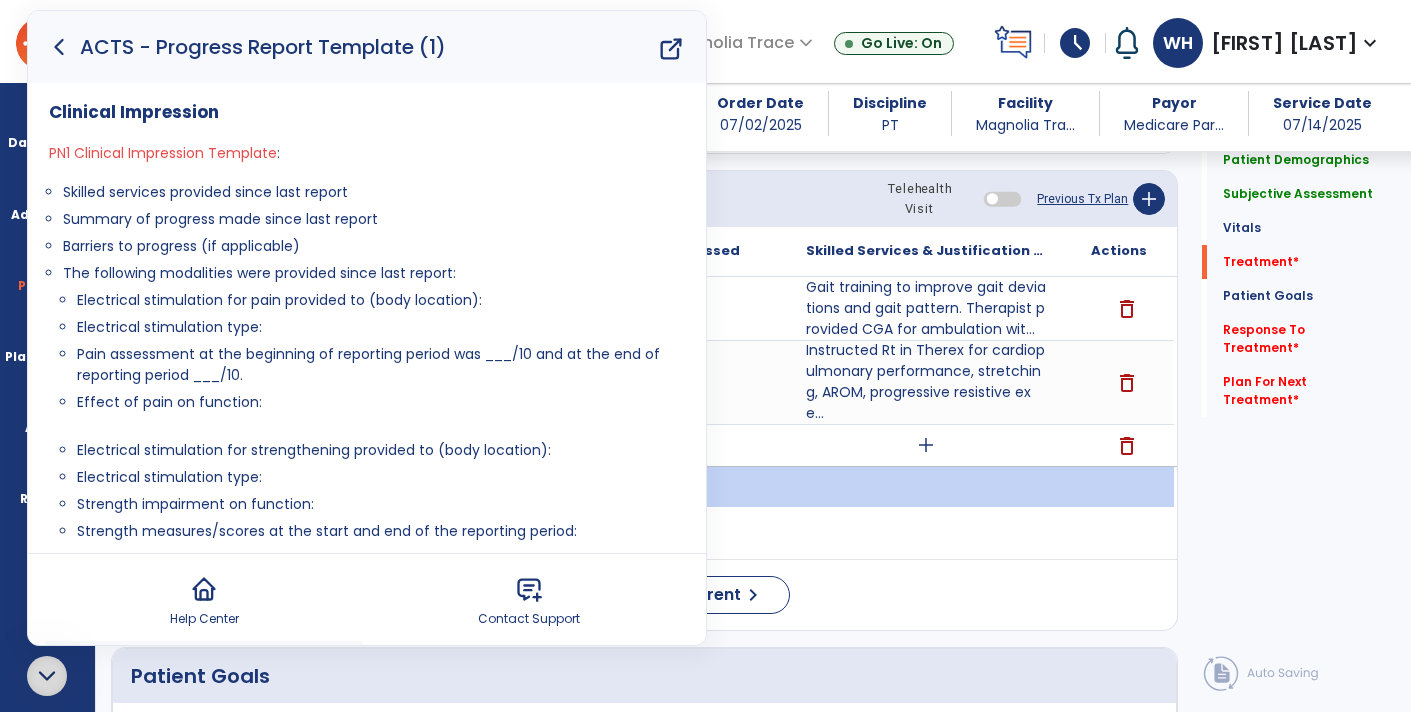 click 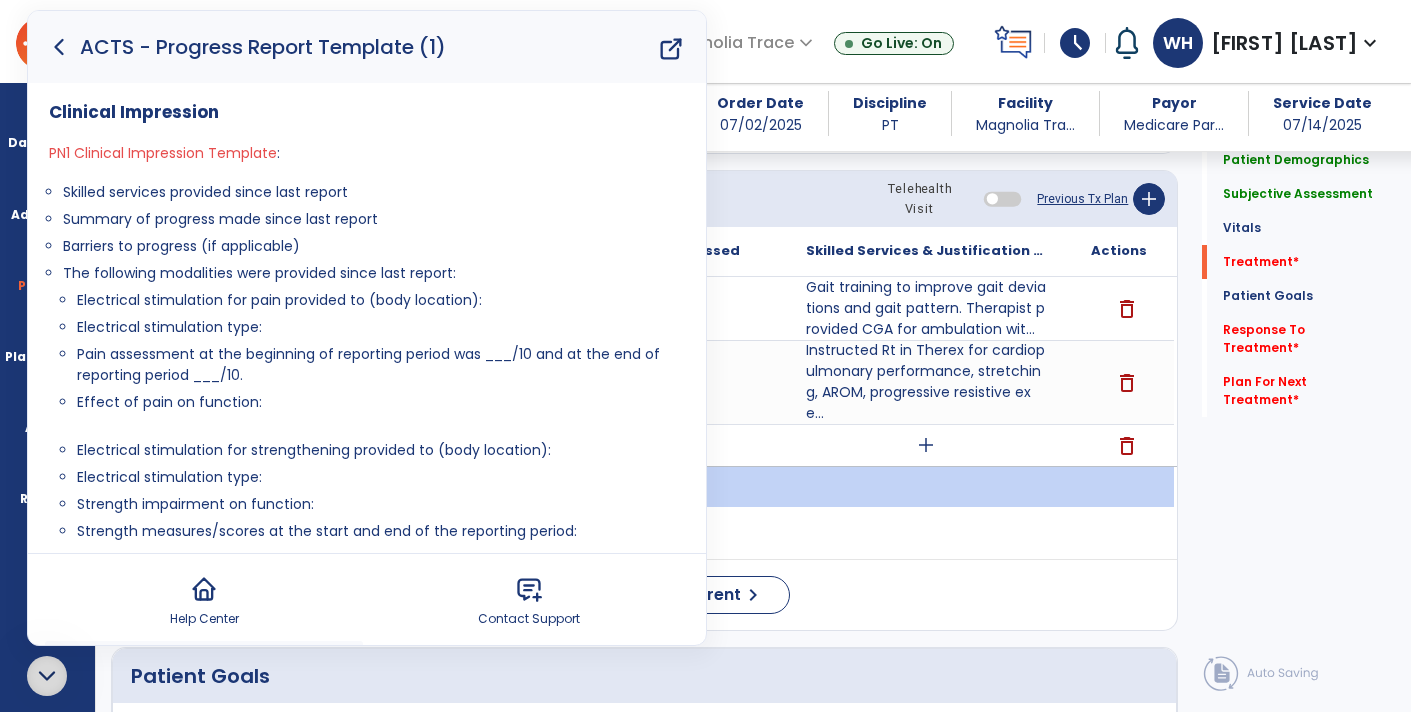click 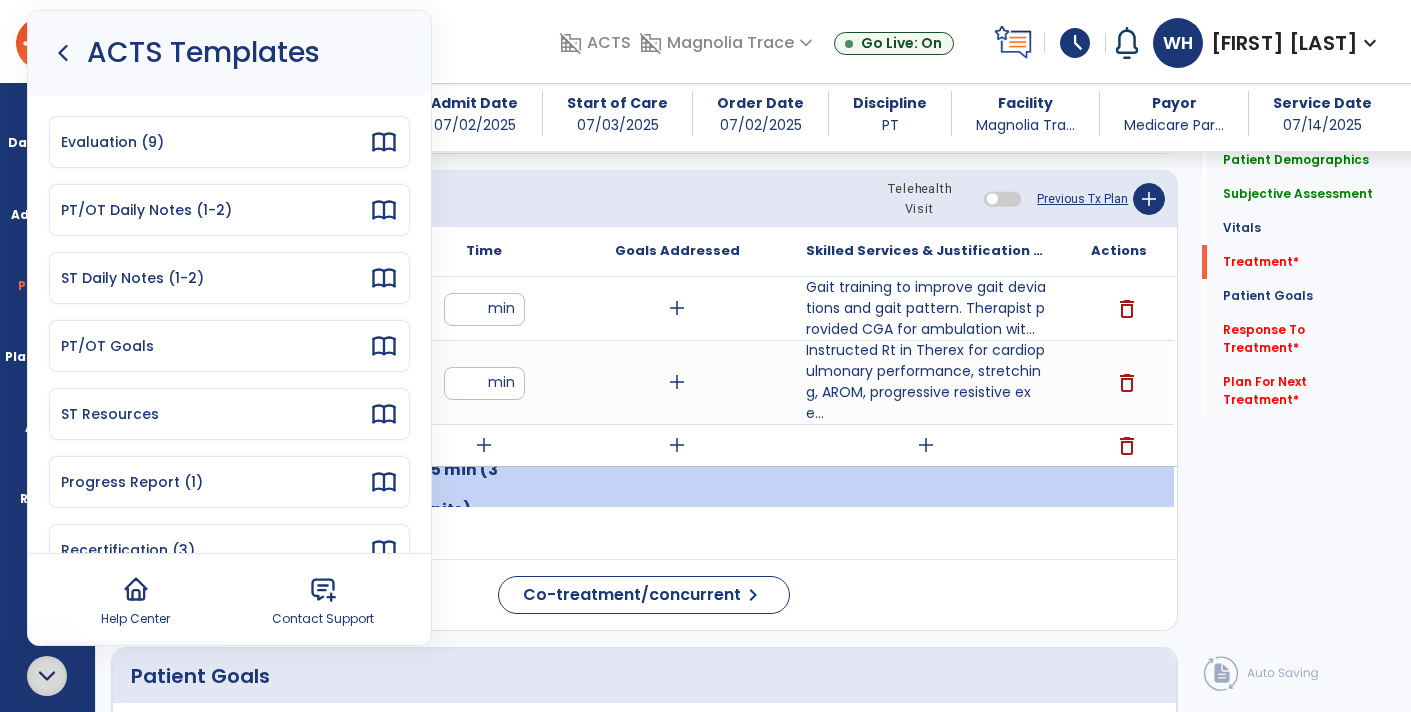 click 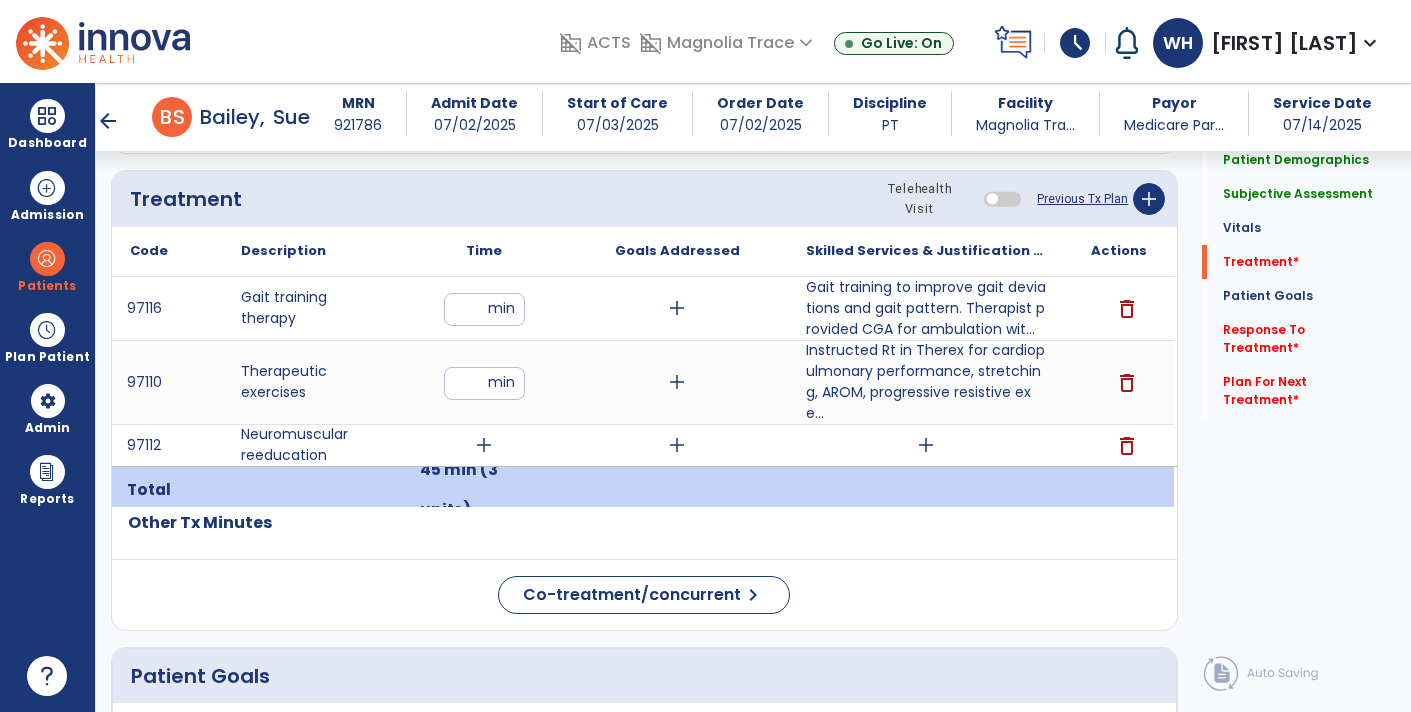 click on "add" at bounding box center (926, 445) 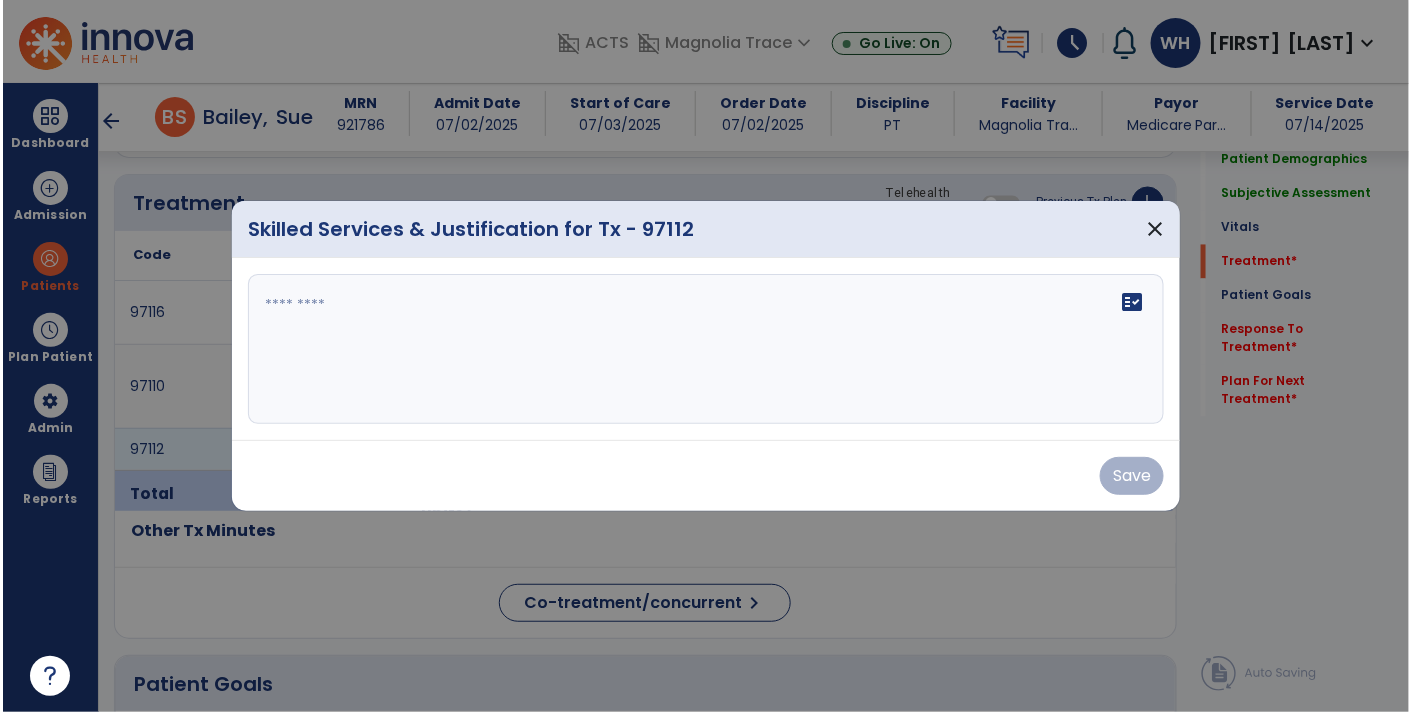 scroll, scrollTop: 1189, scrollLeft: 0, axis: vertical 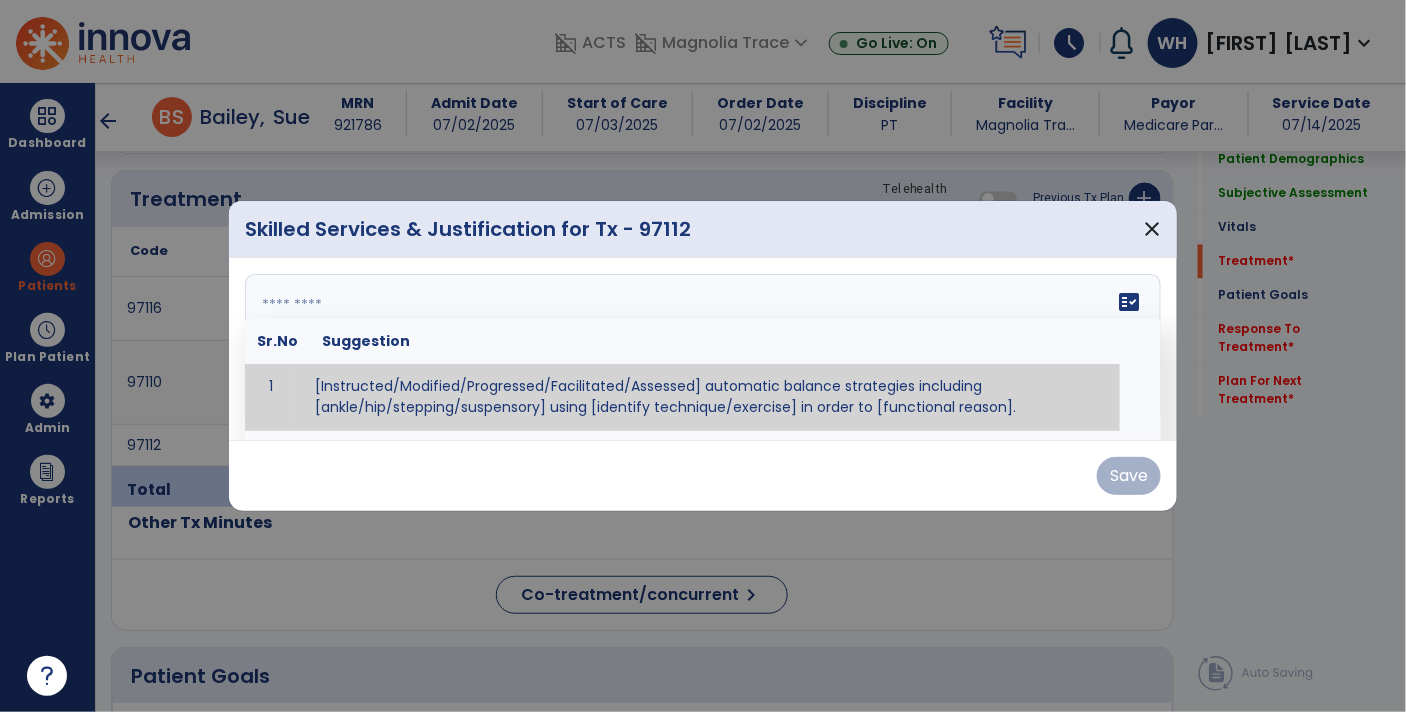 click at bounding box center [701, 349] 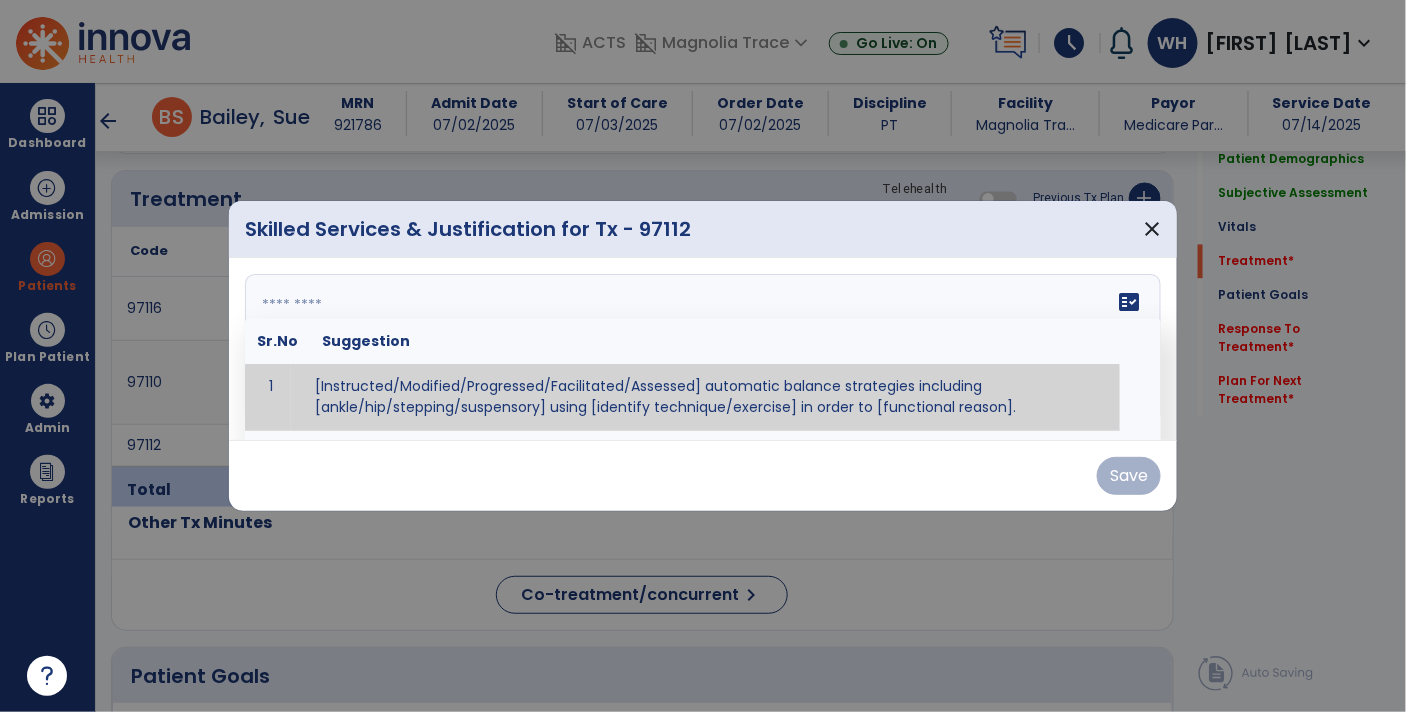 paste on "**********" 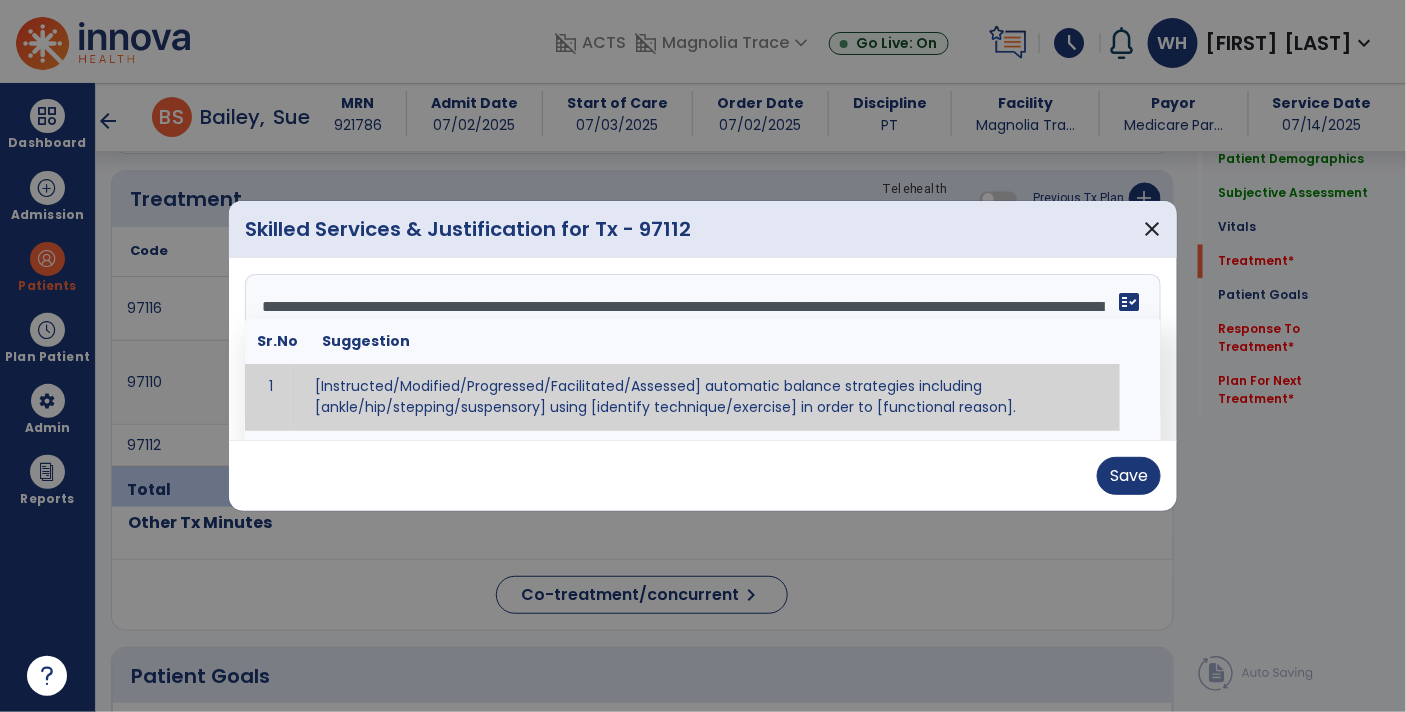 click on "**********" at bounding box center (701, 349) 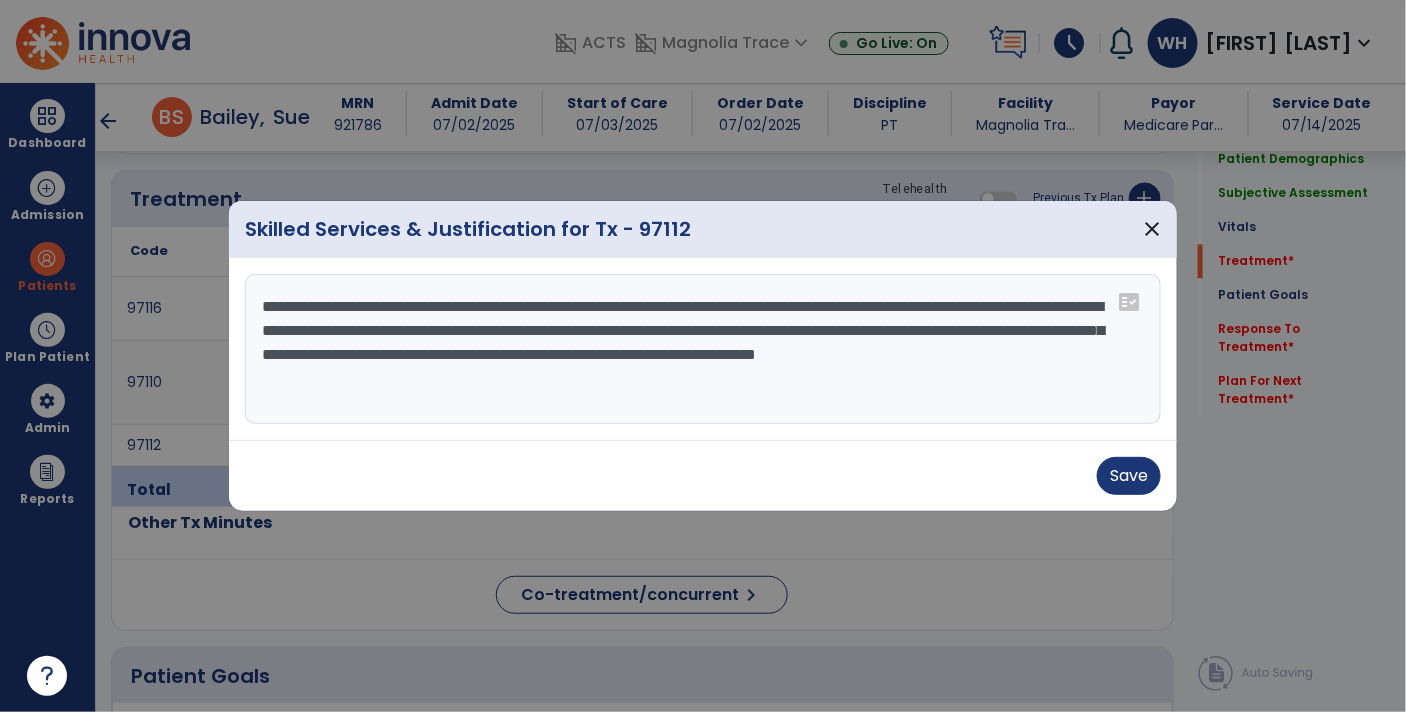 click on "**********" at bounding box center (703, 349) 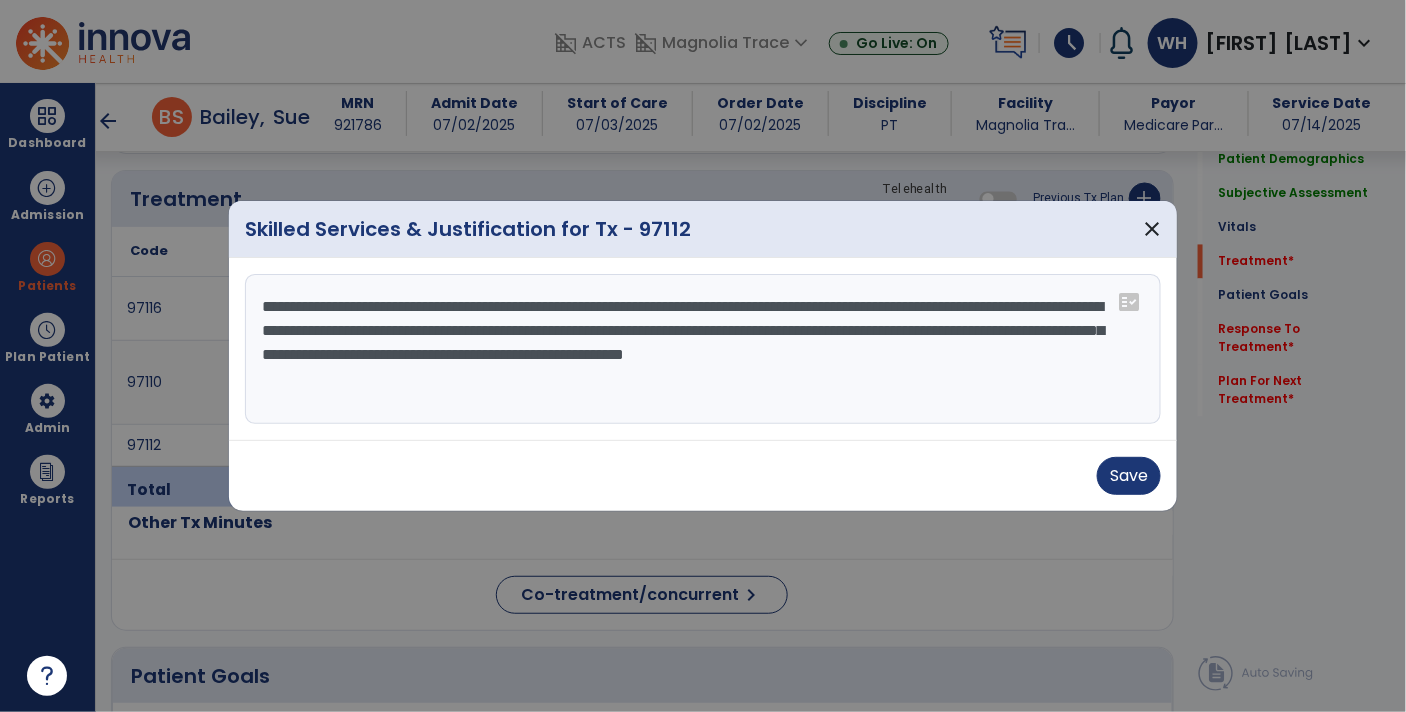 click on "**********" at bounding box center (703, 349) 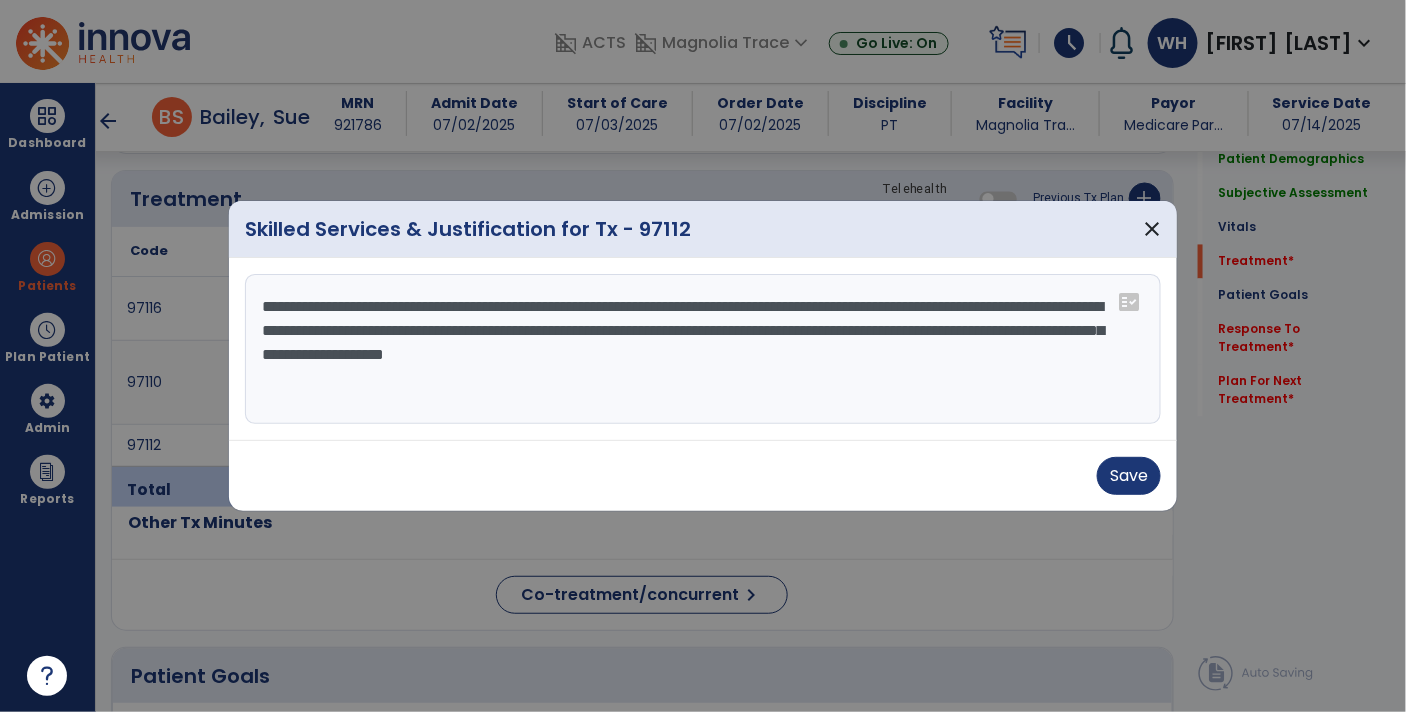 click on "**********" at bounding box center (703, 349) 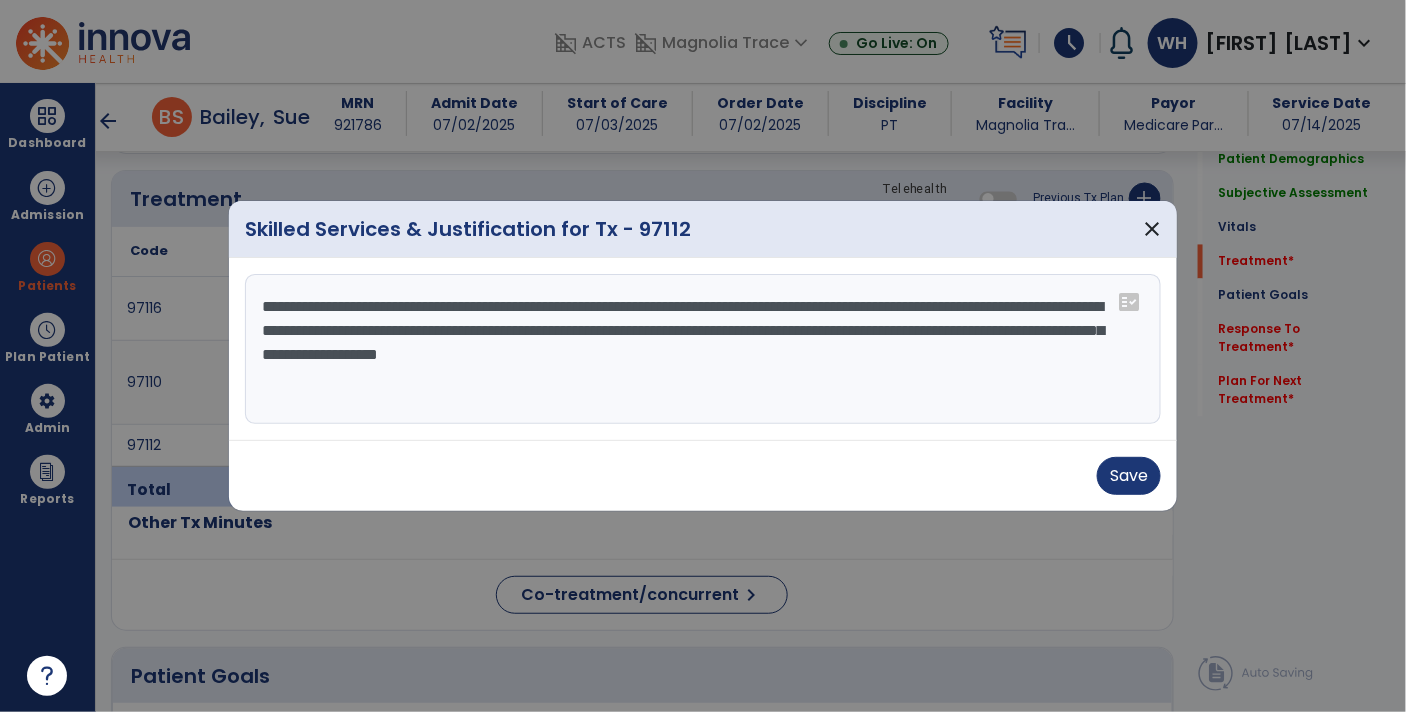 click on "**********" at bounding box center (703, 349) 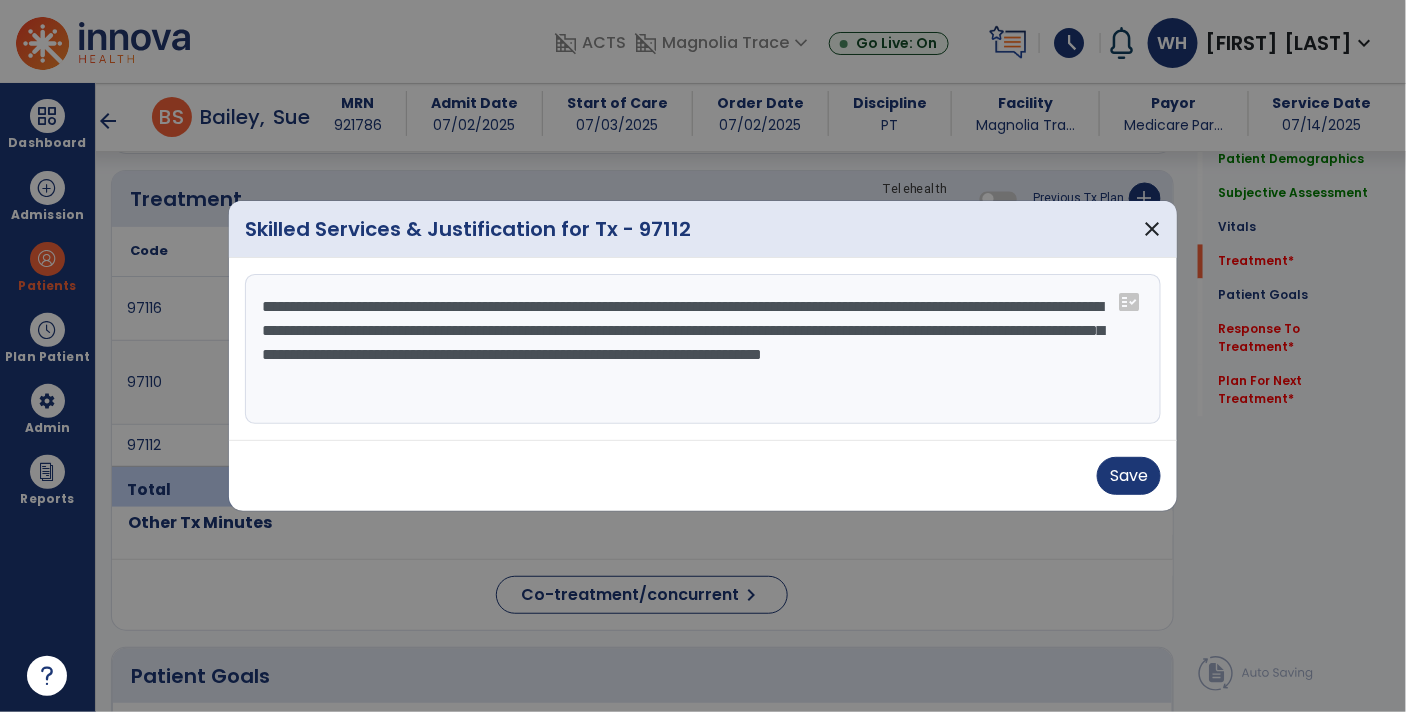 click on "**********" at bounding box center [703, 349] 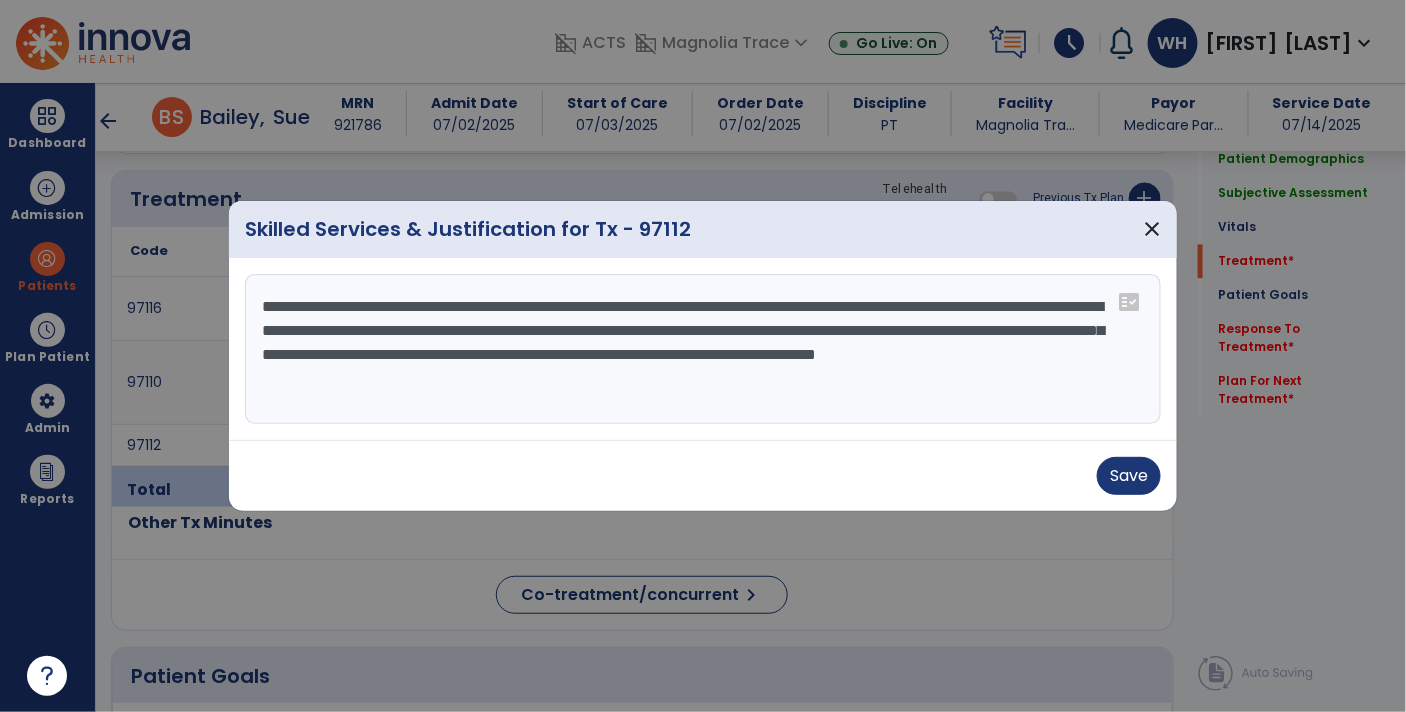 click on "**********" at bounding box center [703, 349] 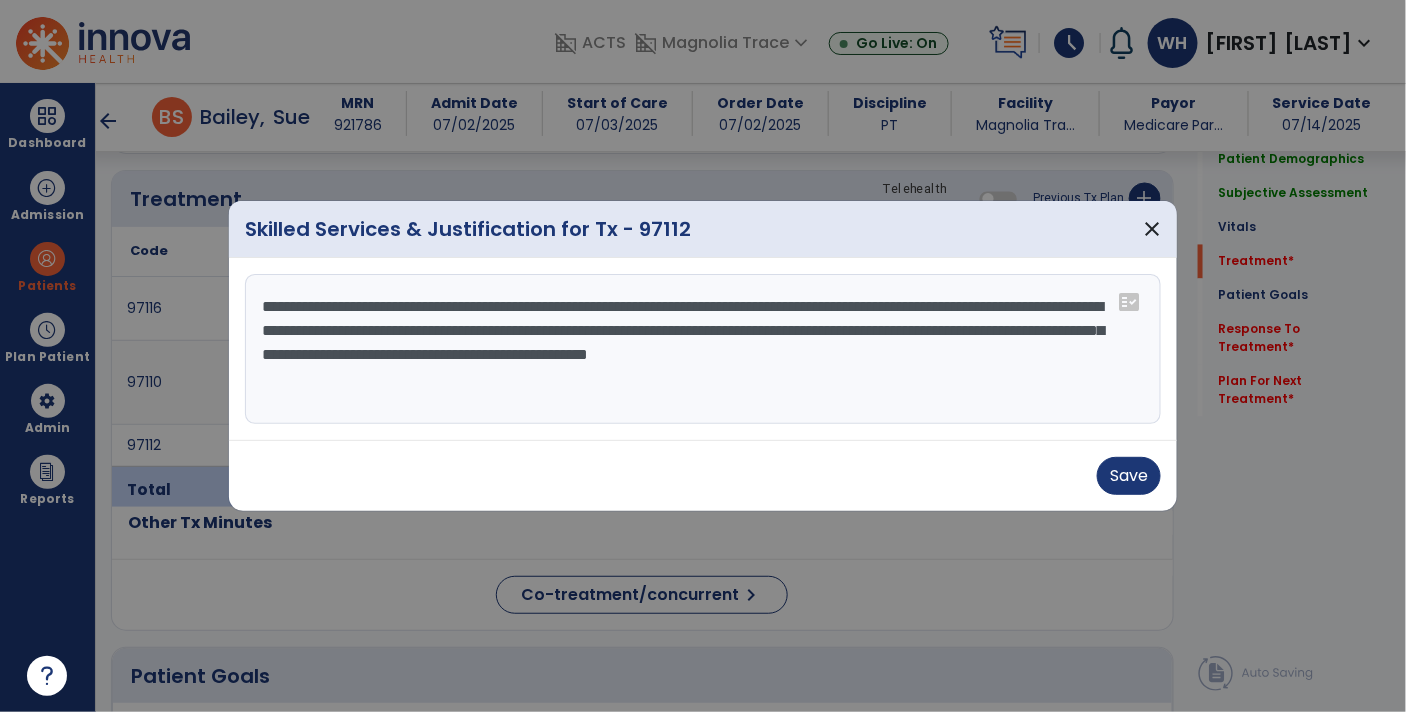 click on "**********" at bounding box center [703, 349] 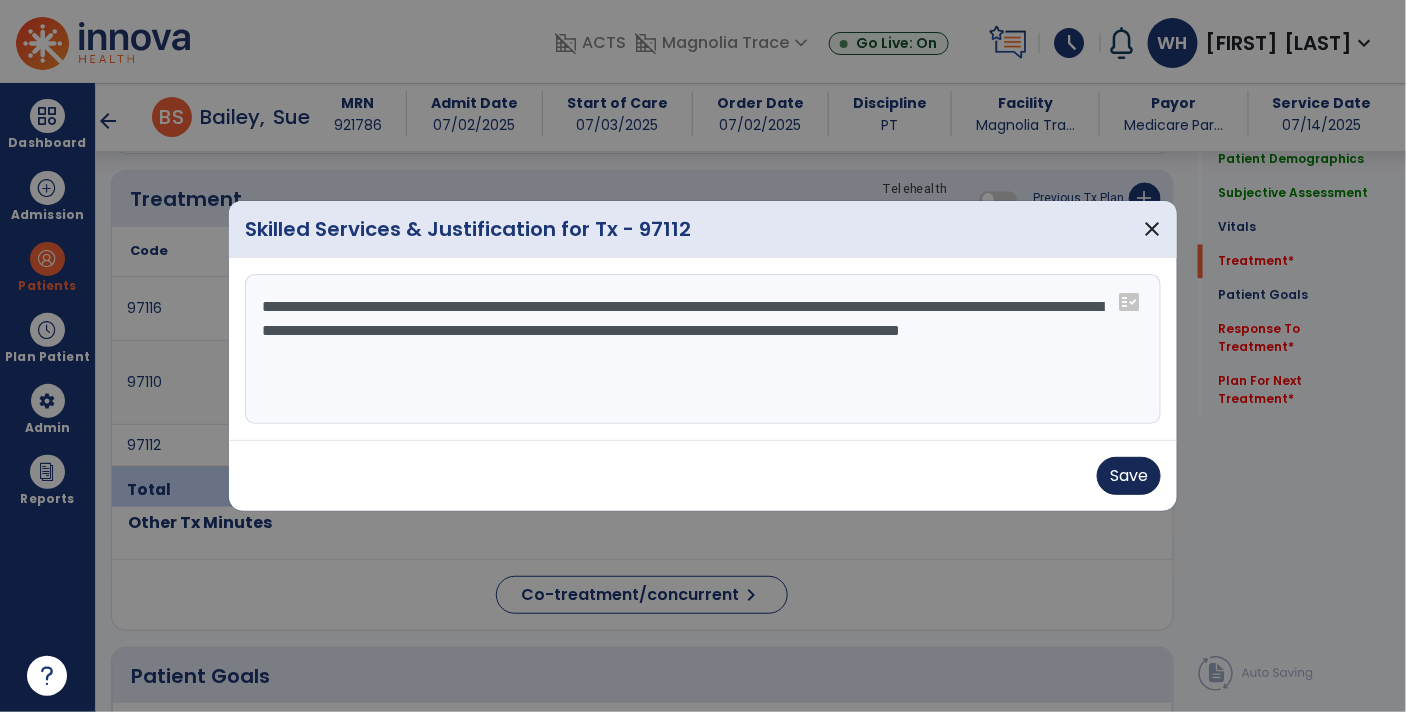 type on "**********" 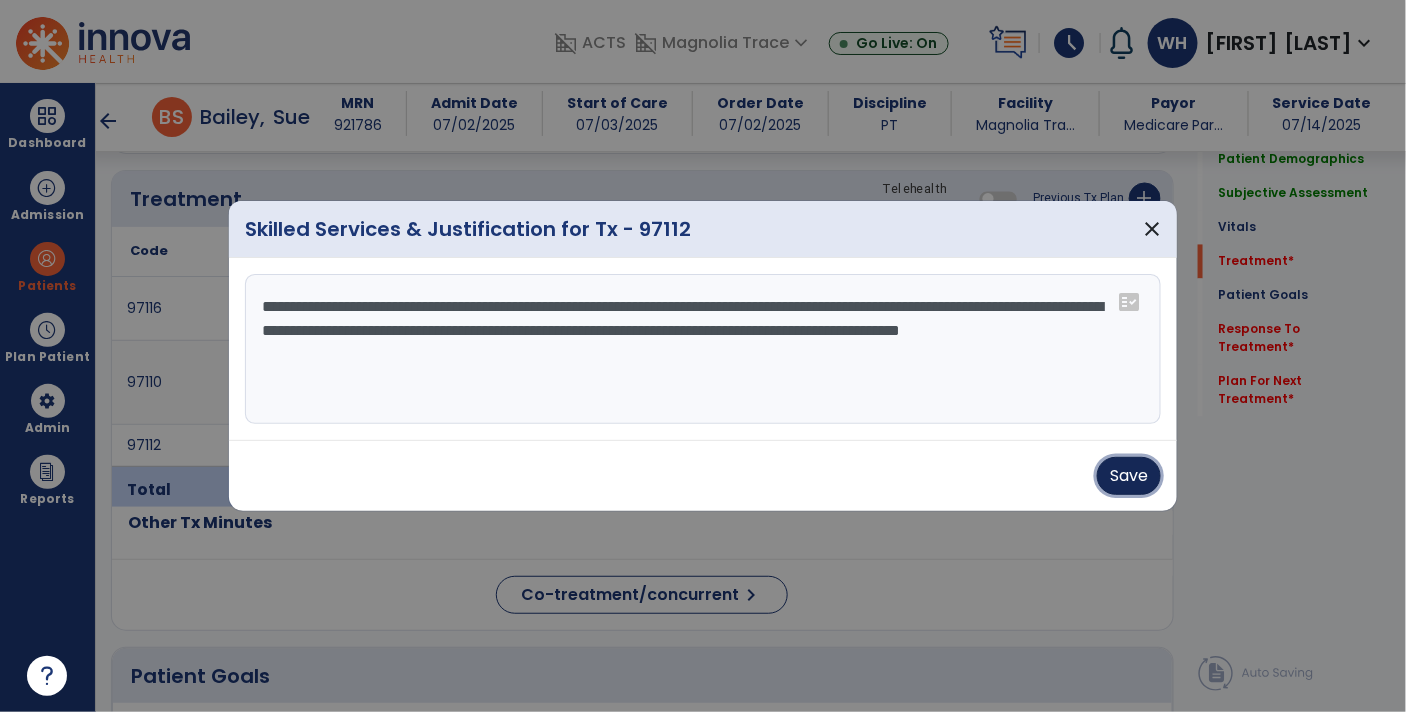 click on "Save" at bounding box center (1129, 476) 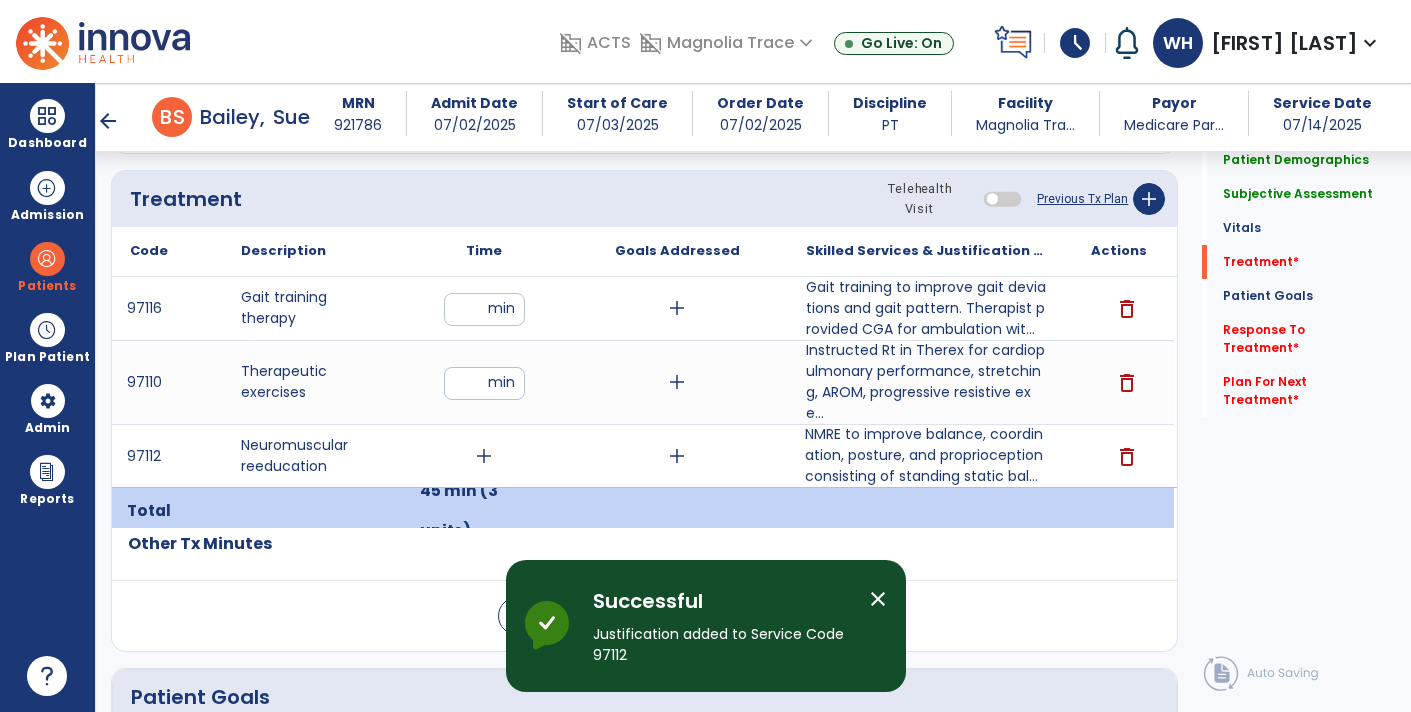 click on "add" at bounding box center (484, 456) 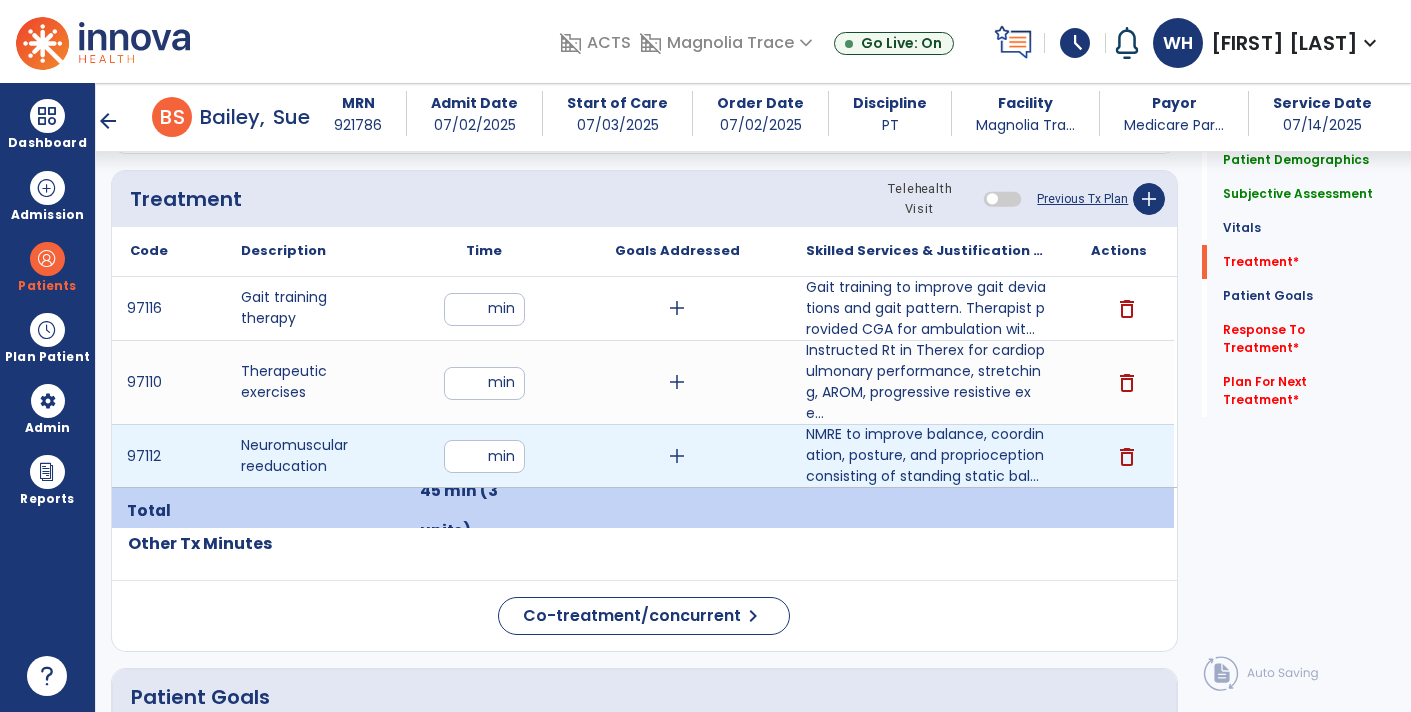 type on "**" 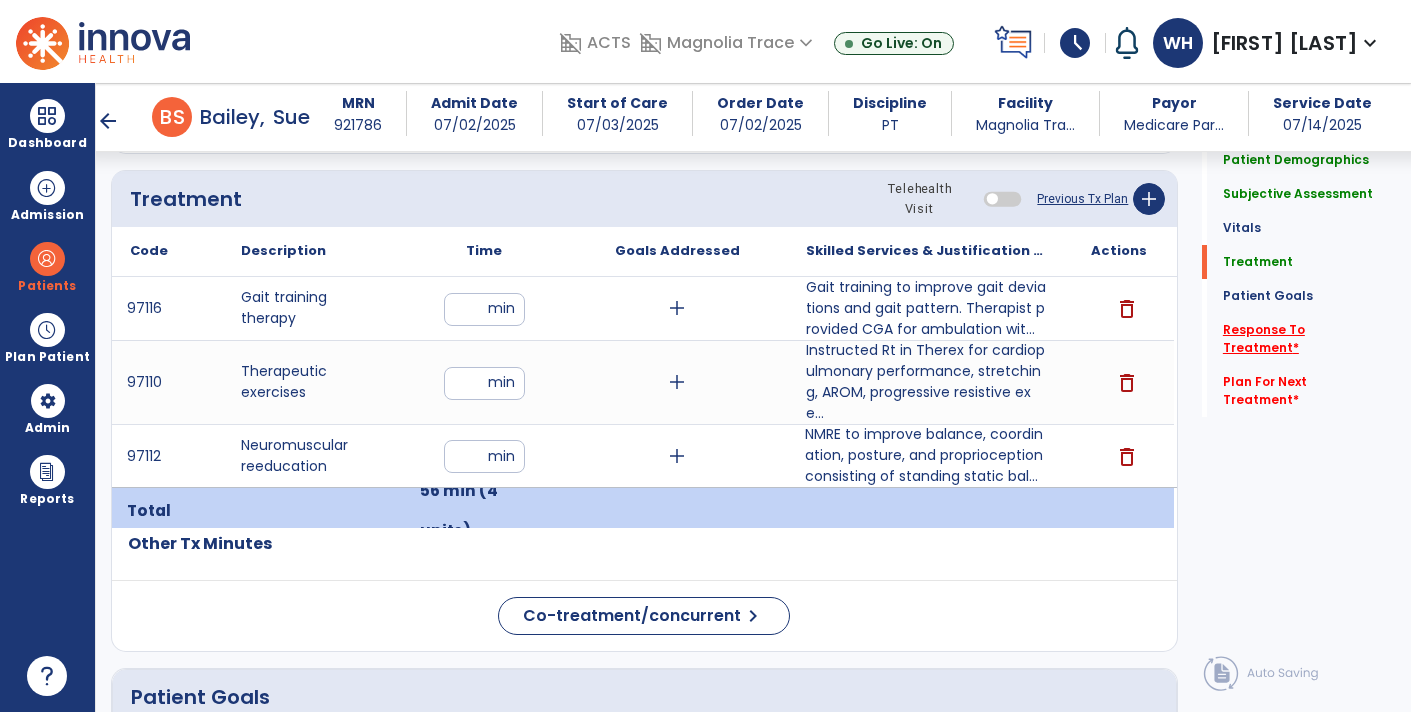 click on "Response To Treatment   *" 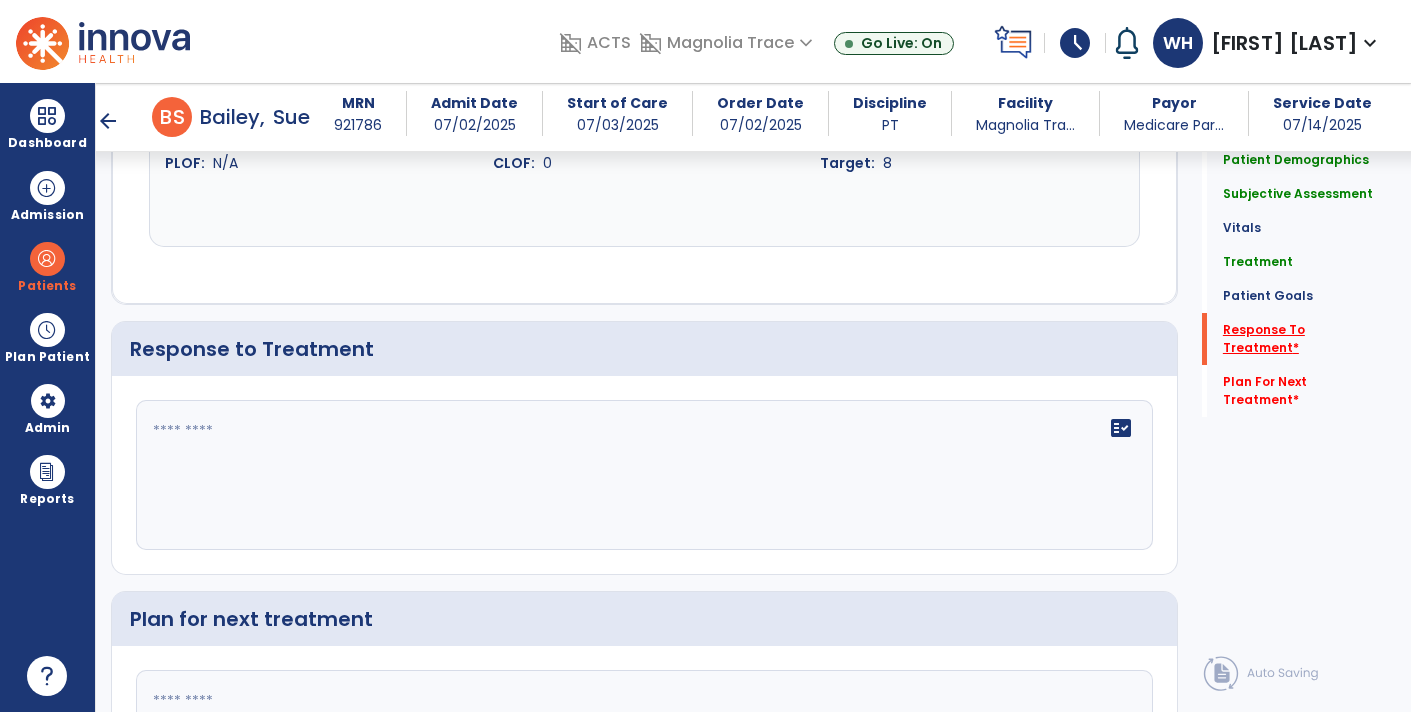 scroll, scrollTop: 2384, scrollLeft: 0, axis: vertical 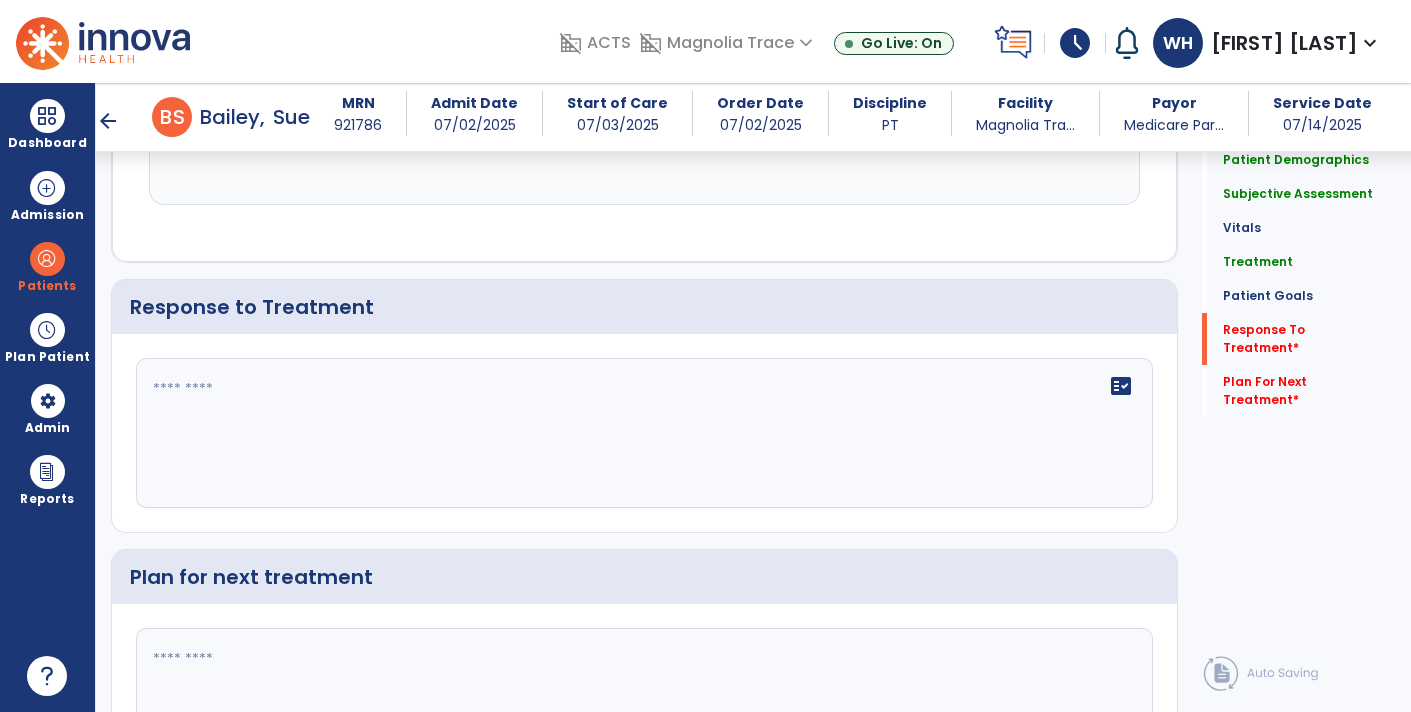 click 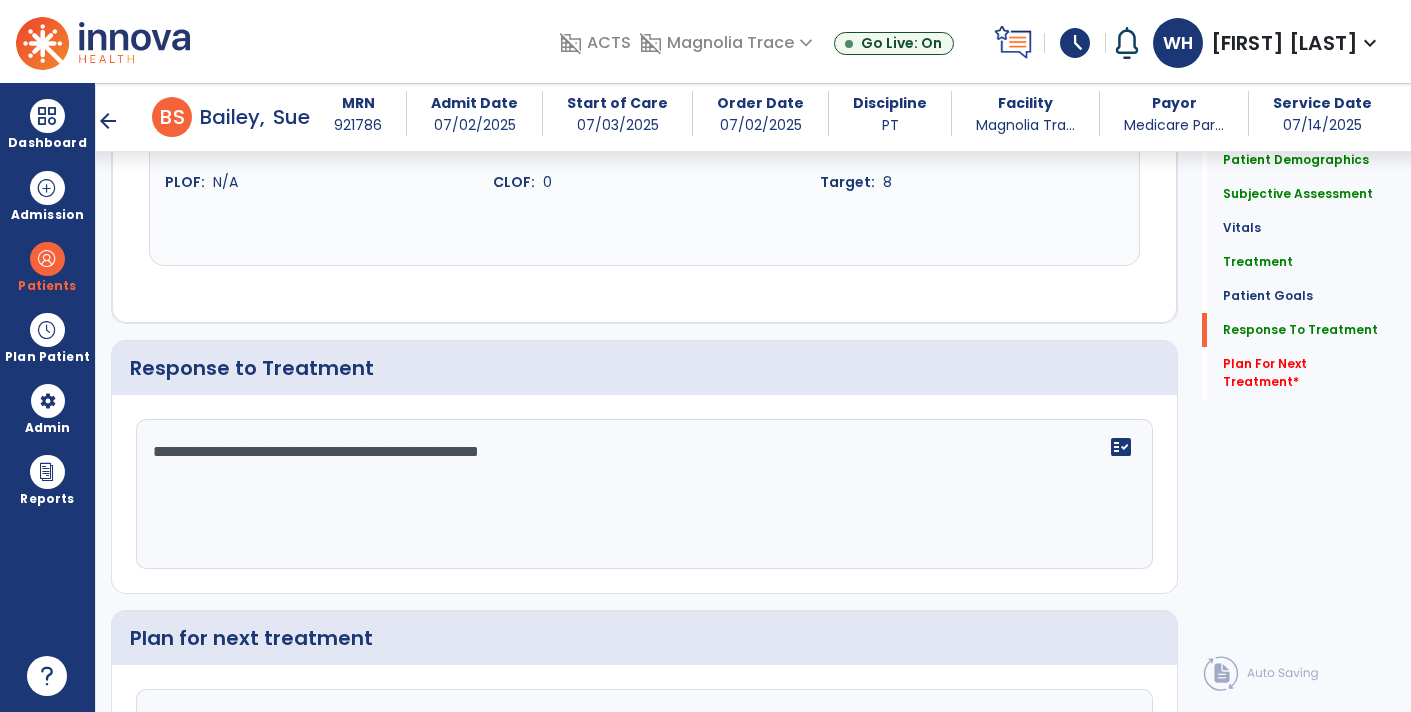 scroll, scrollTop: 2384, scrollLeft: 0, axis: vertical 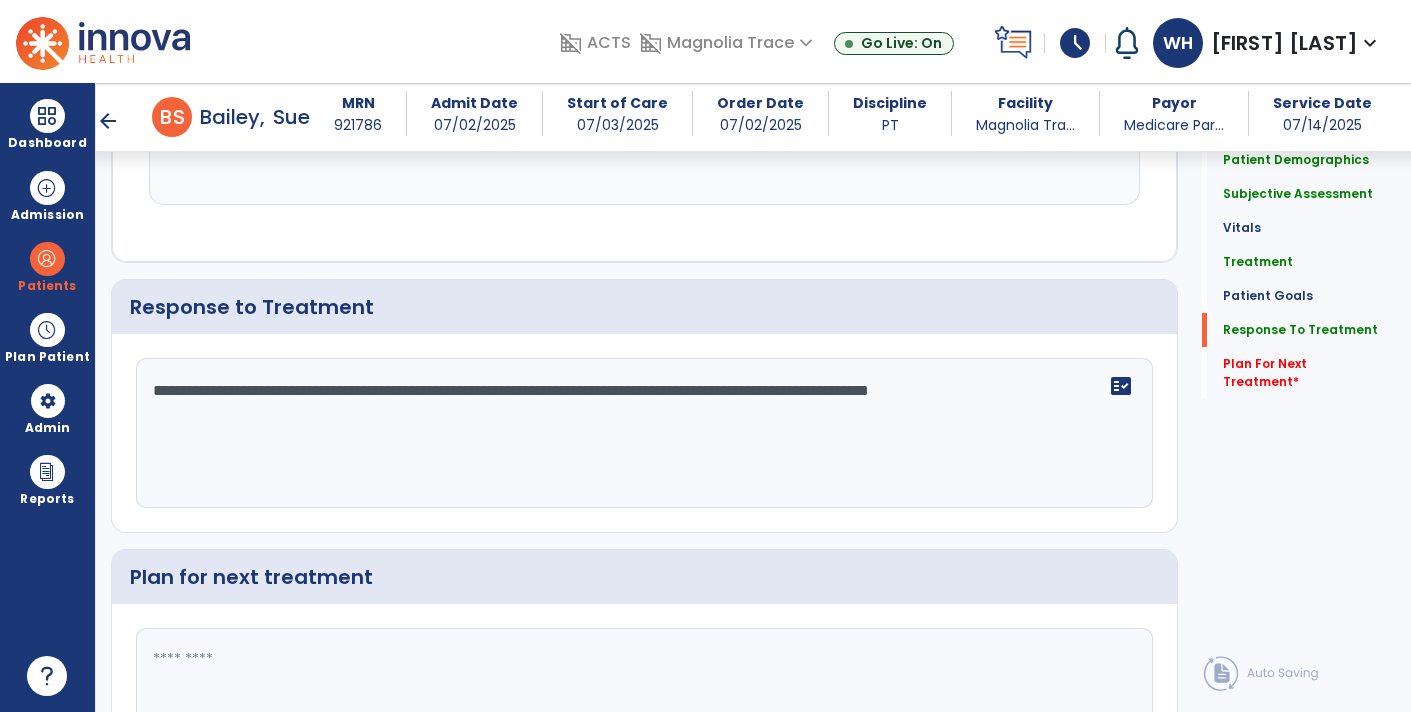 type on "**********" 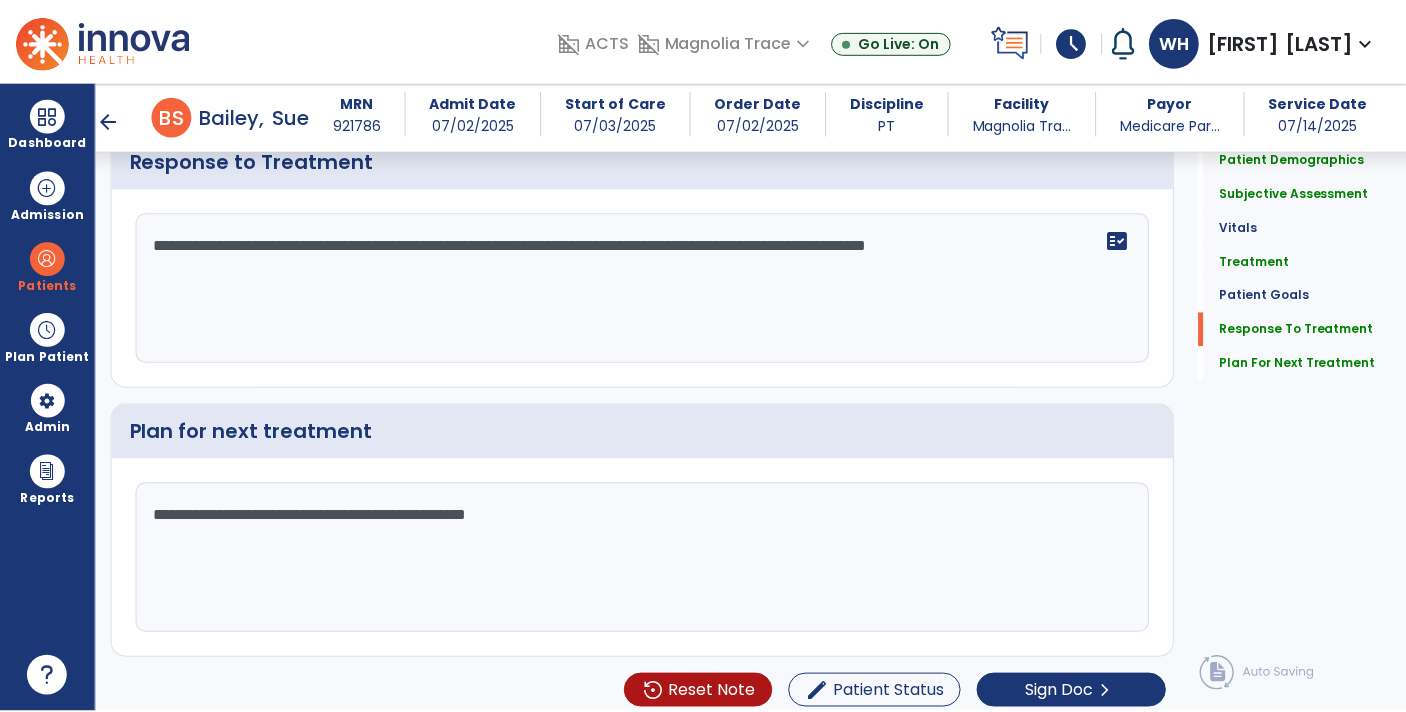 scroll, scrollTop: 2530, scrollLeft: 0, axis: vertical 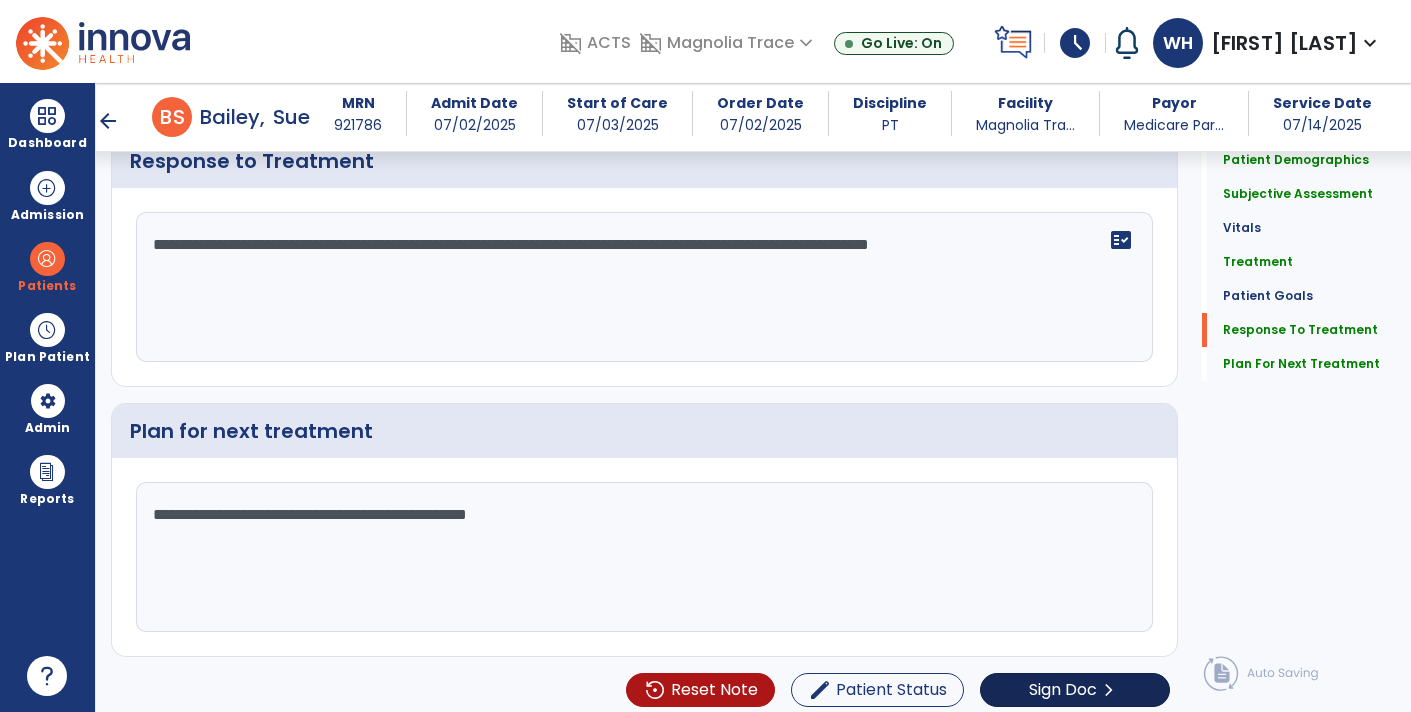 type on "**********" 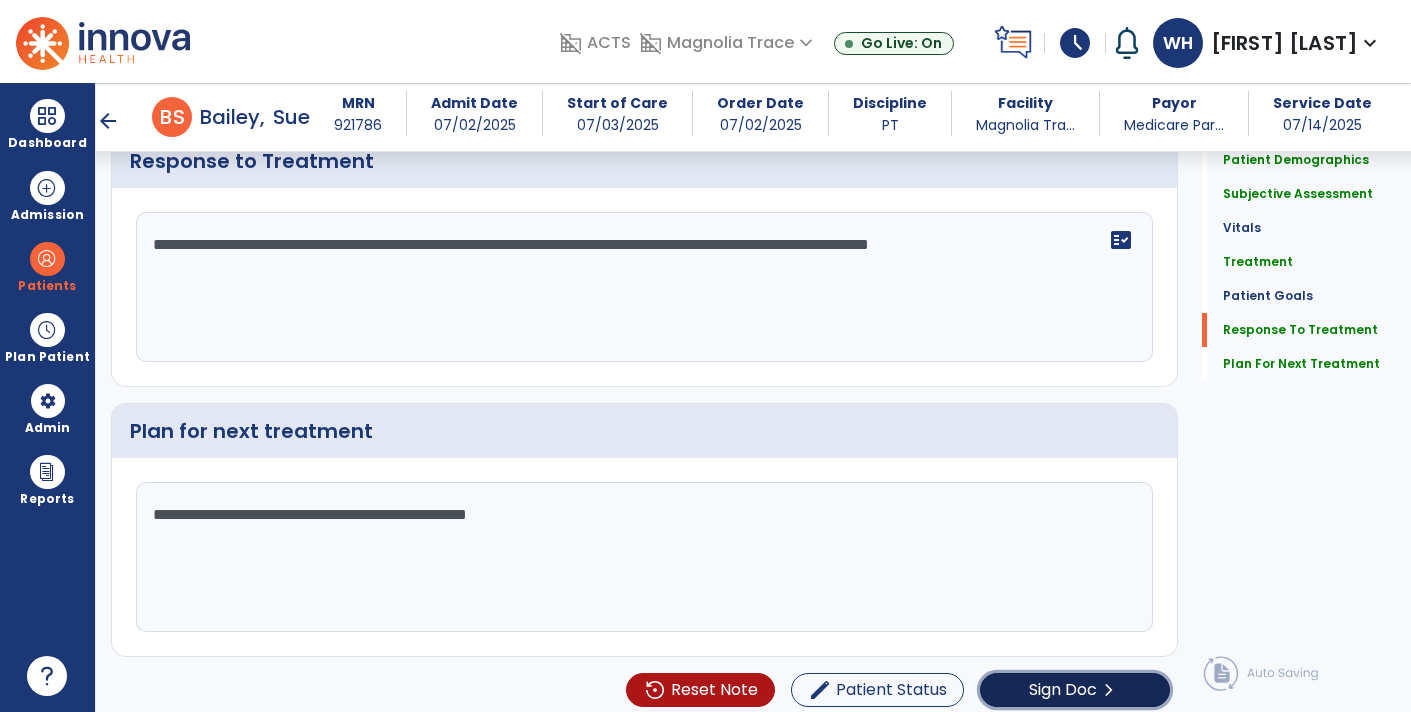 click on "Sign Doc" 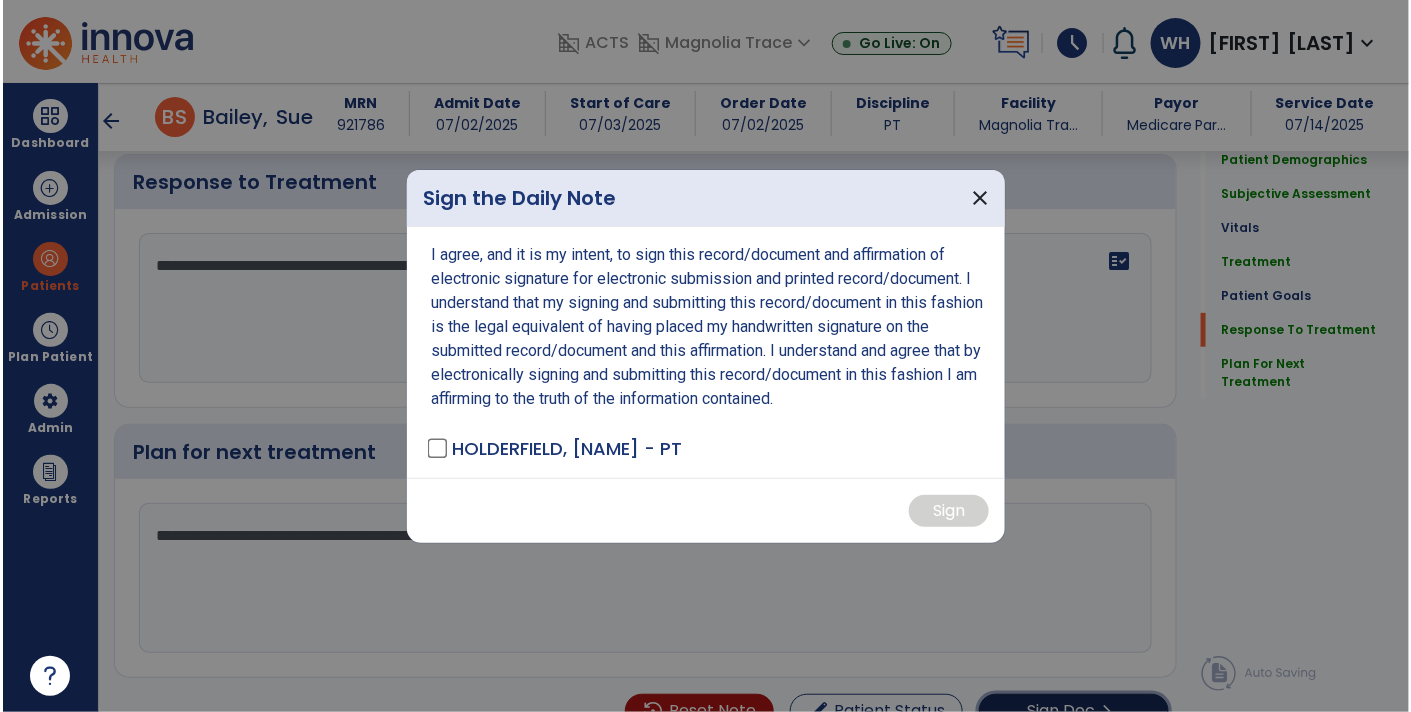 scroll, scrollTop: 2530, scrollLeft: 0, axis: vertical 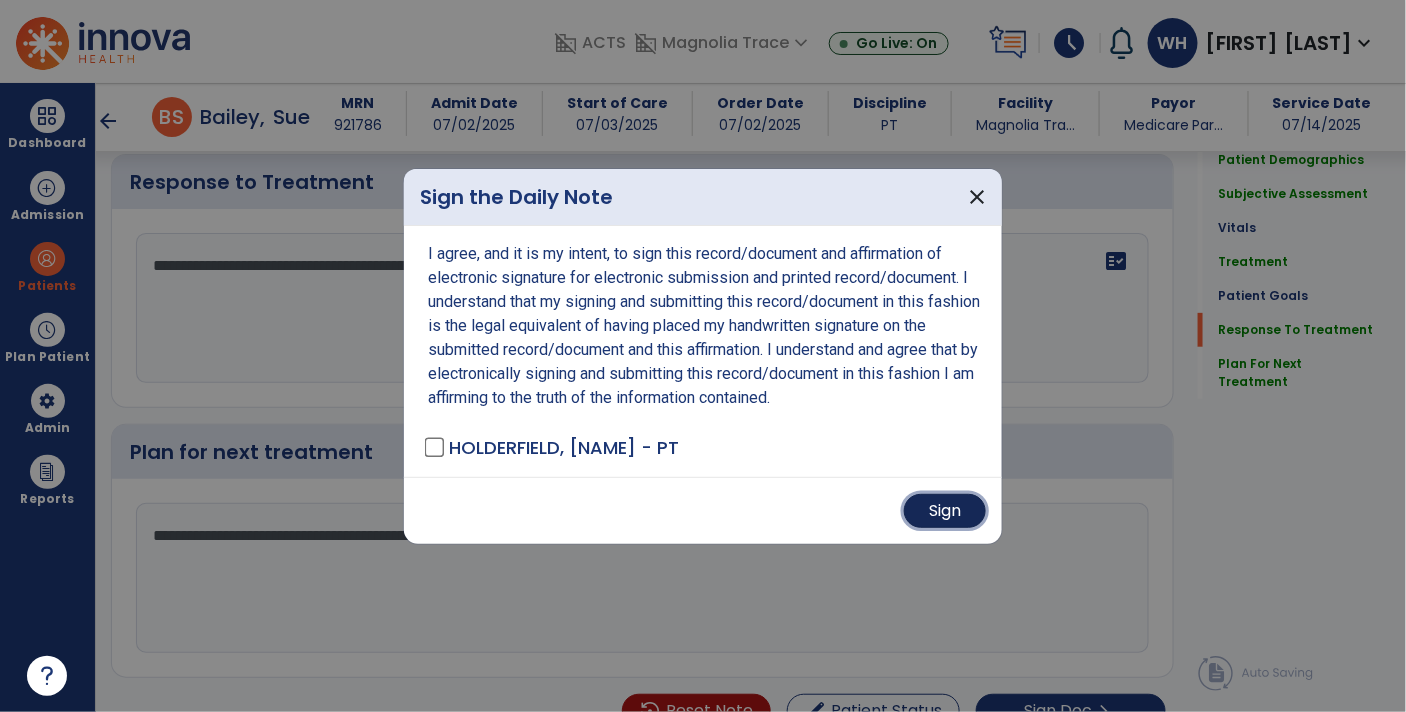 click on "Sign" at bounding box center [945, 511] 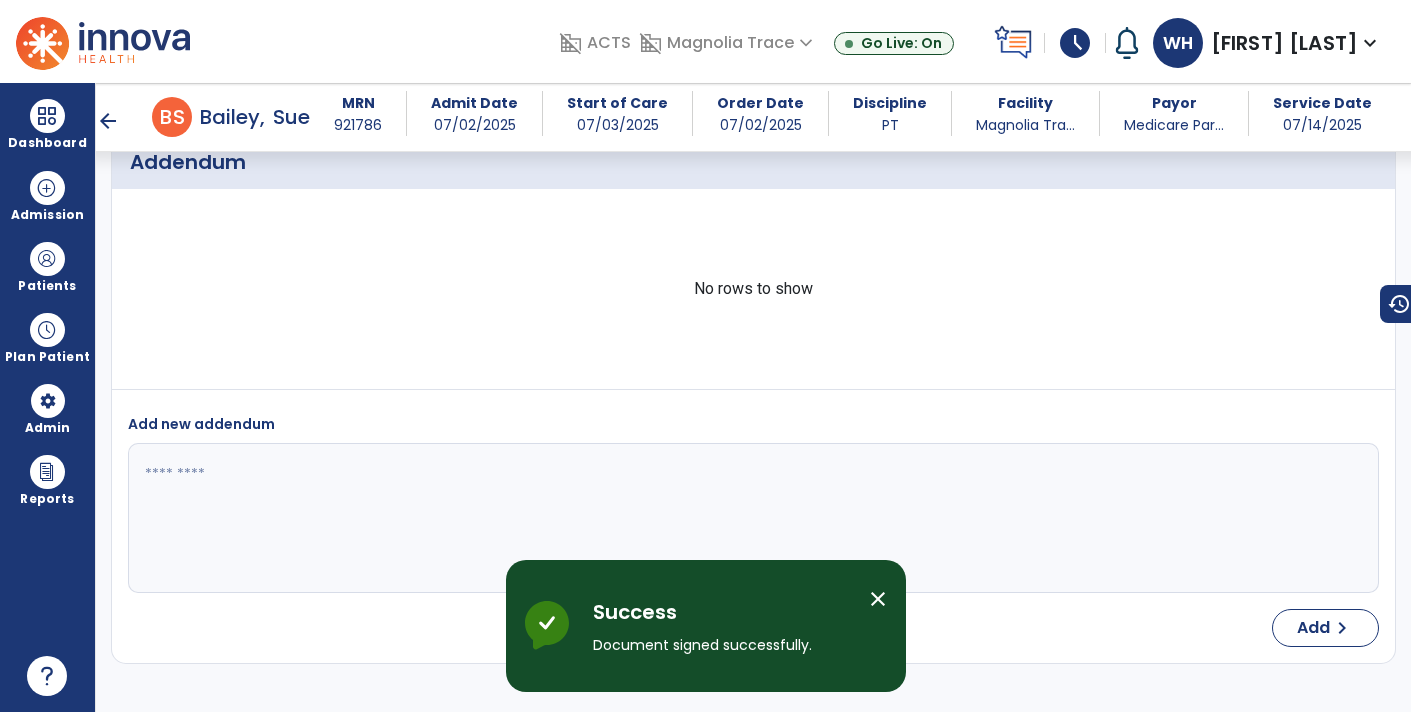 scroll, scrollTop: 3499, scrollLeft: 0, axis: vertical 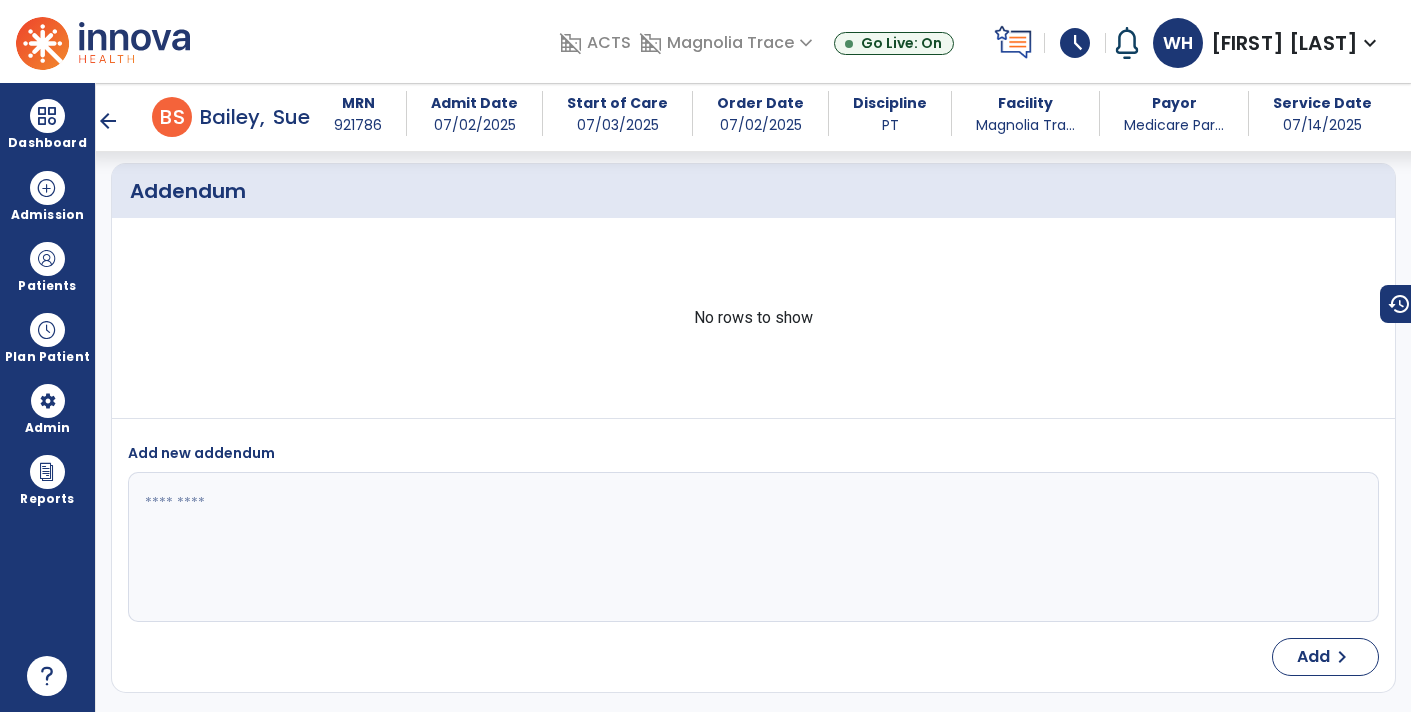 click on "arrow_back" at bounding box center (108, 121) 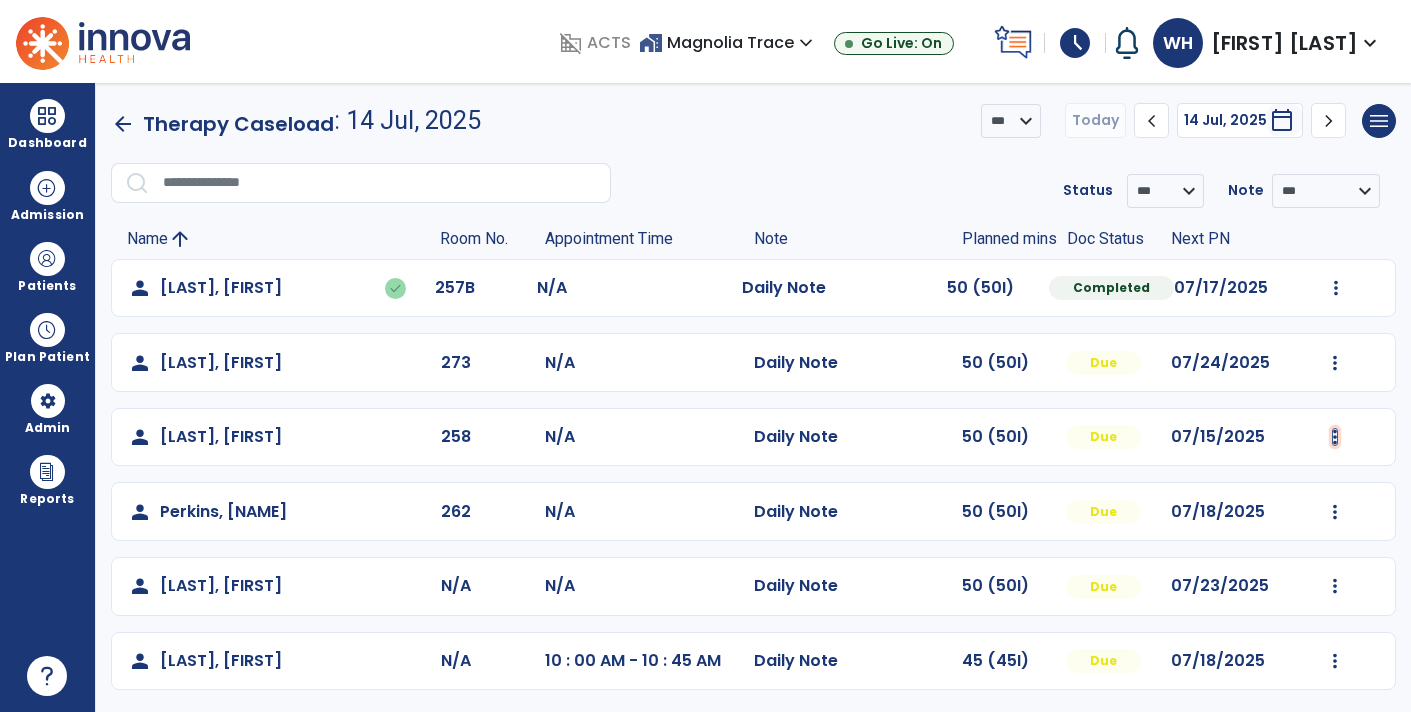 click at bounding box center (1336, 288) 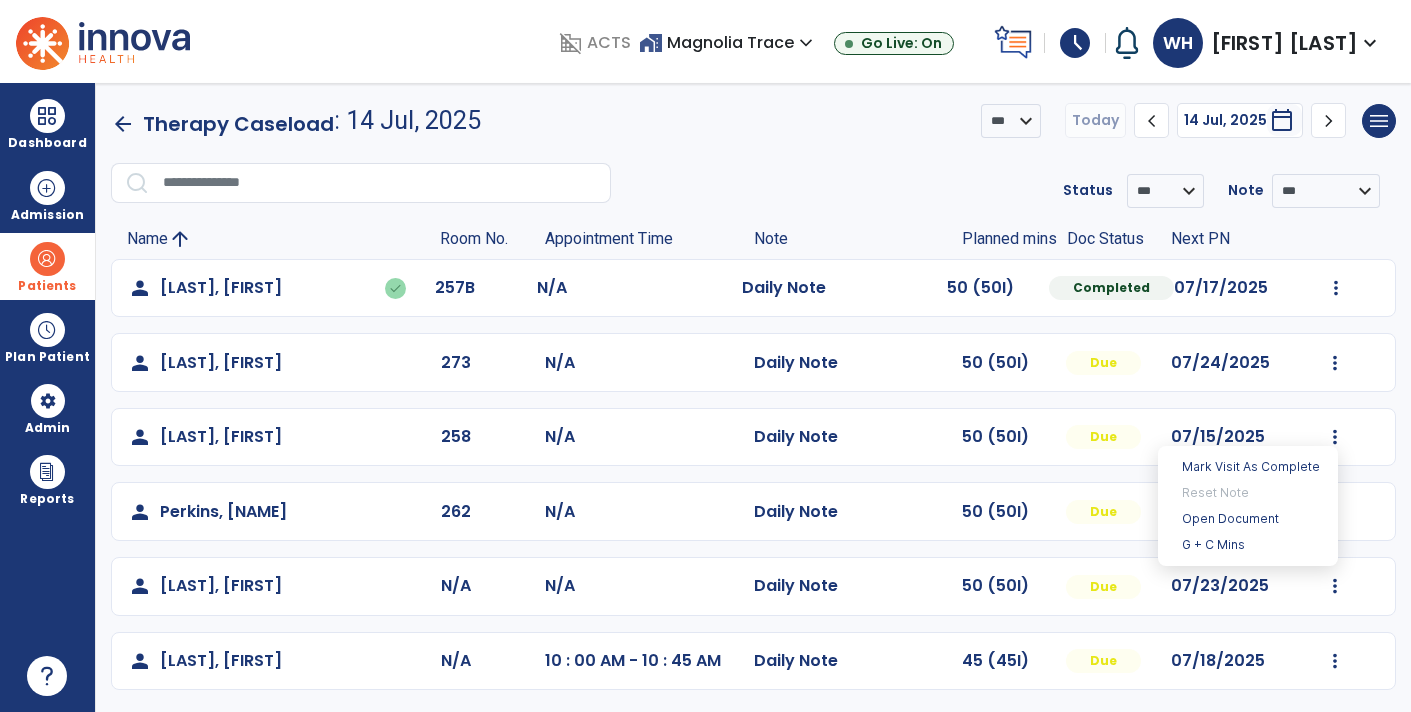 click on "Patients" at bounding box center [47, 266] 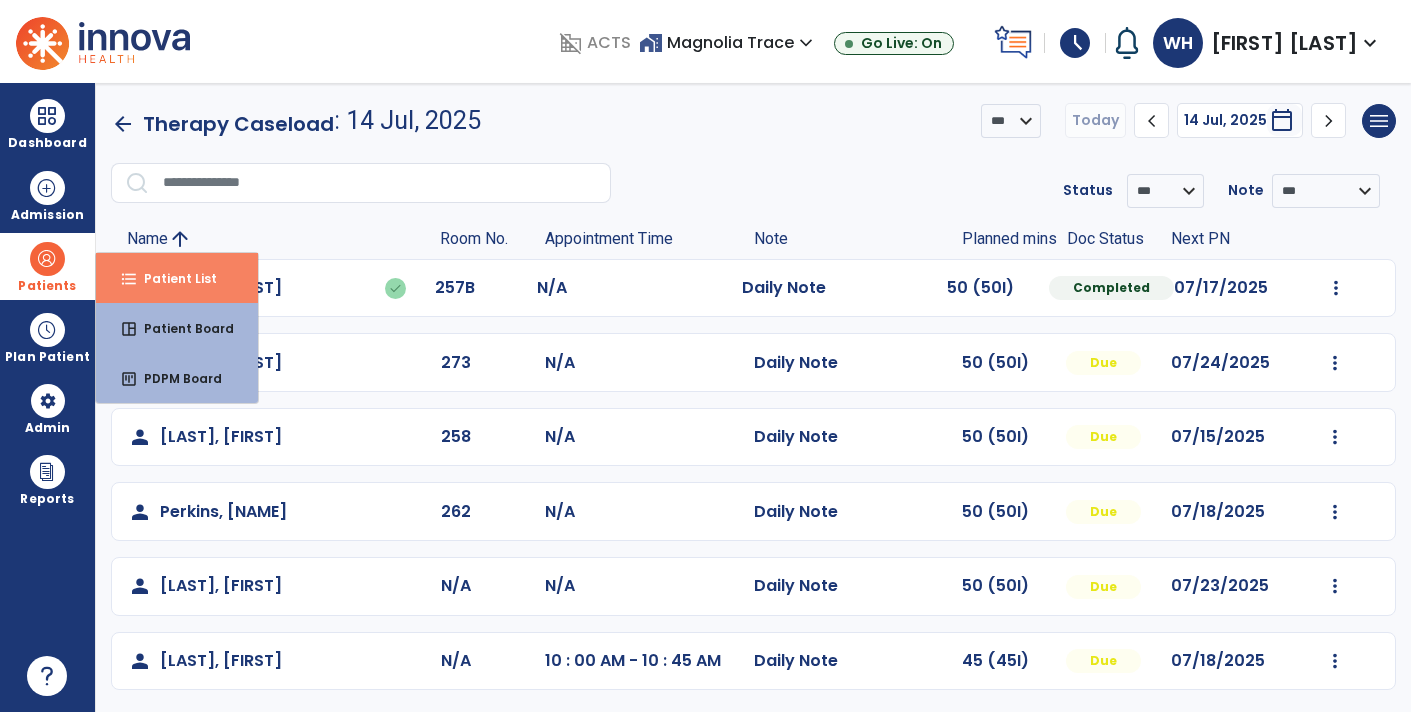 click on "Patient List" at bounding box center (172, 278) 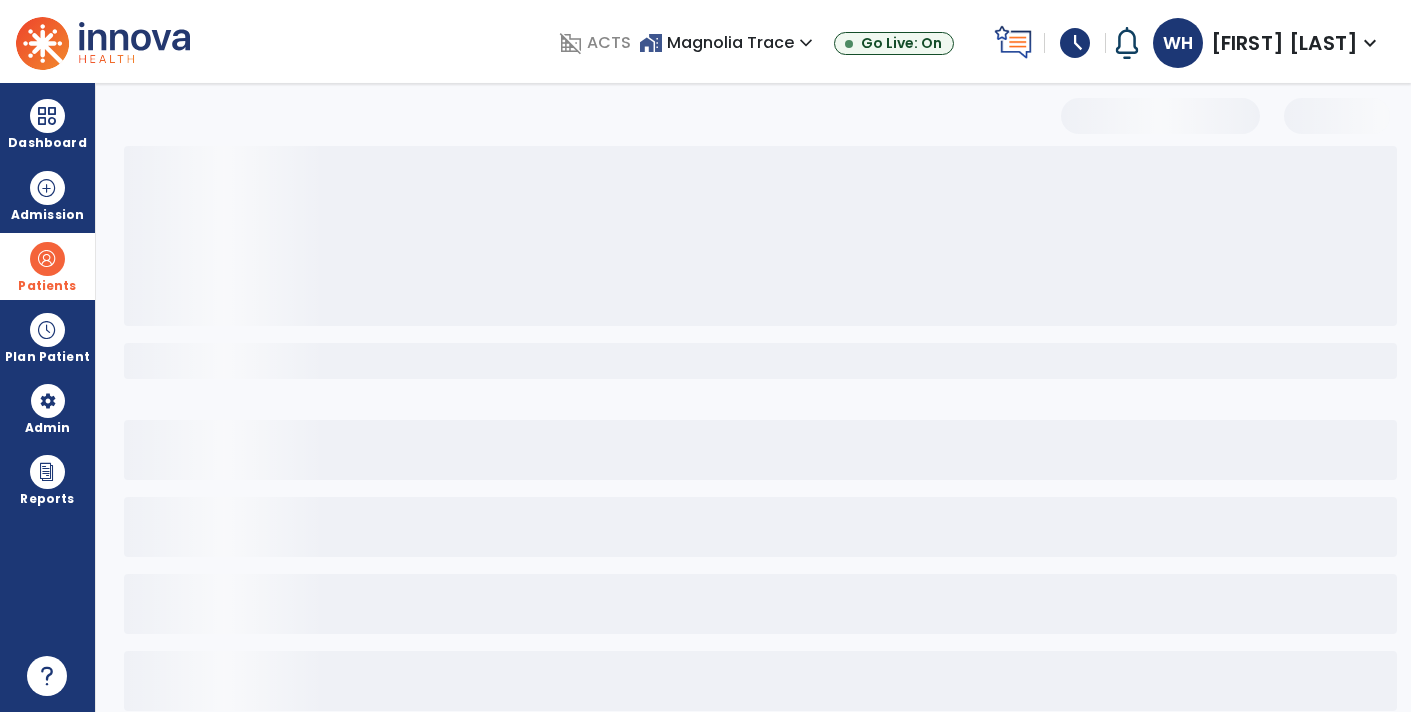 select on "***" 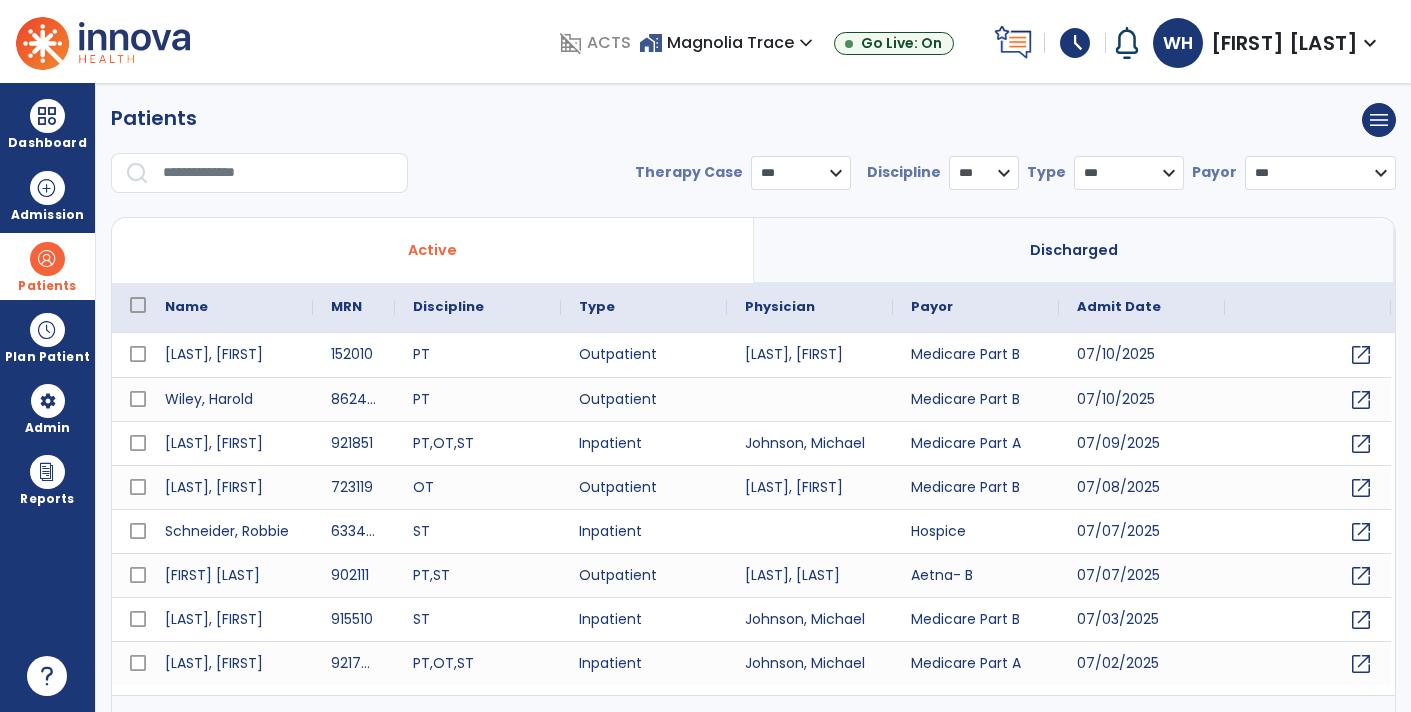 click at bounding box center (278, 173) 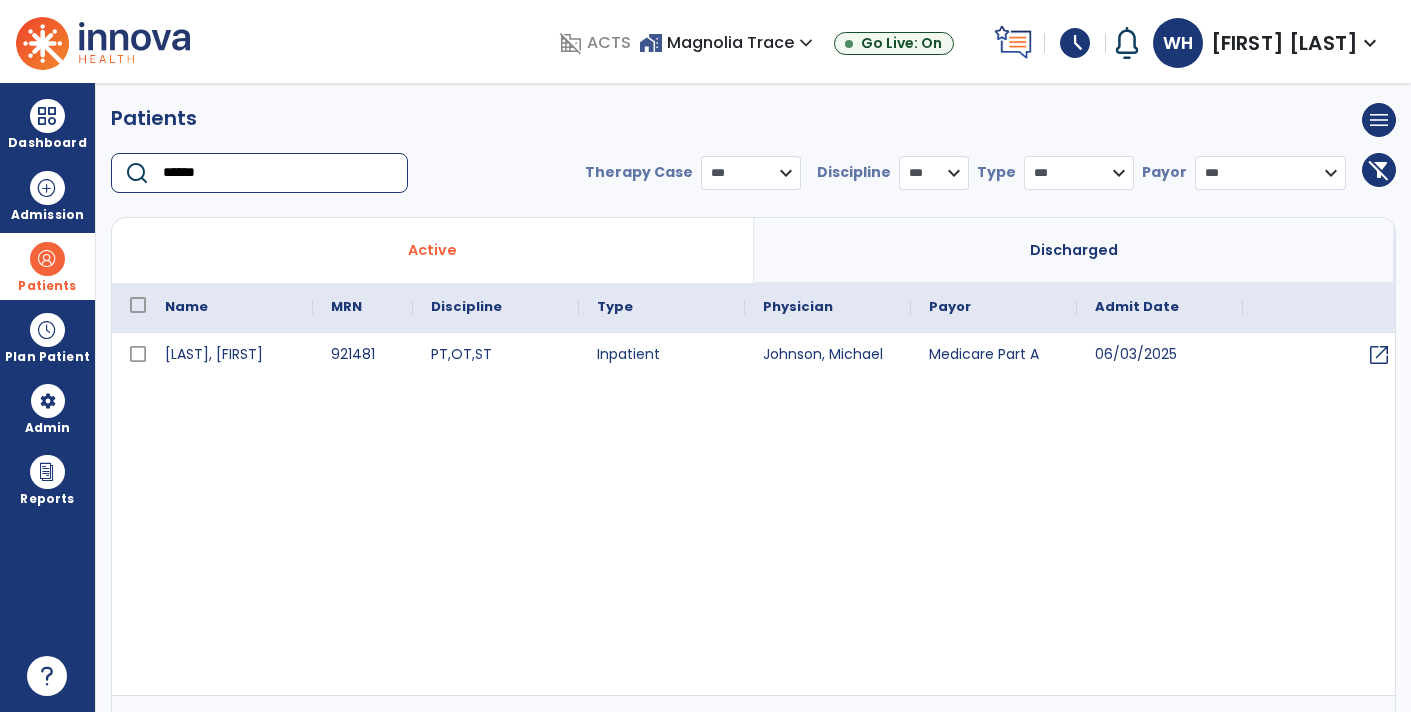 type on "******" 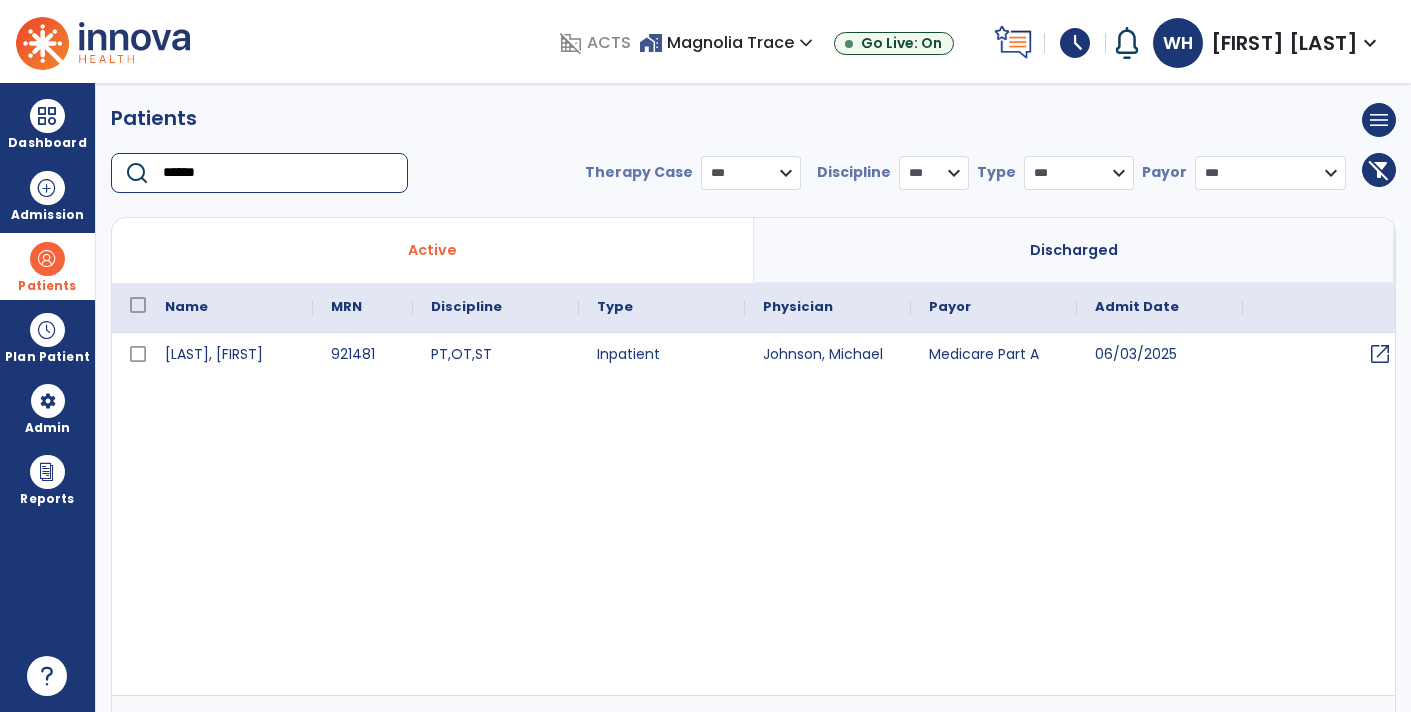 click on "open_in_new" at bounding box center (1380, 354) 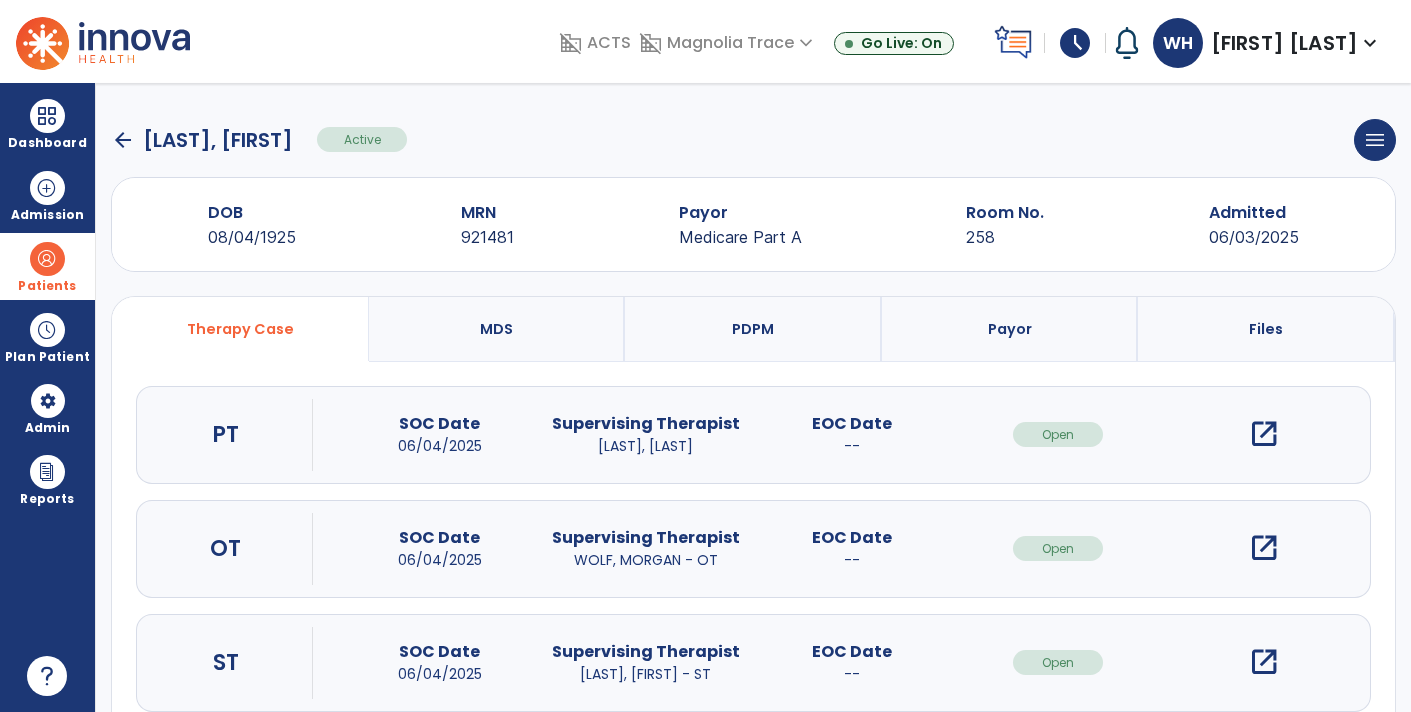 click on "open_in_new" at bounding box center (1264, 434) 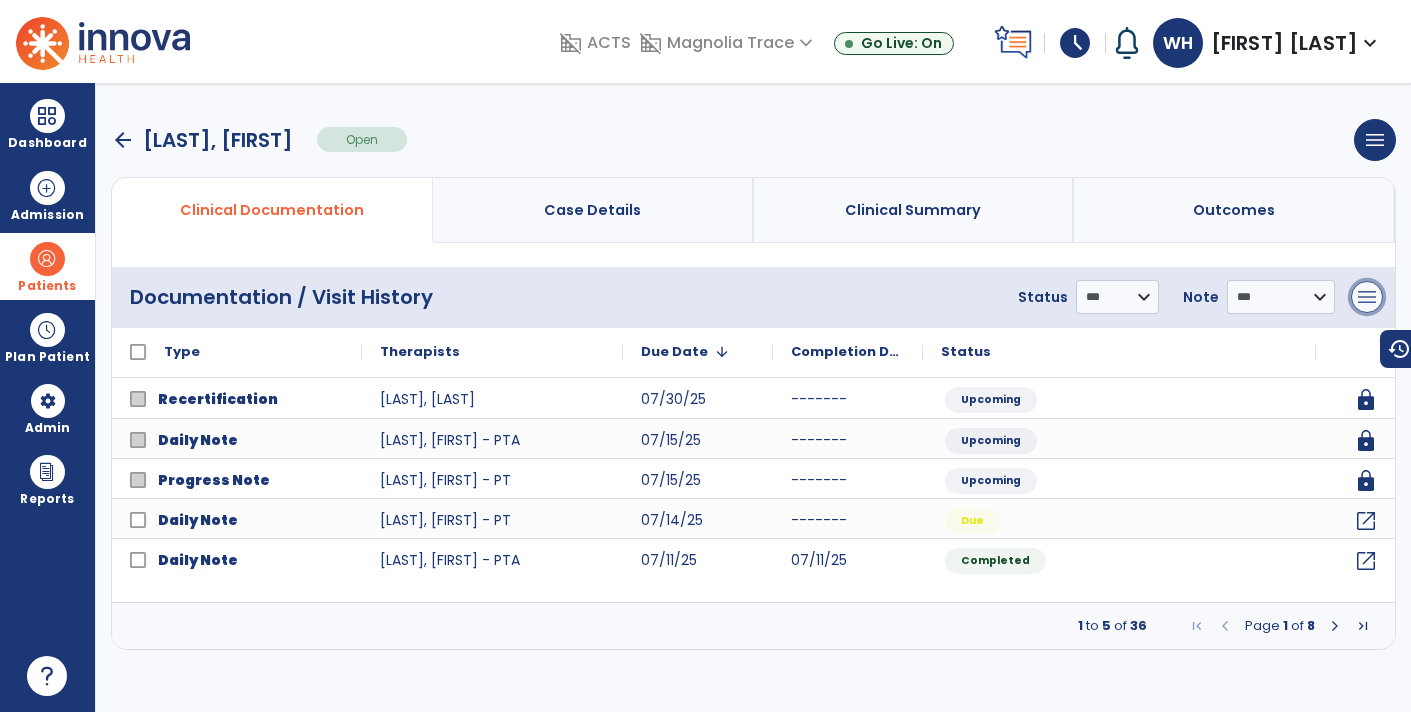 click on "menu" at bounding box center (1367, 297) 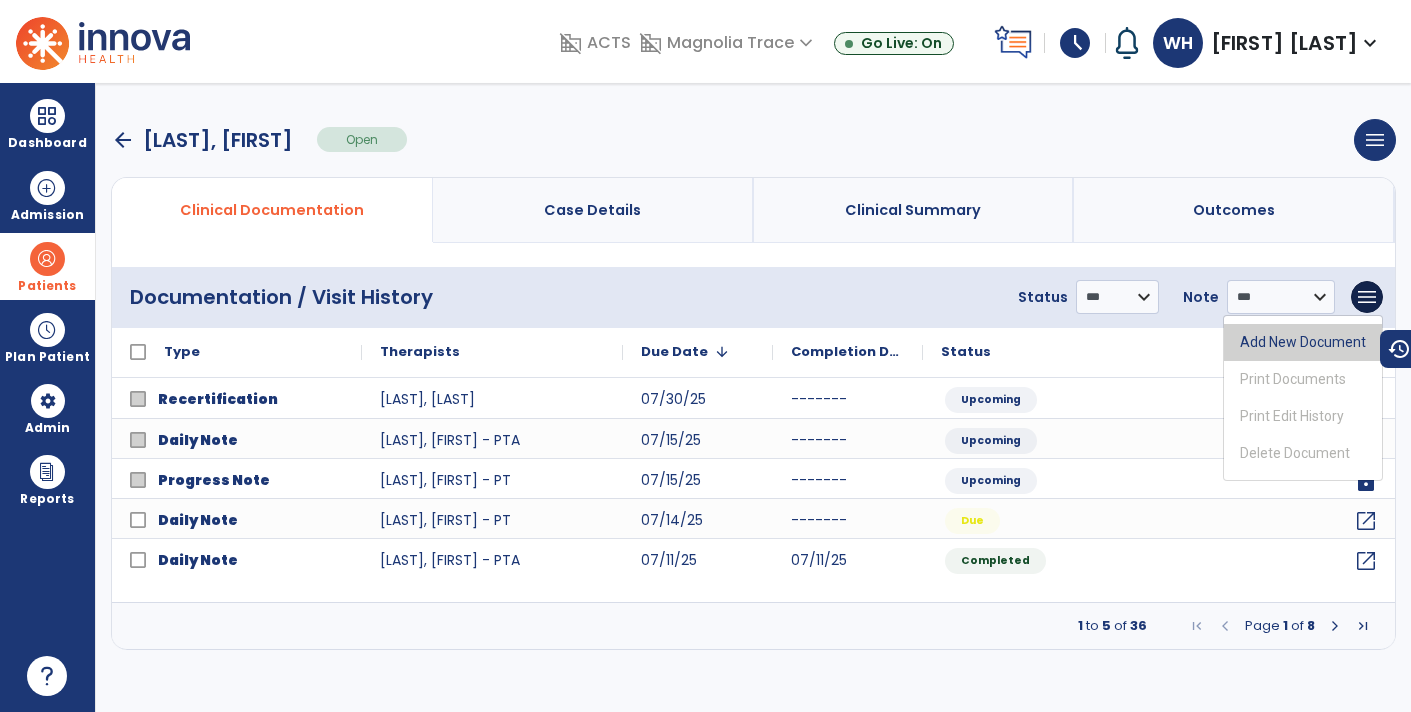 click on "Add New Document" at bounding box center (1303, 342) 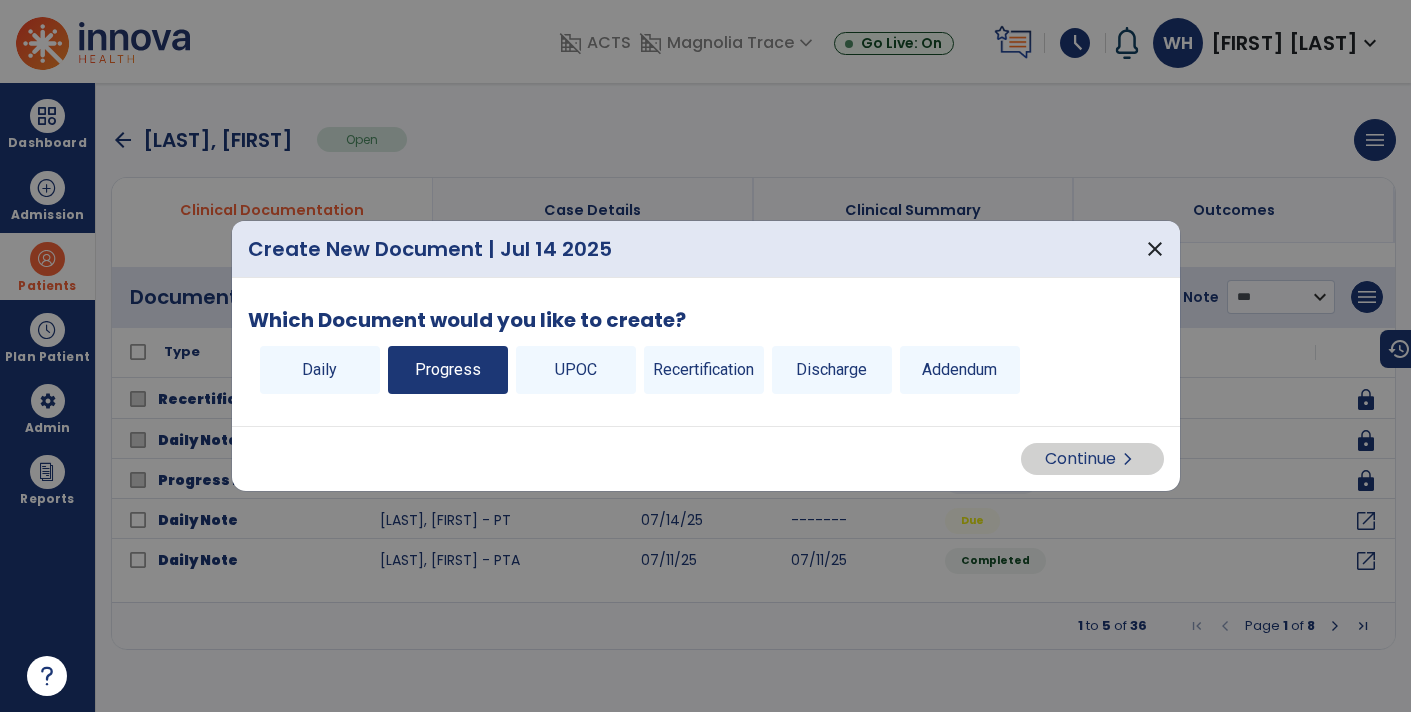 click on "Progress" at bounding box center [448, 370] 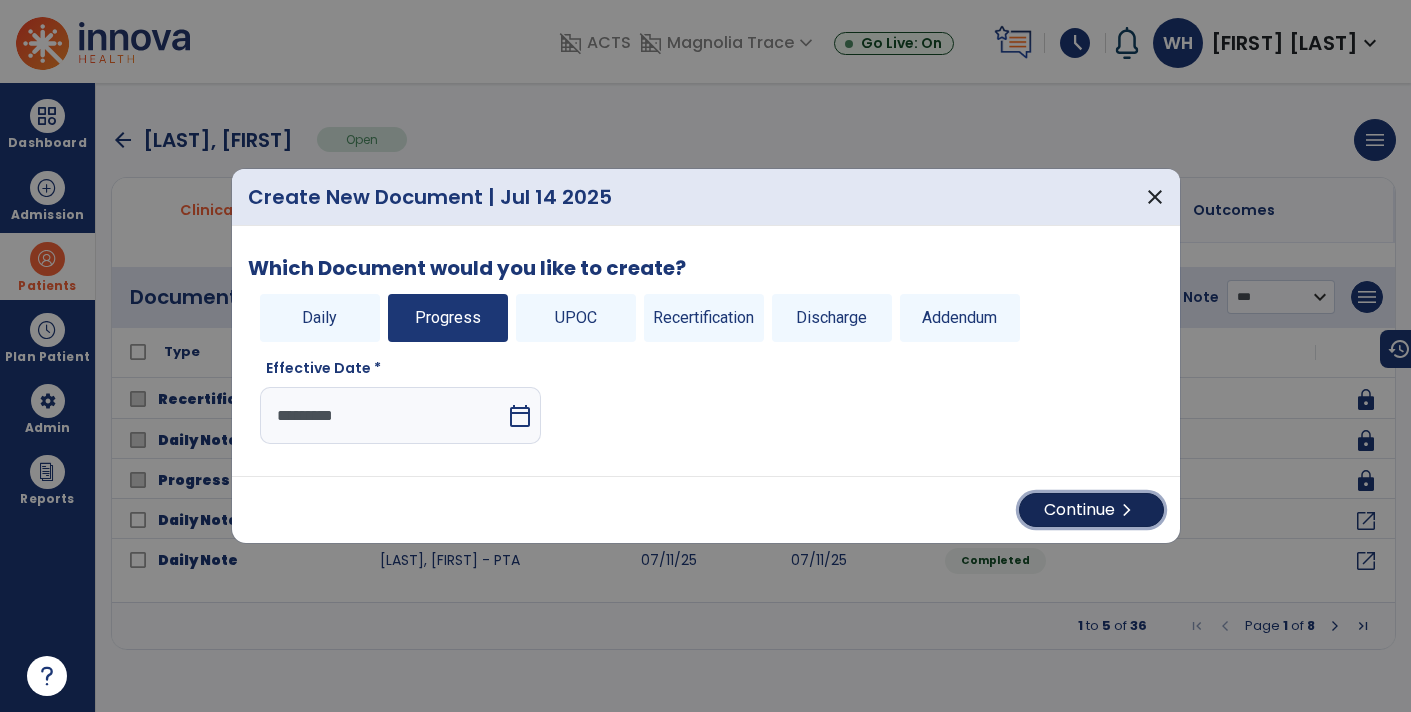 click on "Continue   chevron_right" at bounding box center (1091, 510) 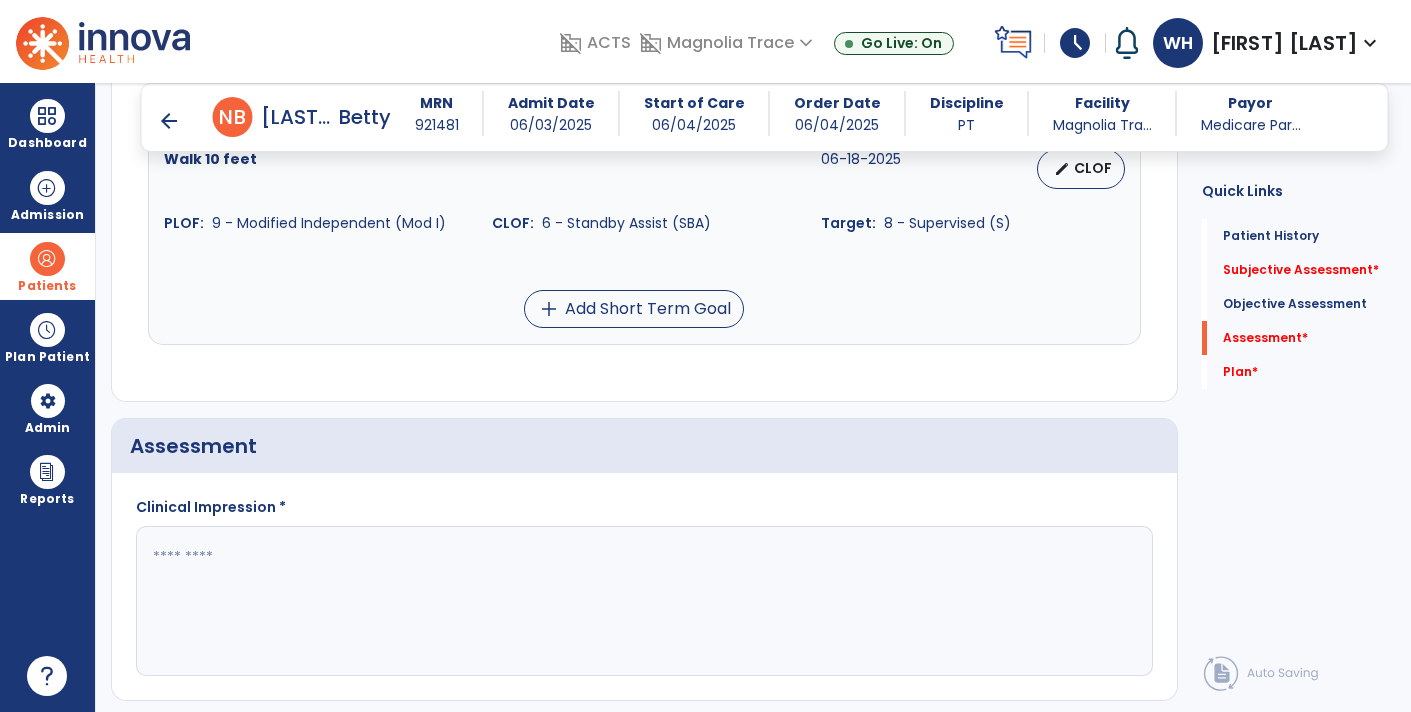 scroll, scrollTop: 1548, scrollLeft: 0, axis: vertical 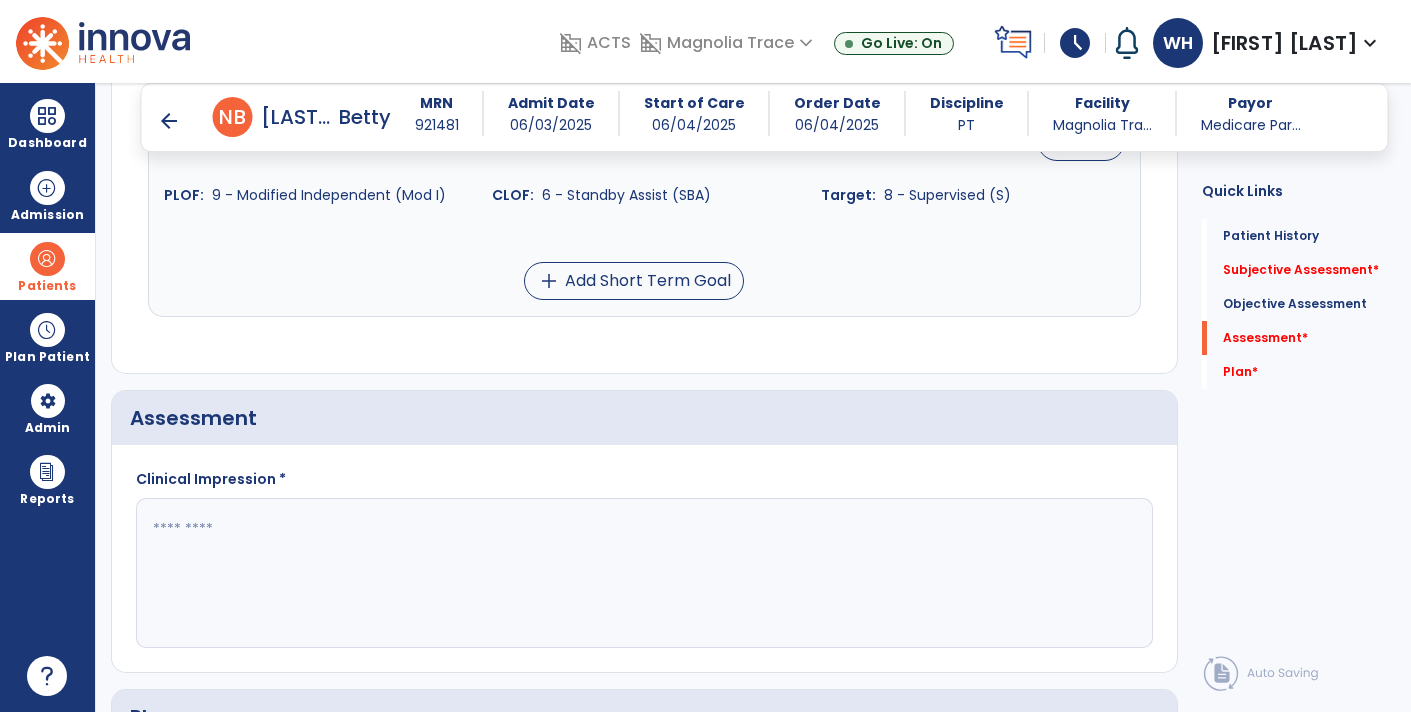 click 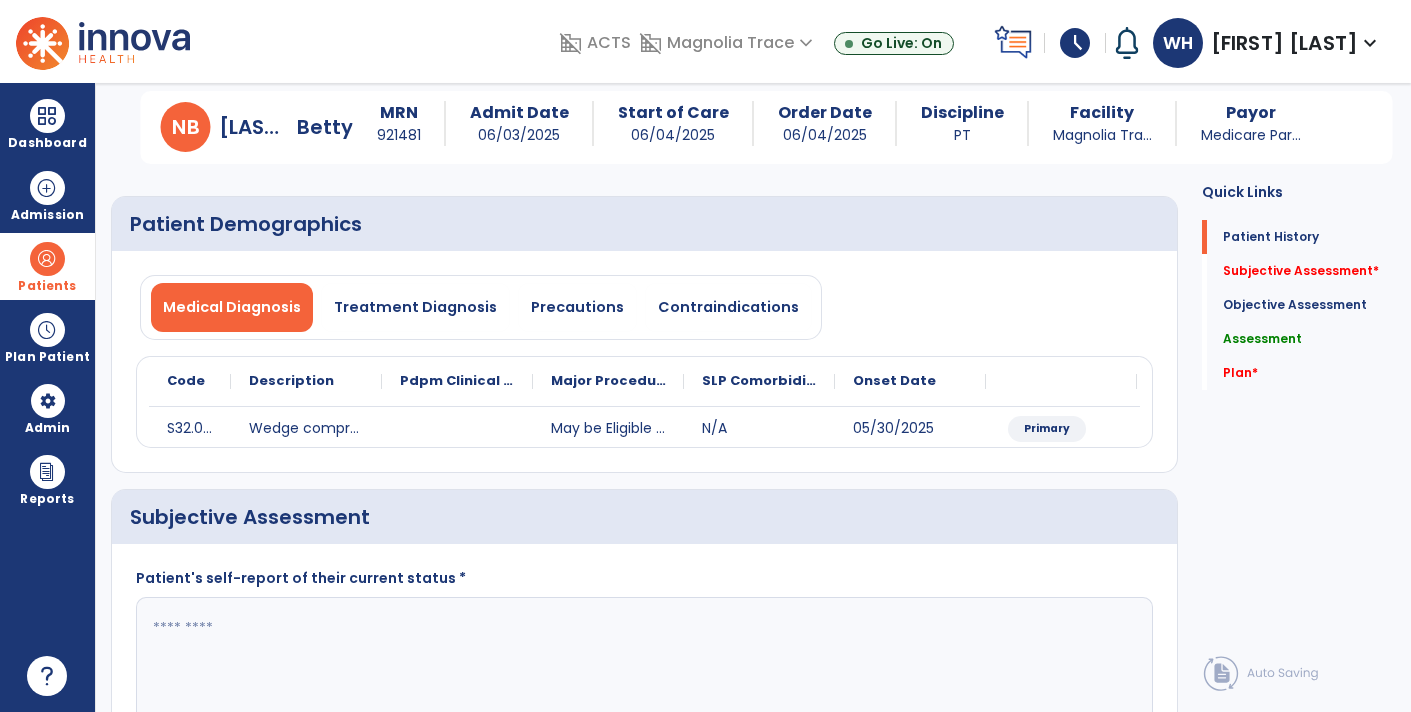 scroll, scrollTop: 0, scrollLeft: 0, axis: both 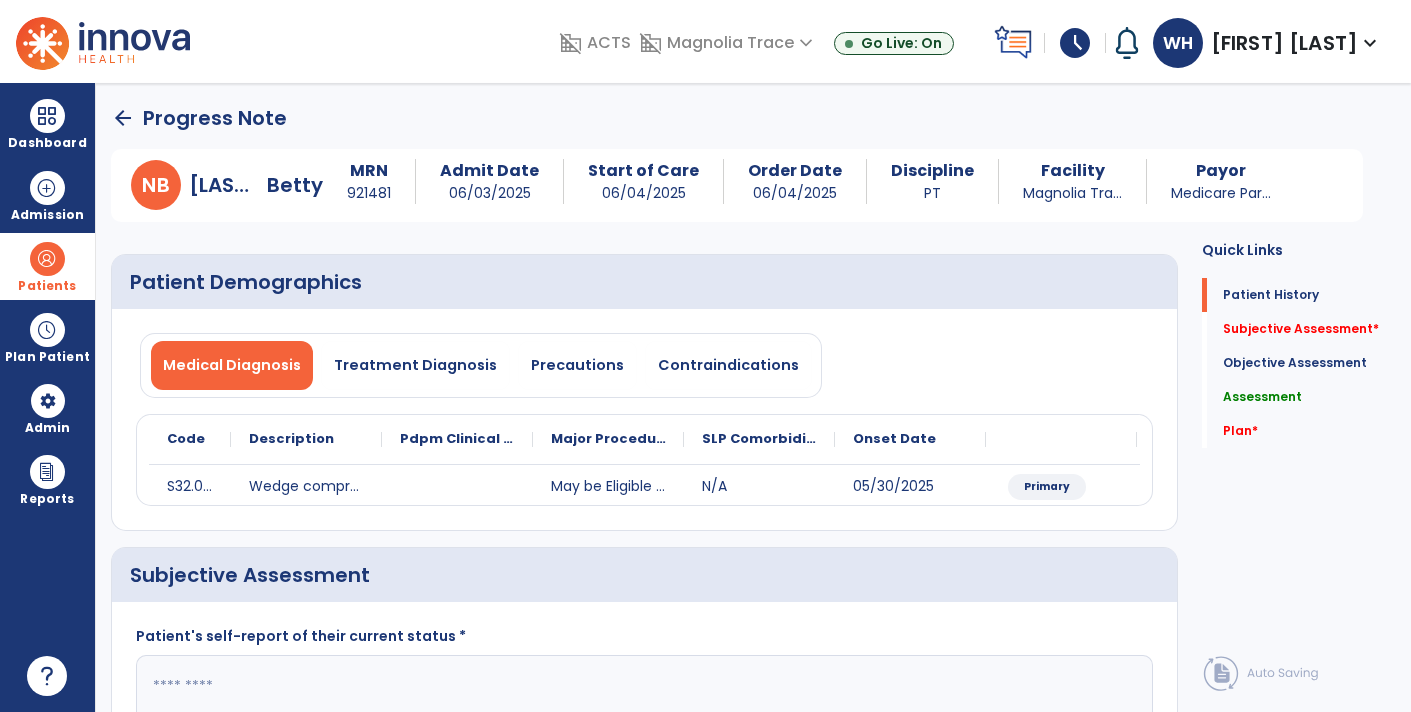 type on "**********" 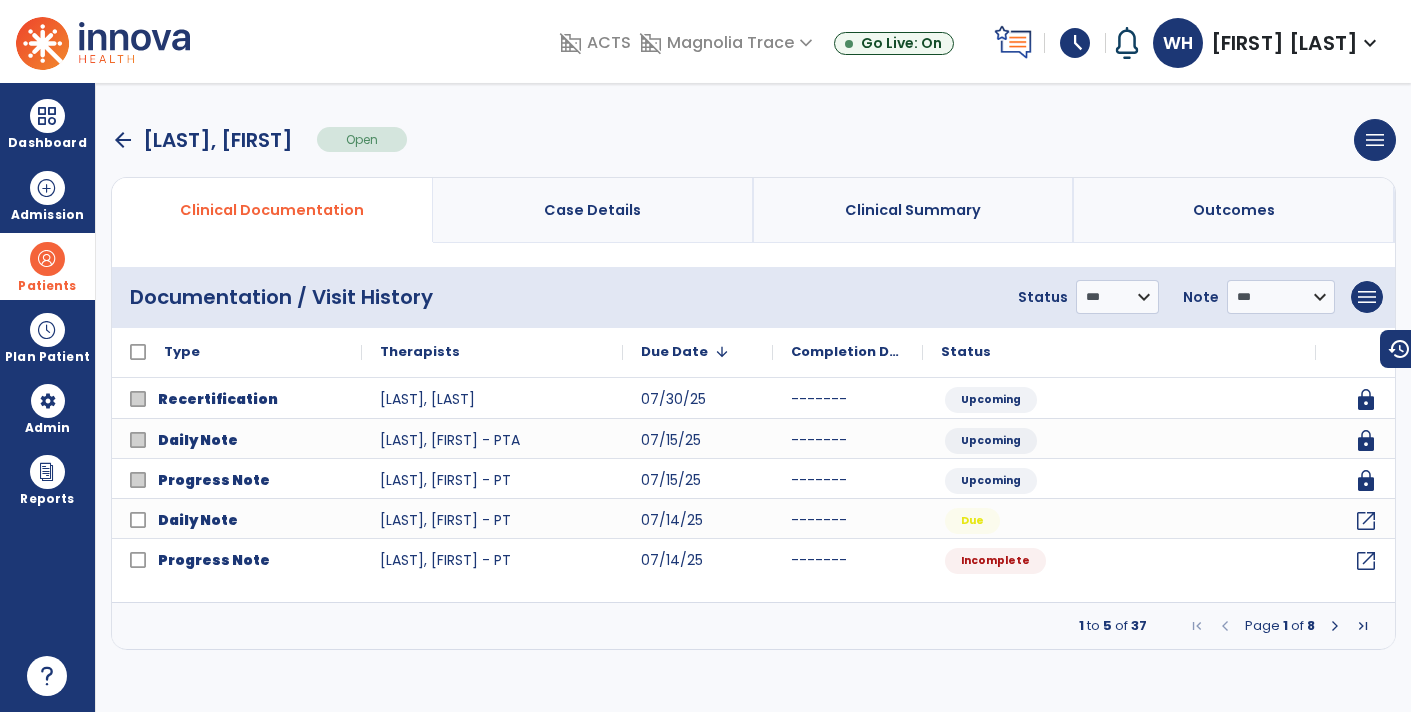 click at bounding box center [1335, 626] 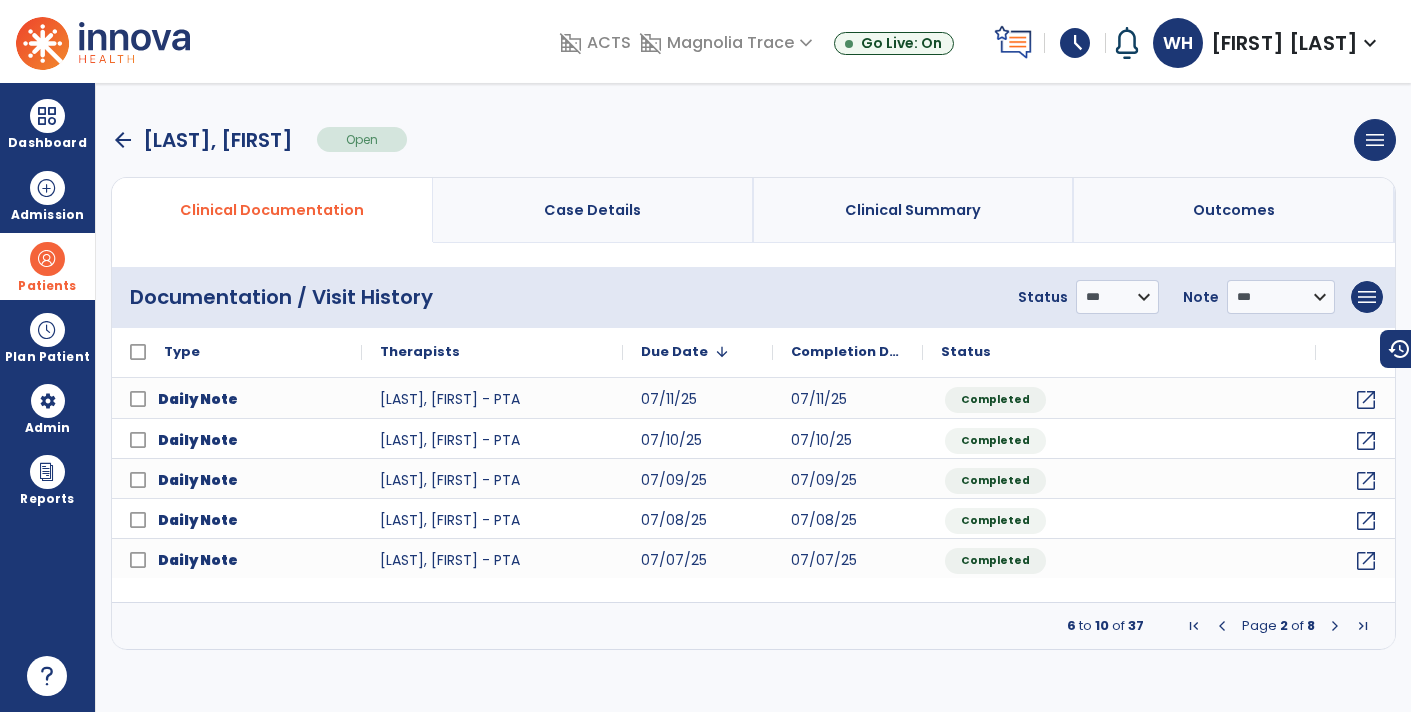 click at bounding box center [1335, 626] 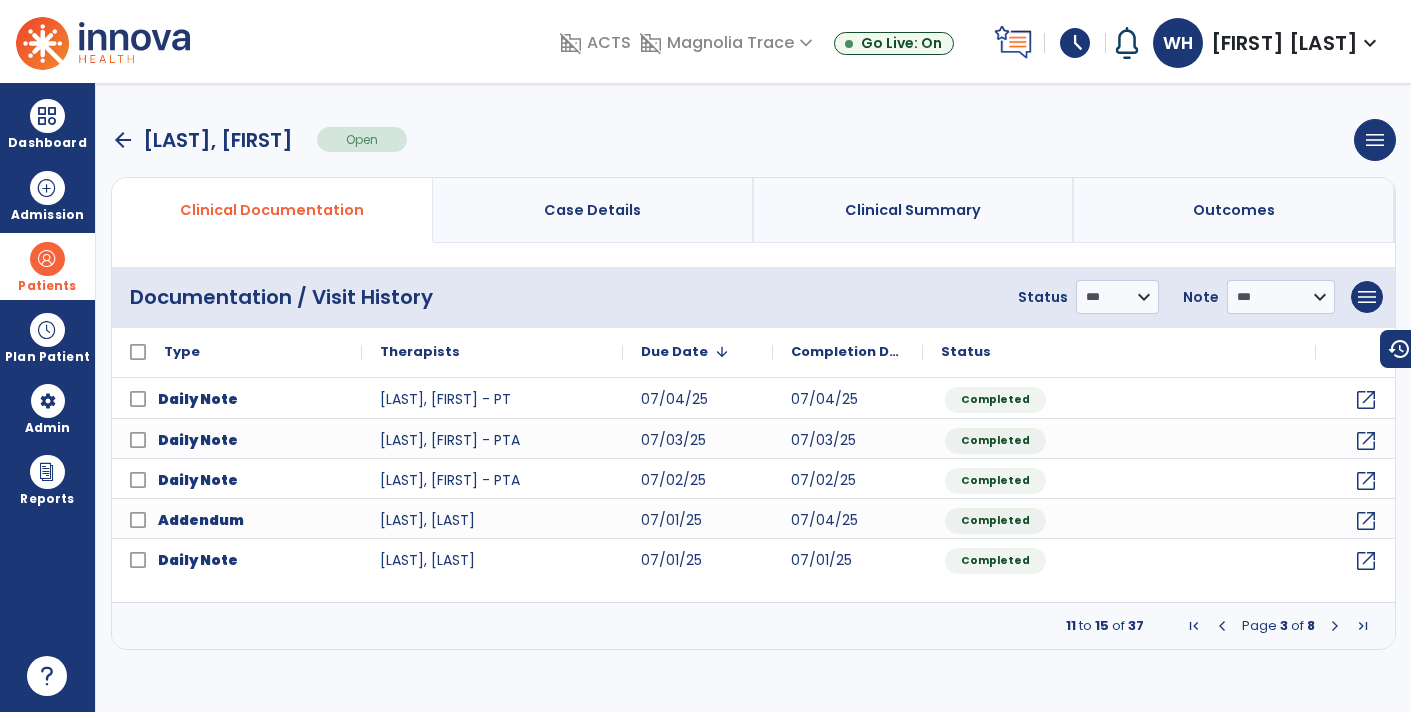 click at bounding box center (1335, 626) 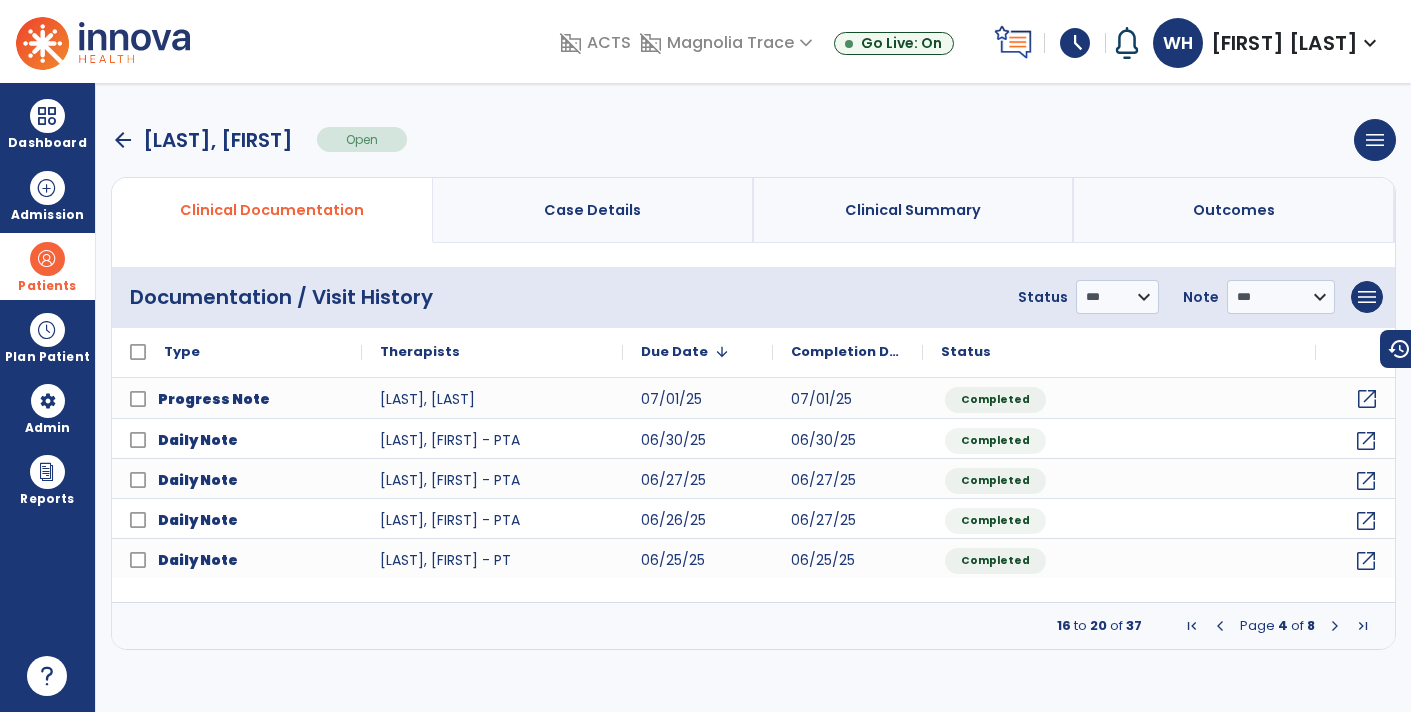 click on "open_in_new" 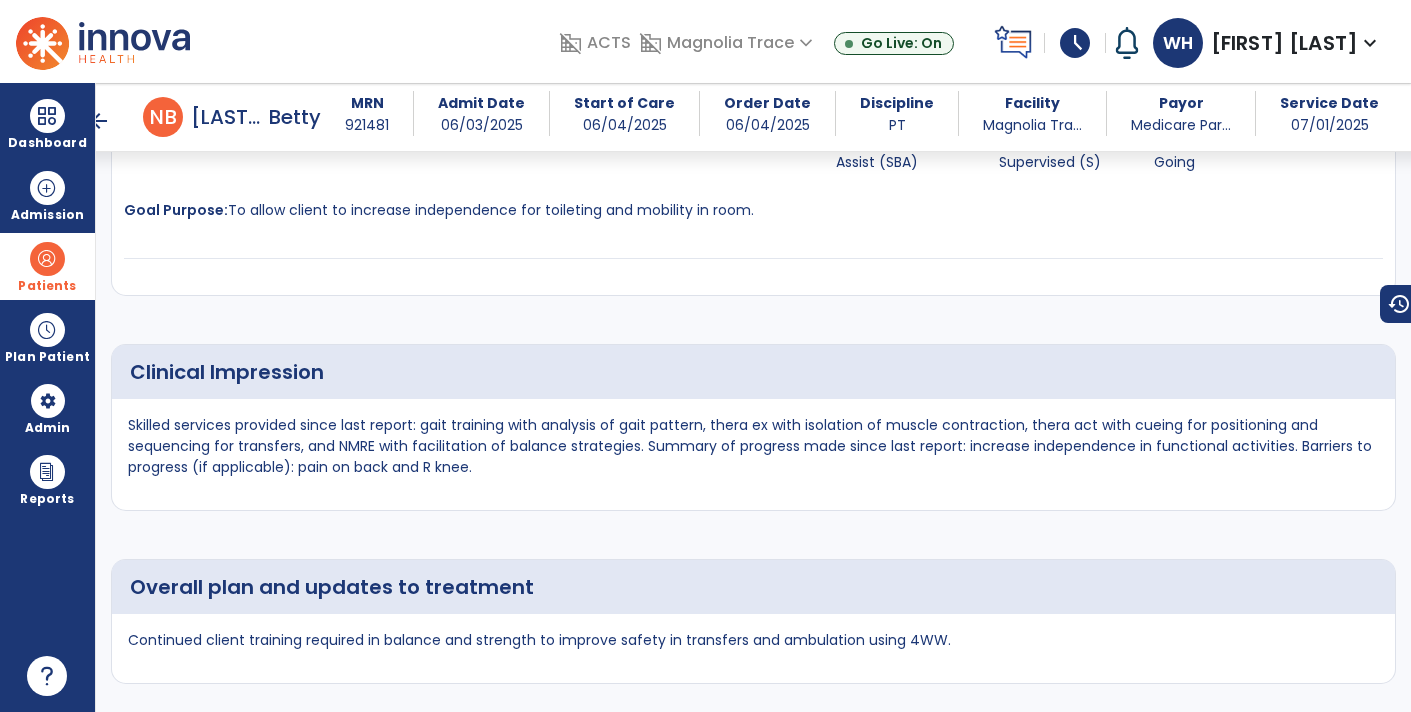 scroll, scrollTop: 1682, scrollLeft: 0, axis: vertical 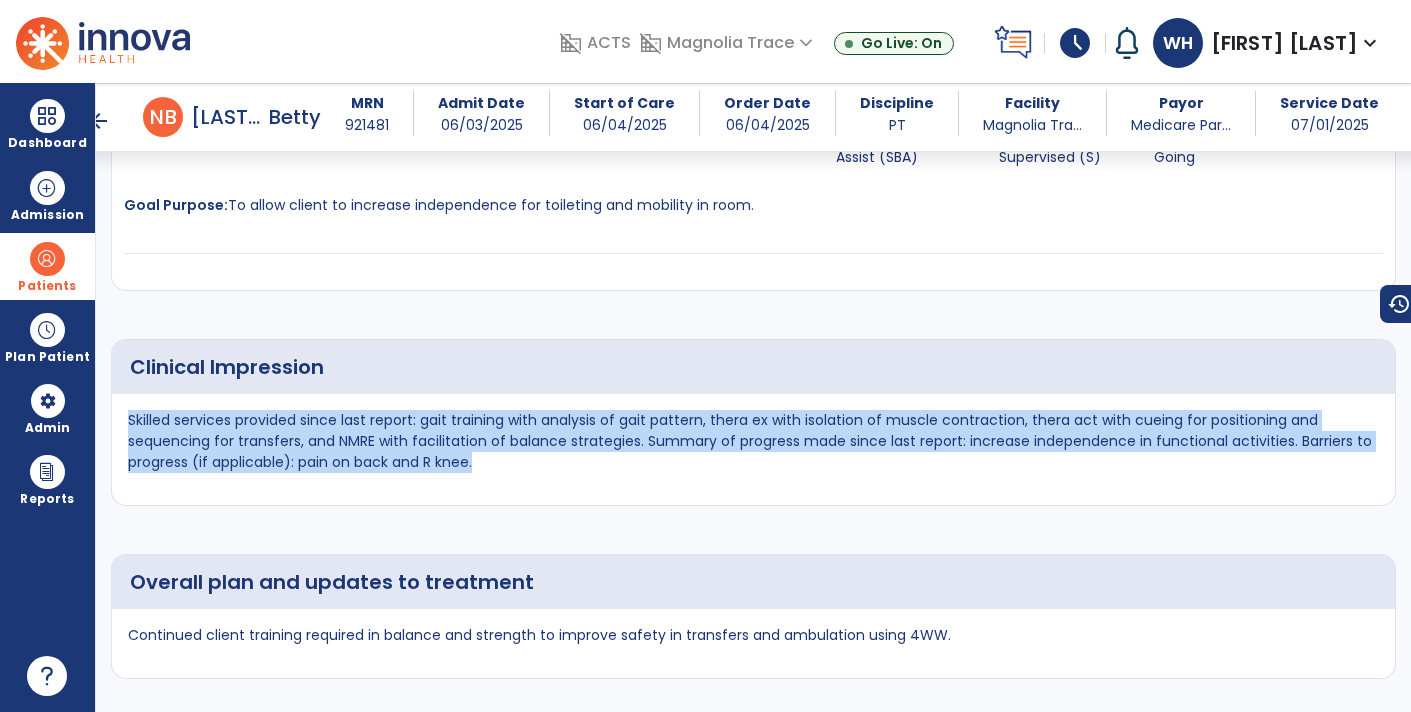 click on "arrow_back" at bounding box center [99, 121] 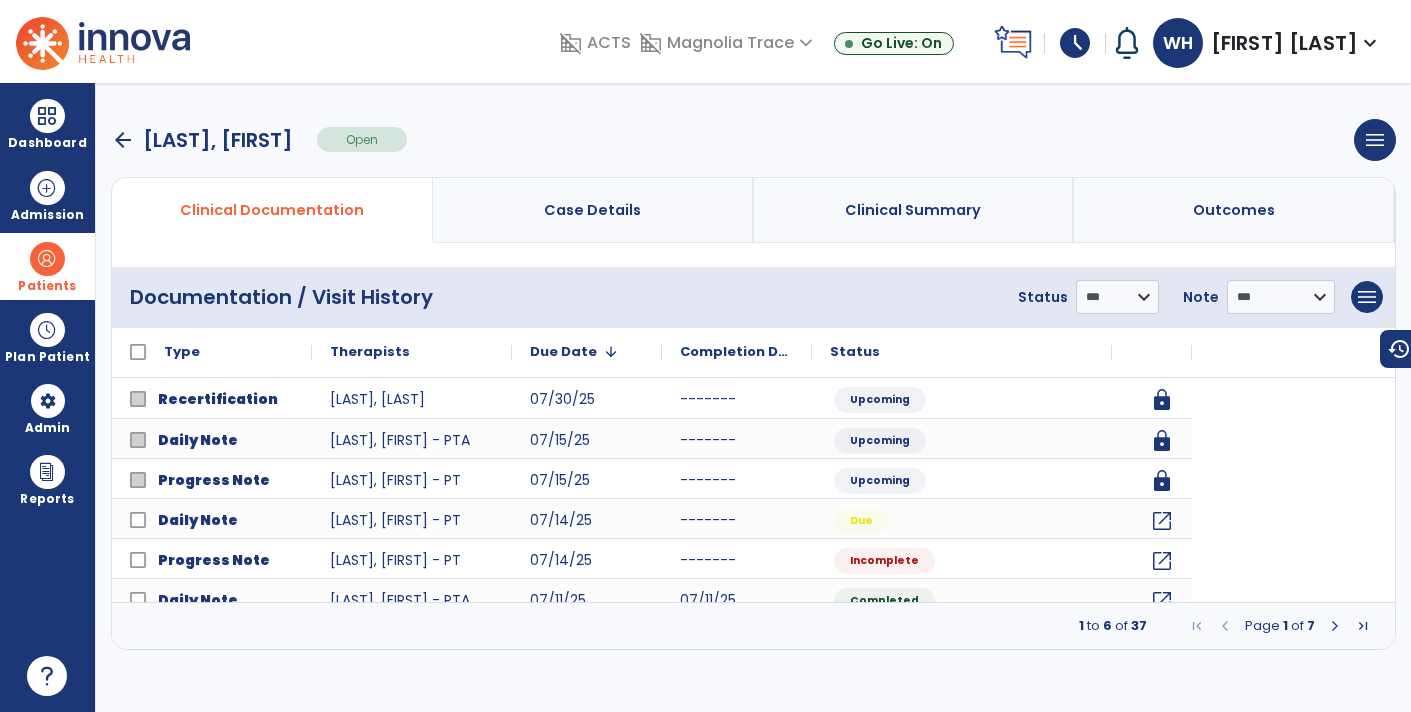 scroll, scrollTop: 0, scrollLeft: 0, axis: both 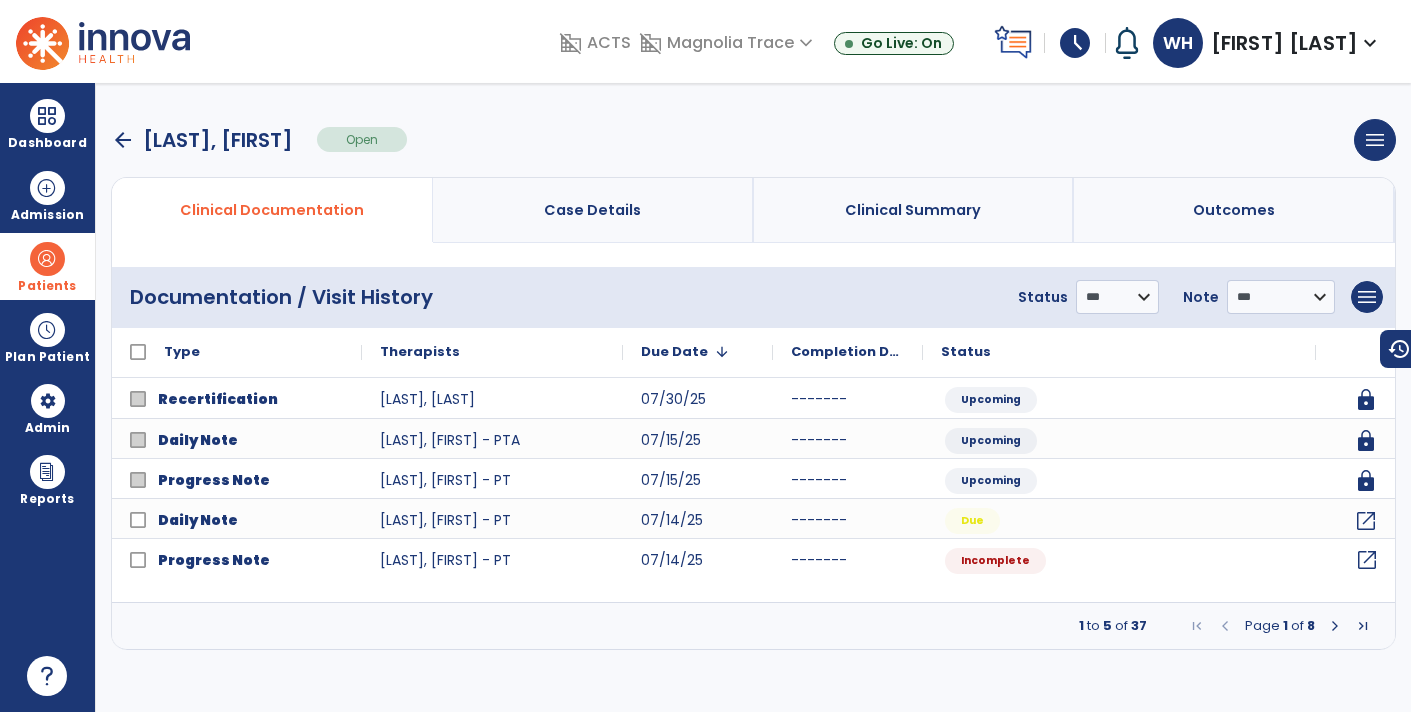 click on "open_in_new" 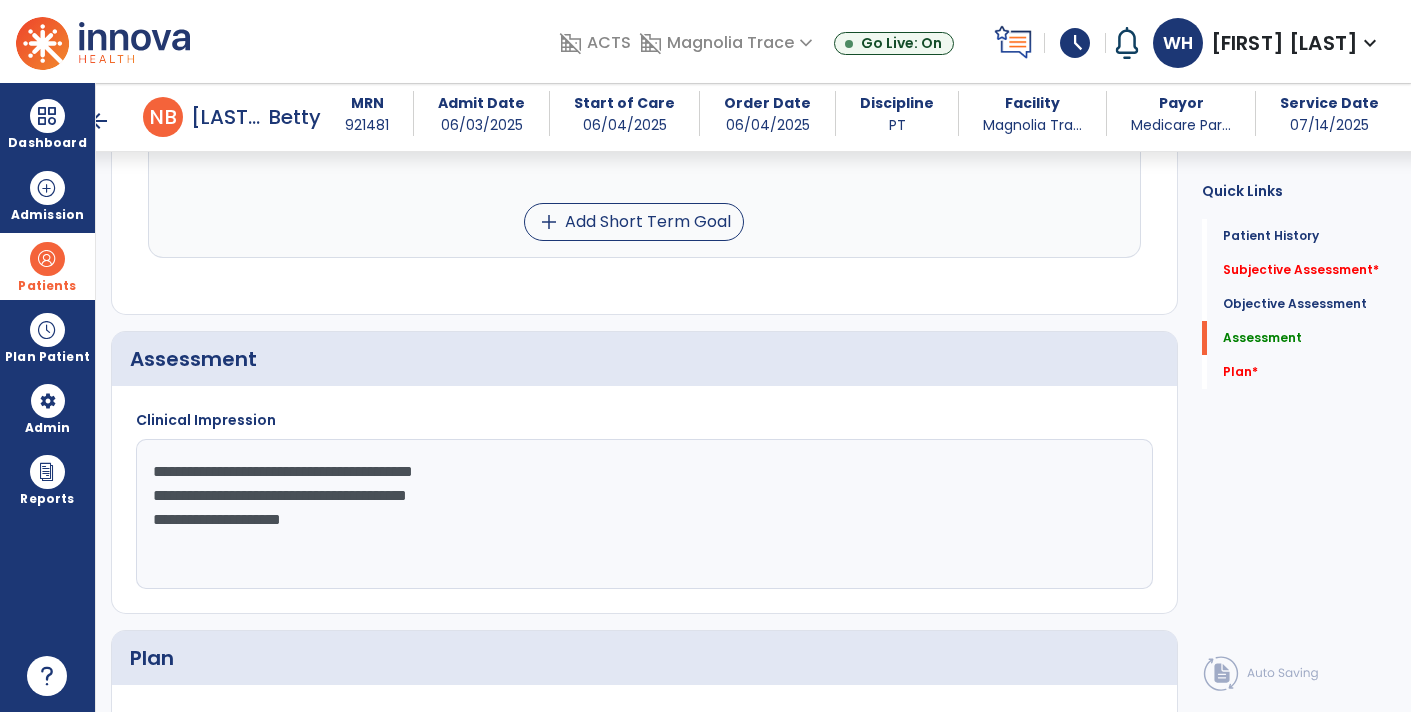 scroll, scrollTop: 1609, scrollLeft: 0, axis: vertical 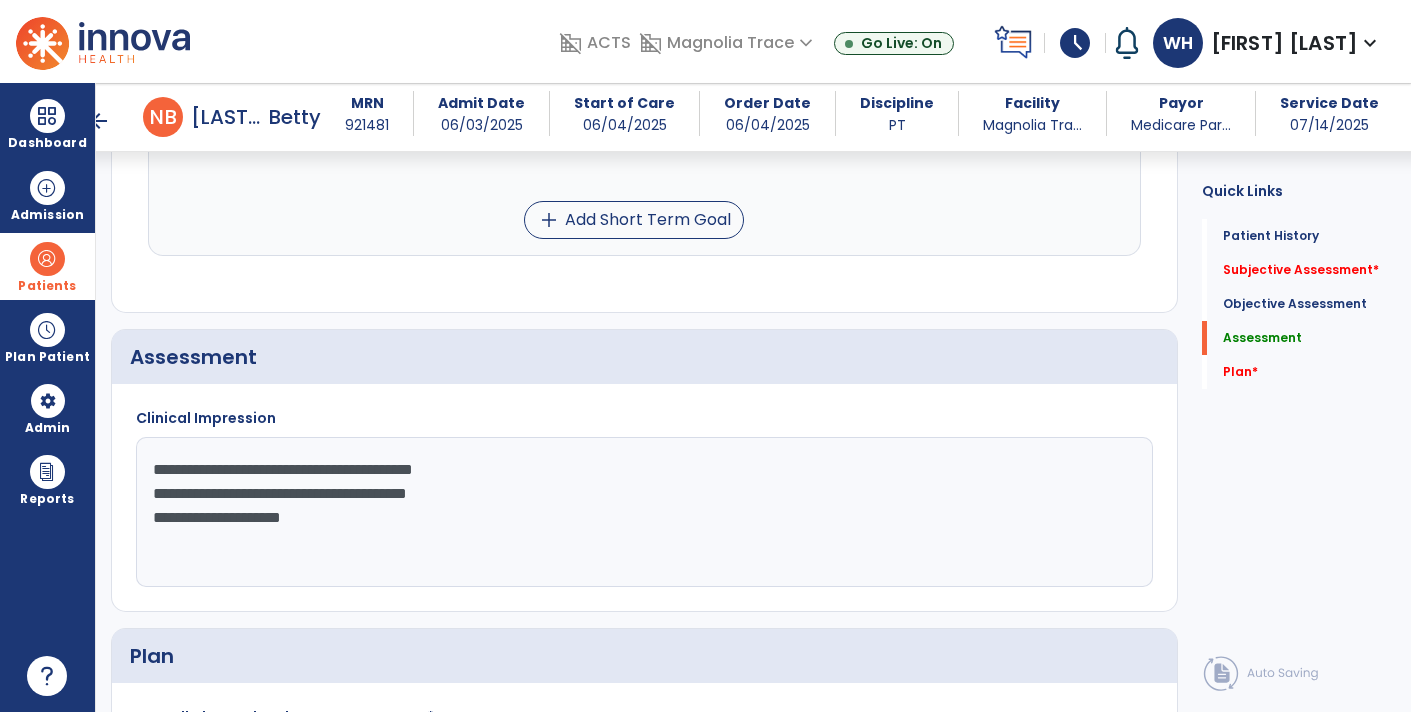 click on "**********" 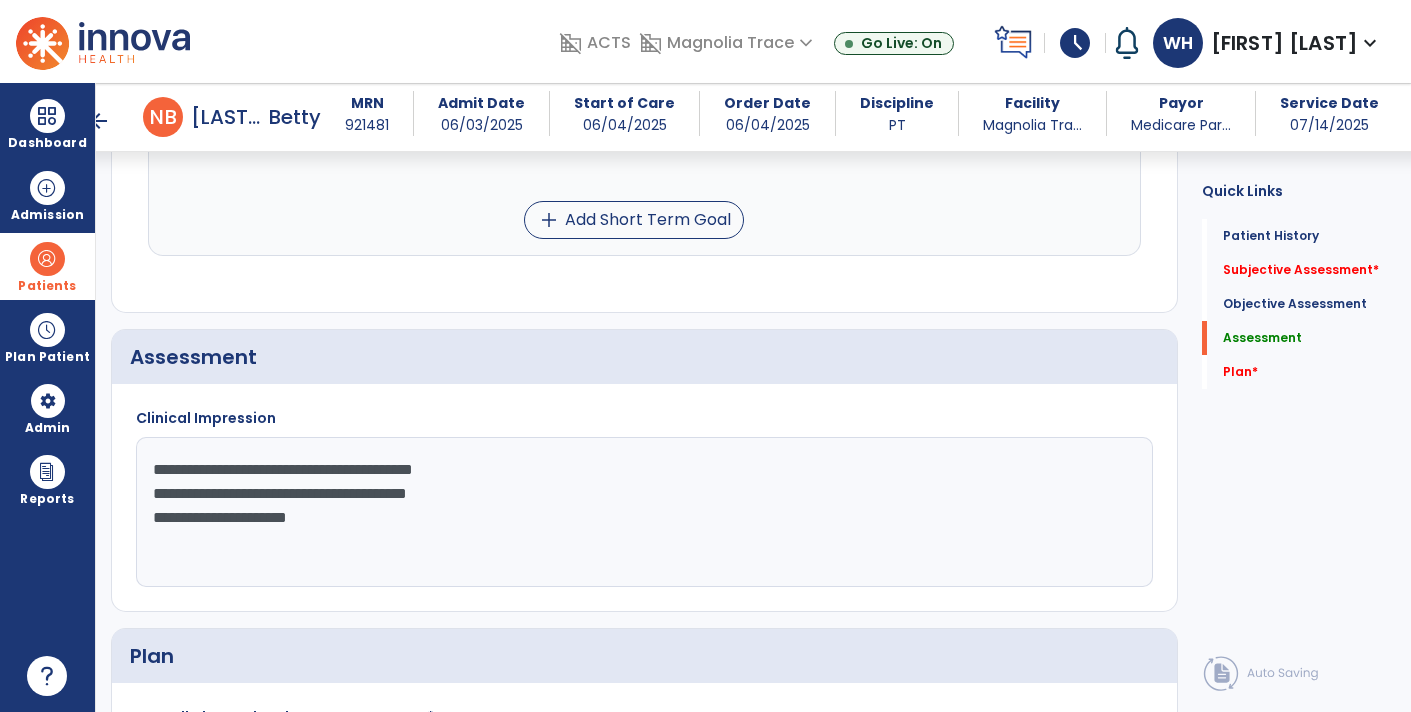 click on "**********" 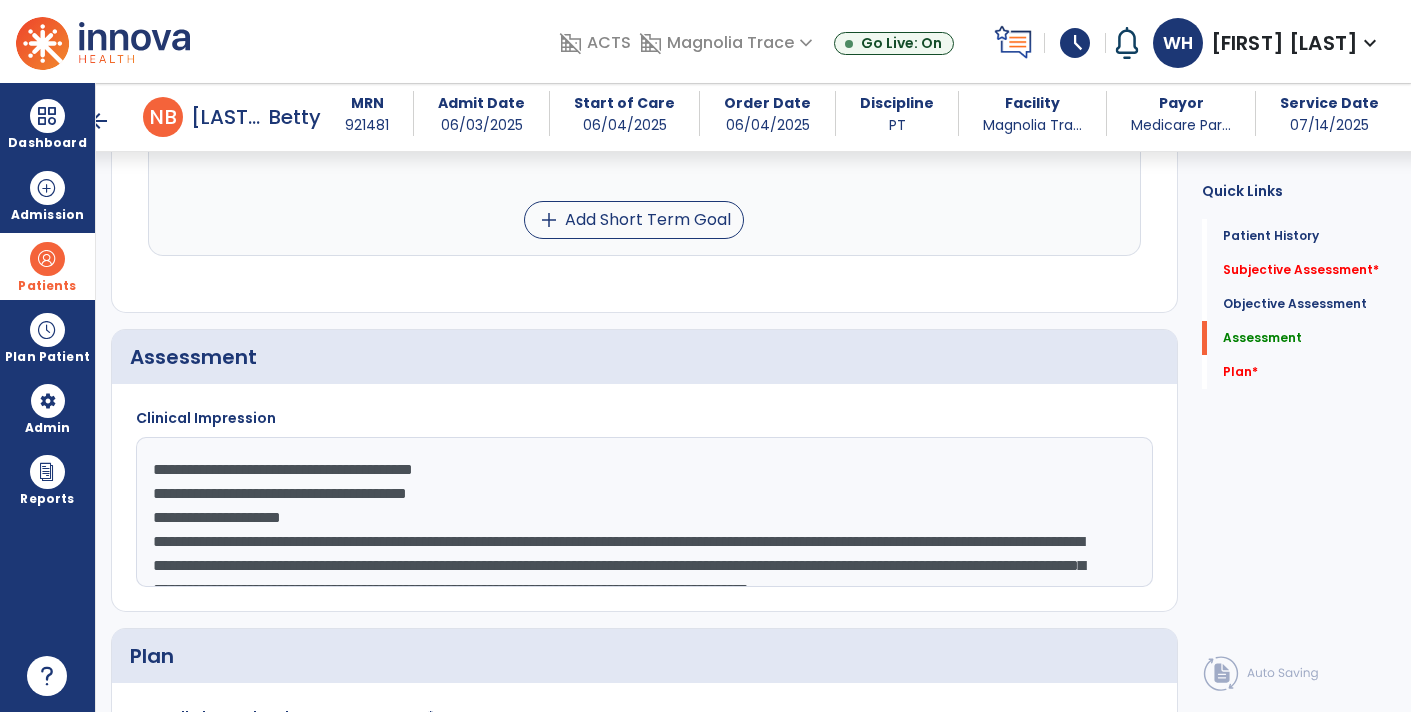 scroll, scrollTop: 38, scrollLeft: 0, axis: vertical 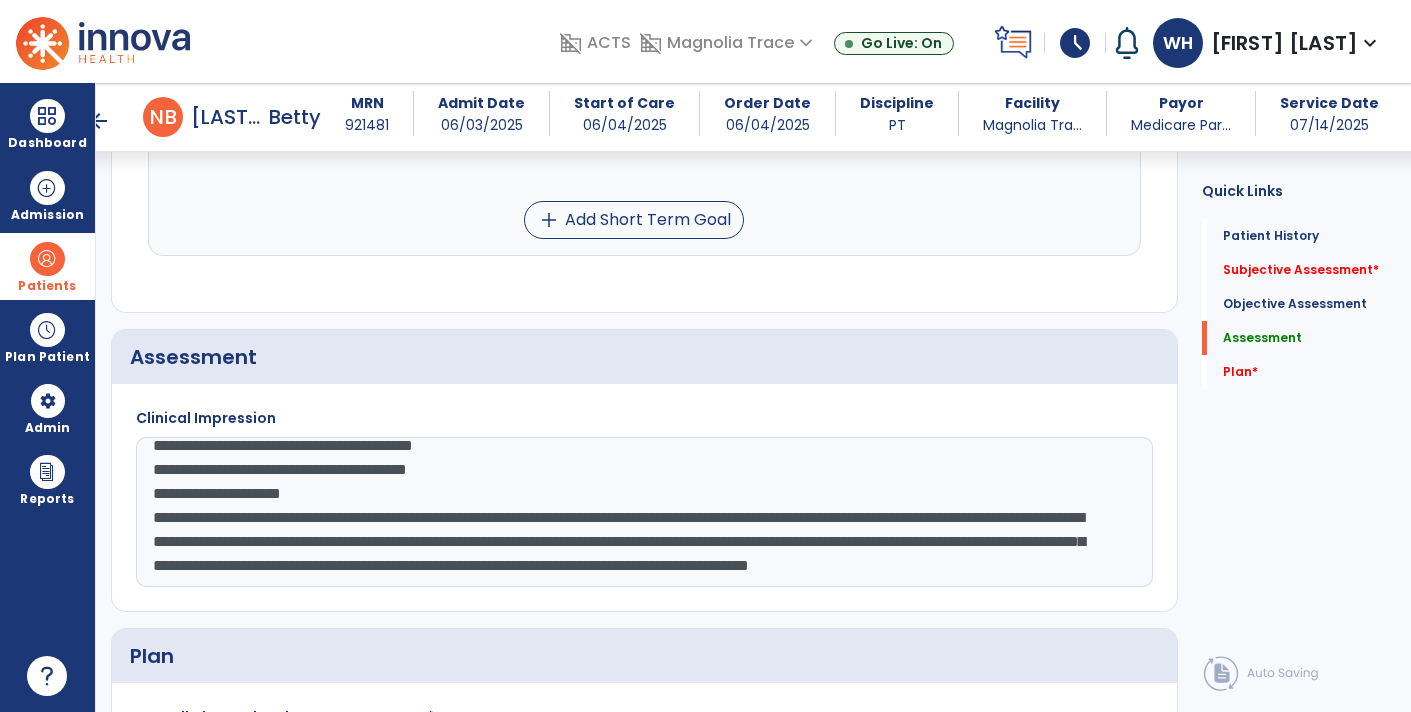 click on "**********" 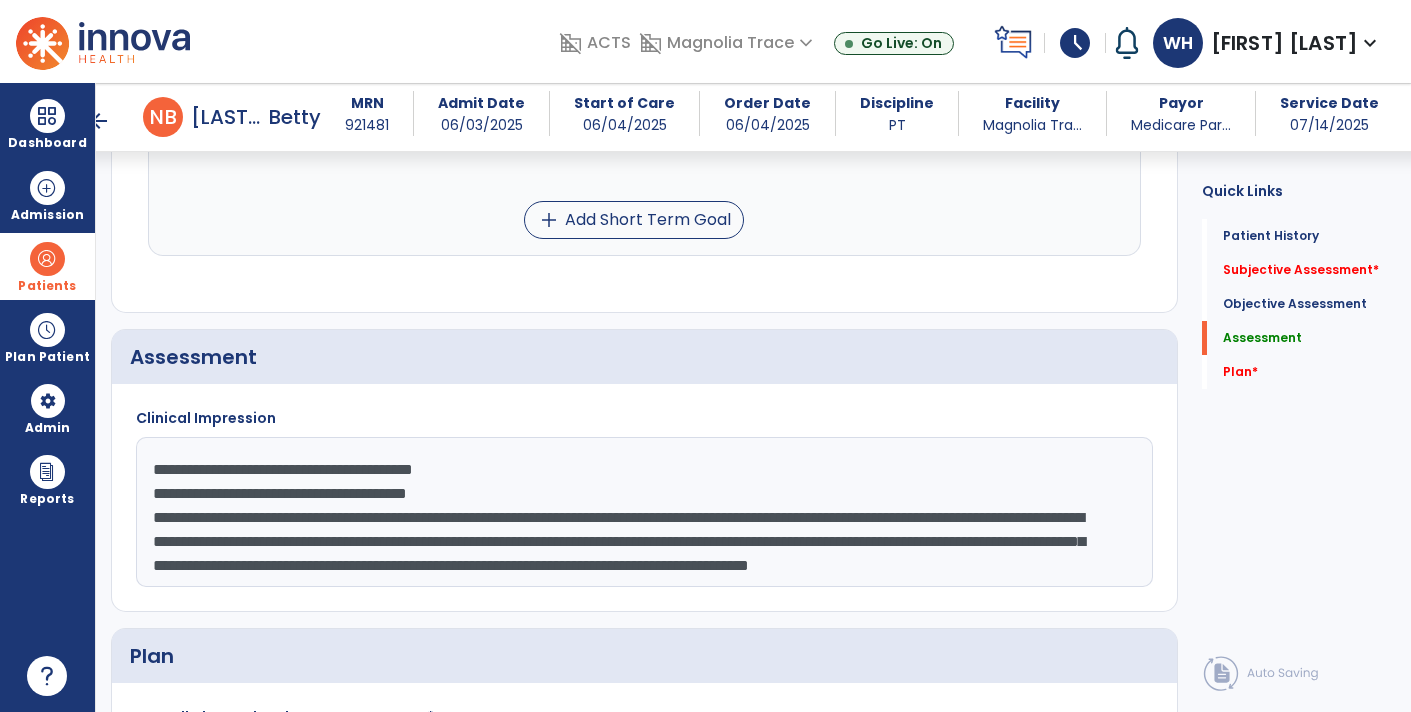 scroll, scrollTop: 24, scrollLeft: 0, axis: vertical 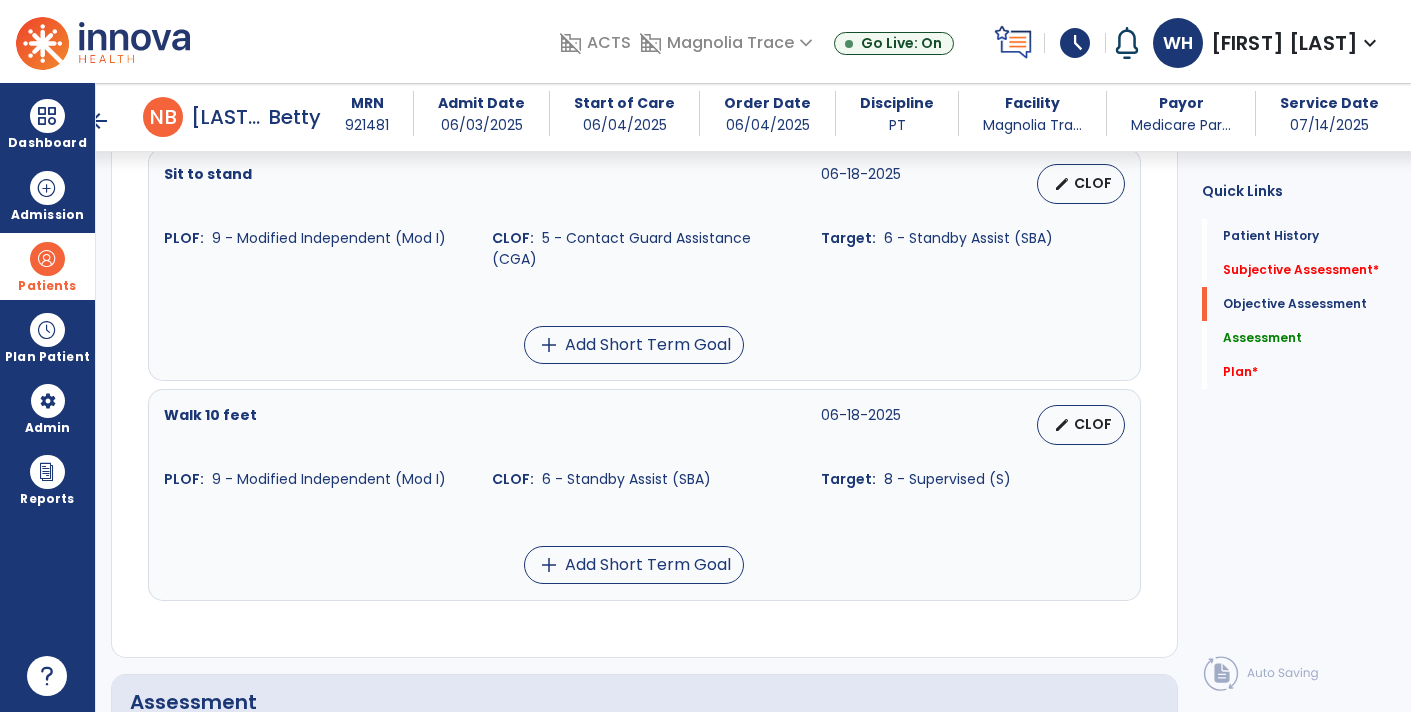 type on "**********" 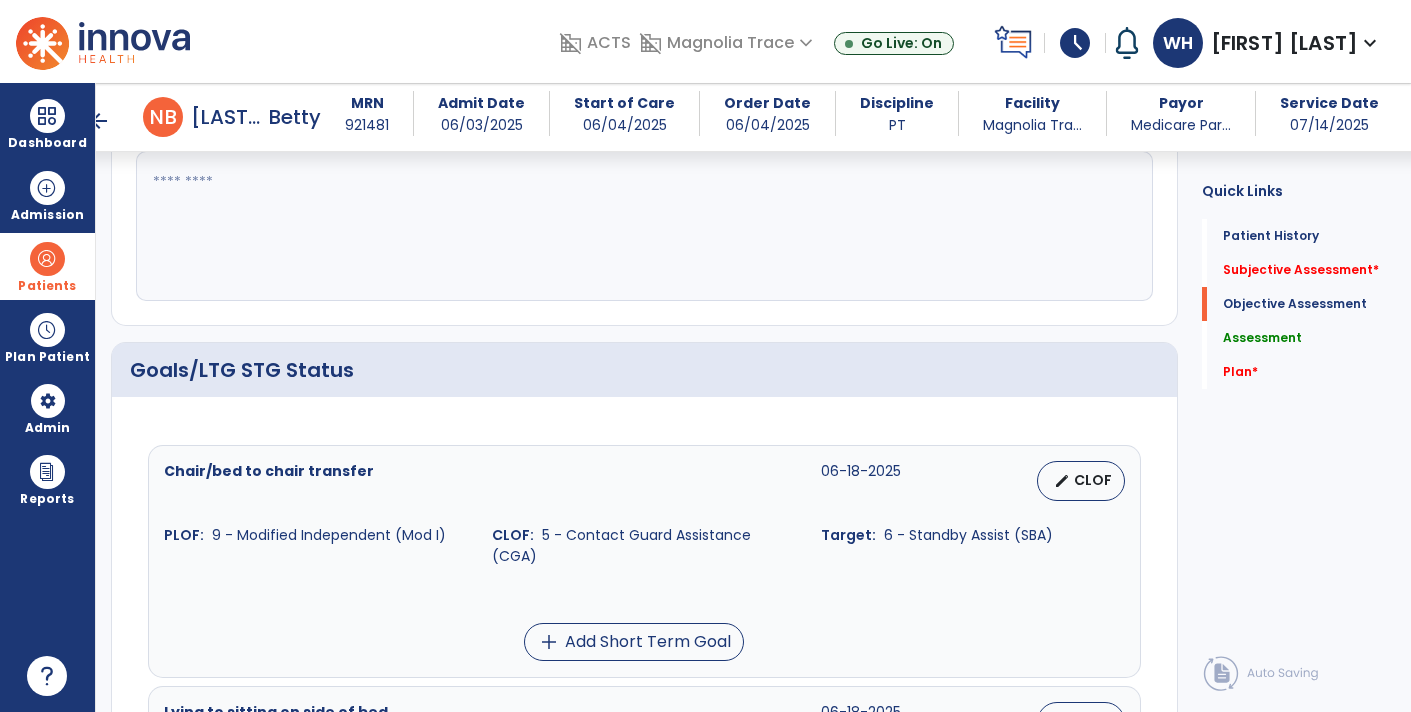 scroll, scrollTop: 482, scrollLeft: 0, axis: vertical 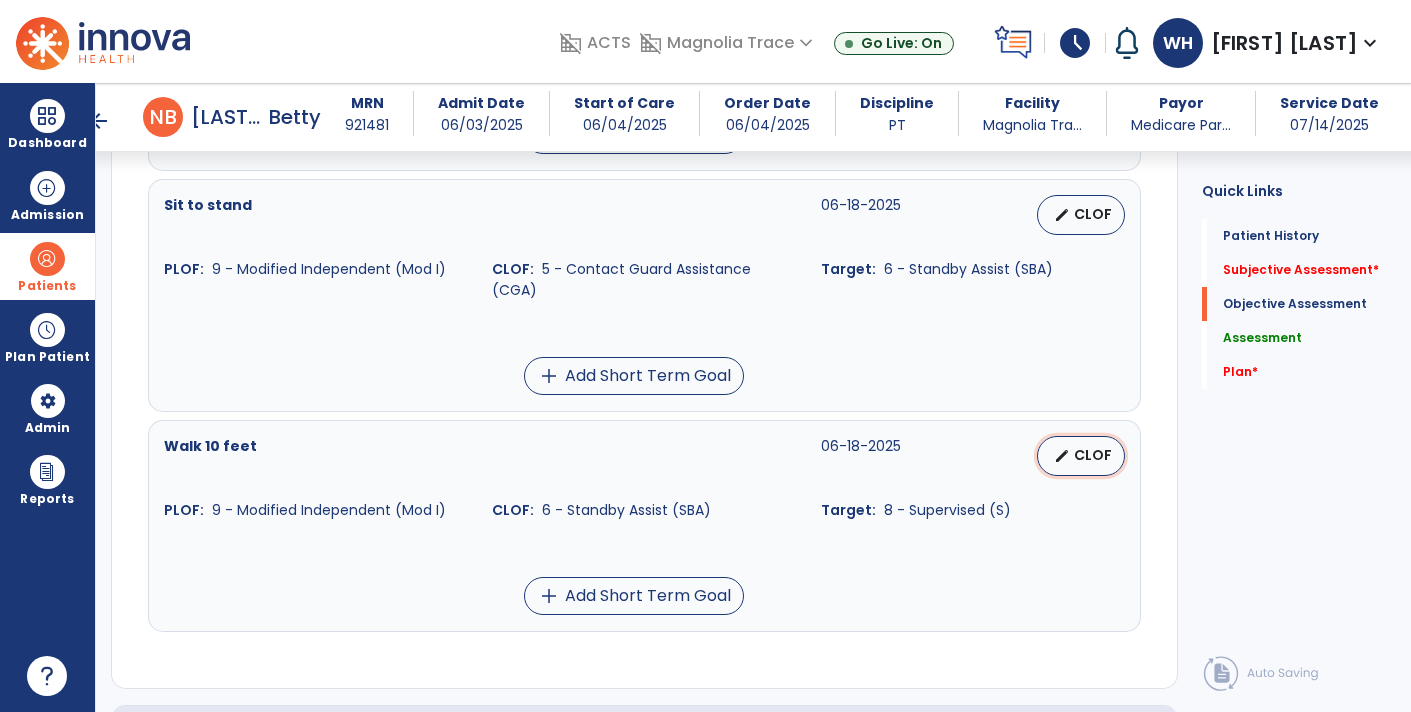 click on "CLOF" at bounding box center [1093, 455] 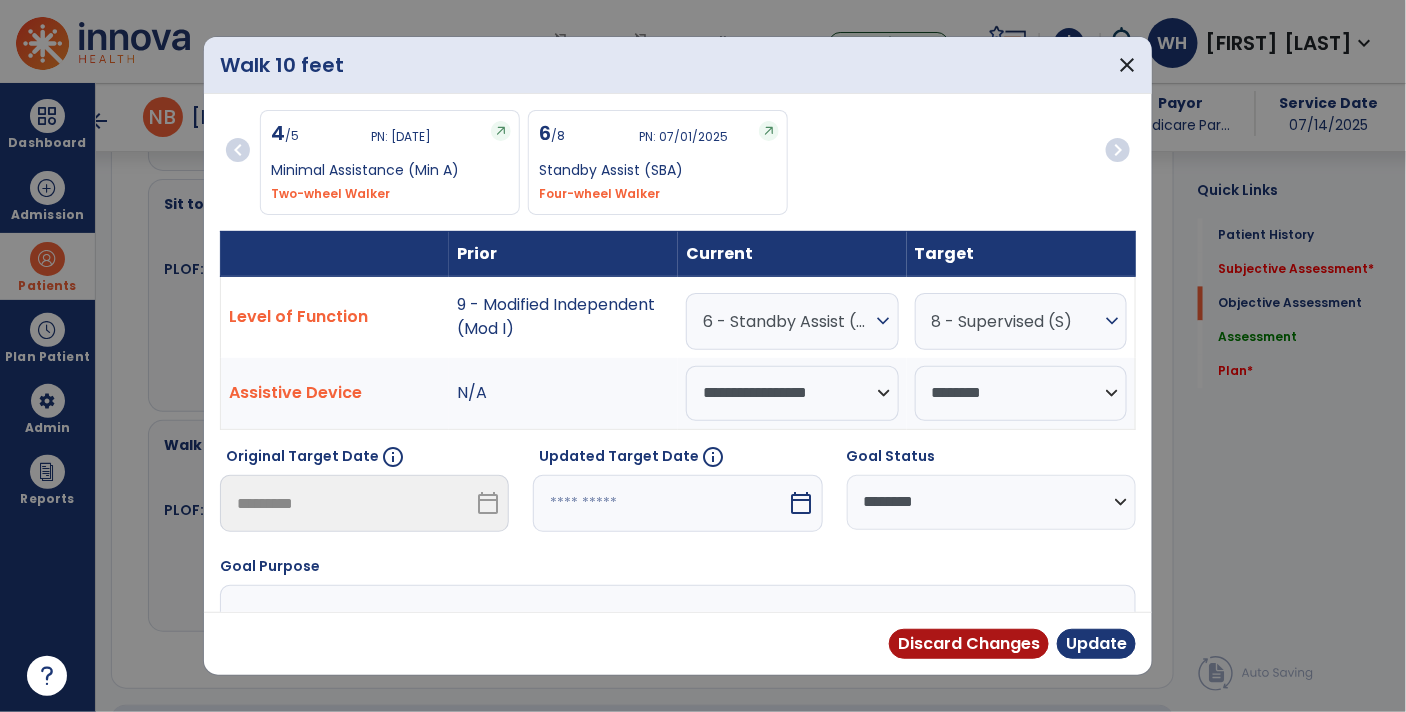 scroll, scrollTop: 1233, scrollLeft: 0, axis: vertical 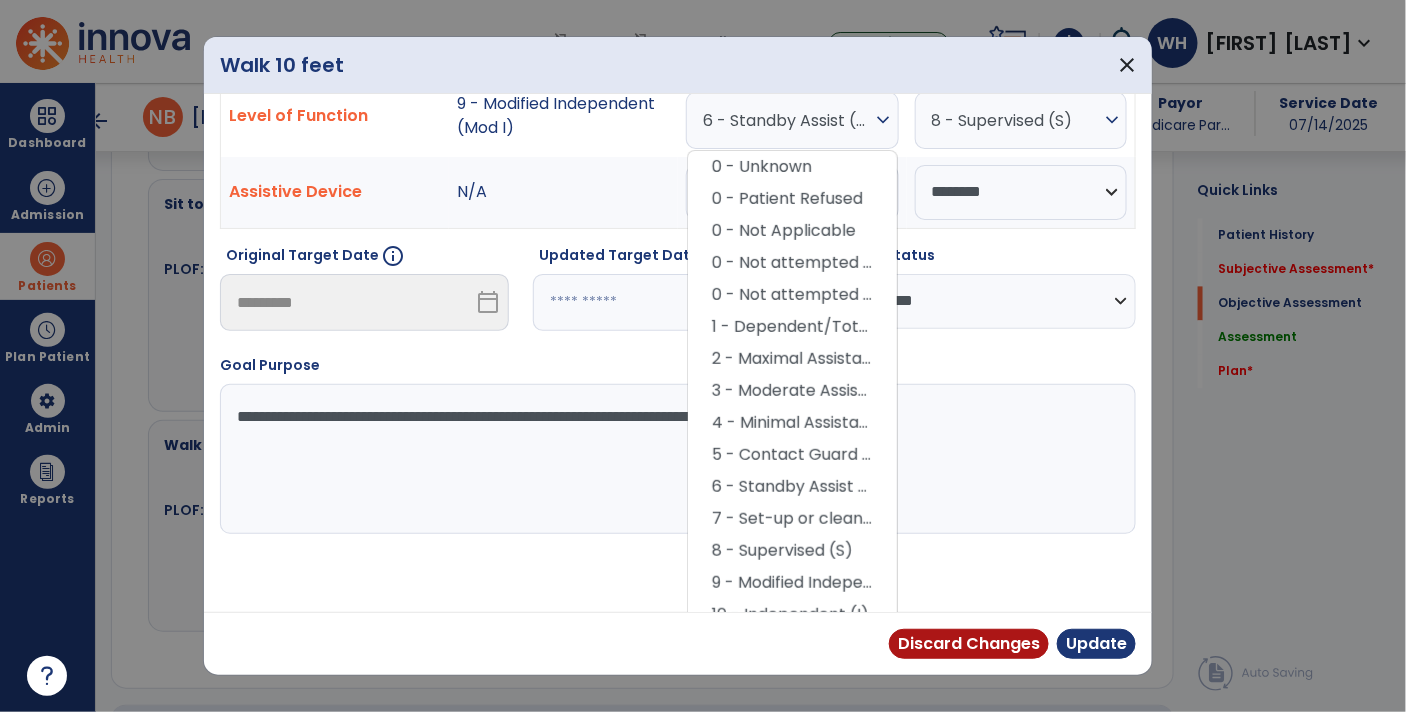 click on "Updated Target Date   info   calendar_today" at bounding box center [677, 296] 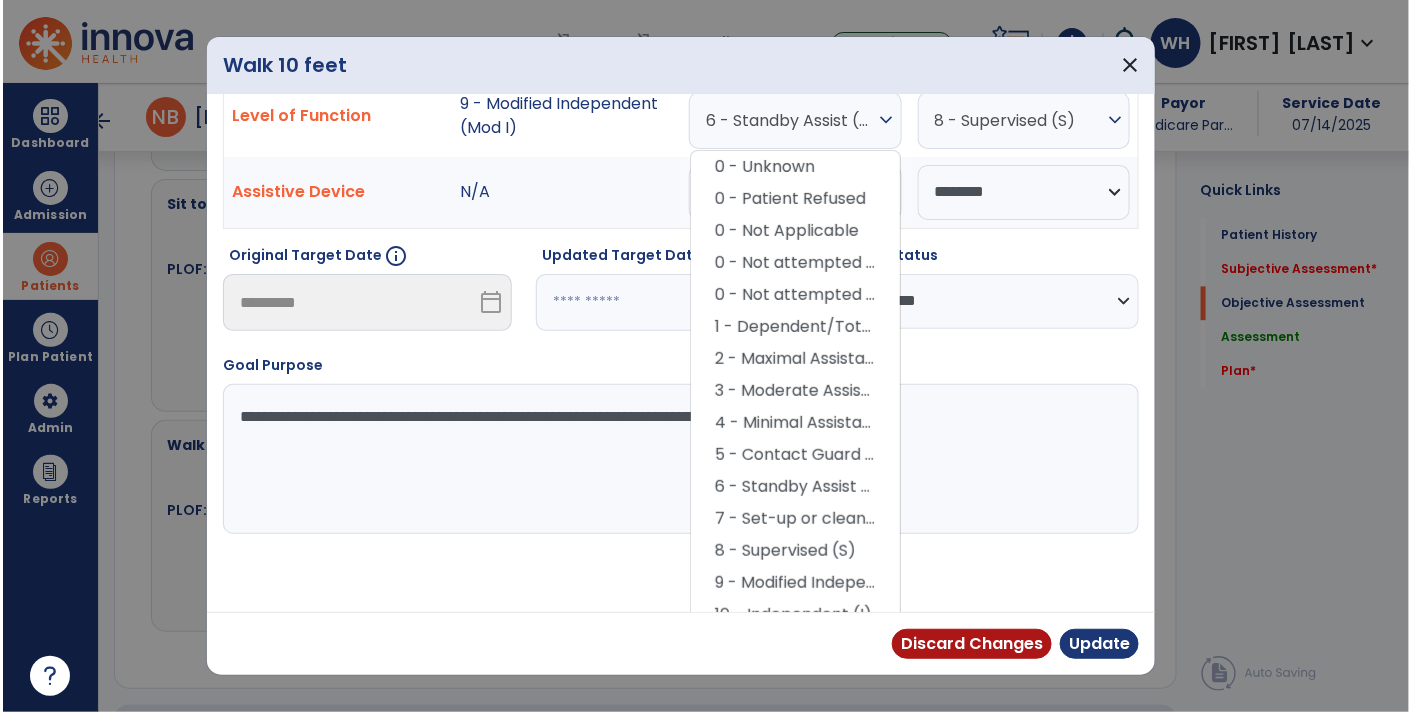 scroll, scrollTop: 133, scrollLeft: 0, axis: vertical 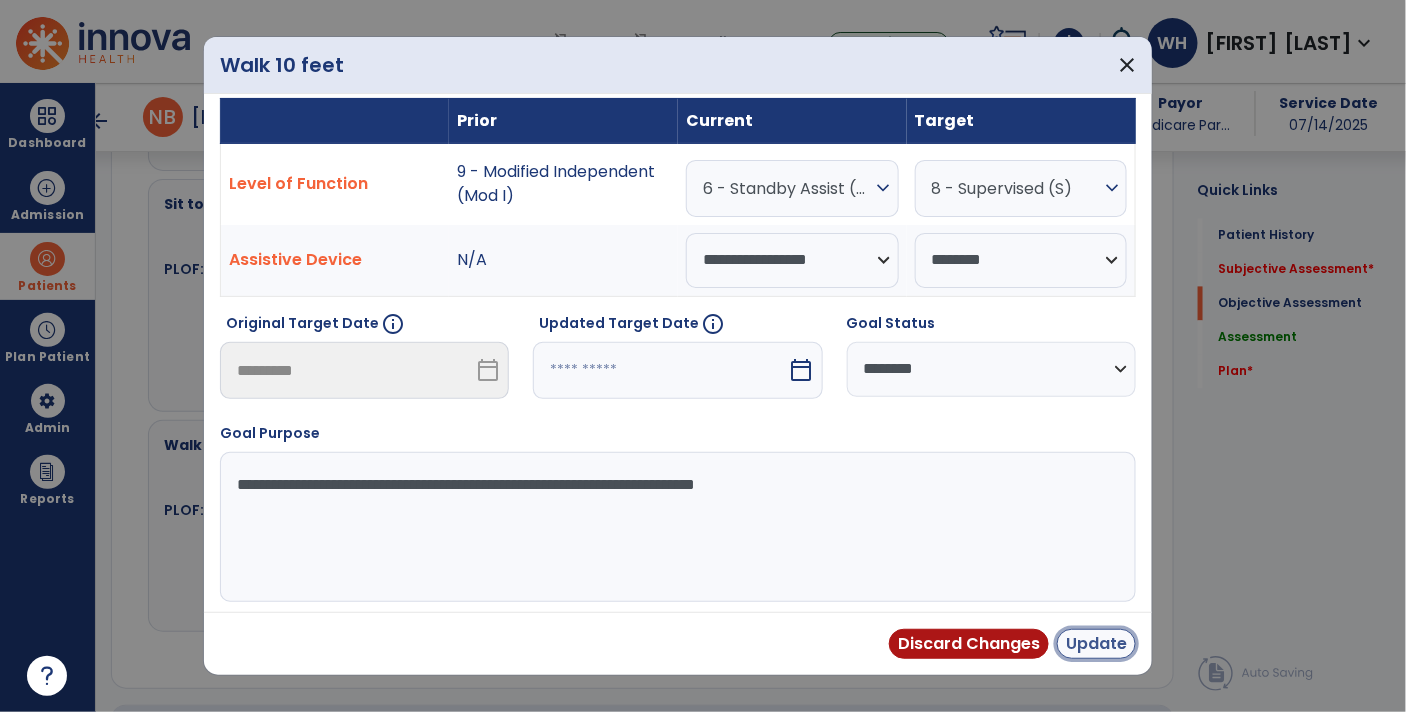 click on "Update" at bounding box center (1096, 644) 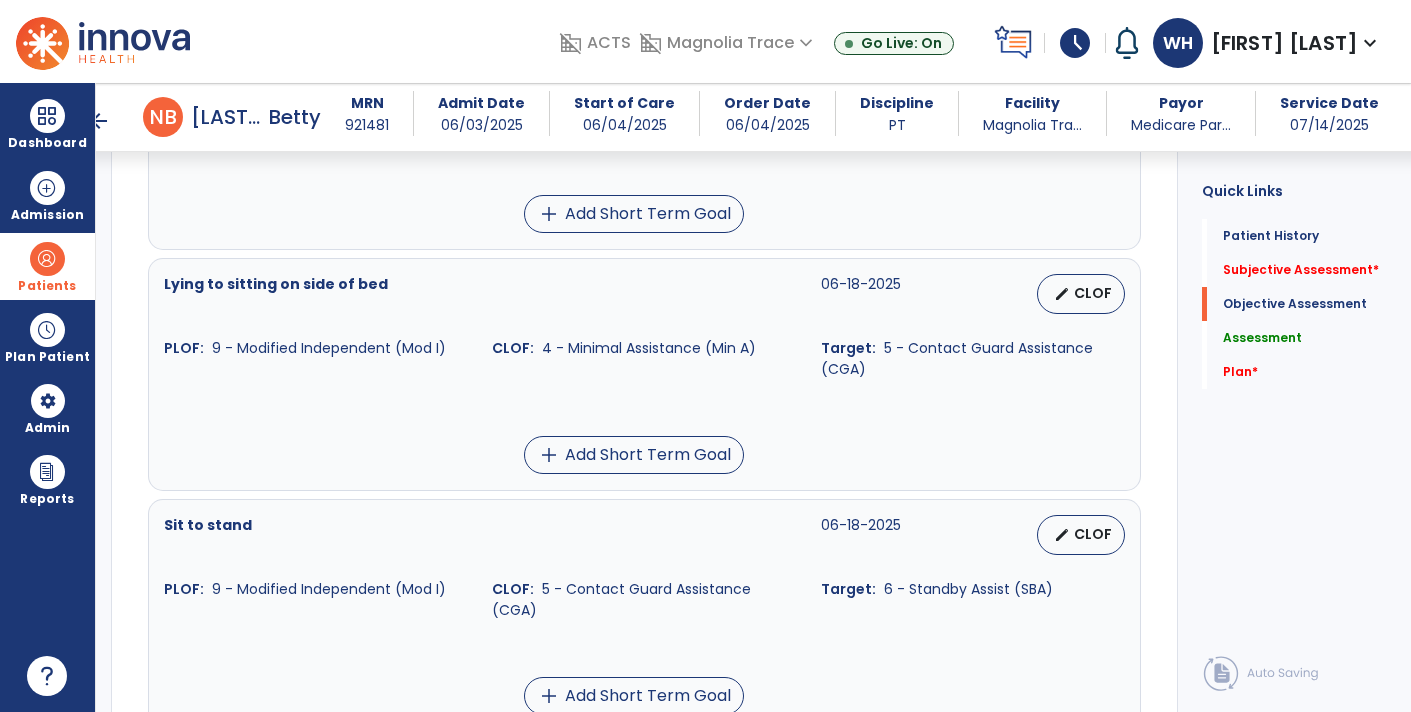 scroll, scrollTop: 917, scrollLeft: 0, axis: vertical 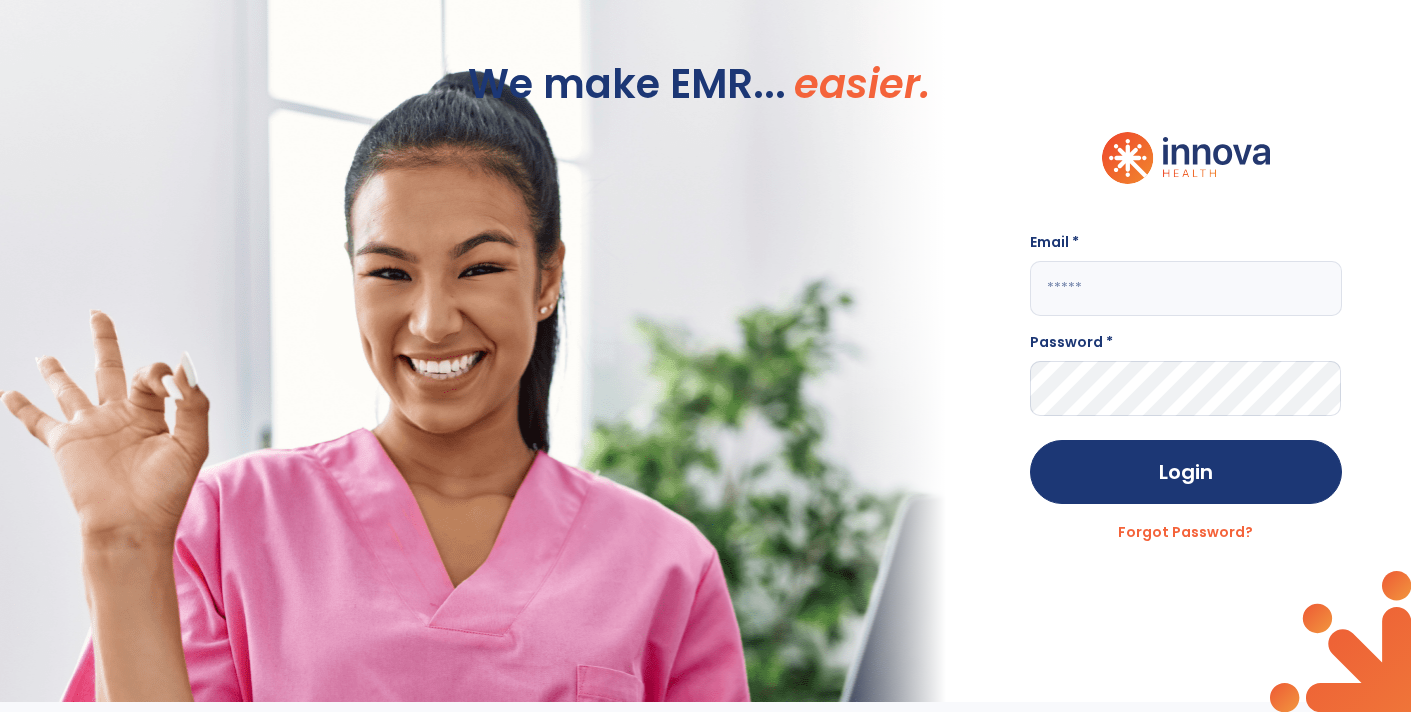 click 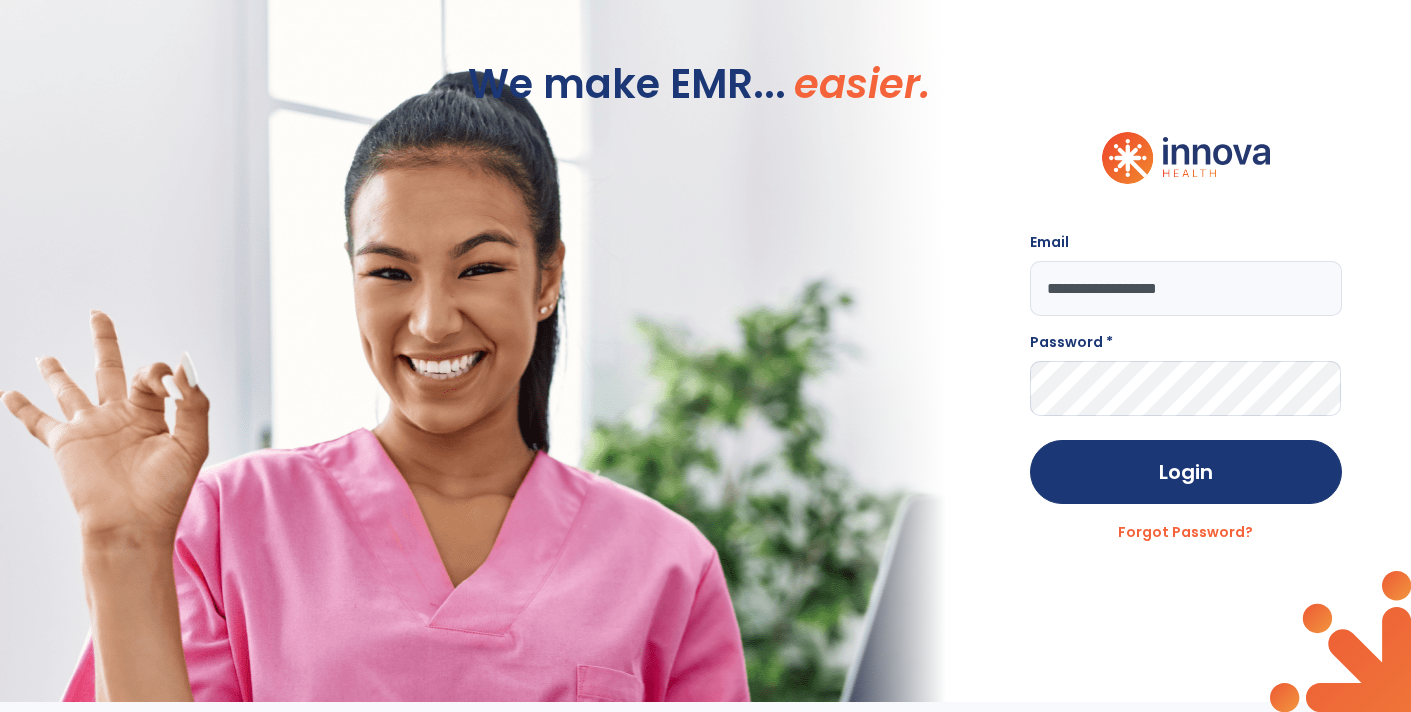type on "**********" 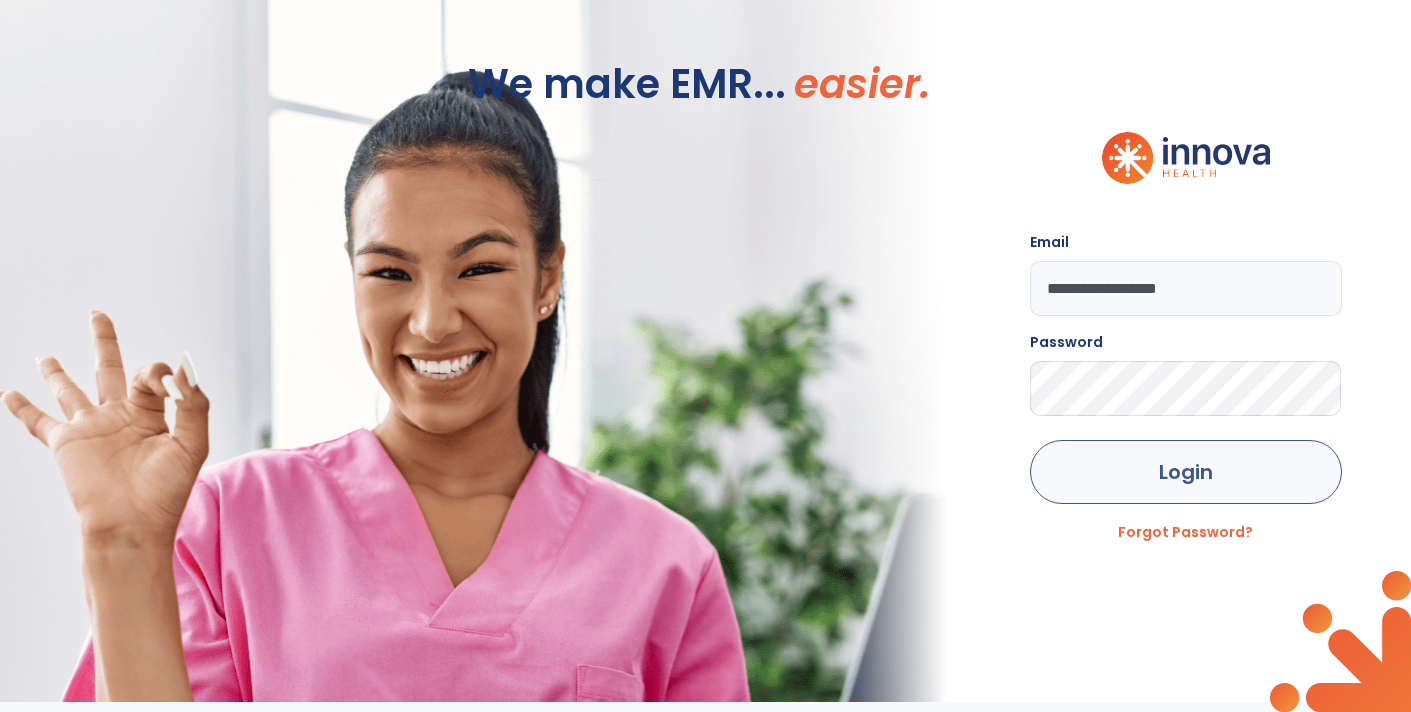 click on "Login" 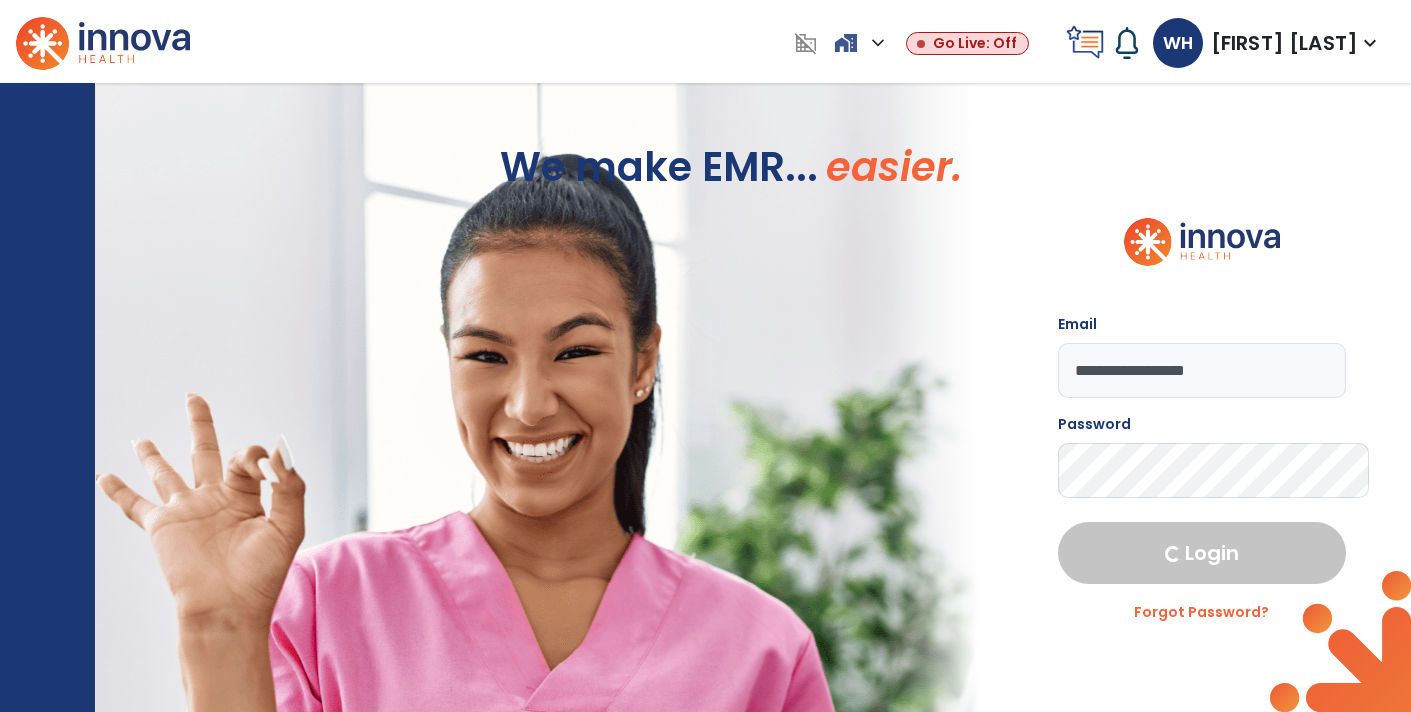 select on "****" 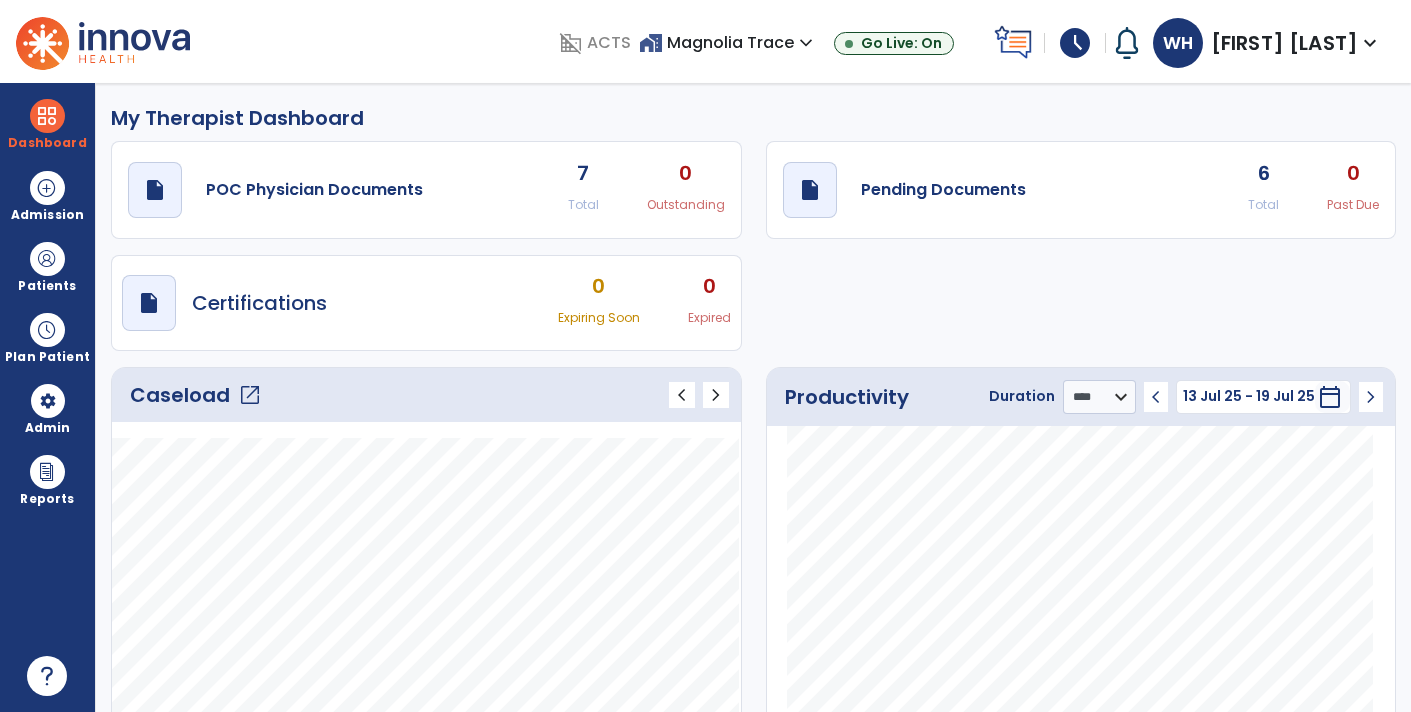 click on "open_in_new" 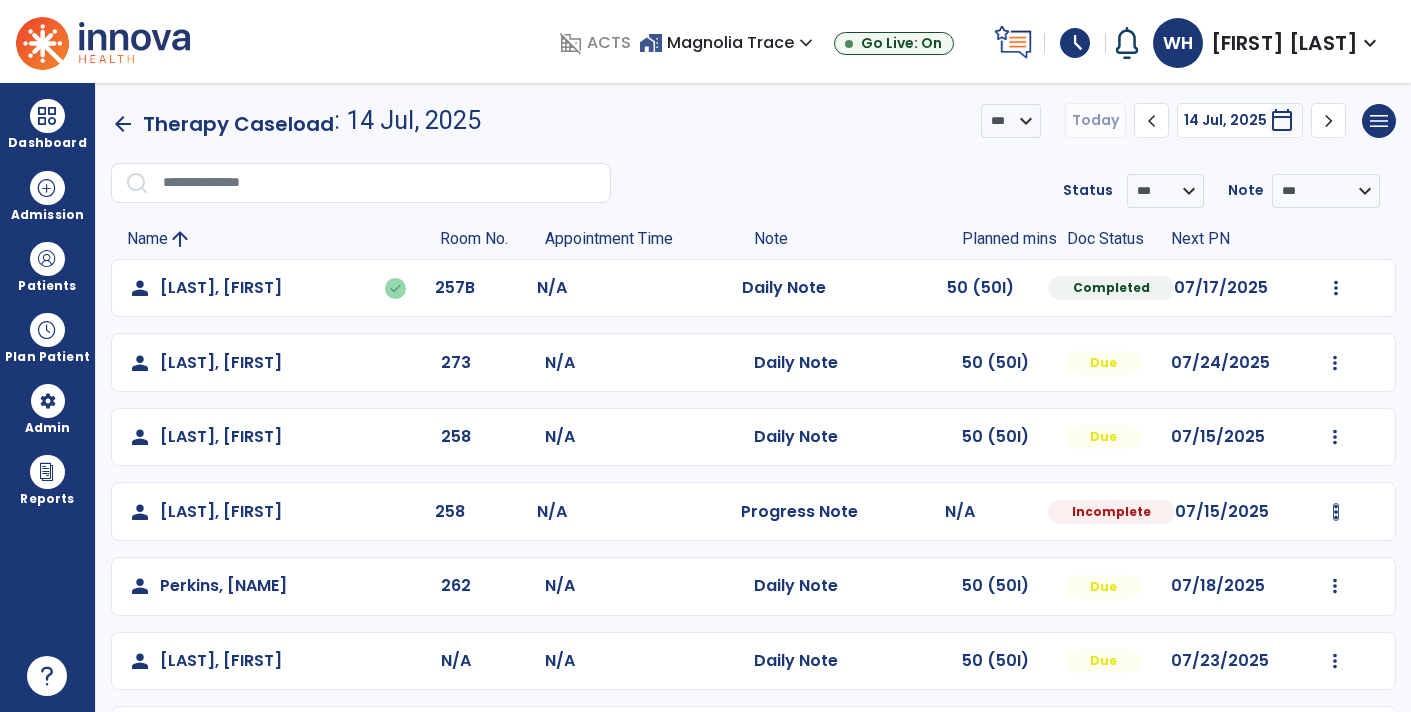 click at bounding box center [1336, 288] 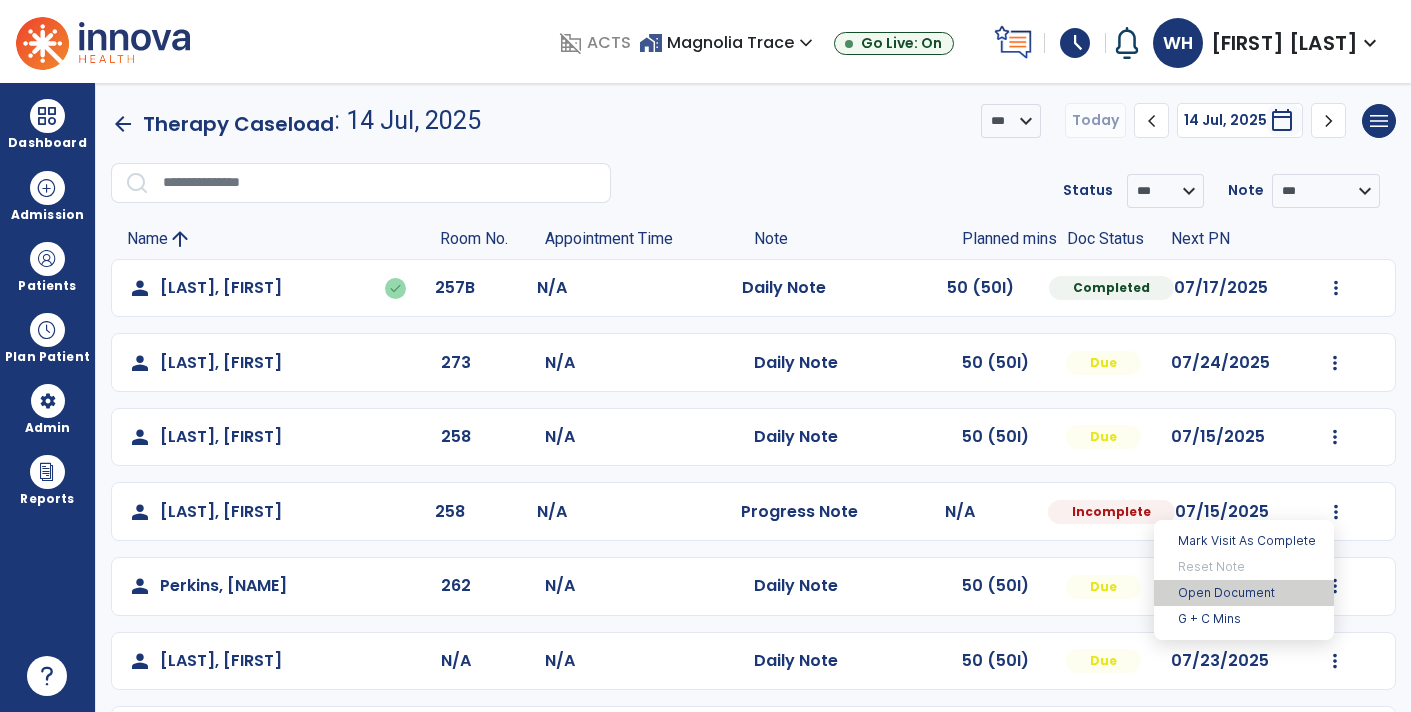 click on "Open Document" at bounding box center (1244, 593) 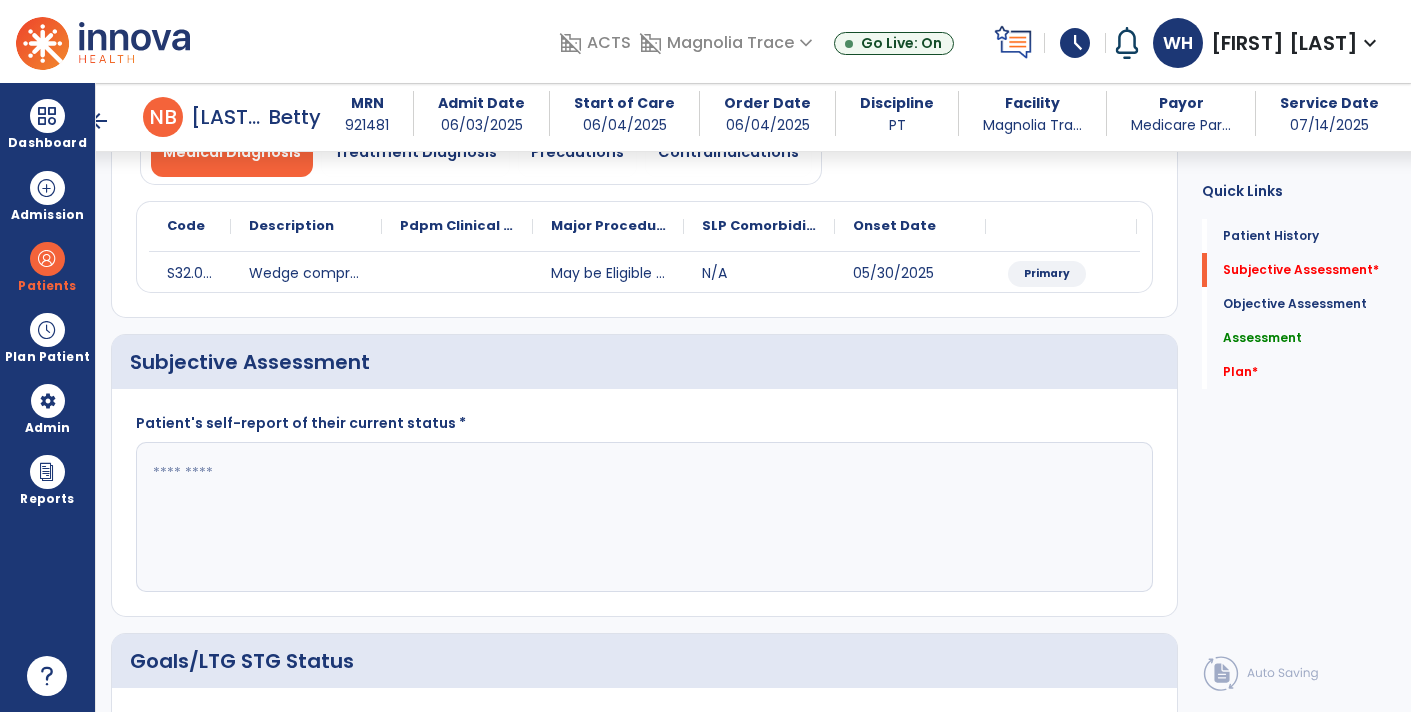 scroll, scrollTop: 193, scrollLeft: 0, axis: vertical 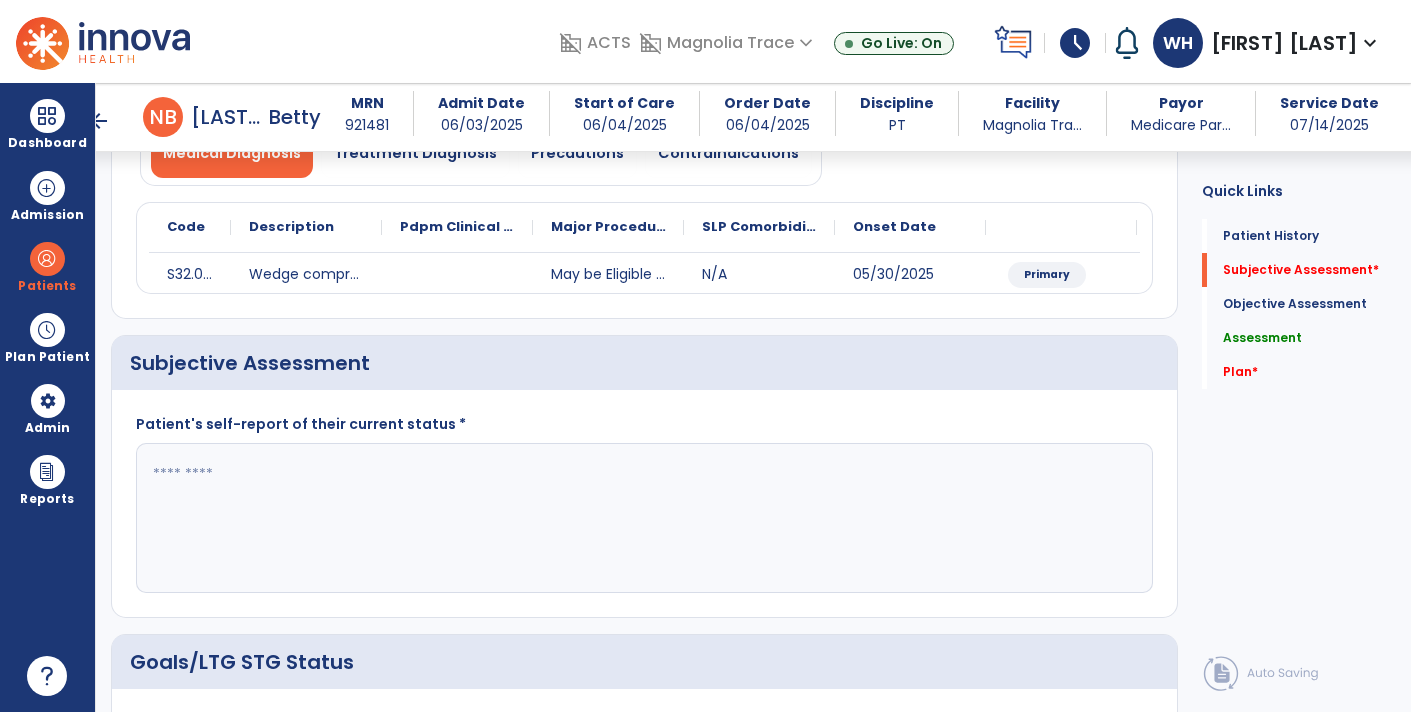 click 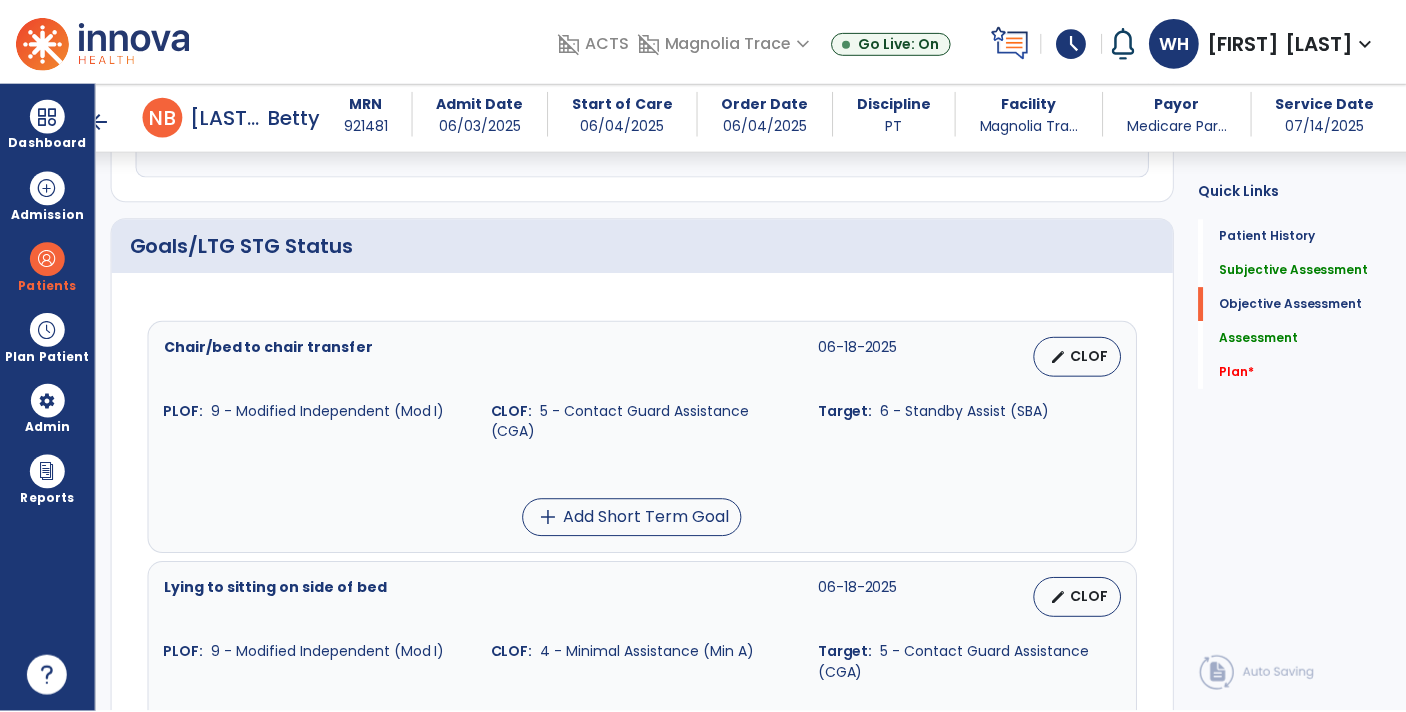 scroll, scrollTop: 618, scrollLeft: 0, axis: vertical 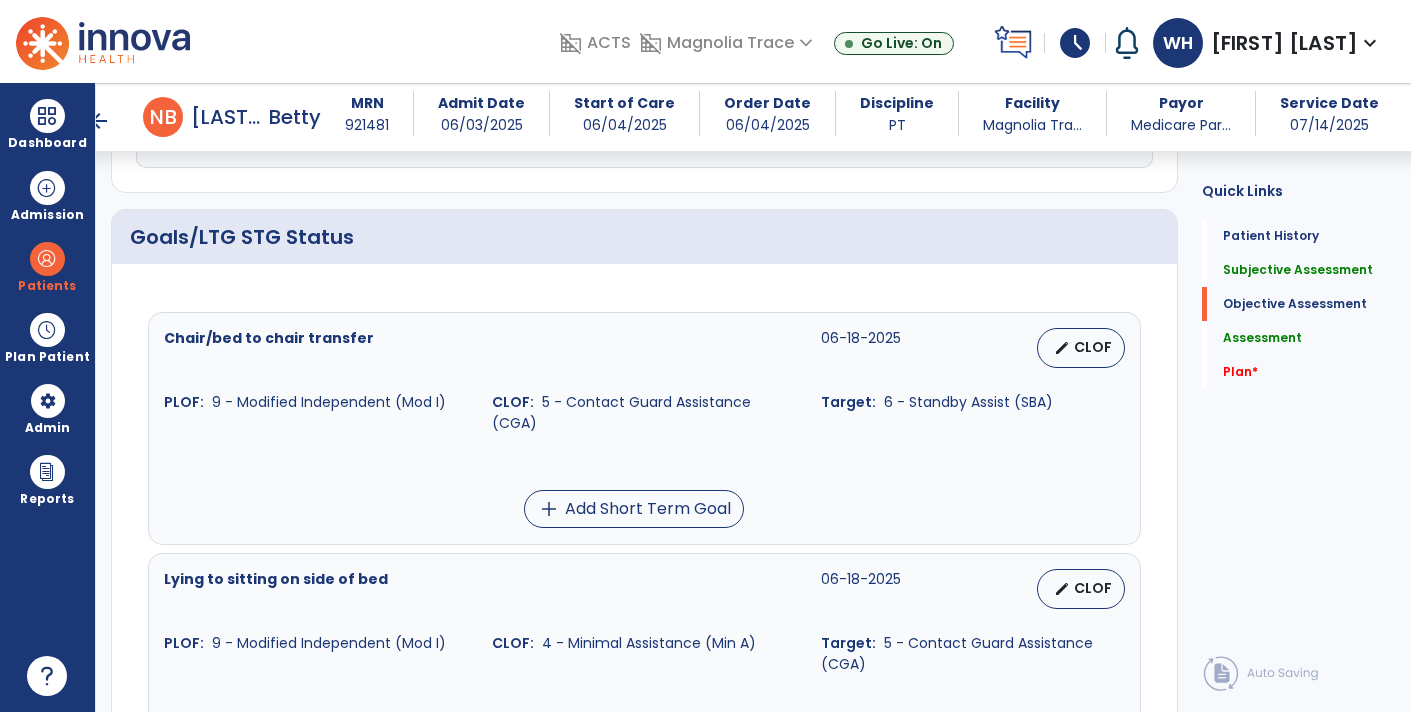 type on "**********" 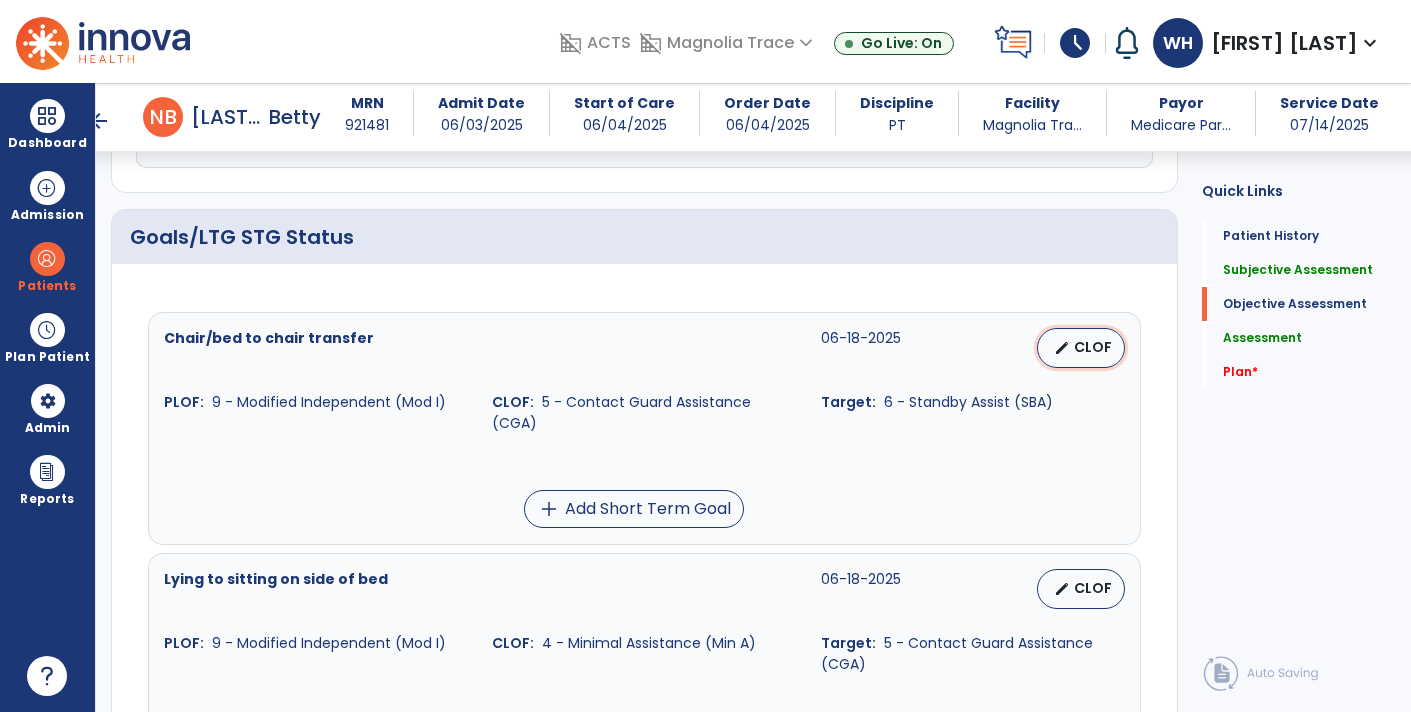 click on "edit   CLOF" at bounding box center [1081, 348] 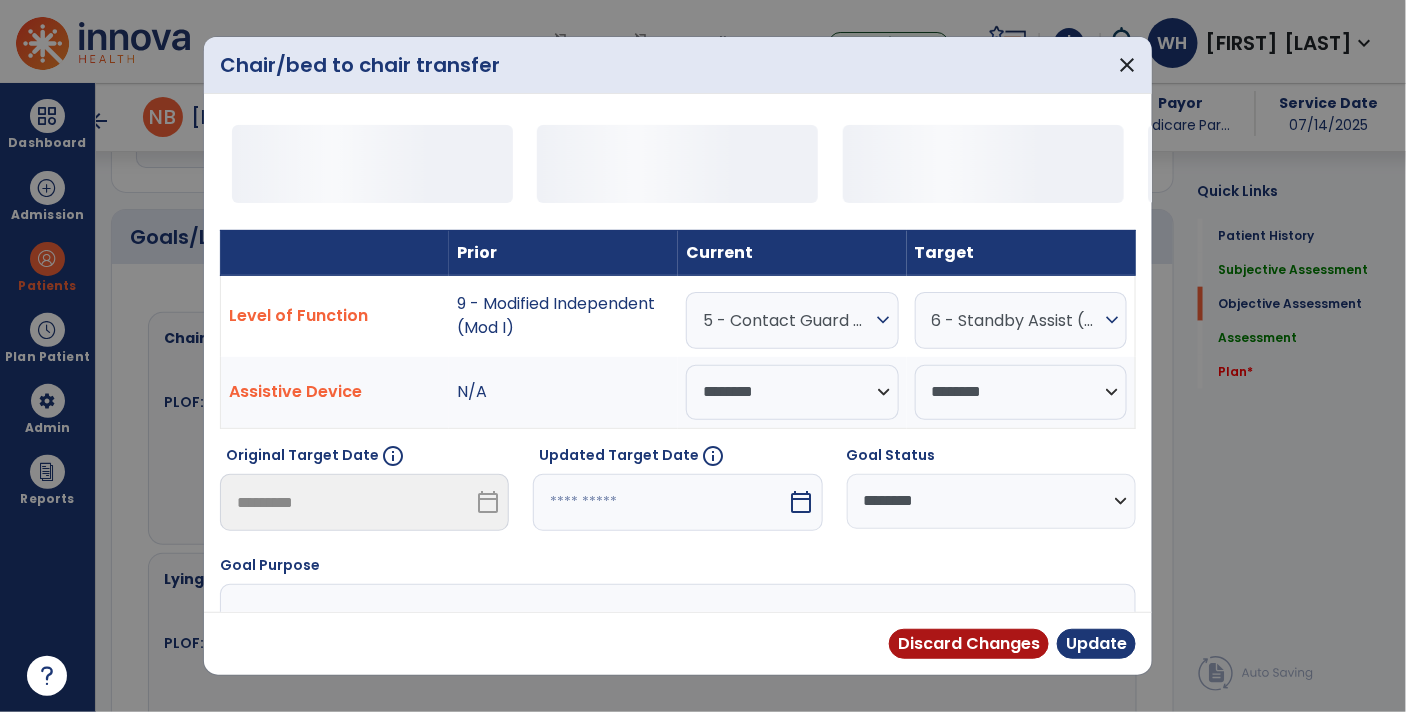 scroll, scrollTop: 618, scrollLeft: 0, axis: vertical 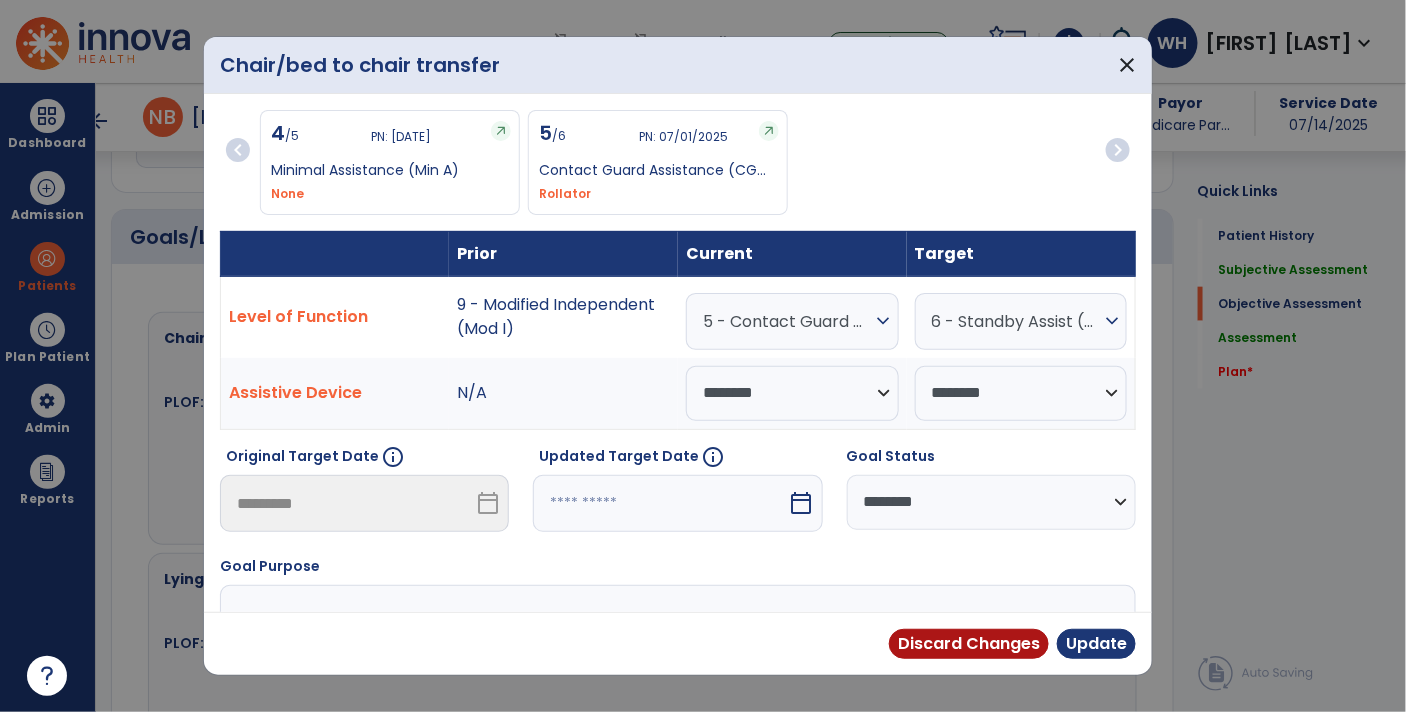 click on "5 - Contact Guard Assistance (CGA)" at bounding box center (787, 321) 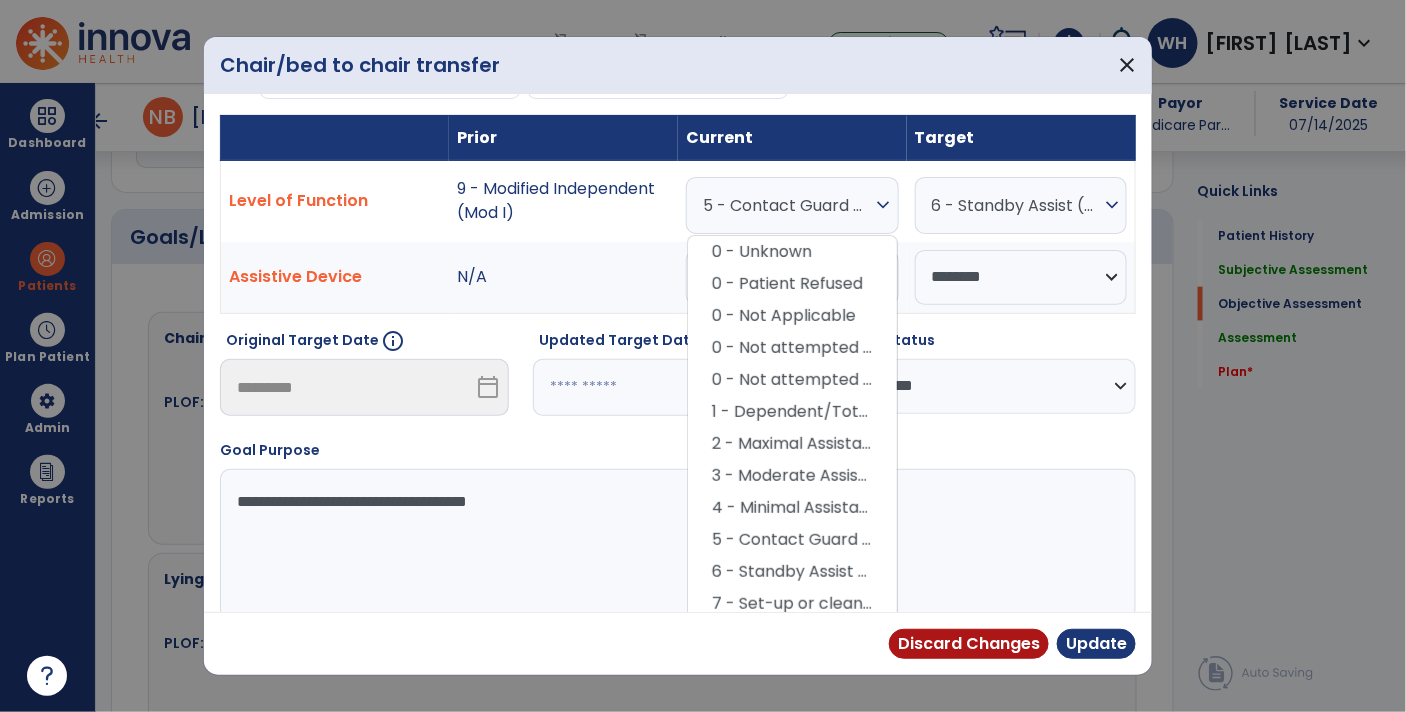 scroll, scrollTop: 216, scrollLeft: 0, axis: vertical 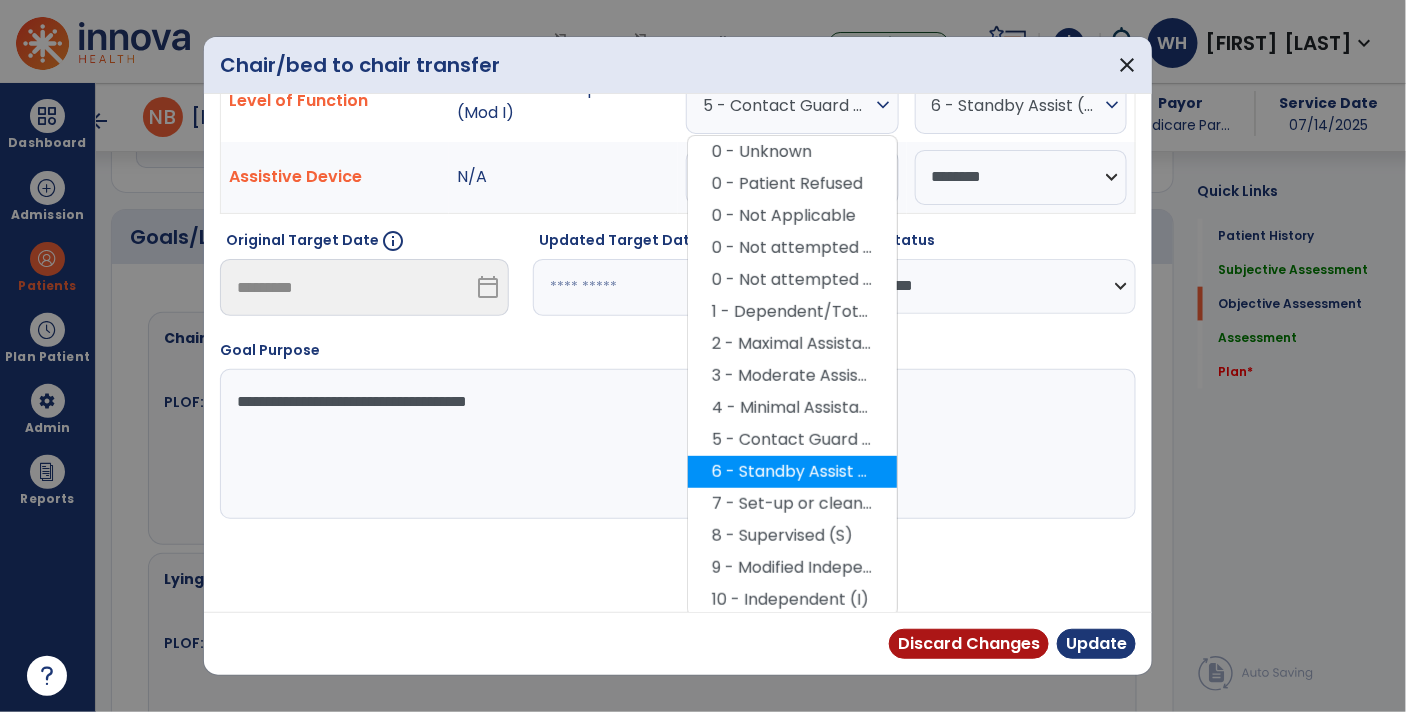 click on "6 - Standby Assist (SBA)" at bounding box center (792, 472) 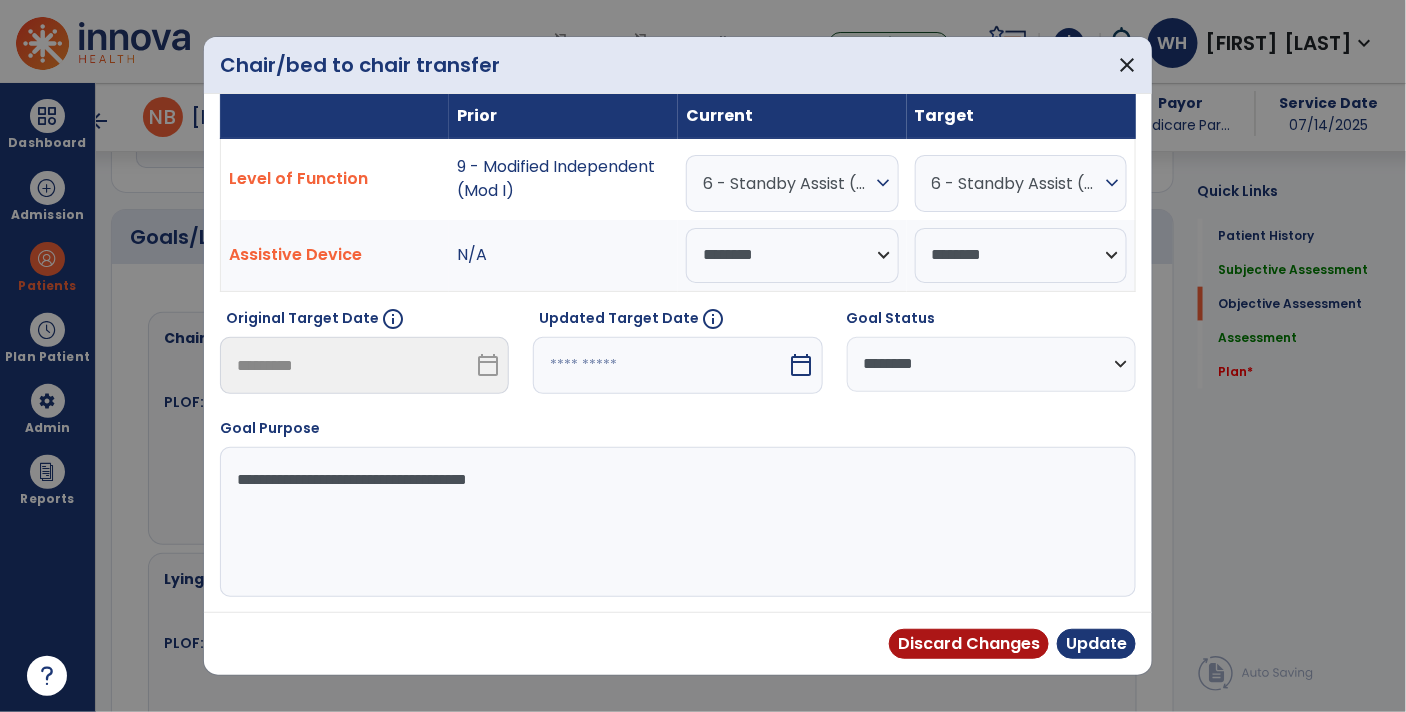 scroll, scrollTop: 133, scrollLeft: 0, axis: vertical 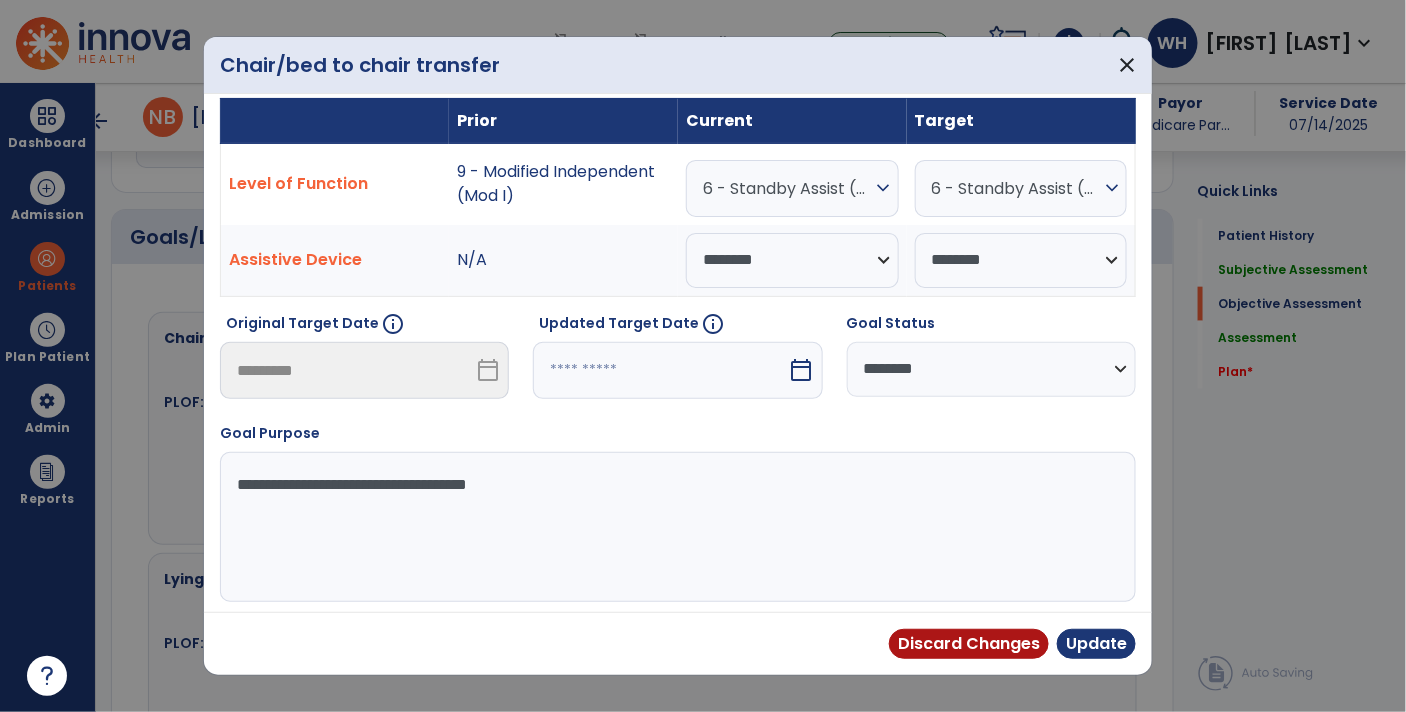 click on "**********" at bounding box center [991, 369] 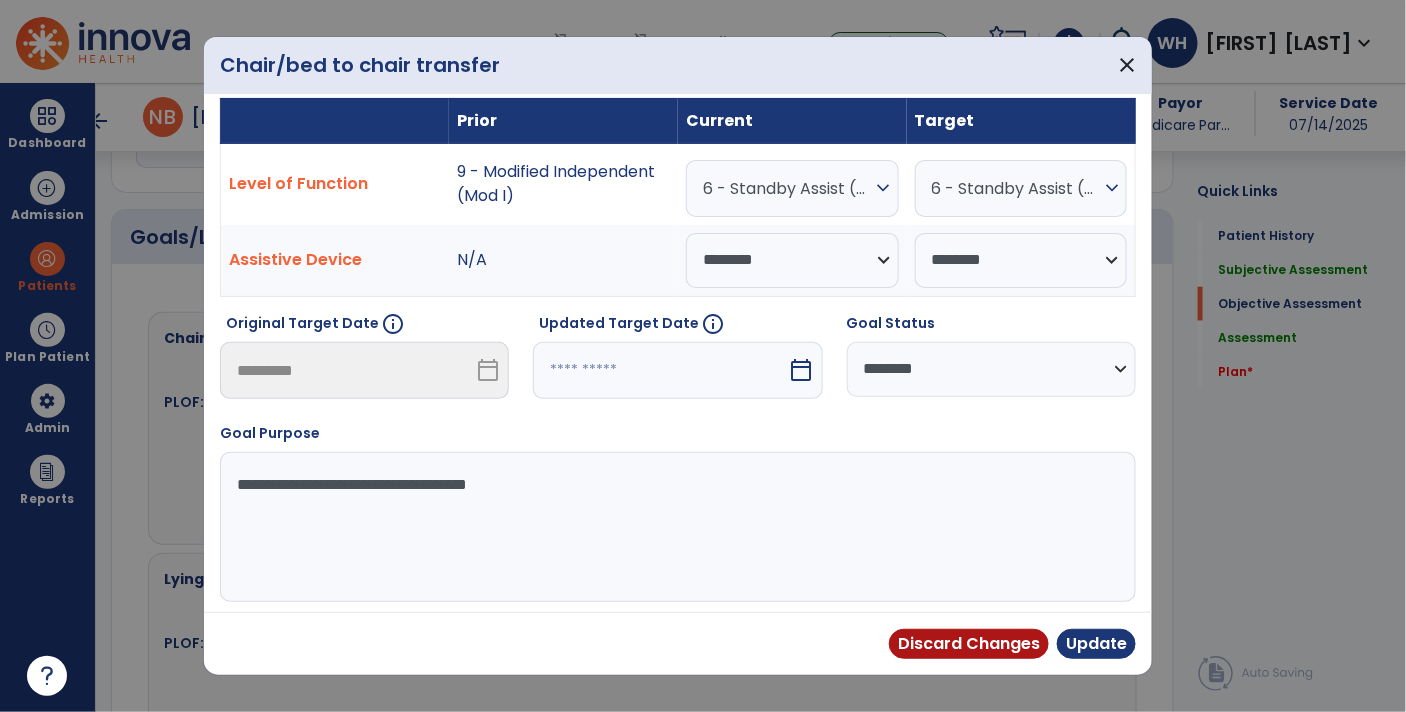 select on "********" 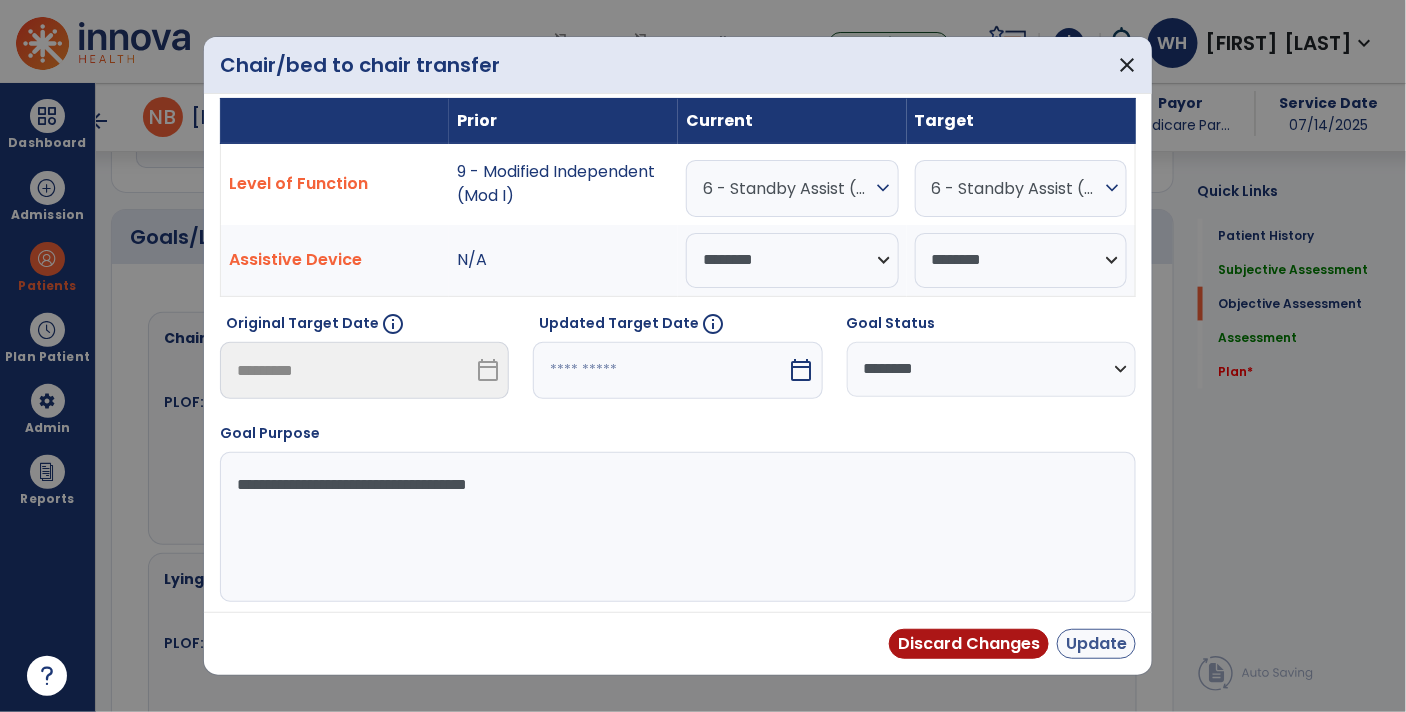 click on "Update" at bounding box center [1096, 644] 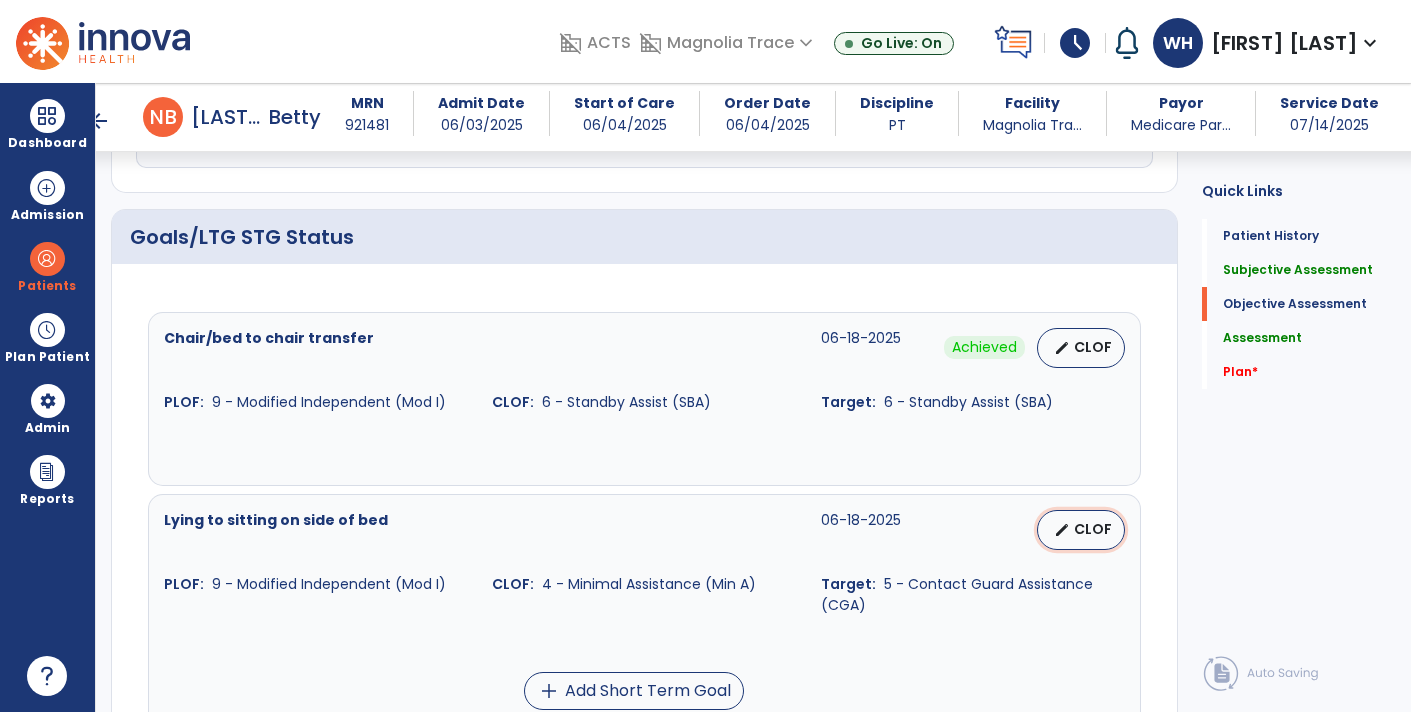 click on "edit   CLOF" at bounding box center (1081, 530) 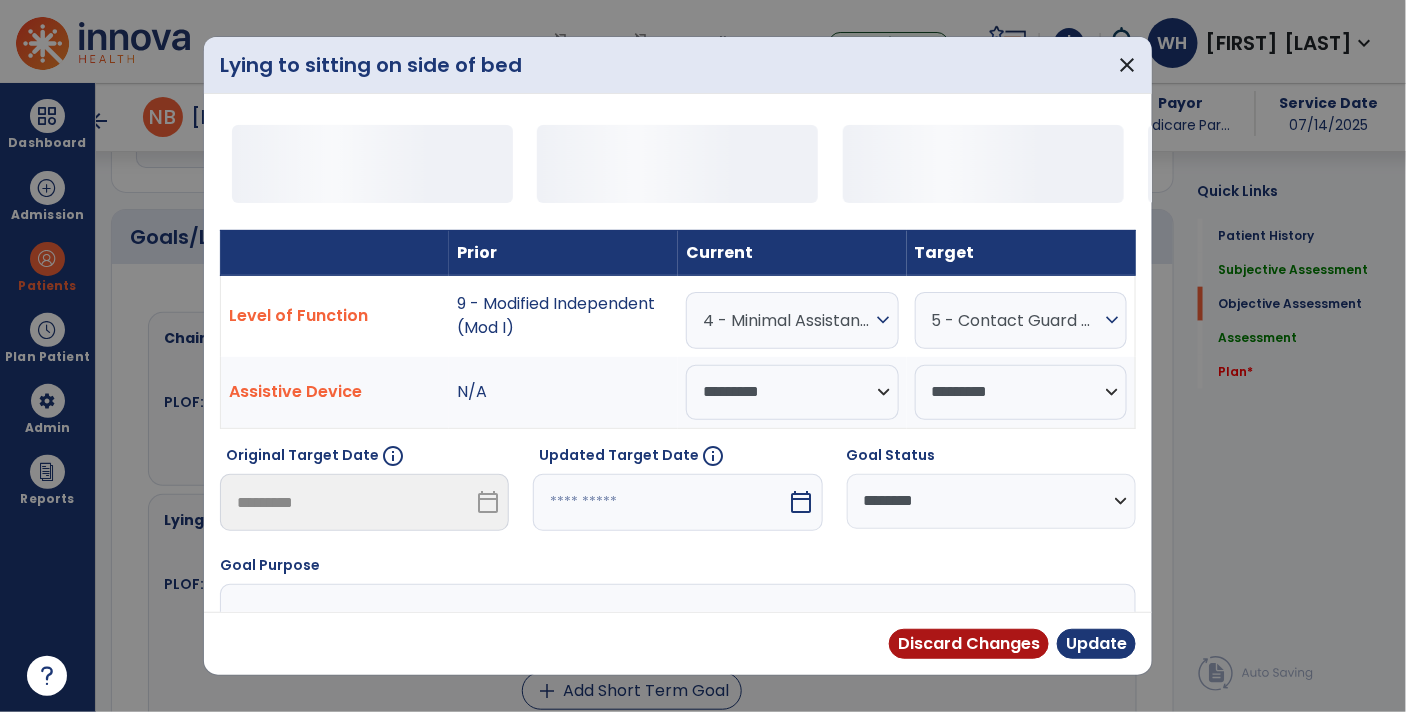scroll, scrollTop: 618, scrollLeft: 0, axis: vertical 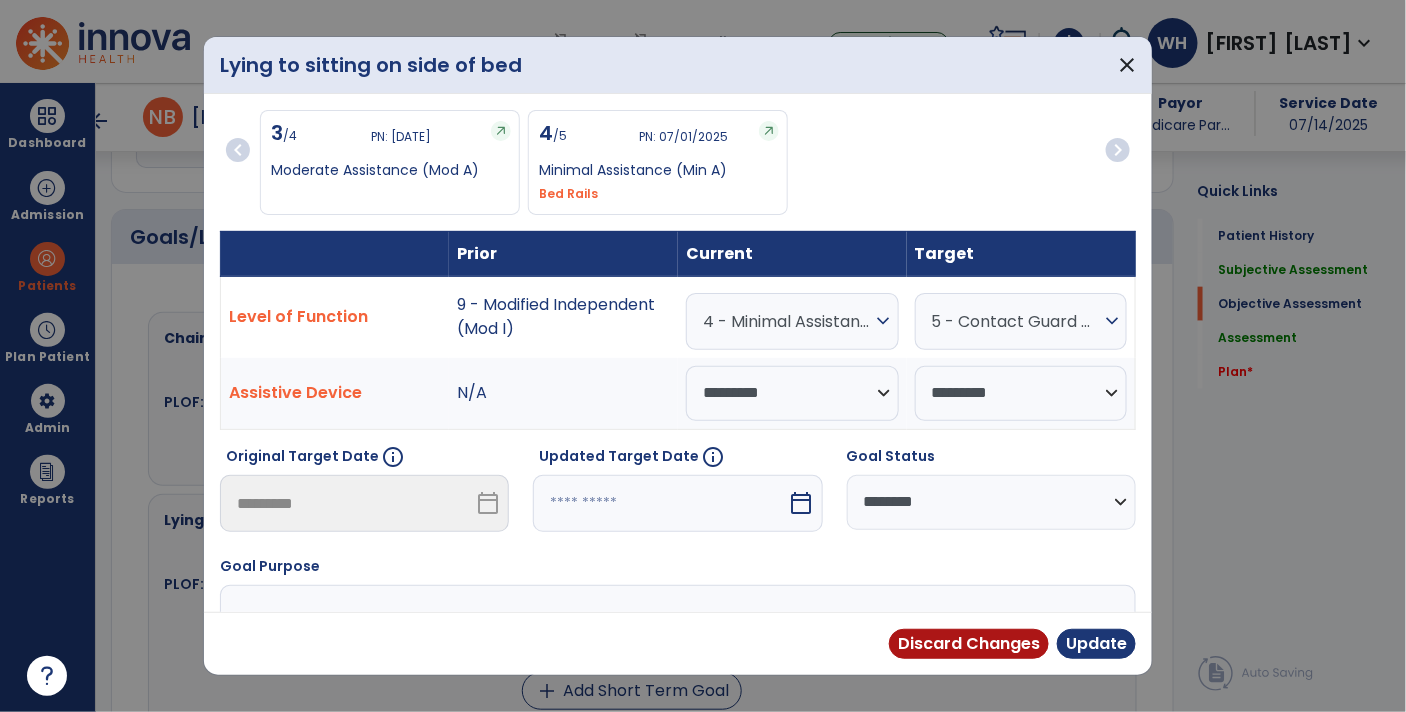 click on "4 - Minimal Assistance (Min A)" at bounding box center (787, 321) 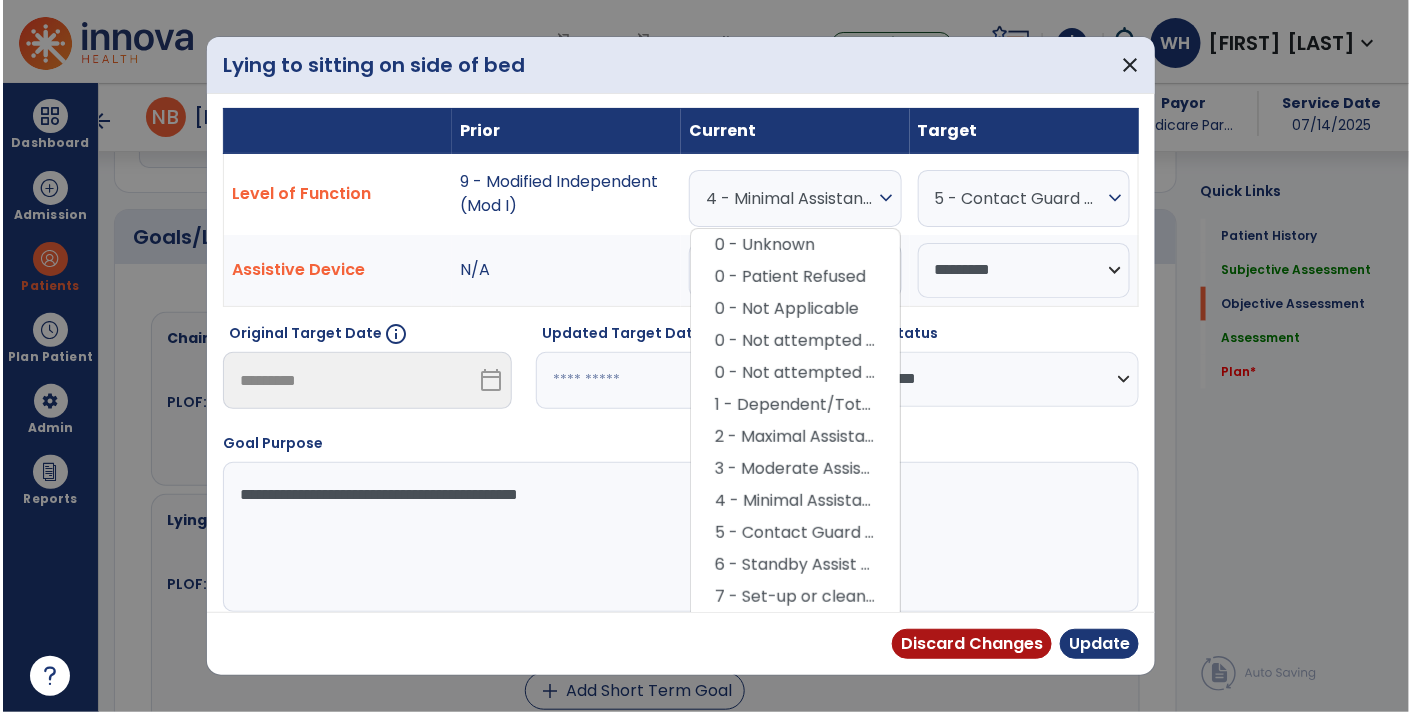 scroll, scrollTop: 125, scrollLeft: 0, axis: vertical 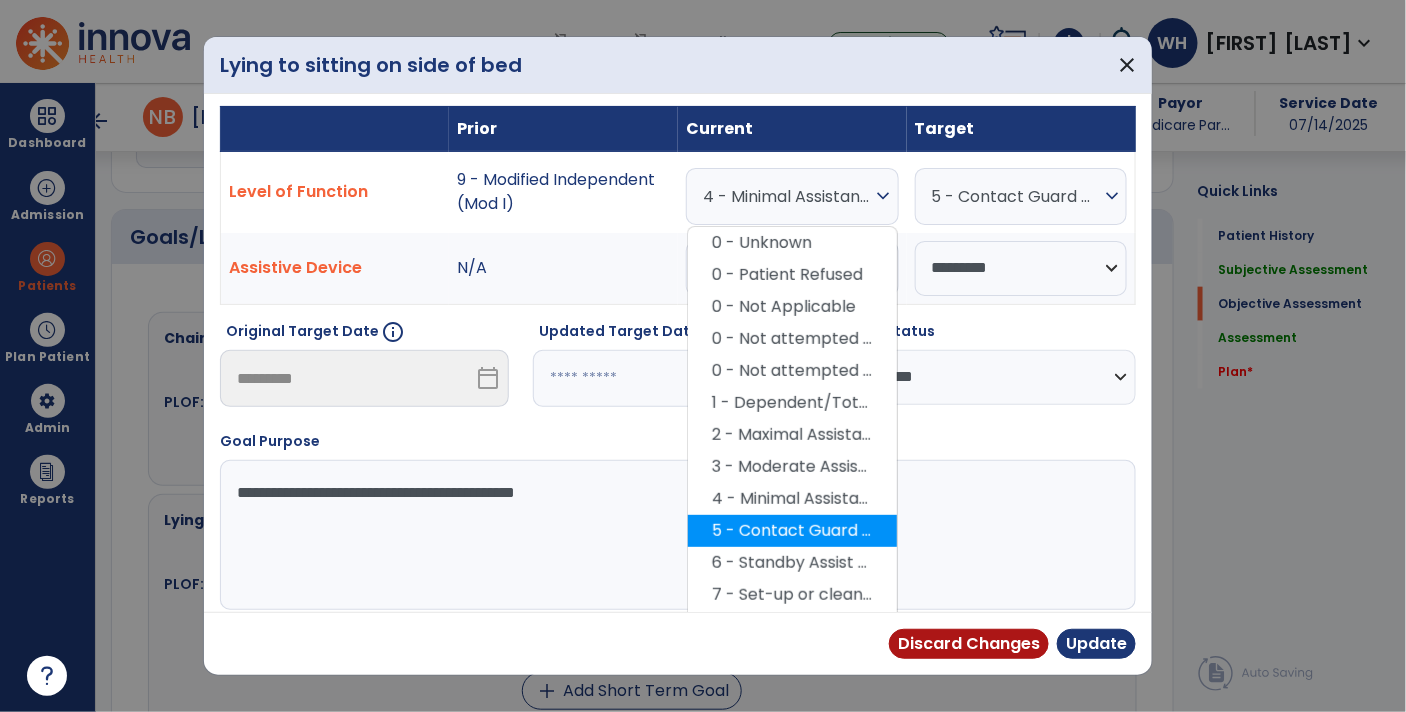 click on "5 - Contact Guard Assistance (CGA)" at bounding box center [792, 531] 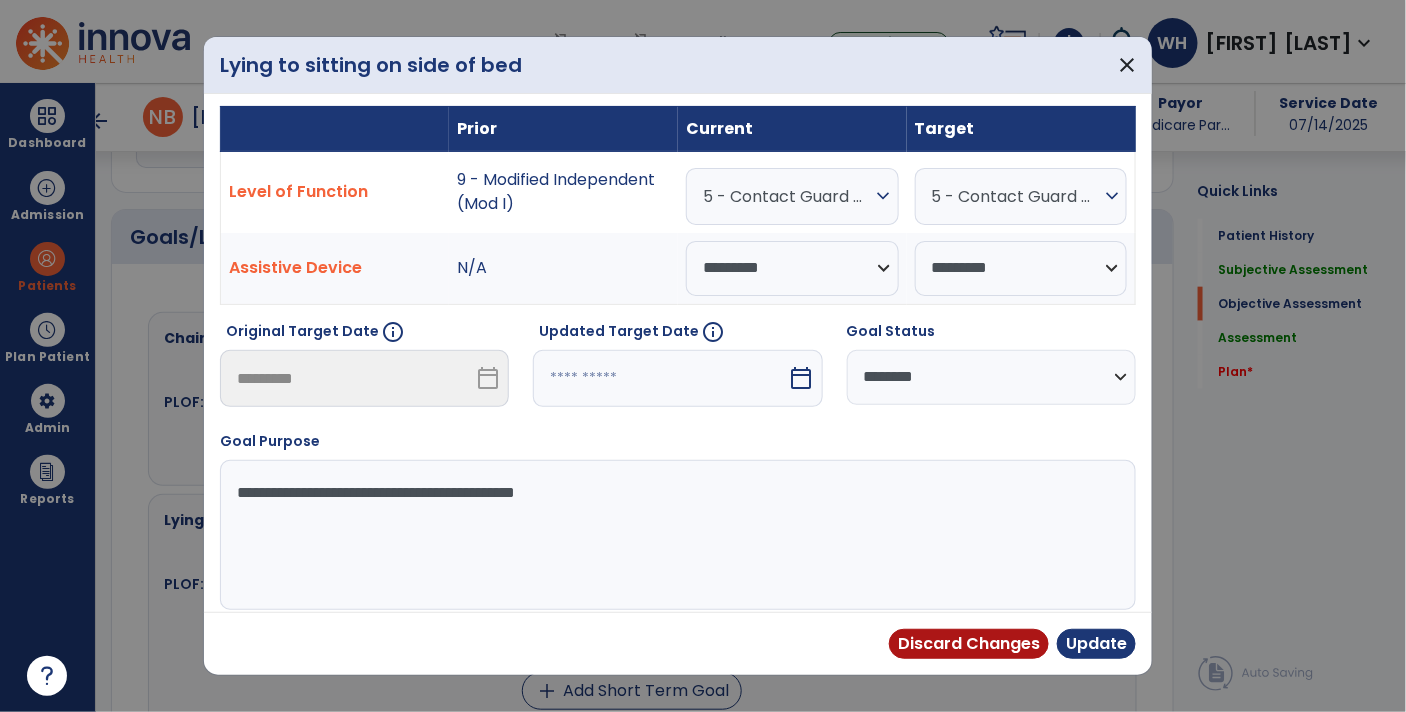 click on "**********" at bounding box center [991, 377] 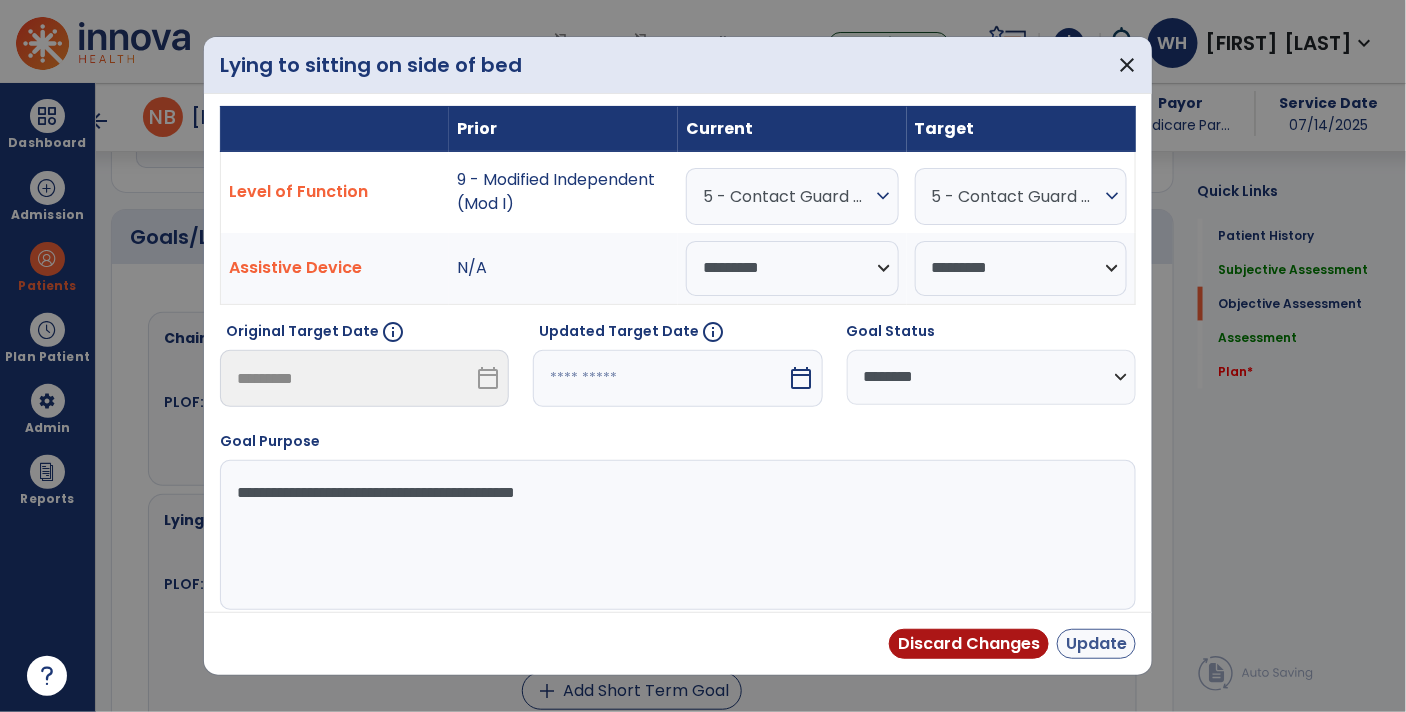 click on "Update" at bounding box center (1096, 644) 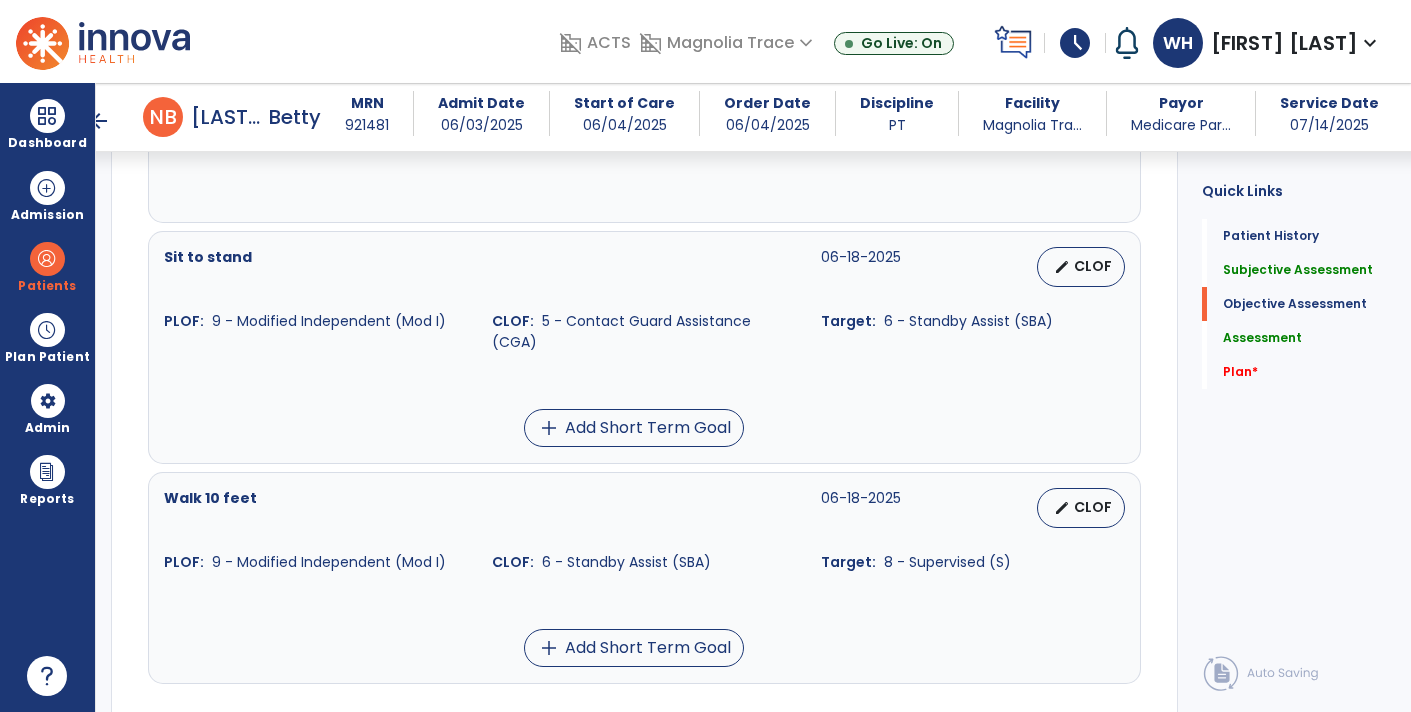 scroll, scrollTop: 1086, scrollLeft: 0, axis: vertical 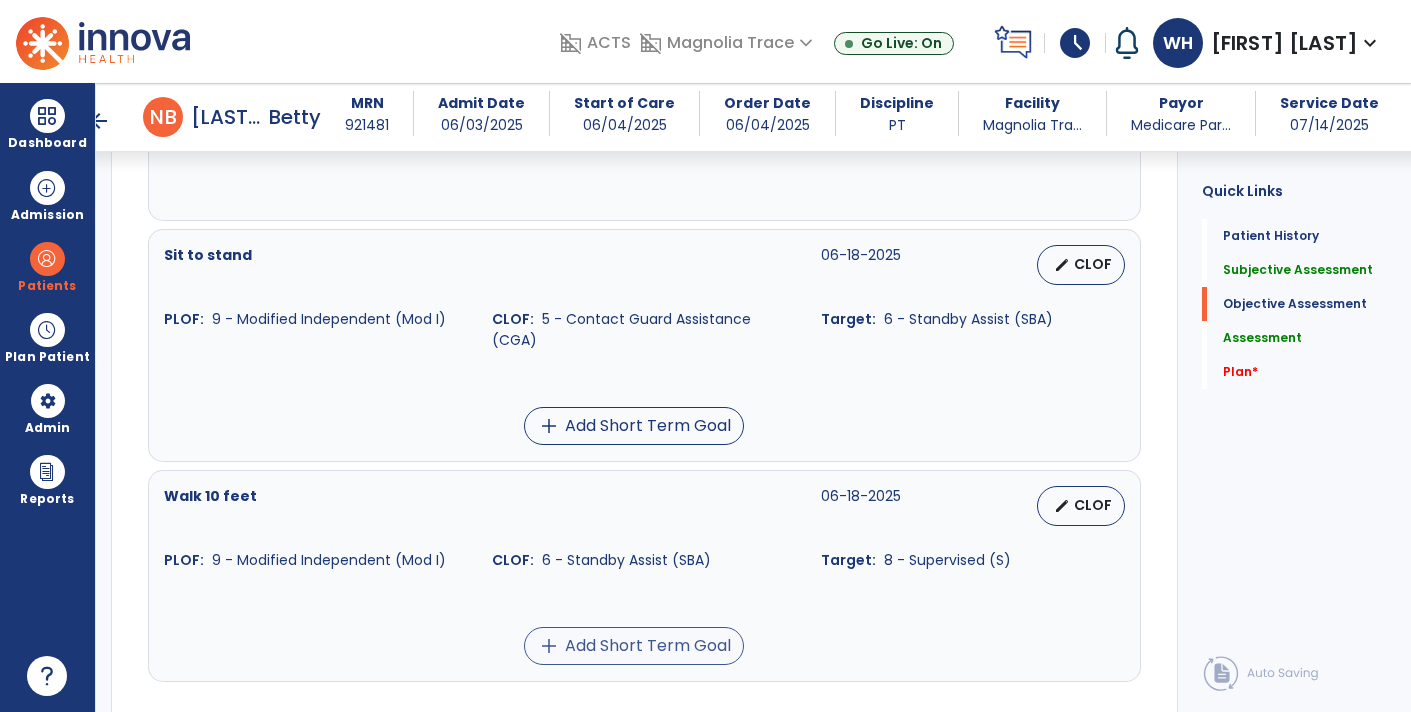 click on "add  Add Short Term Goal" at bounding box center (634, 646) 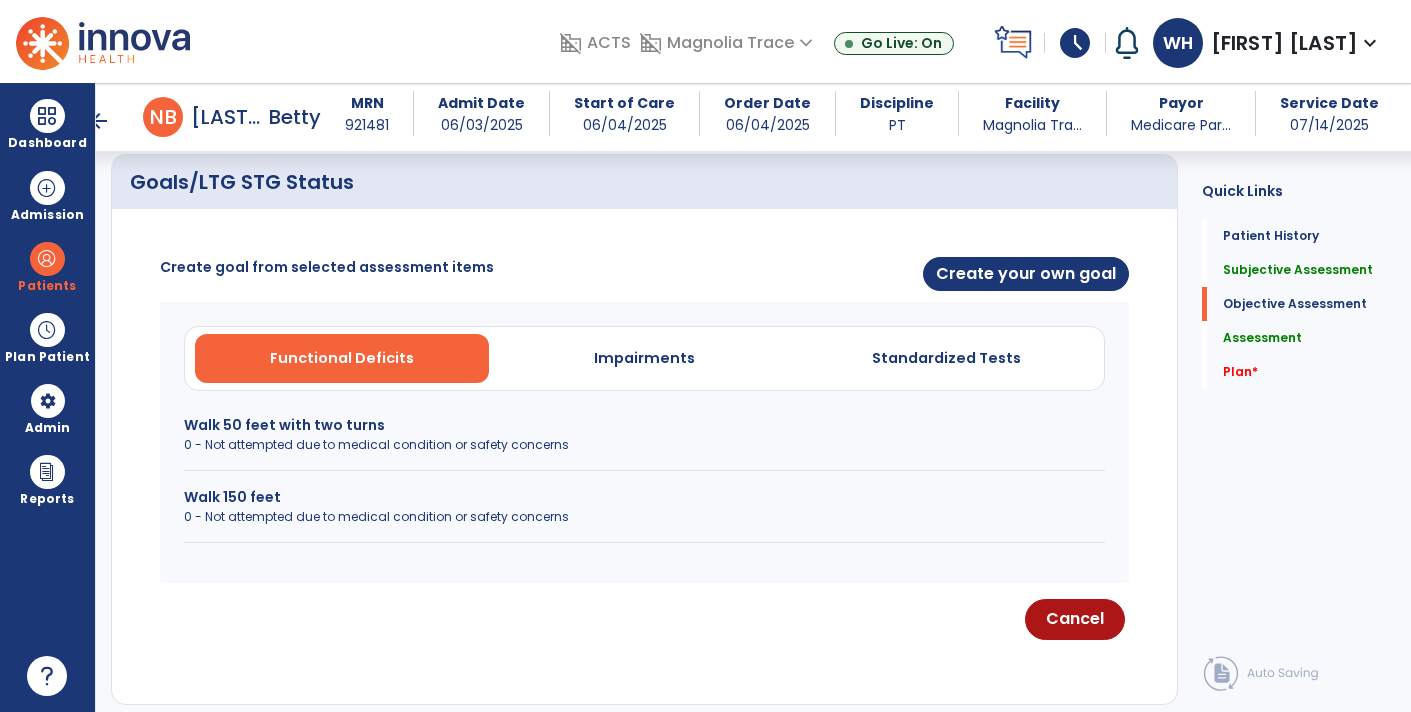 scroll, scrollTop: 667, scrollLeft: 0, axis: vertical 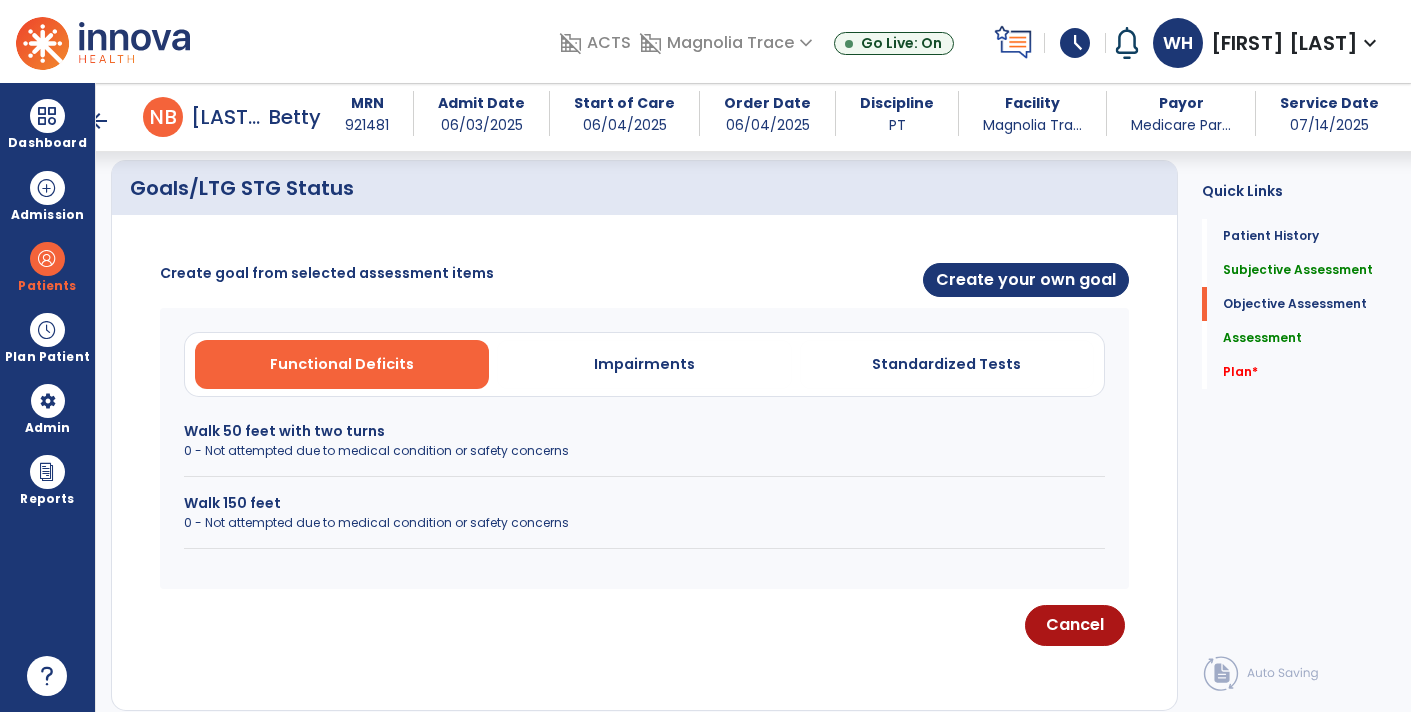 click on "0 - Not attempted due to medical condition or safety concerns" 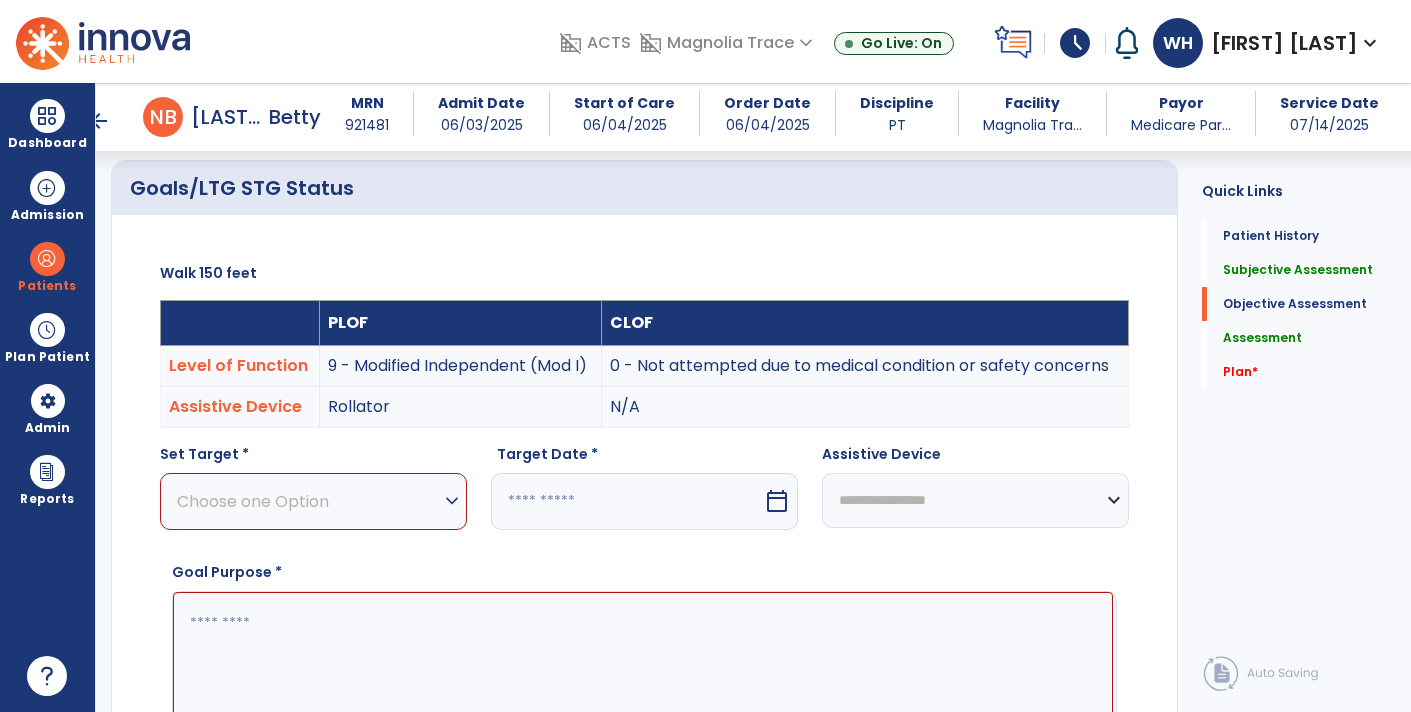 click on "Choose one Option" at bounding box center (308, 501) 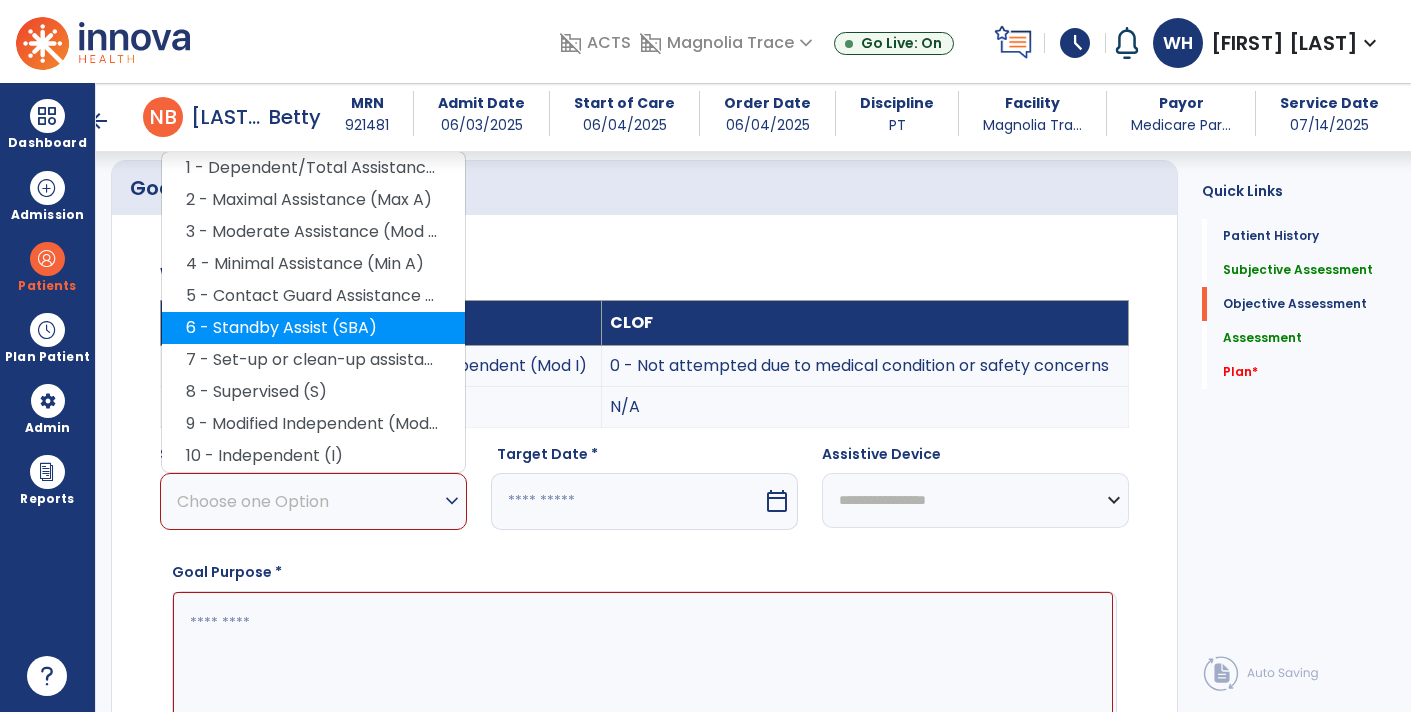 click on "6 - Standby Assist (SBA)" 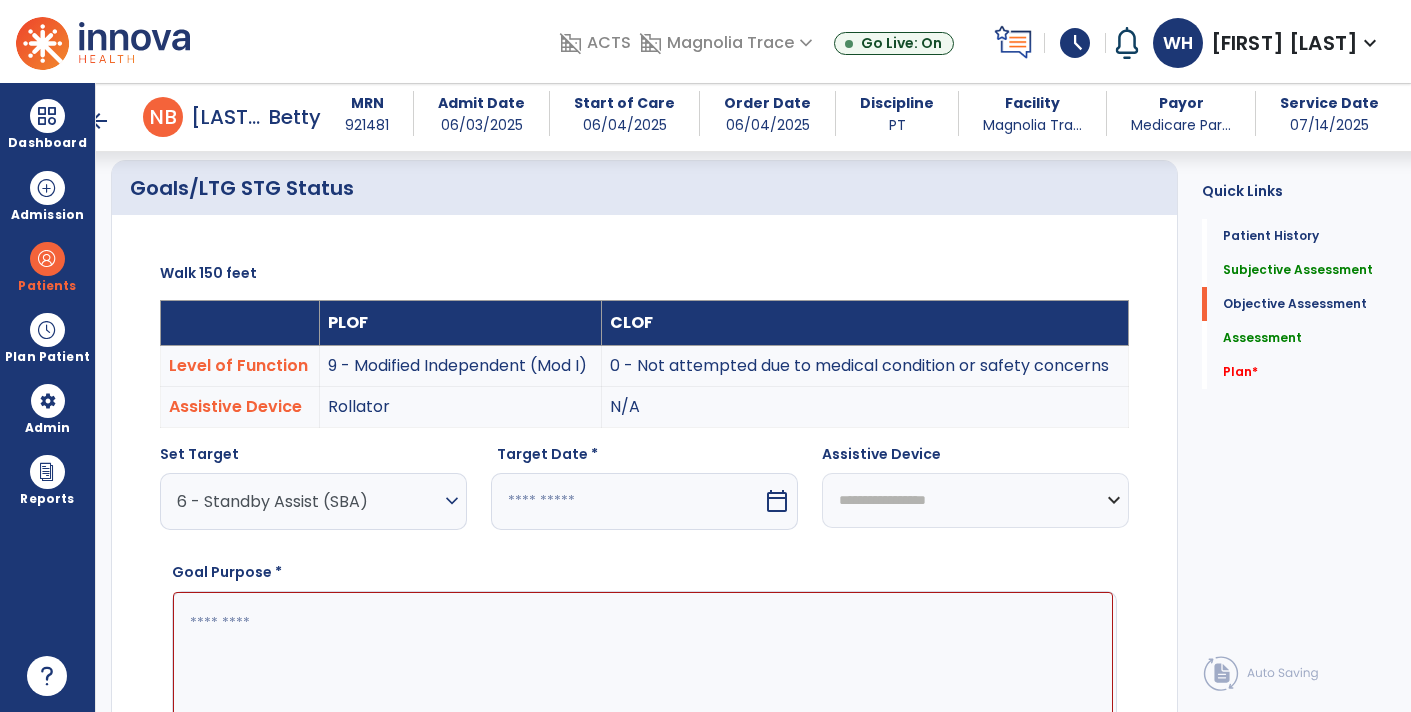 click at bounding box center [627, 501] 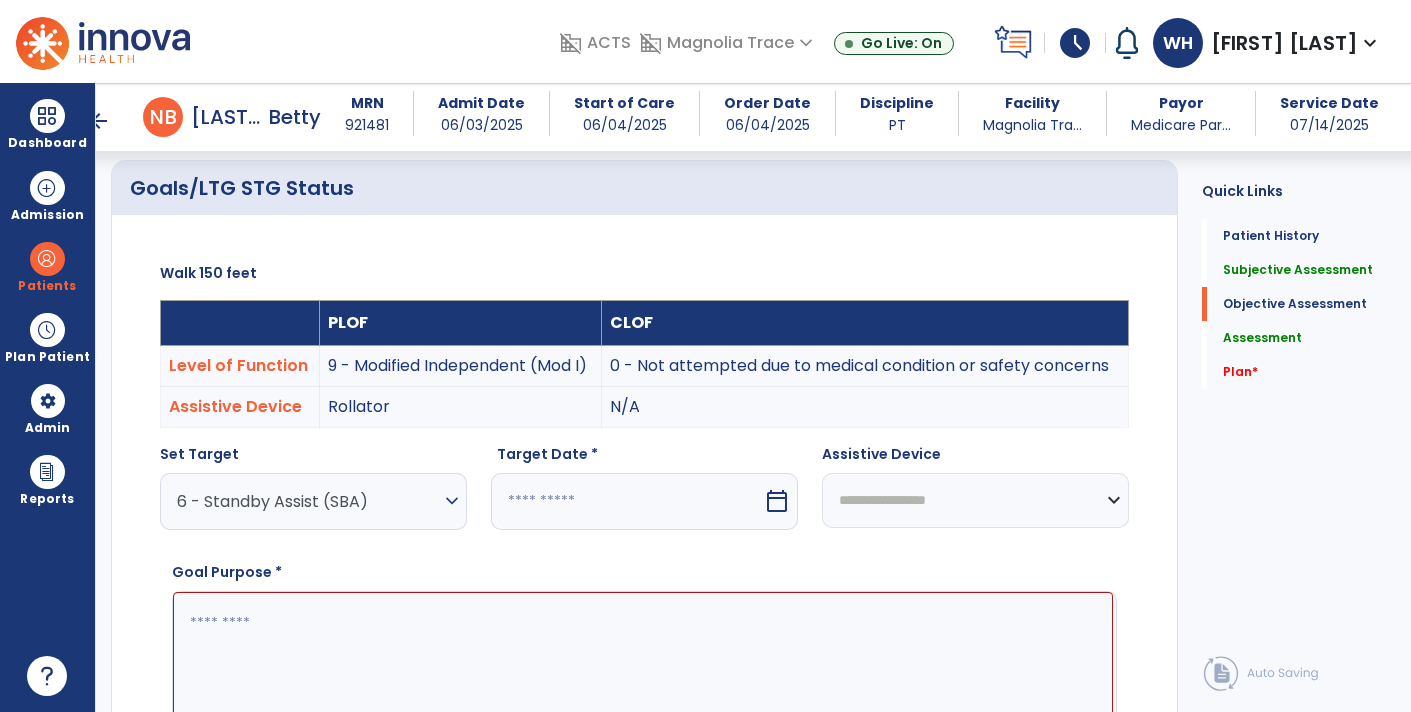 select on "*" 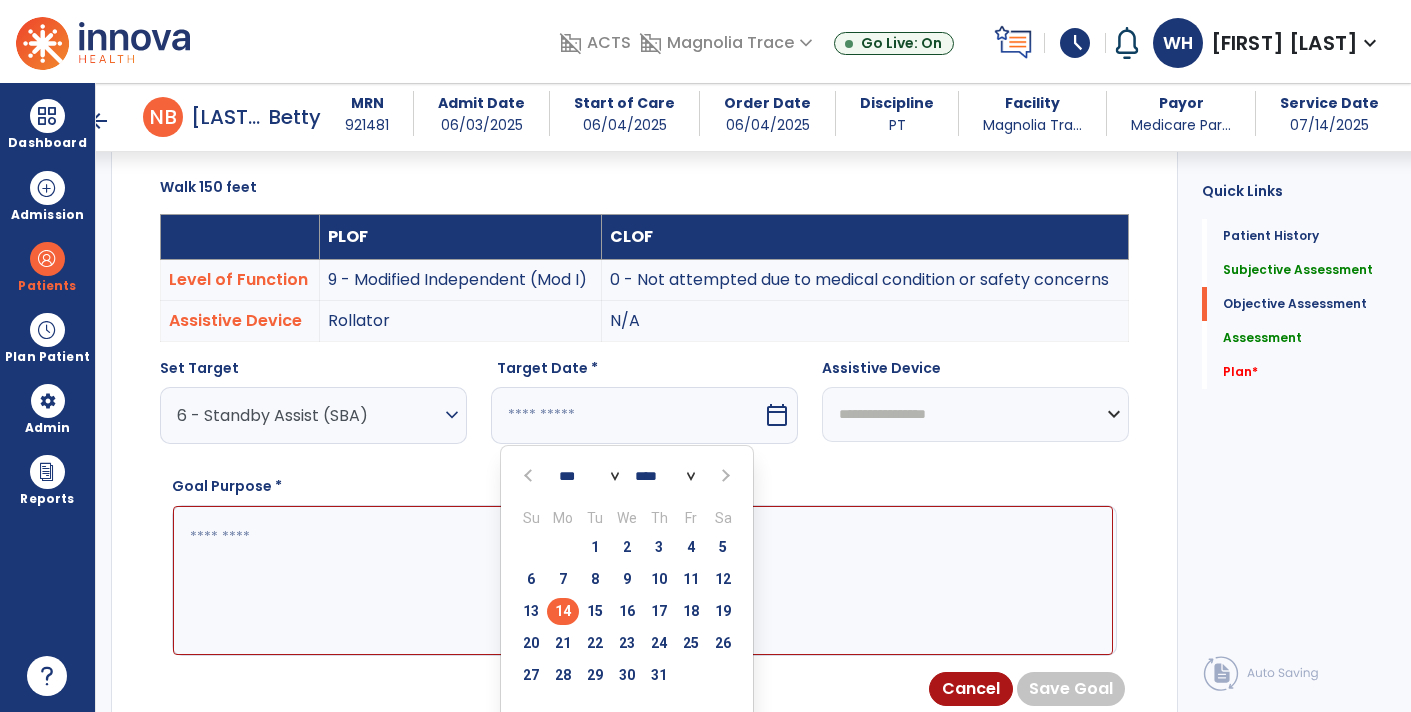 scroll, scrollTop: 762, scrollLeft: 0, axis: vertical 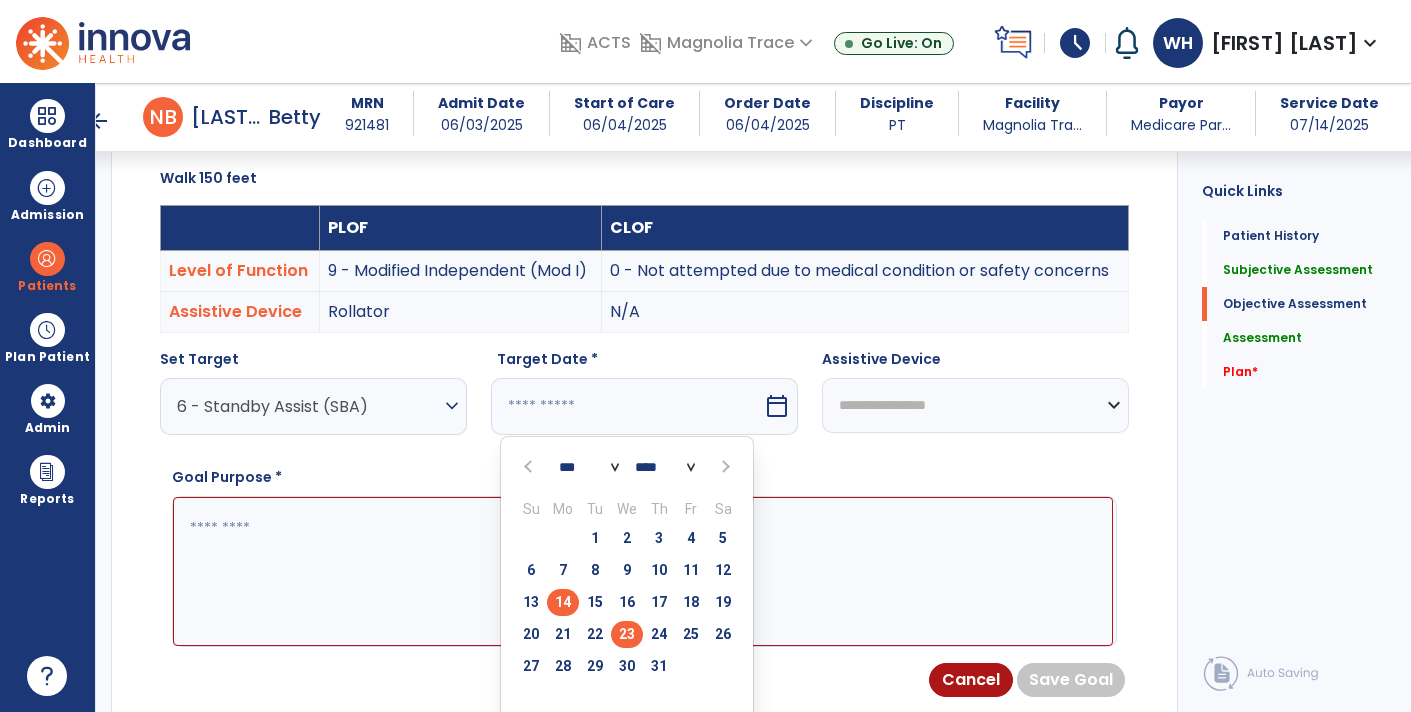 click on "23" at bounding box center (627, 634) 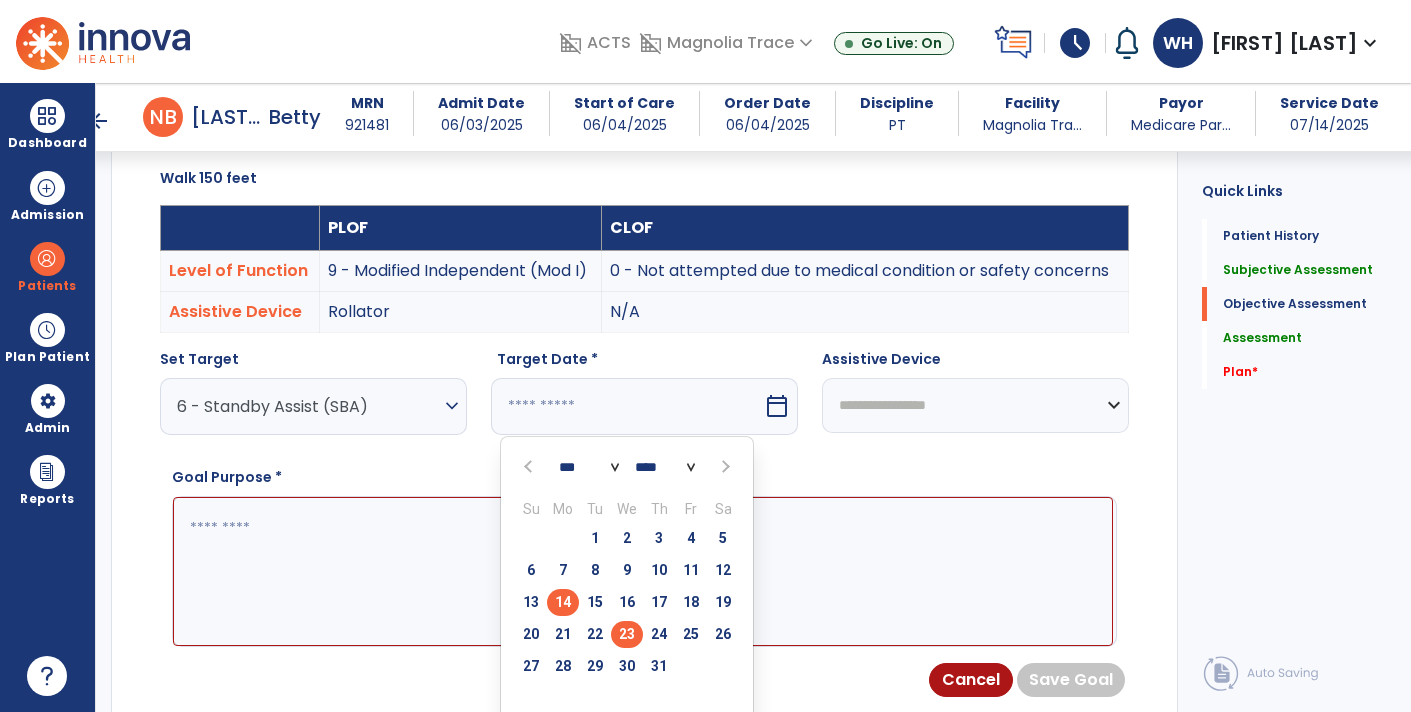 type on "*********" 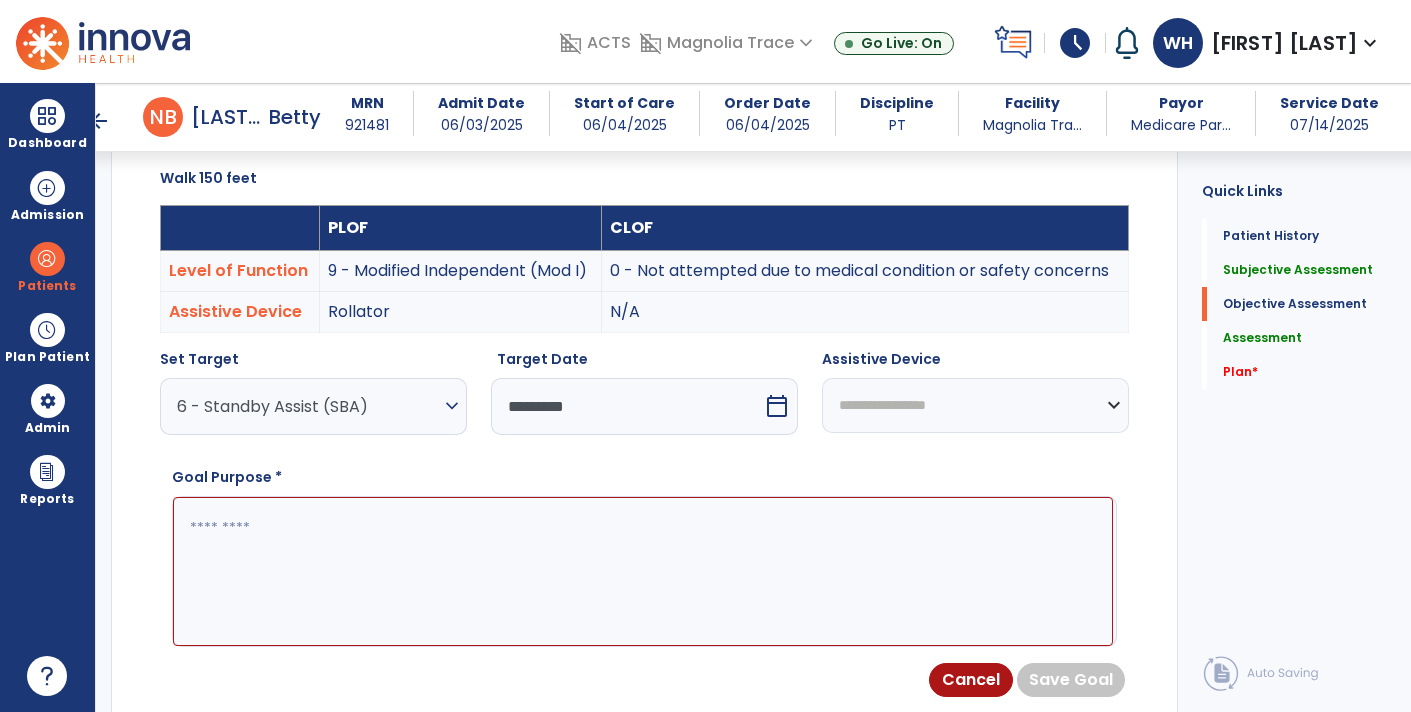 click on "**********" 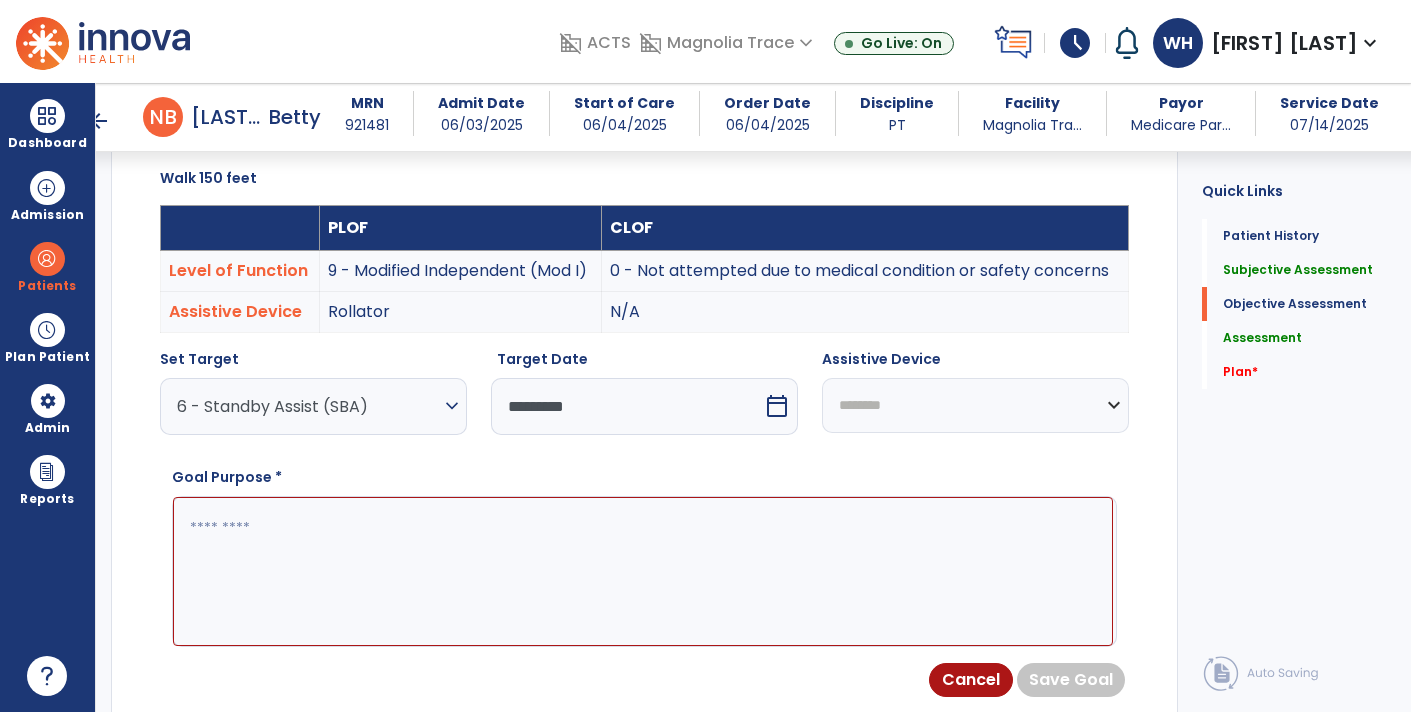 click on "**********" 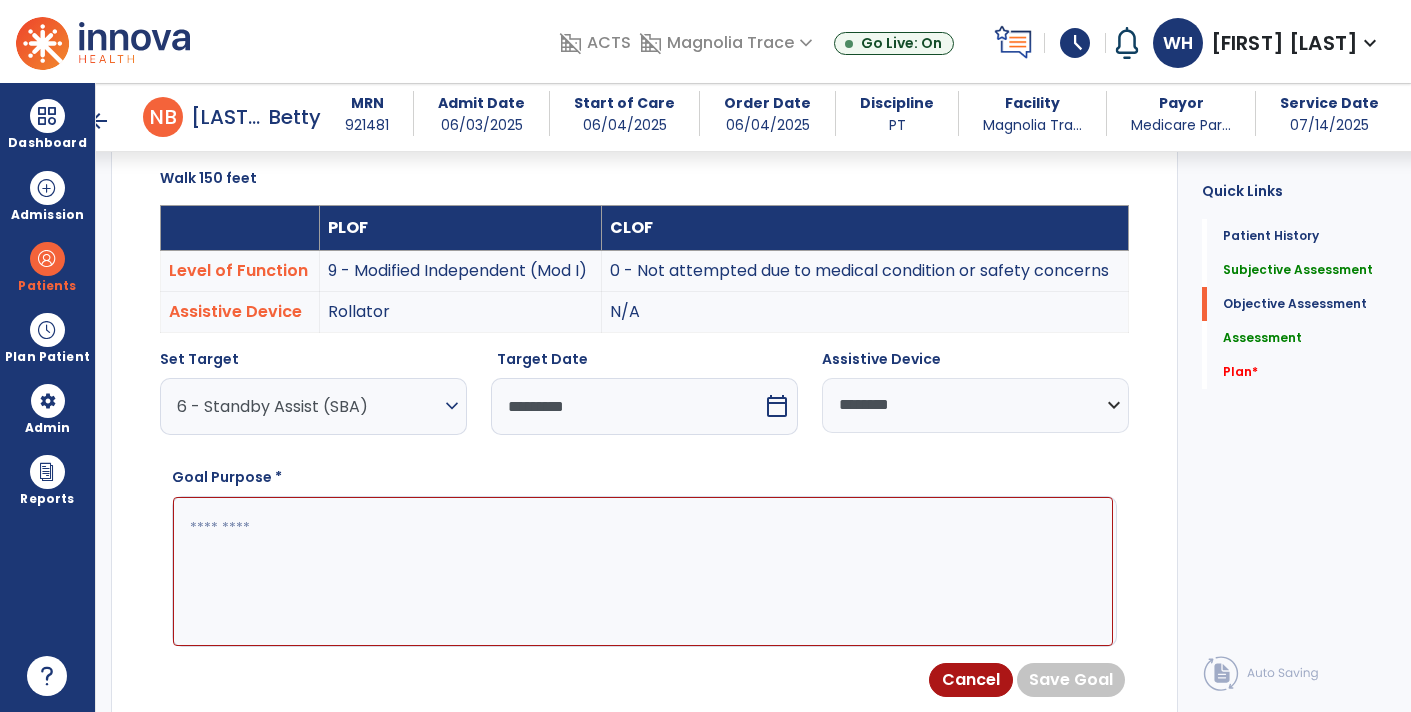 click 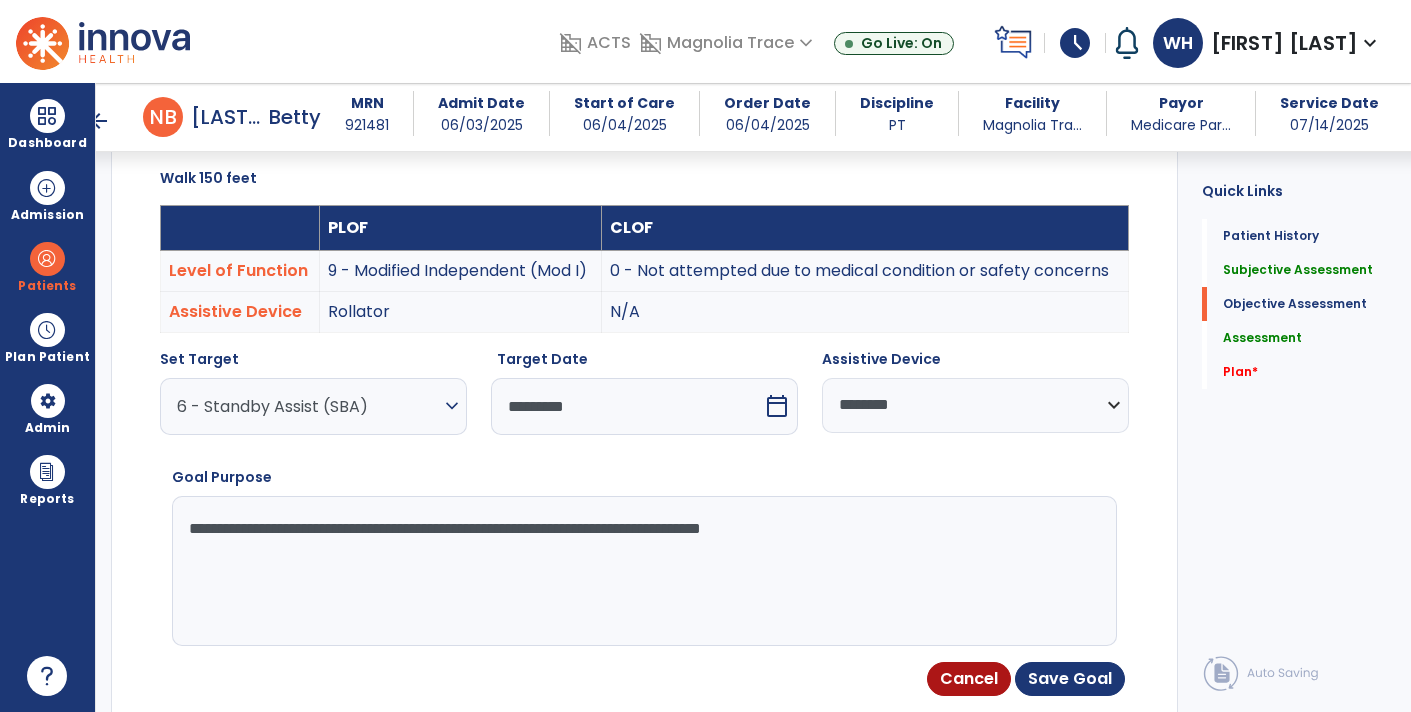 type on "**********" 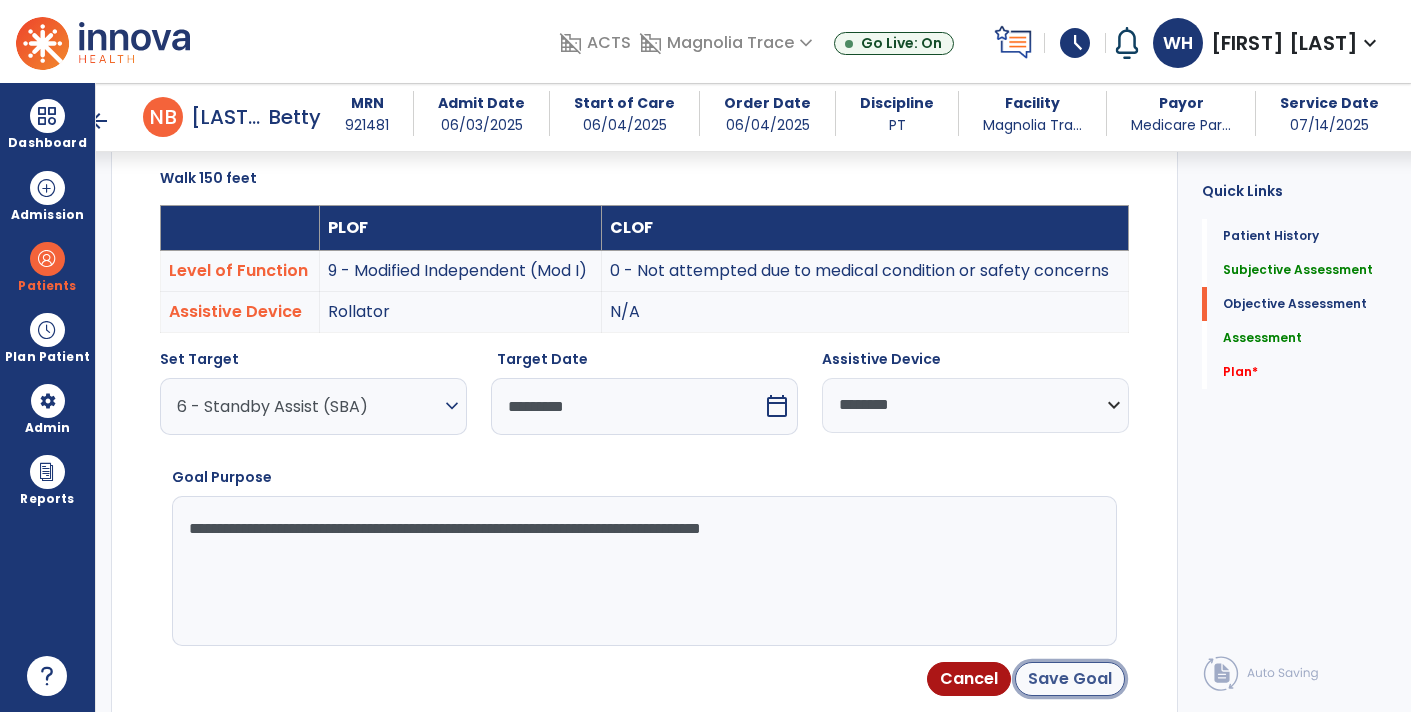 click on "Save Goal" 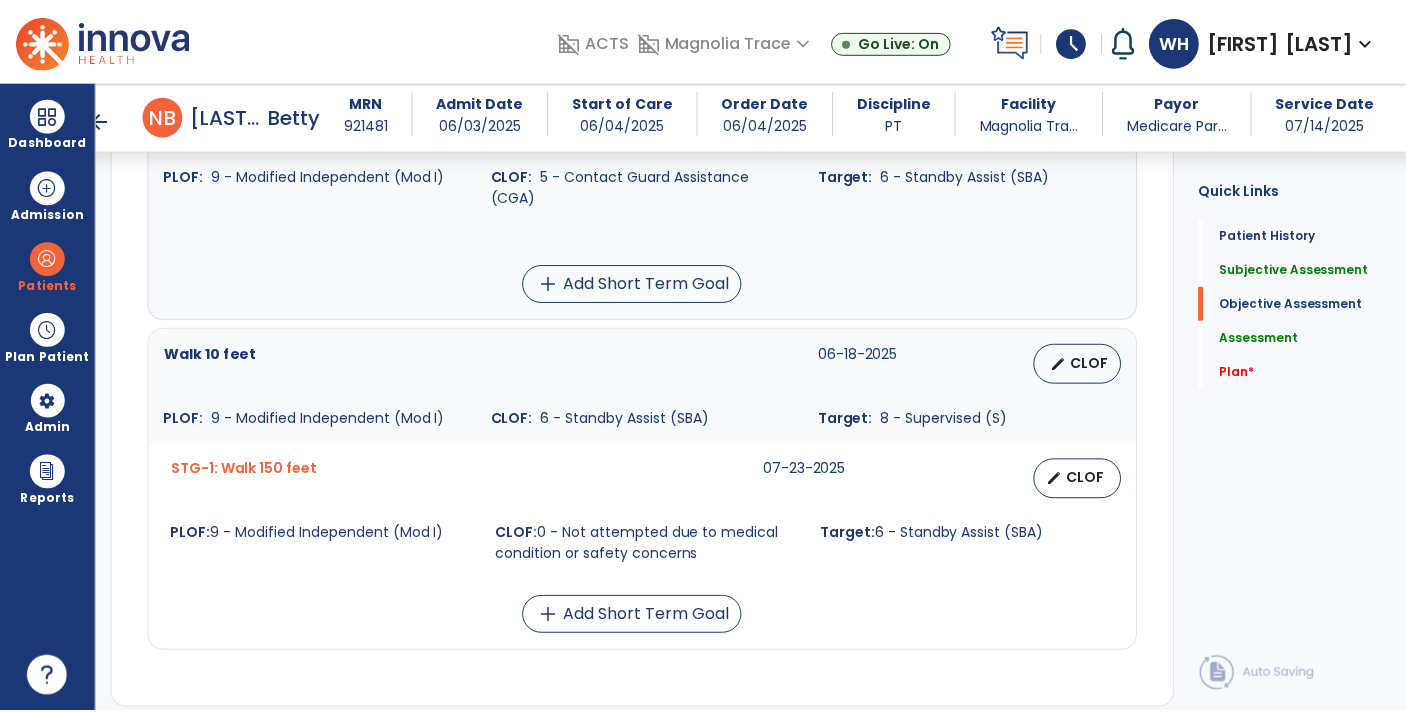 scroll, scrollTop: 1230, scrollLeft: 0, axis: vertical 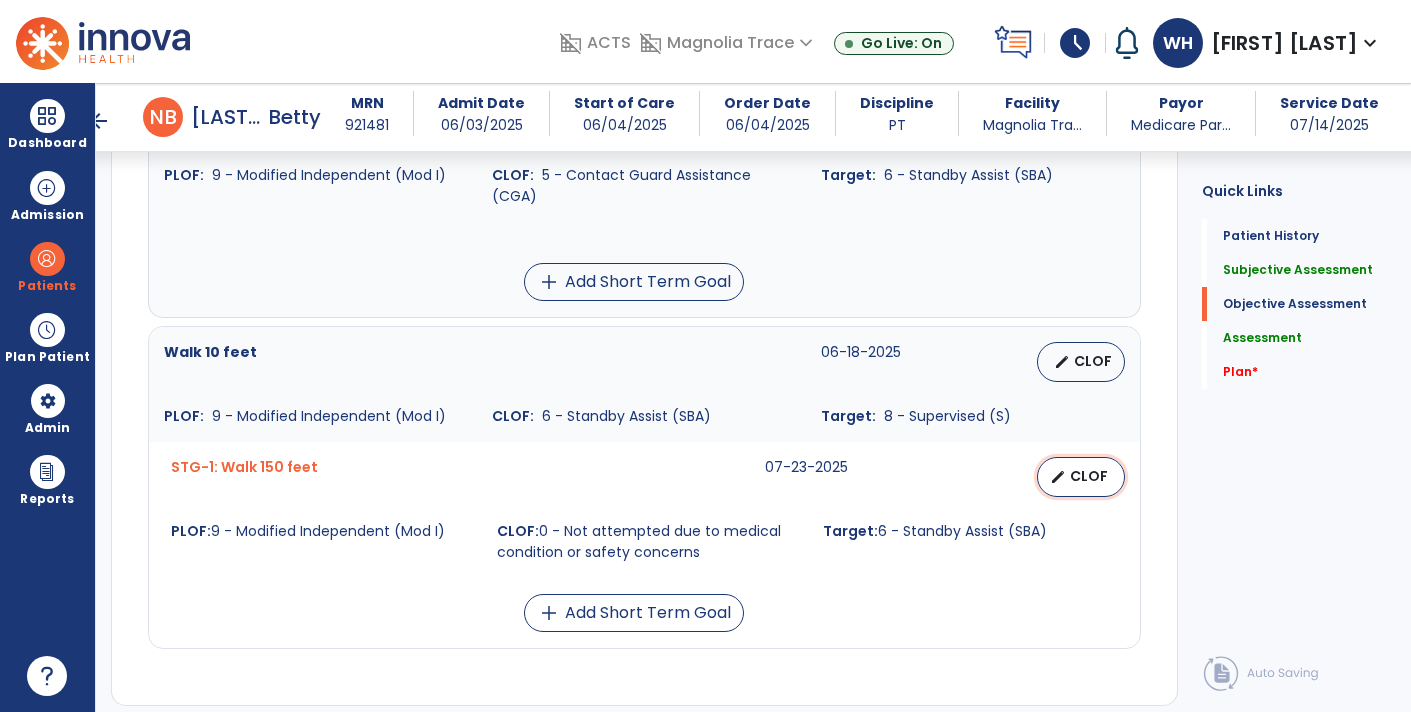 click on "CLOF" at bounding box center [1089, 476] 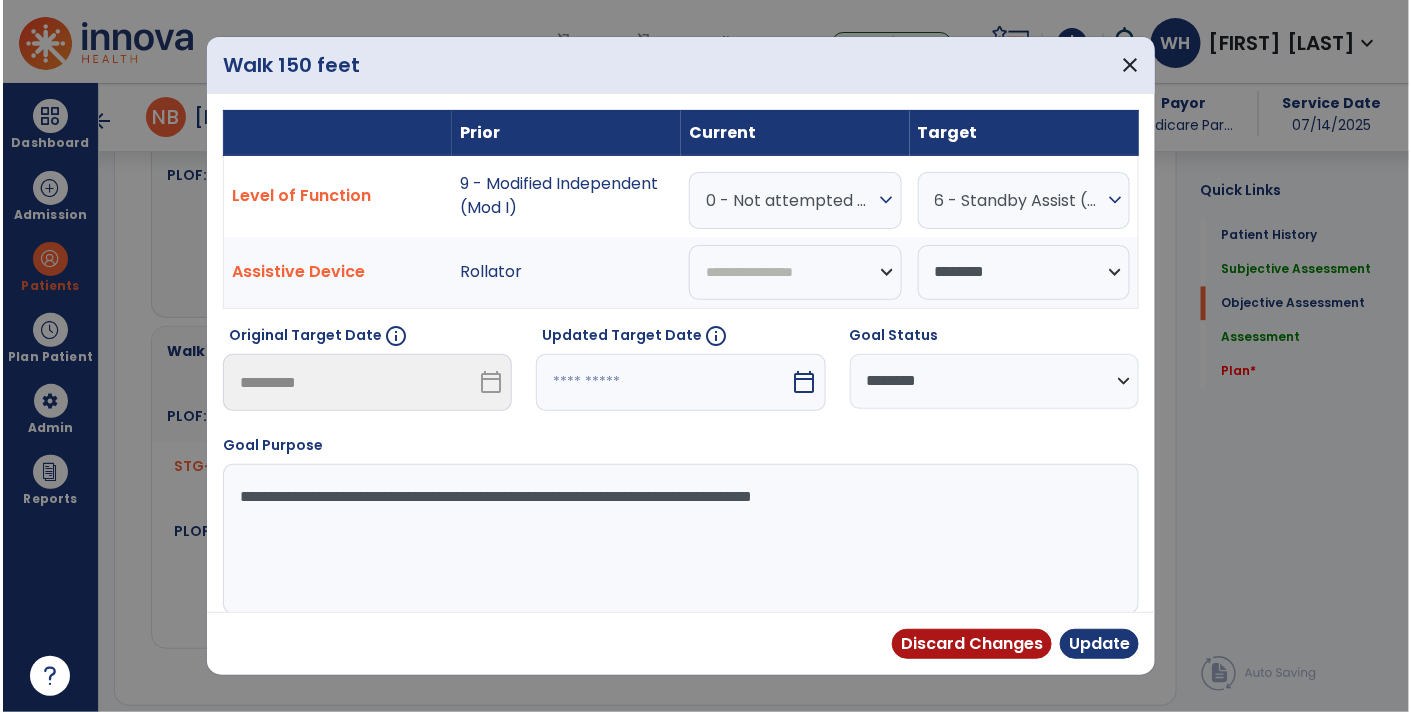 scroll, scrollTop: 1230, scrollLeft: 0, axis: vertical 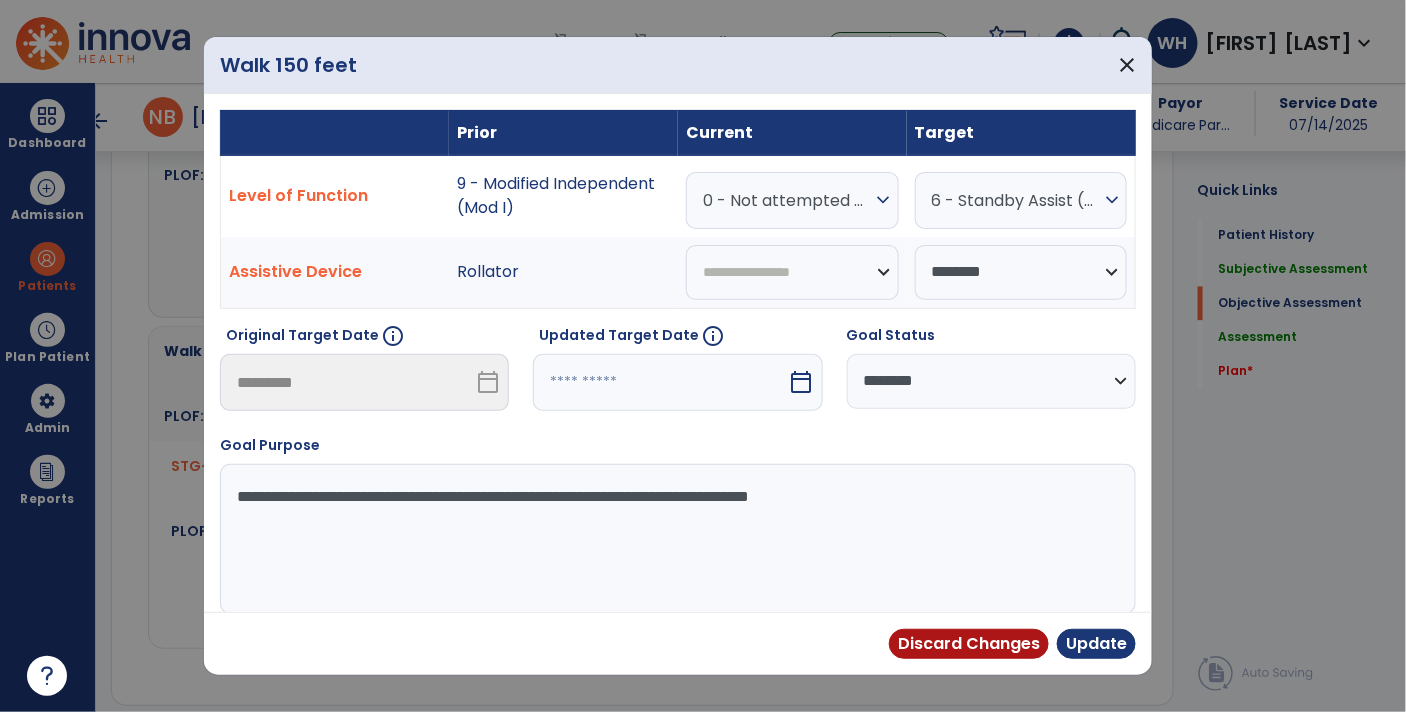 click on "0 - Not attempted due to medical condition or safety concerns" at bounding box center [787, 200] 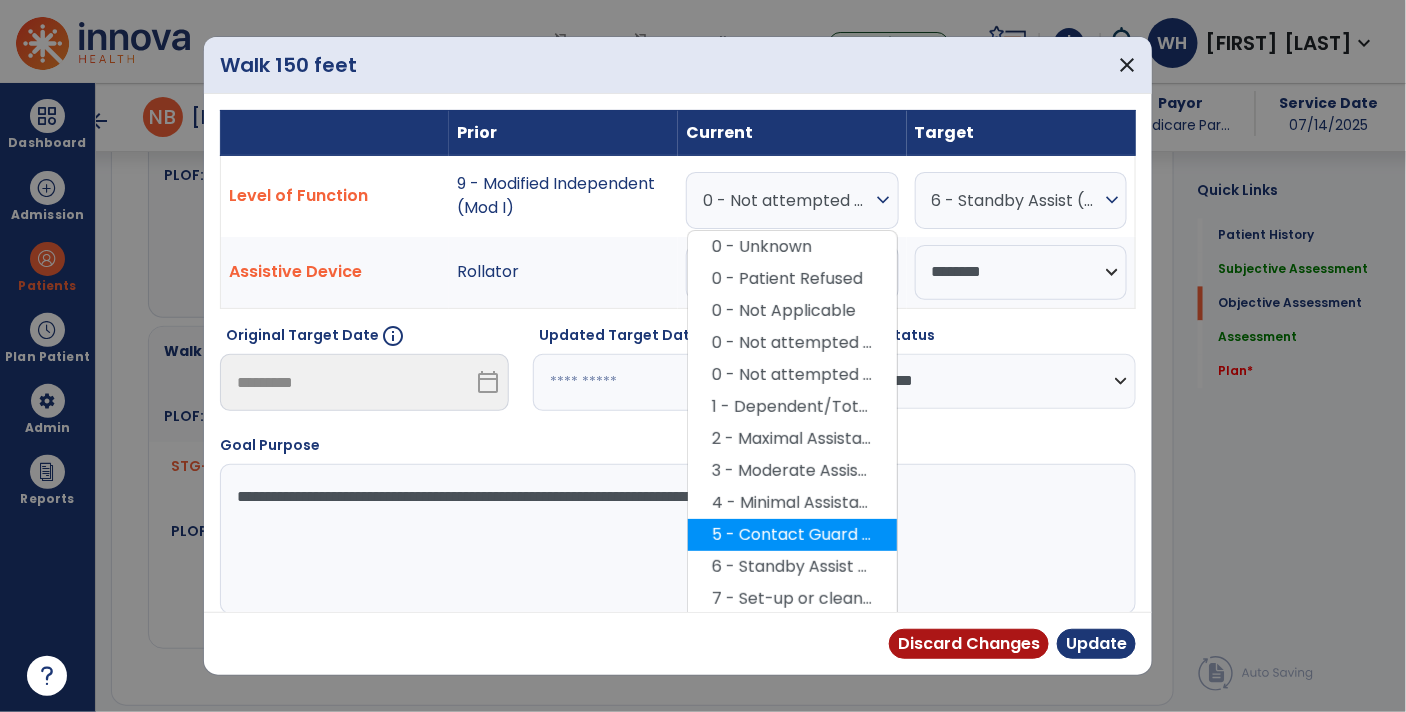 click on "5 - Contact Guard Assistance (CGA)" at bounding box center [792, 535] 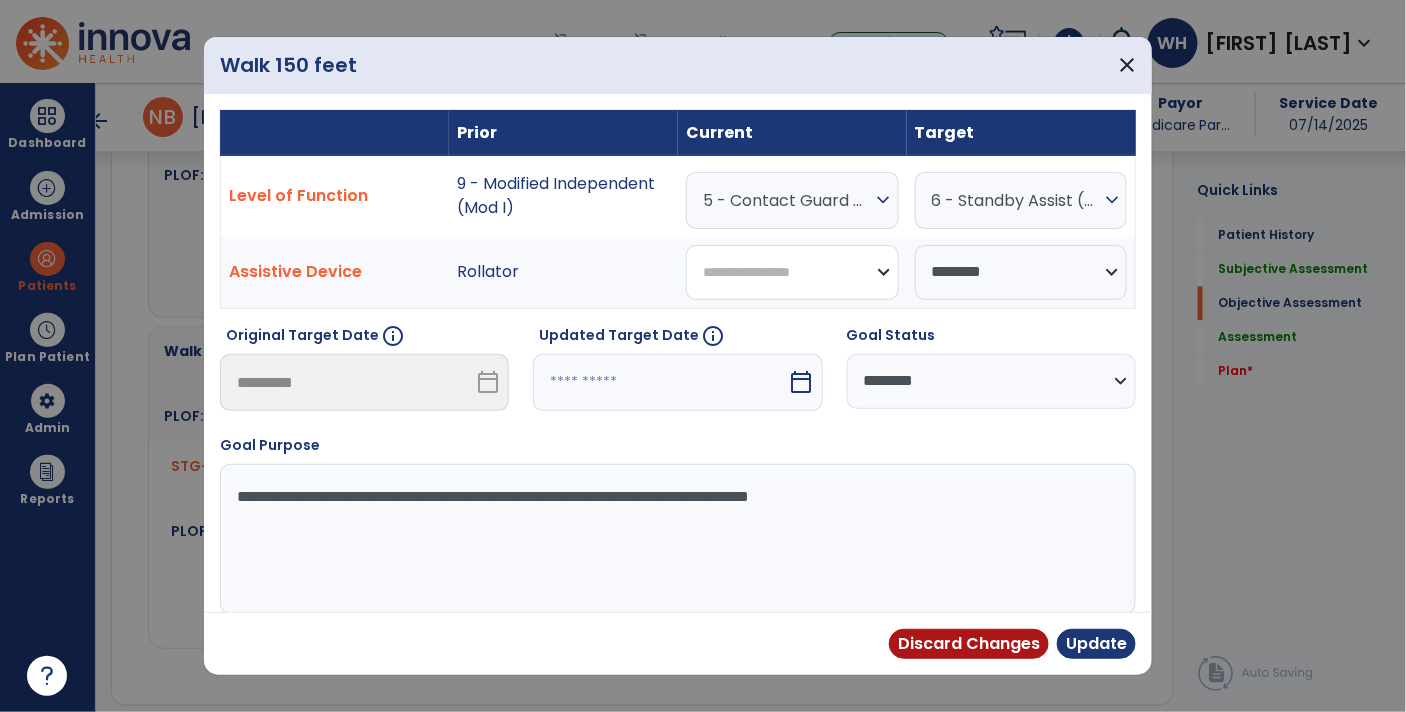 click on "**********" at bounding box center [792, 272] 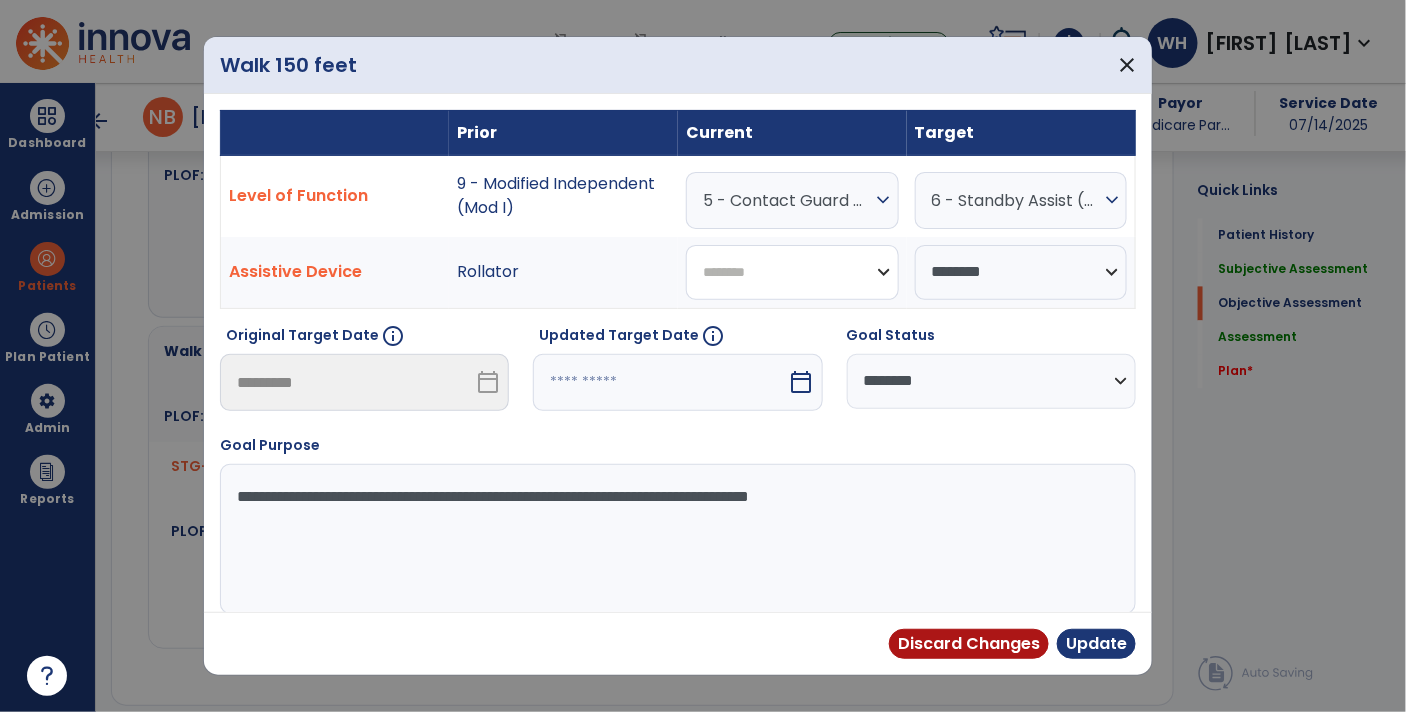 click on "**********" at bounding box center [792, 272] 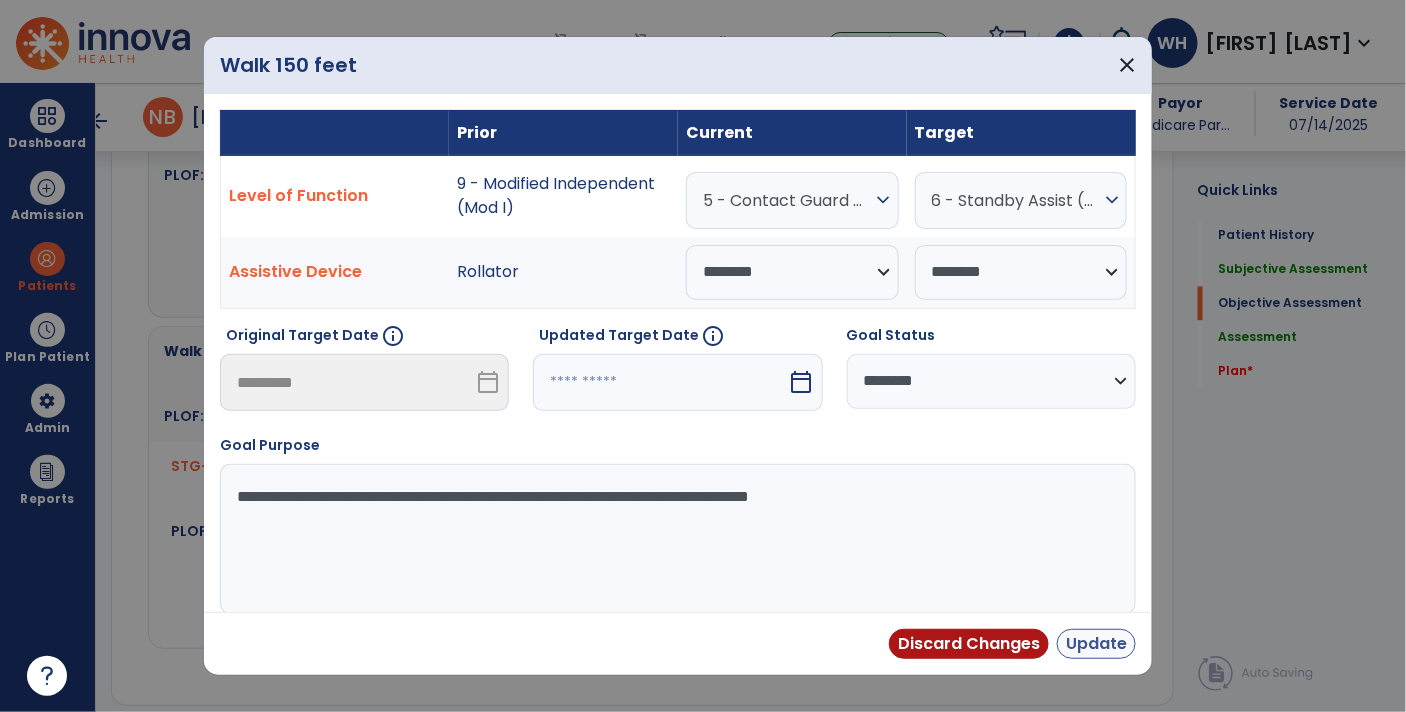 click on "Update" at bounding box center [1096, 644] 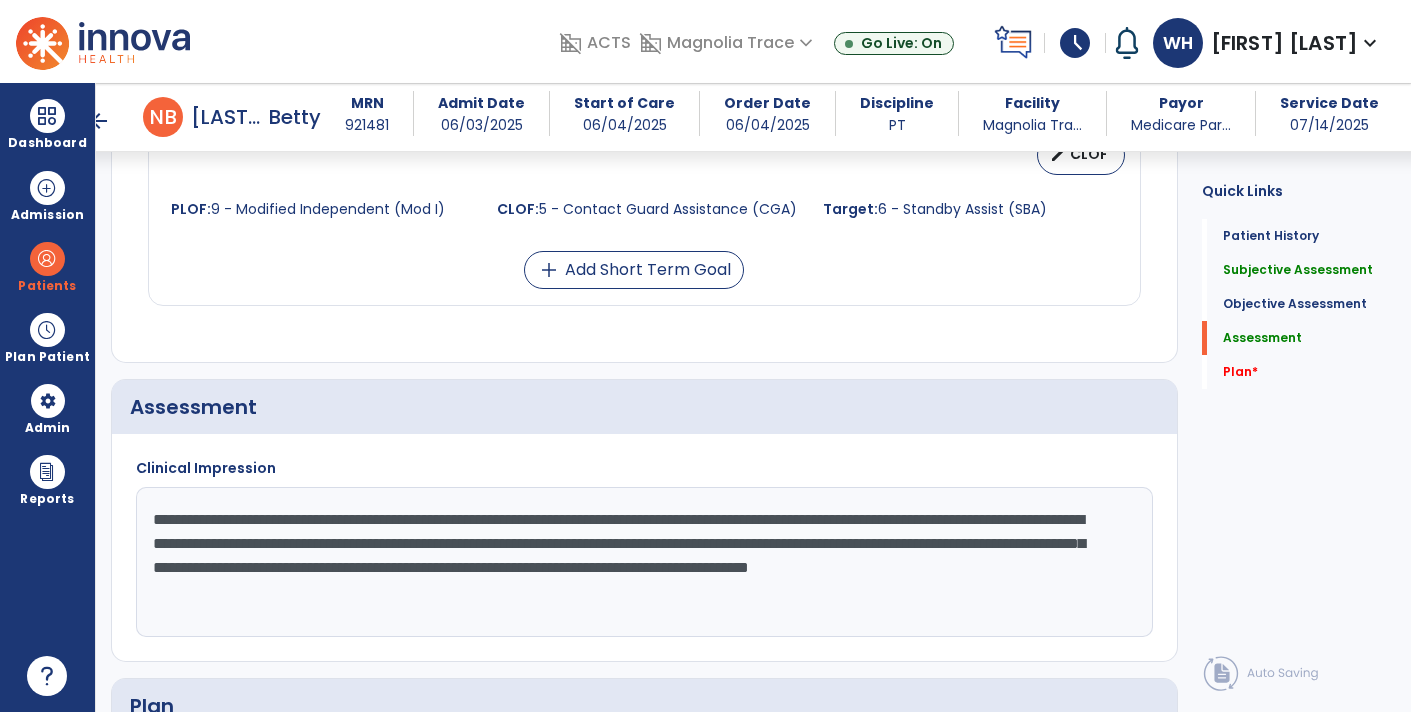 scroll, scrollTop: 1560, scrollLeft: 0, axis: vertical 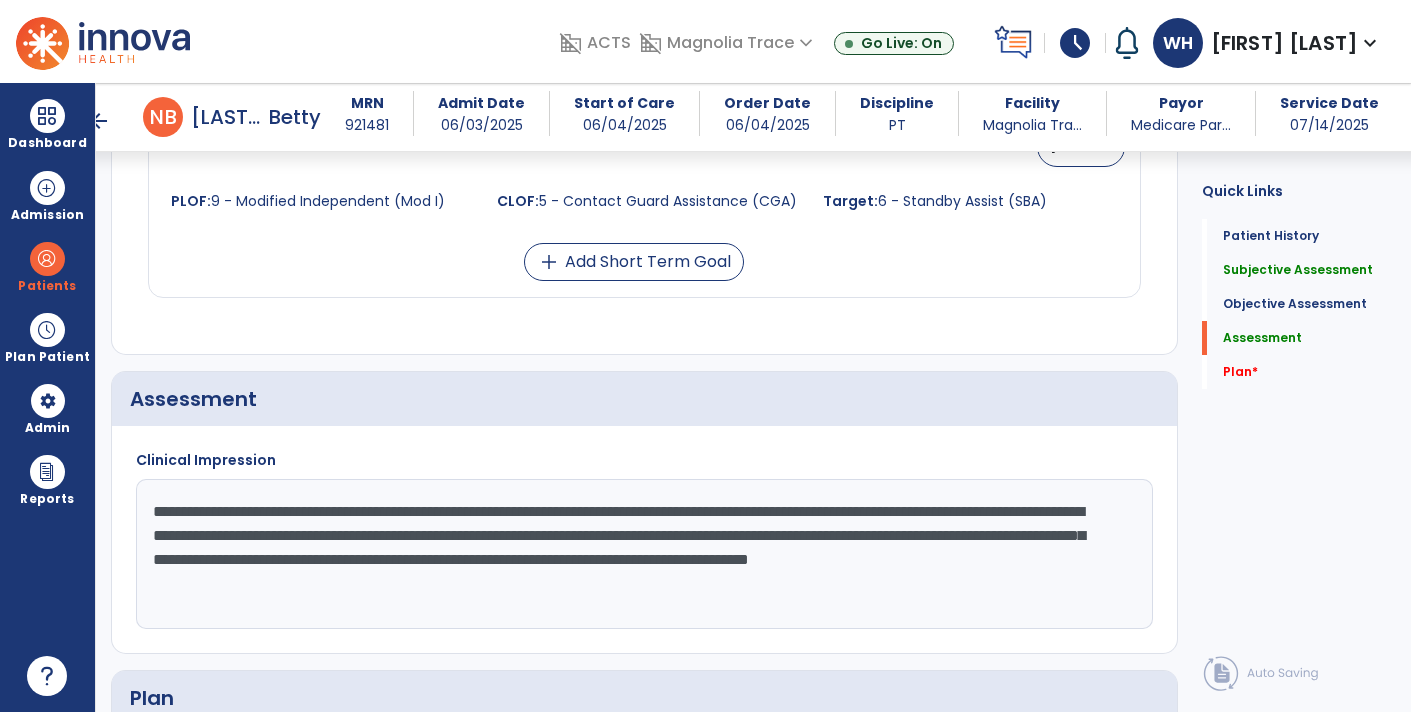 click on "**********" 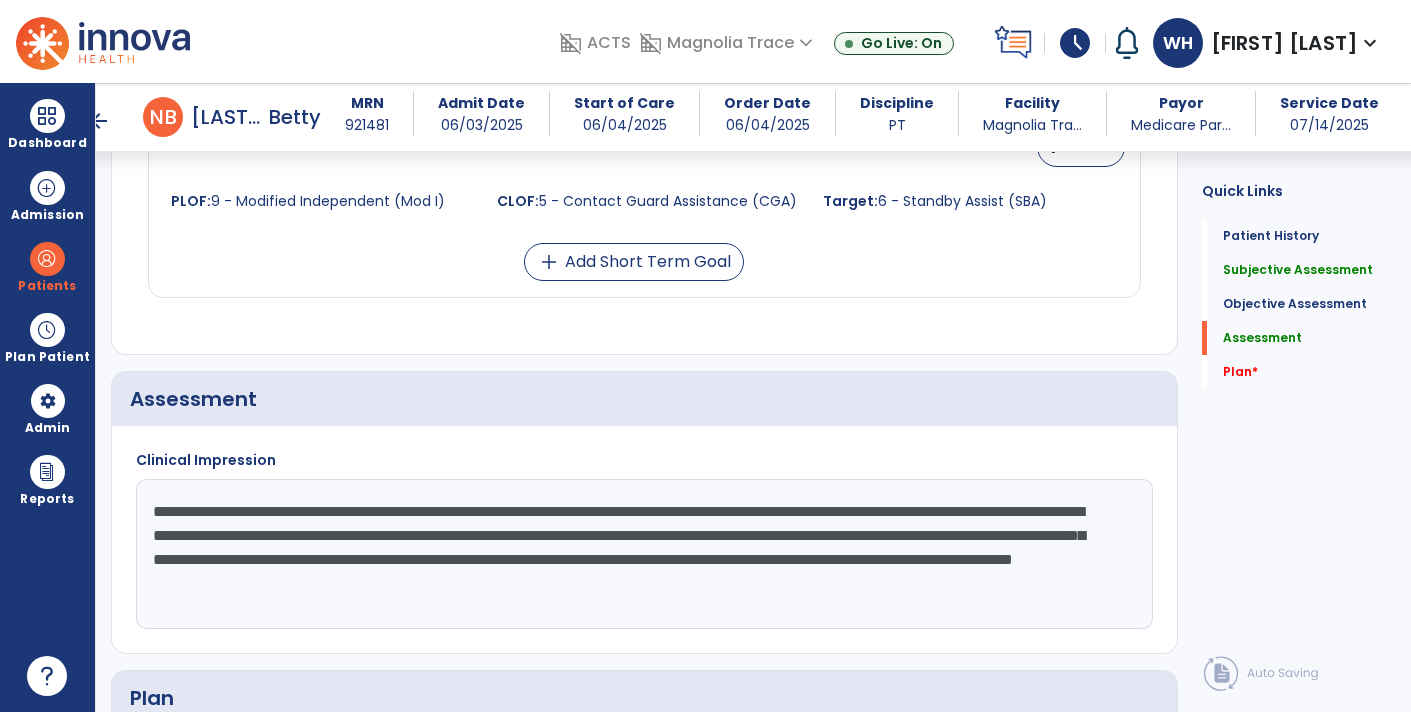 click on "**********" 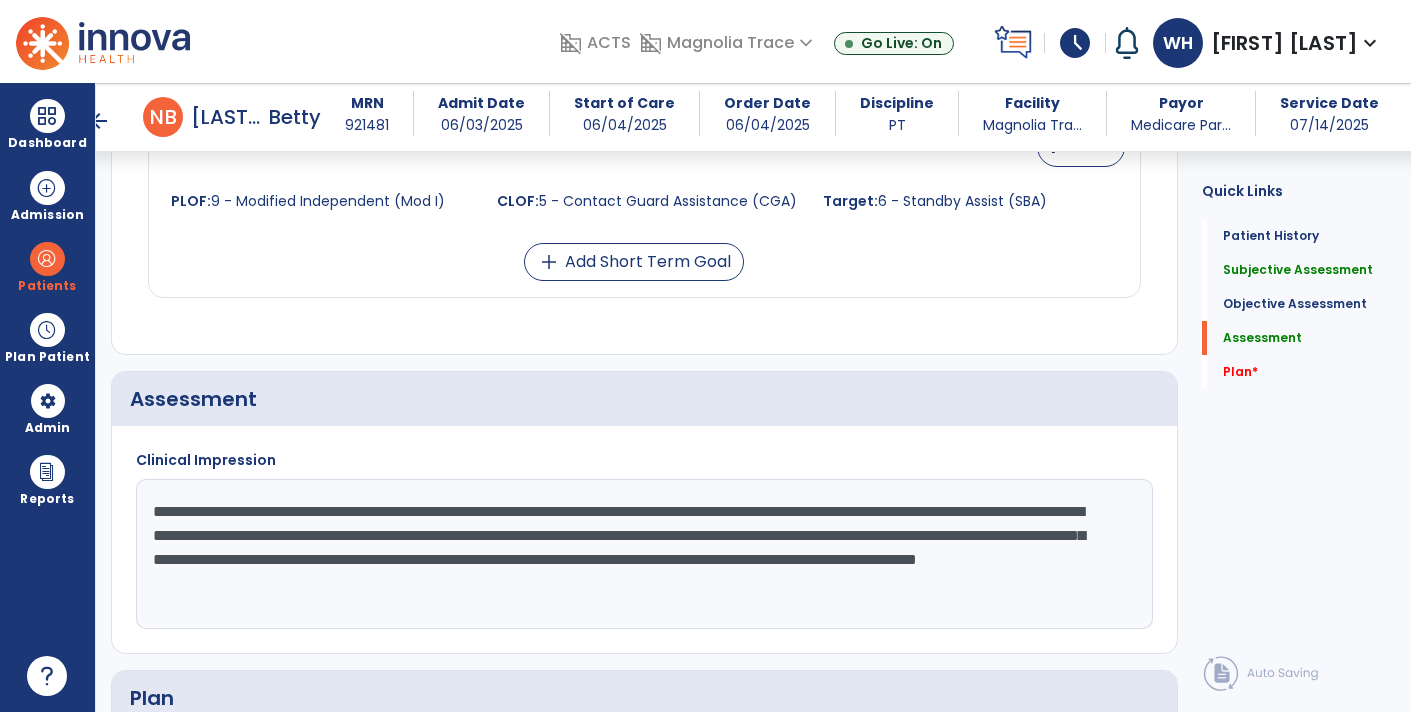 click on "**********" 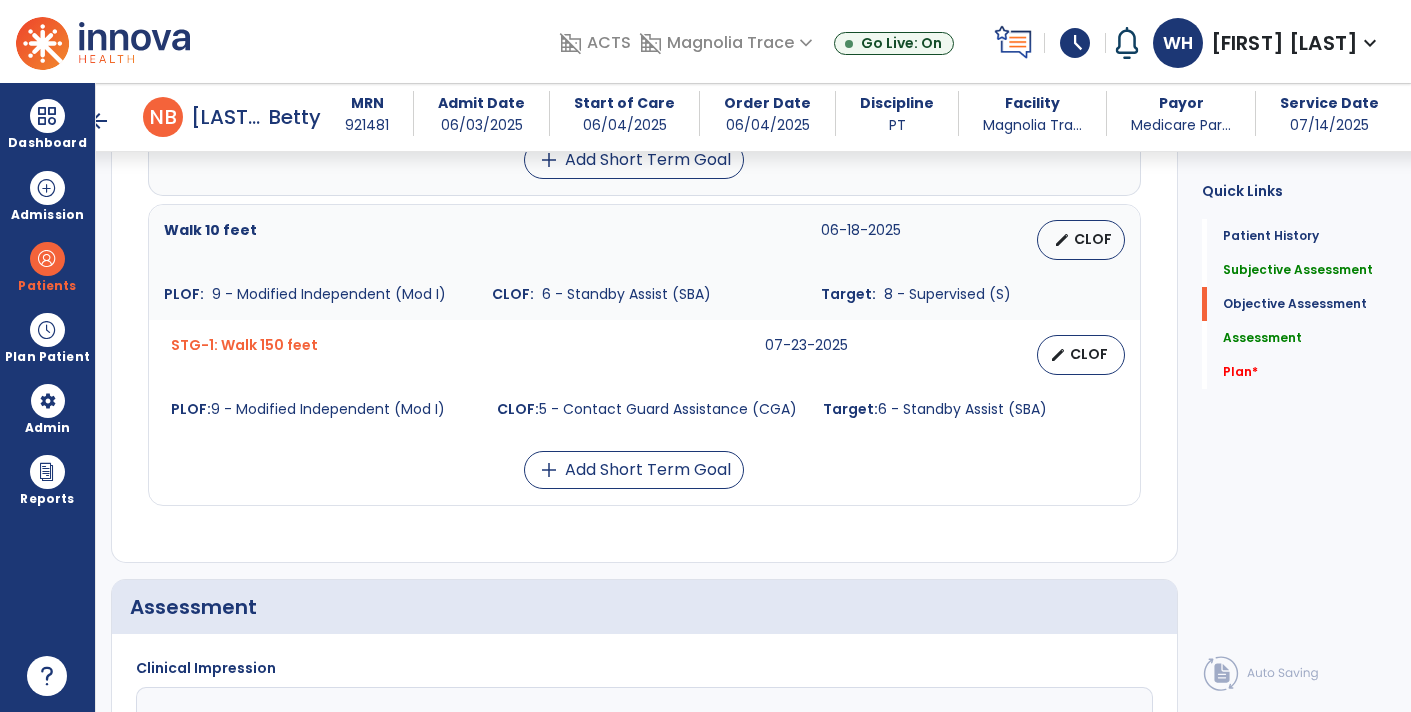 scroll, scrollTop: 1347, scrollLeft: 0, axis: vertical 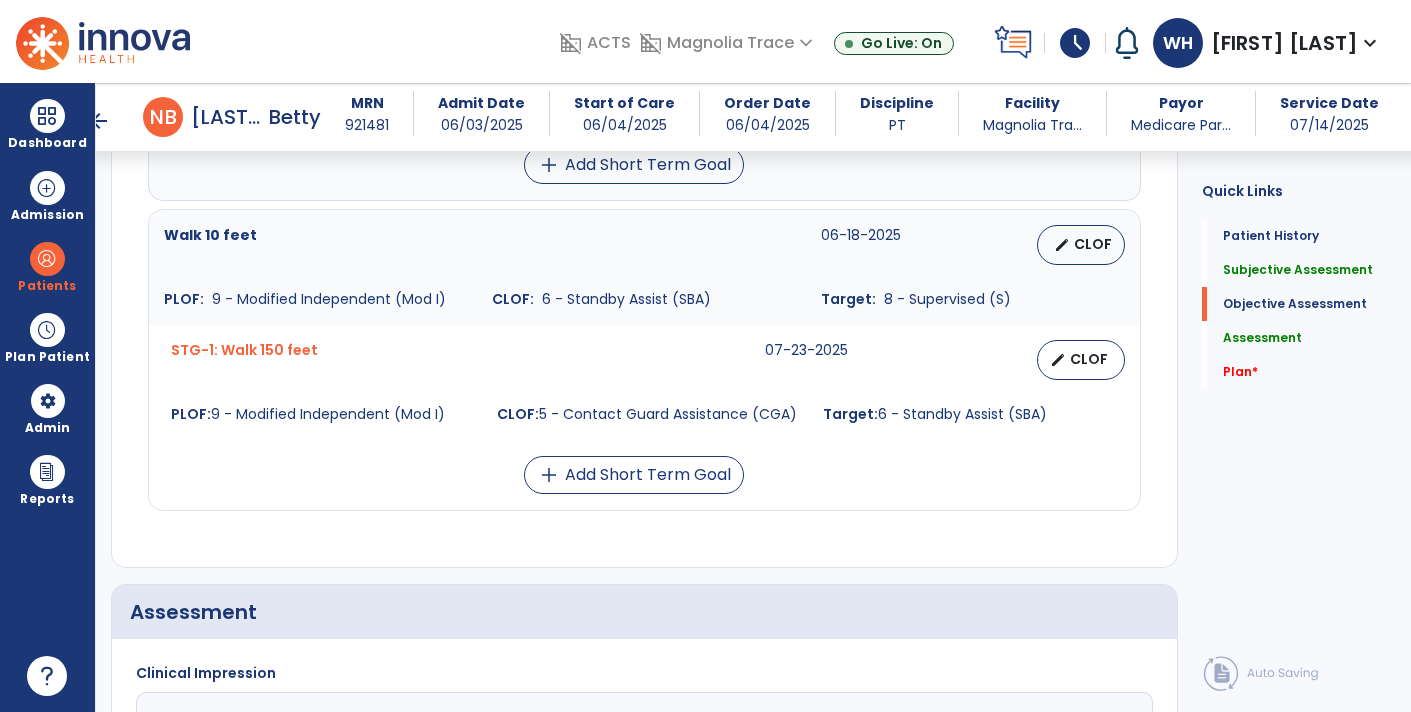 type on "**********" 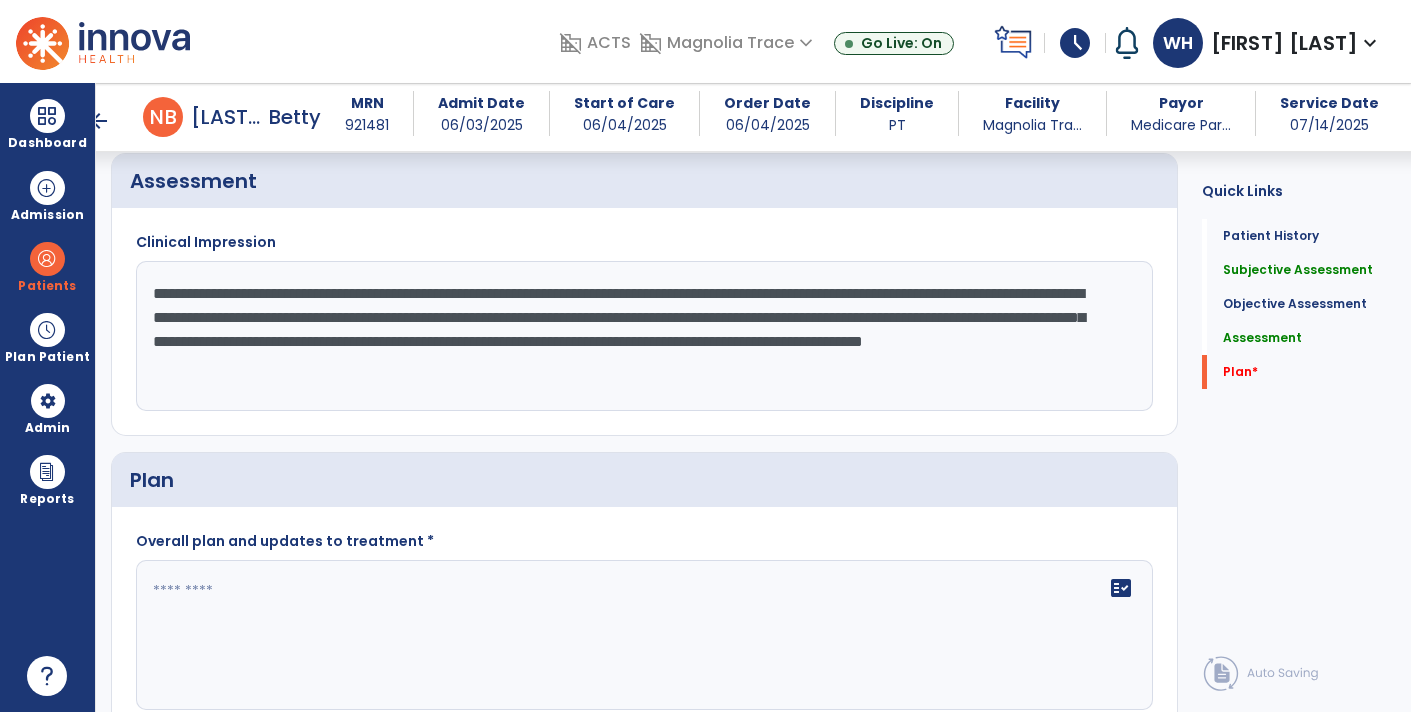 scroll, scrollTop: 1843, scrollLeft: 0, axis: vertical 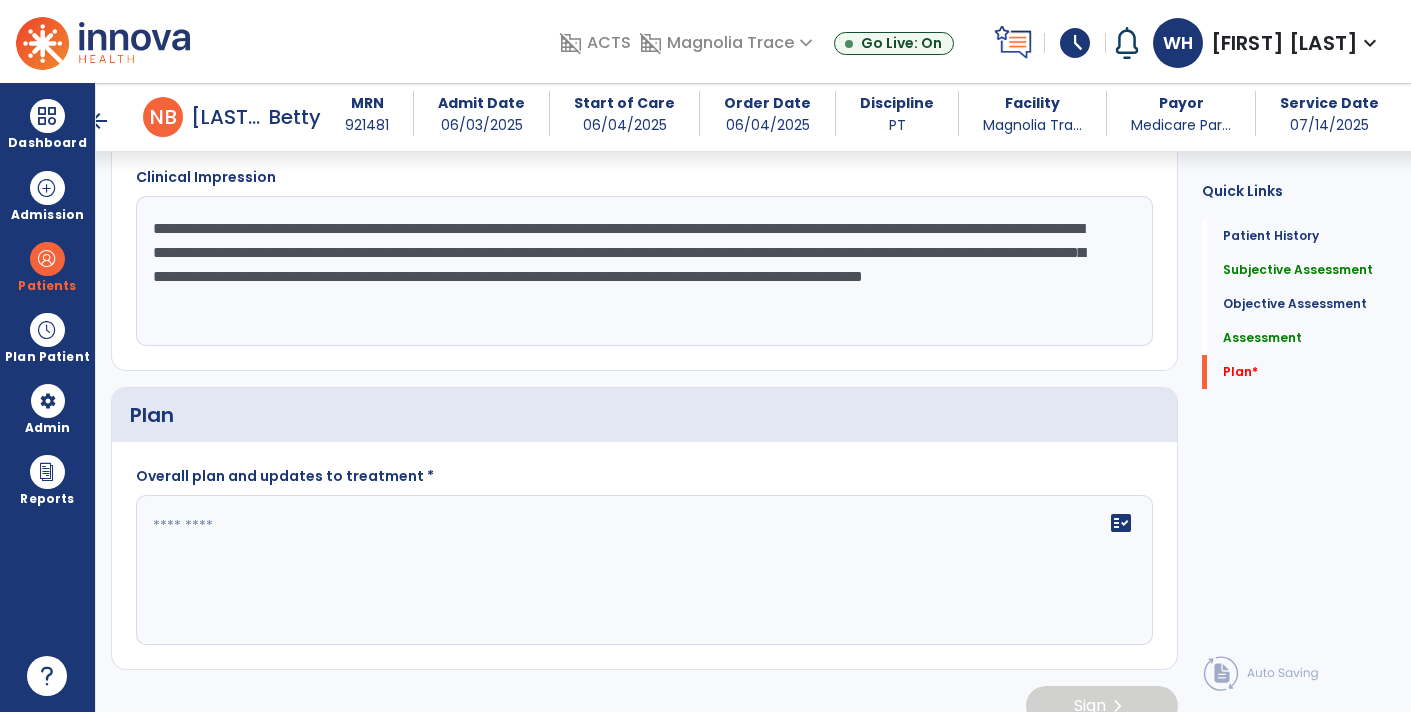 click 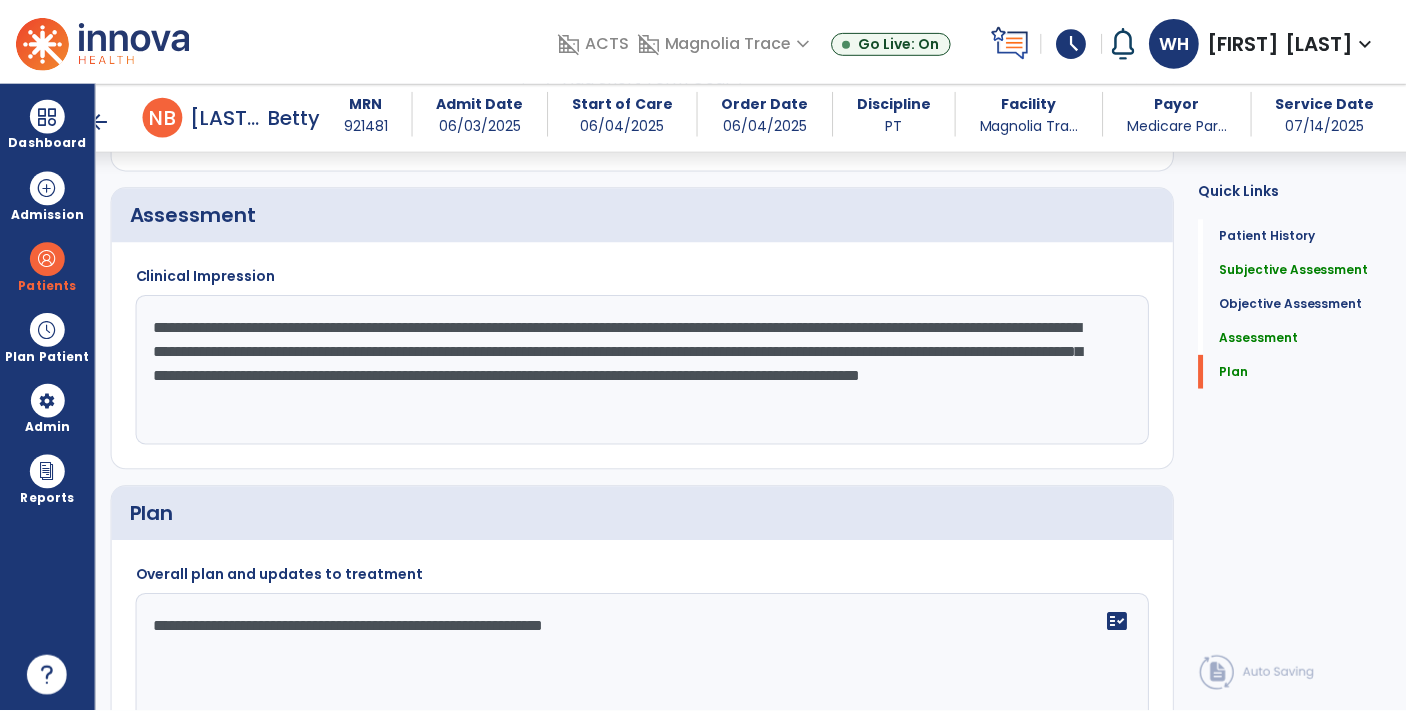 scroll, scrollTop: 1844, scrollLeft: 0, axis: vertical 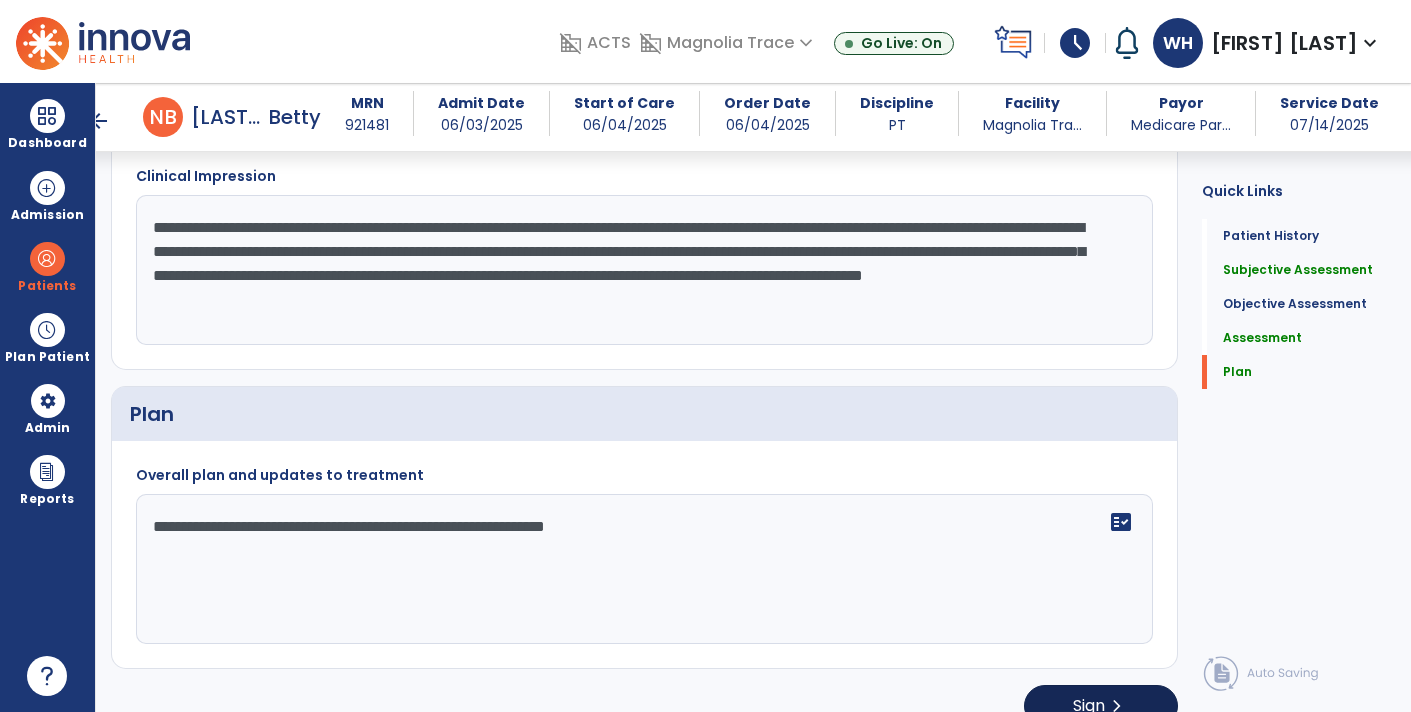 type on "**********" 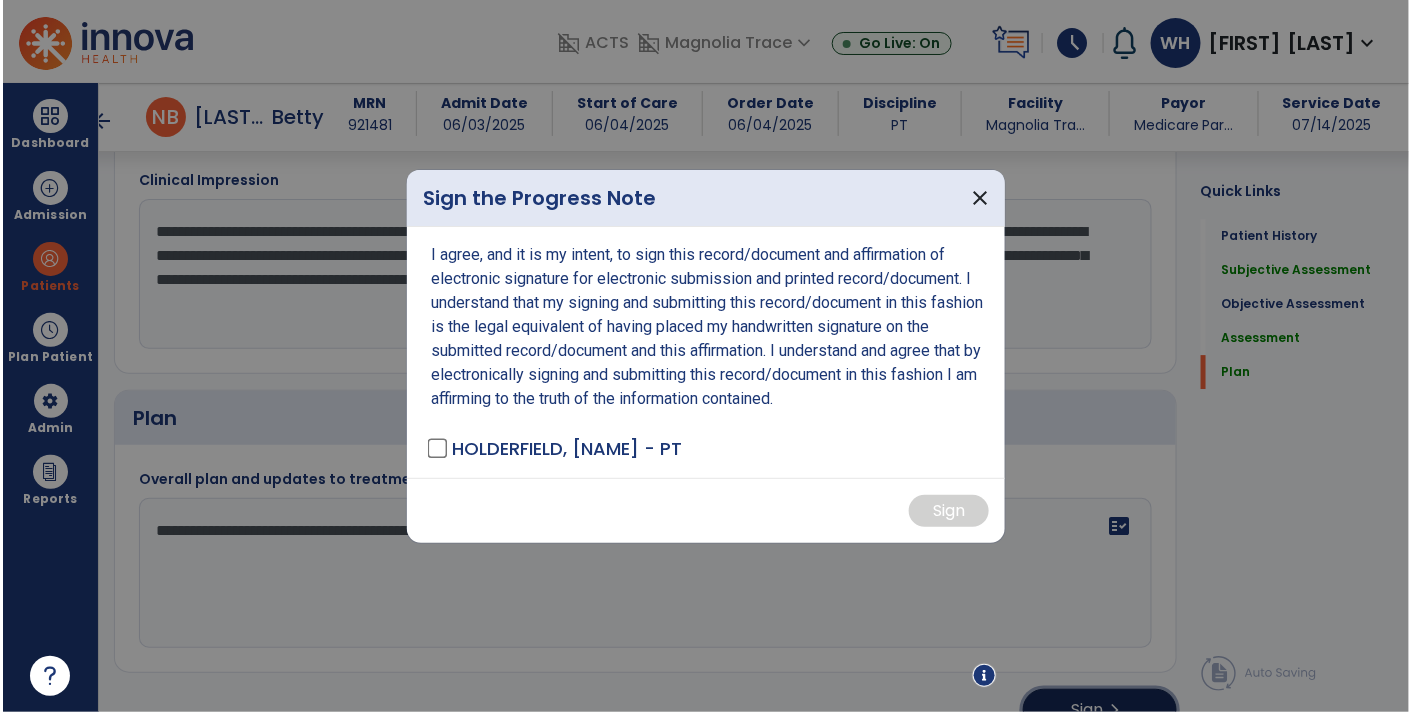 scroll, scrollTop: 1844, scrollLeft: 0, axis: vertical 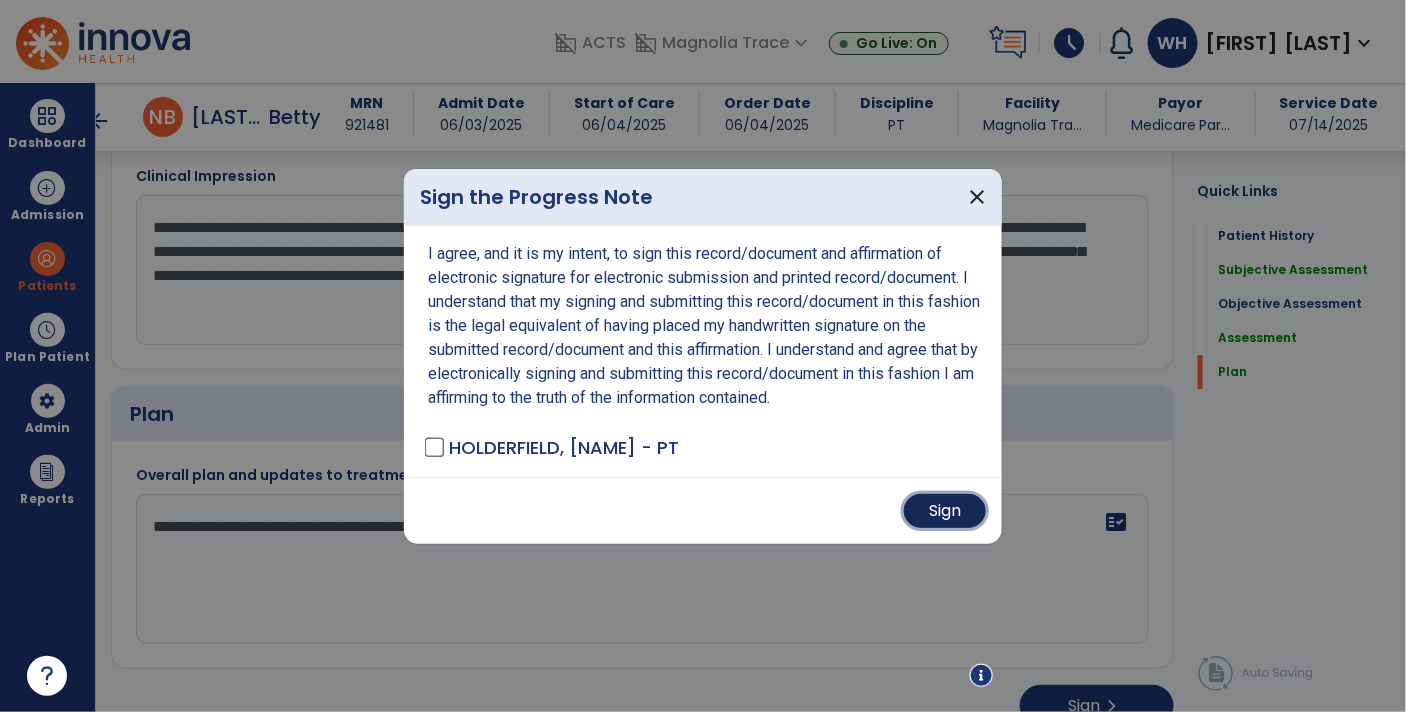 click on "Sign" at bounding box center (945, 511) 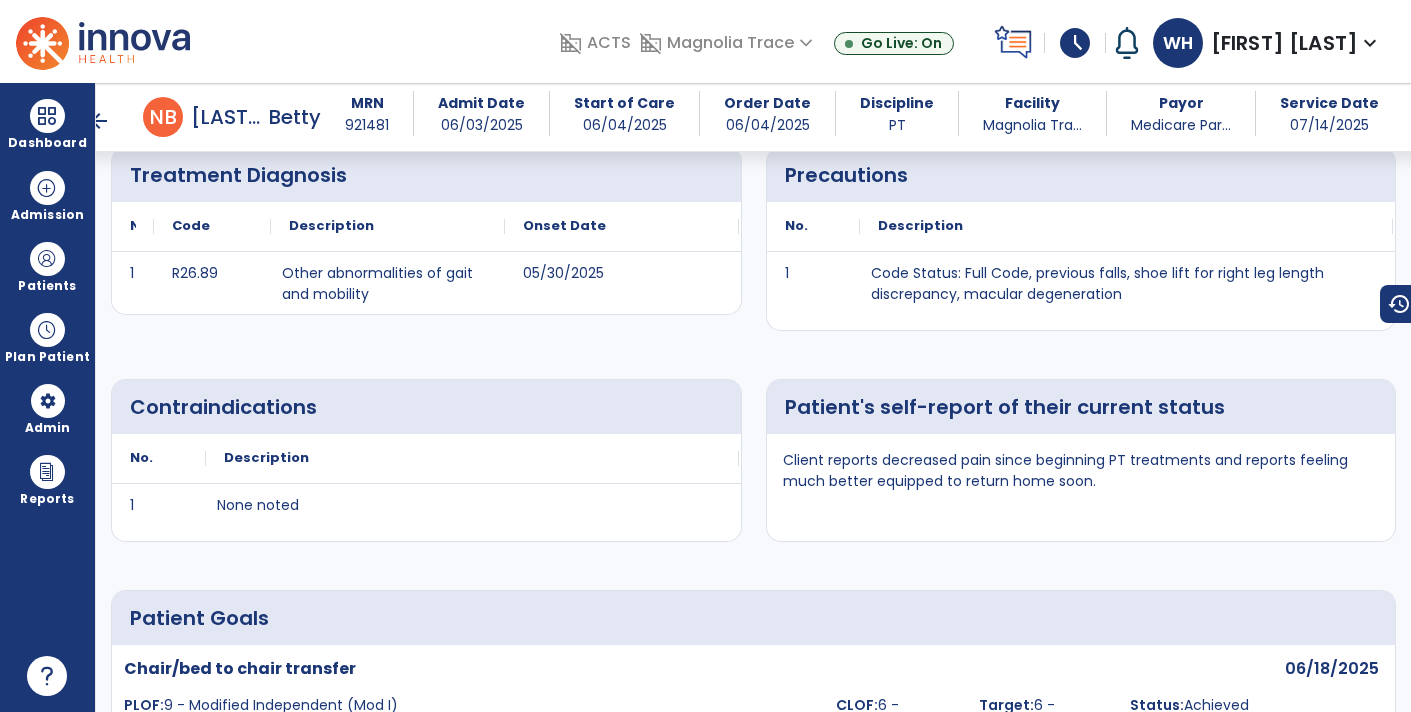scroll, scrollTop: 419, scrollLeft: 0, axis: vertical 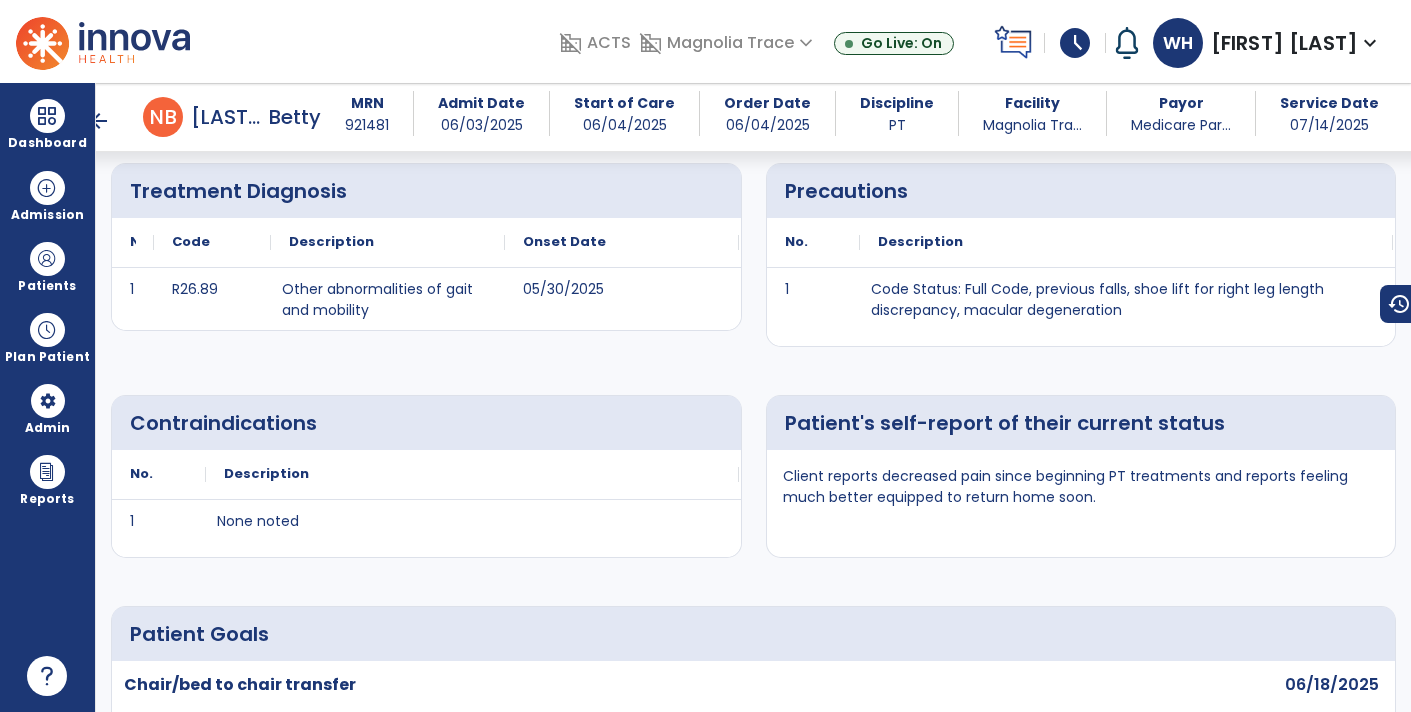 click on "arrow_back" at bounding box center [99, 121] 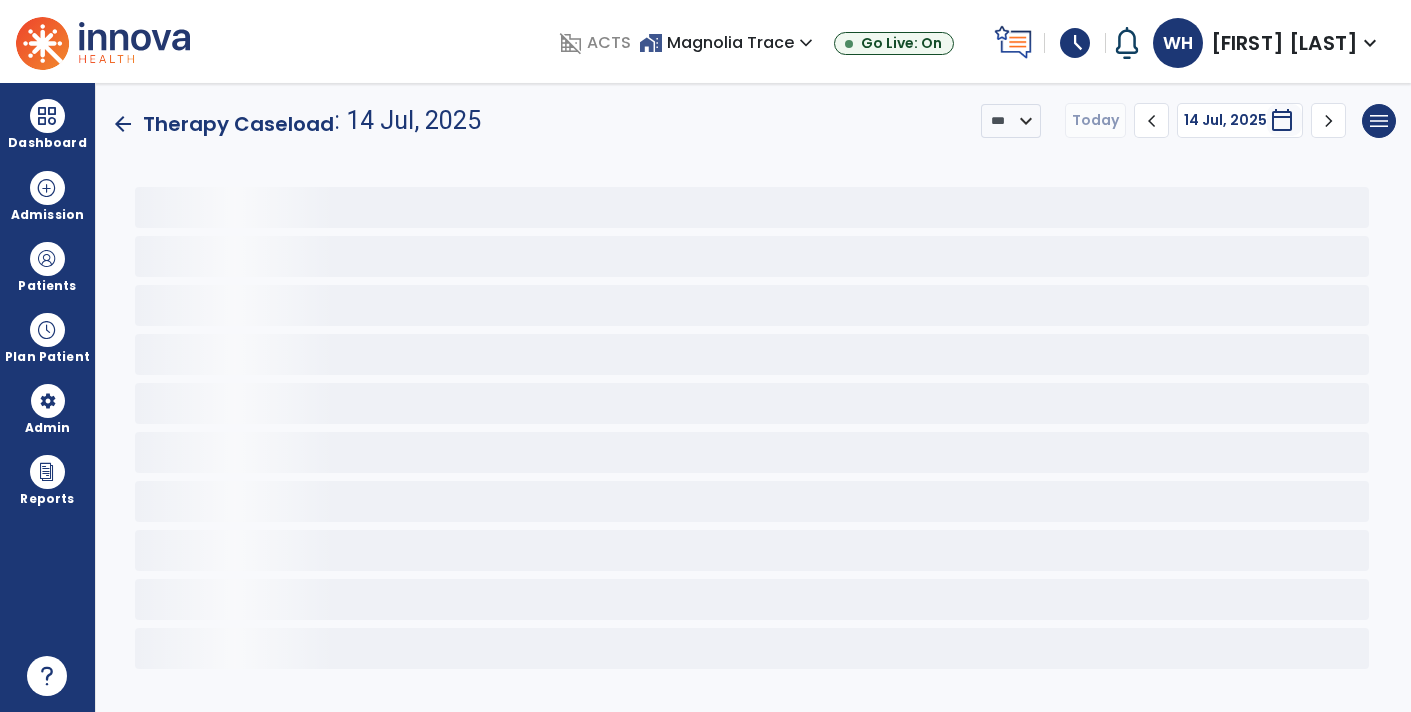 scroll, scrollTop: 0, scrollLeft: 0, axis: both 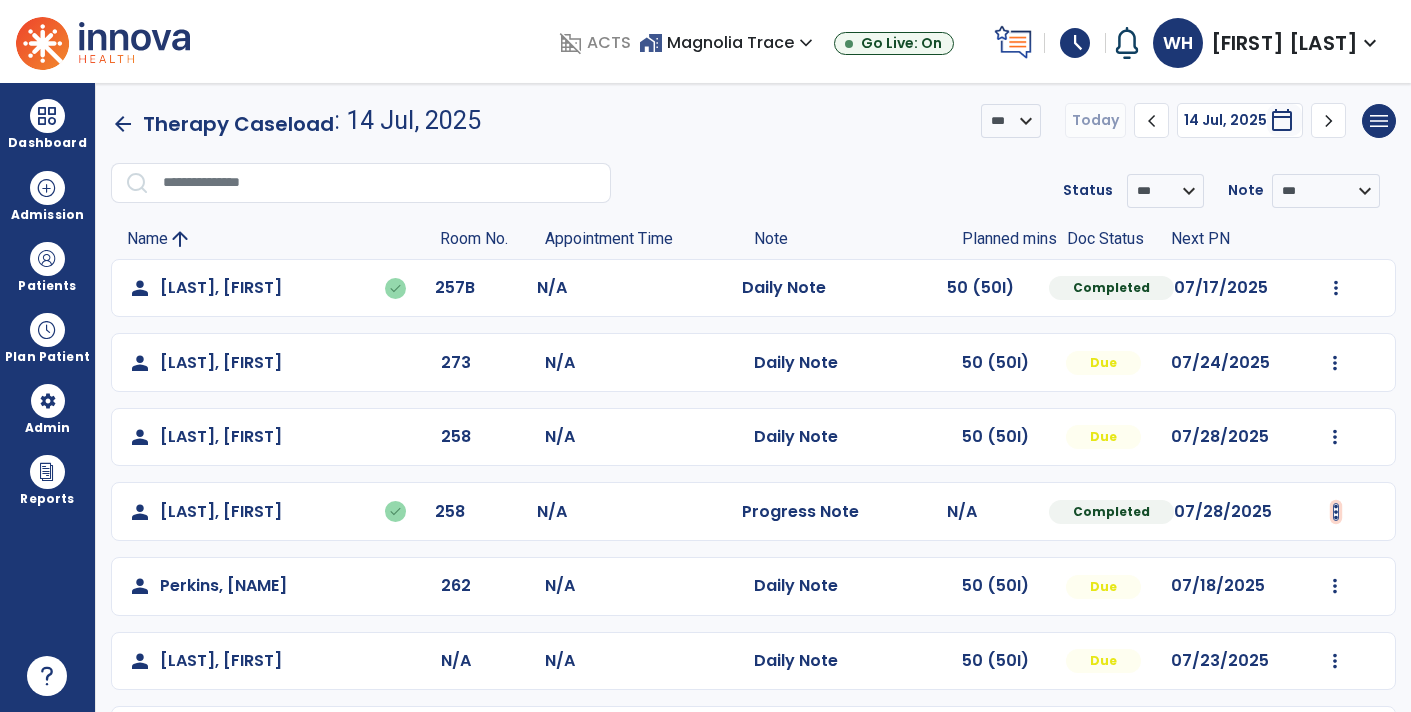 click at bounding box center (1336, 288) 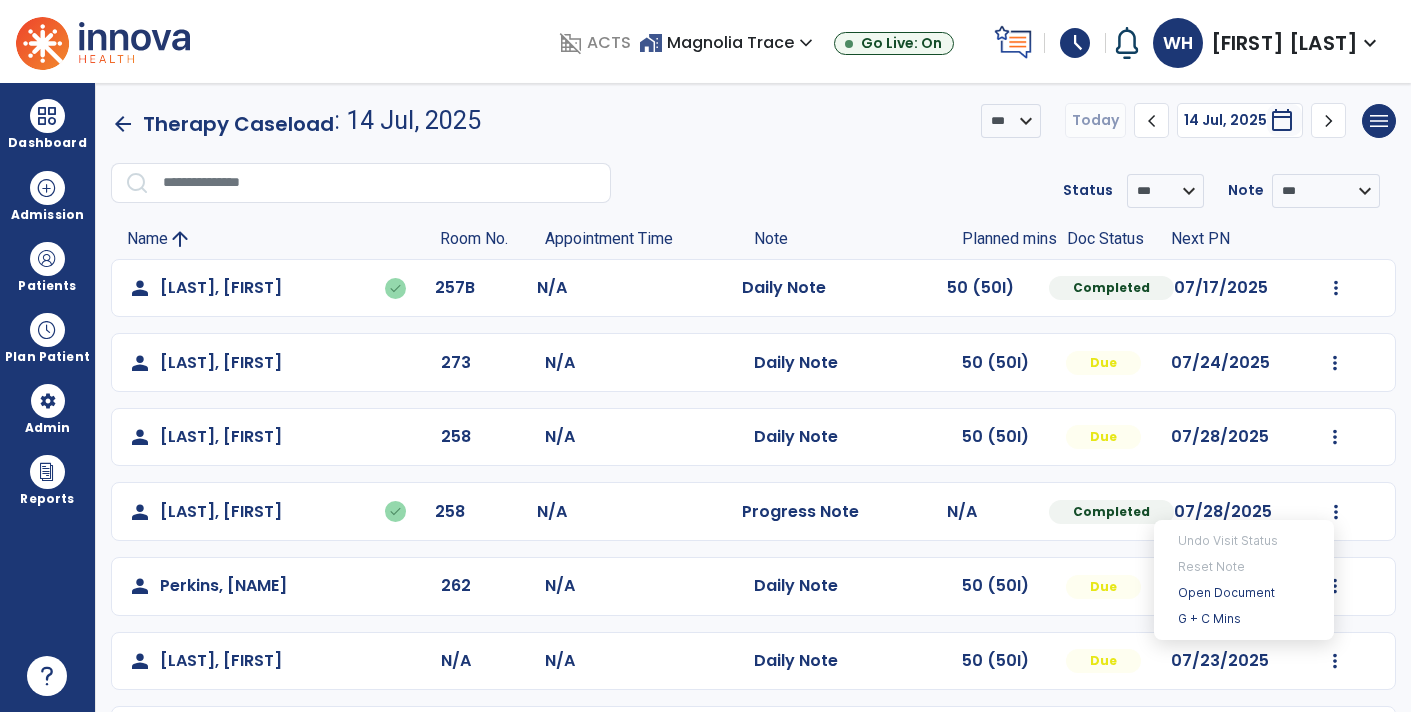 click on "arrow_back" 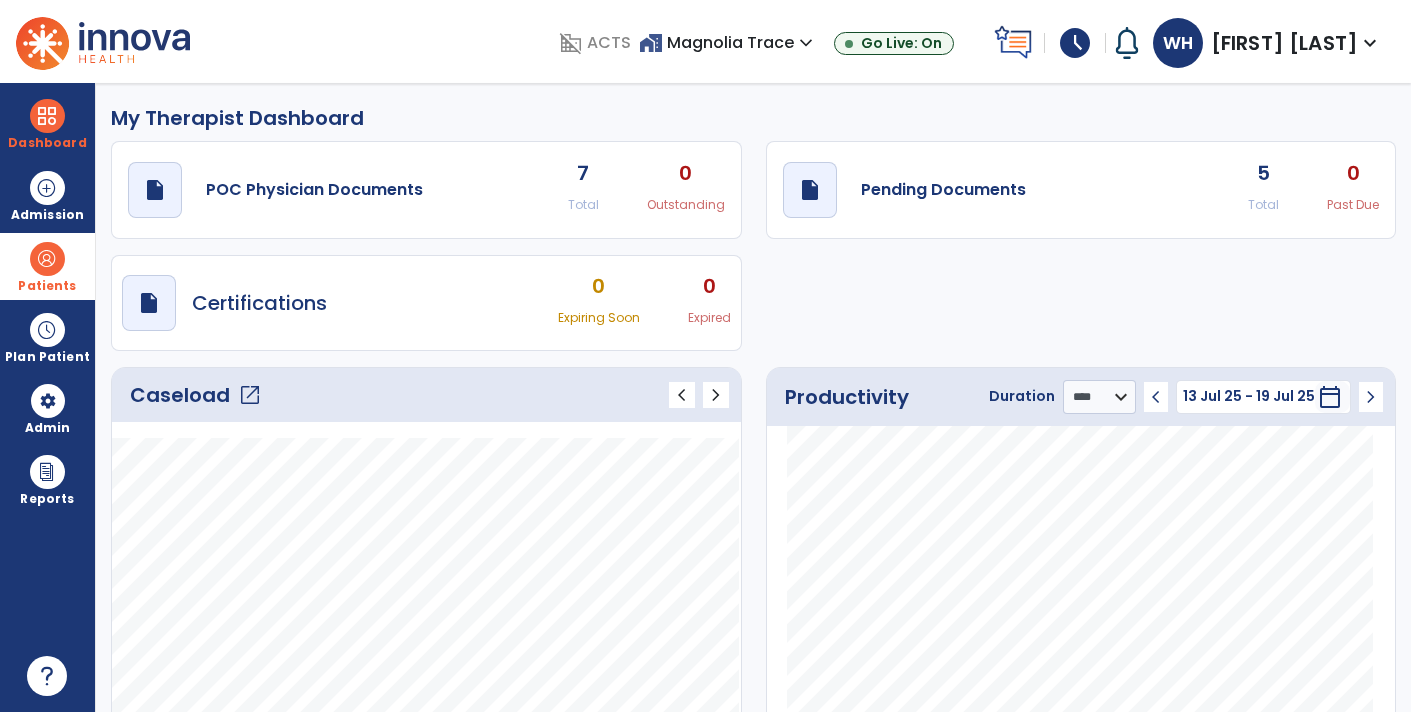 click on "Patients" at bounding box center (47, 266) 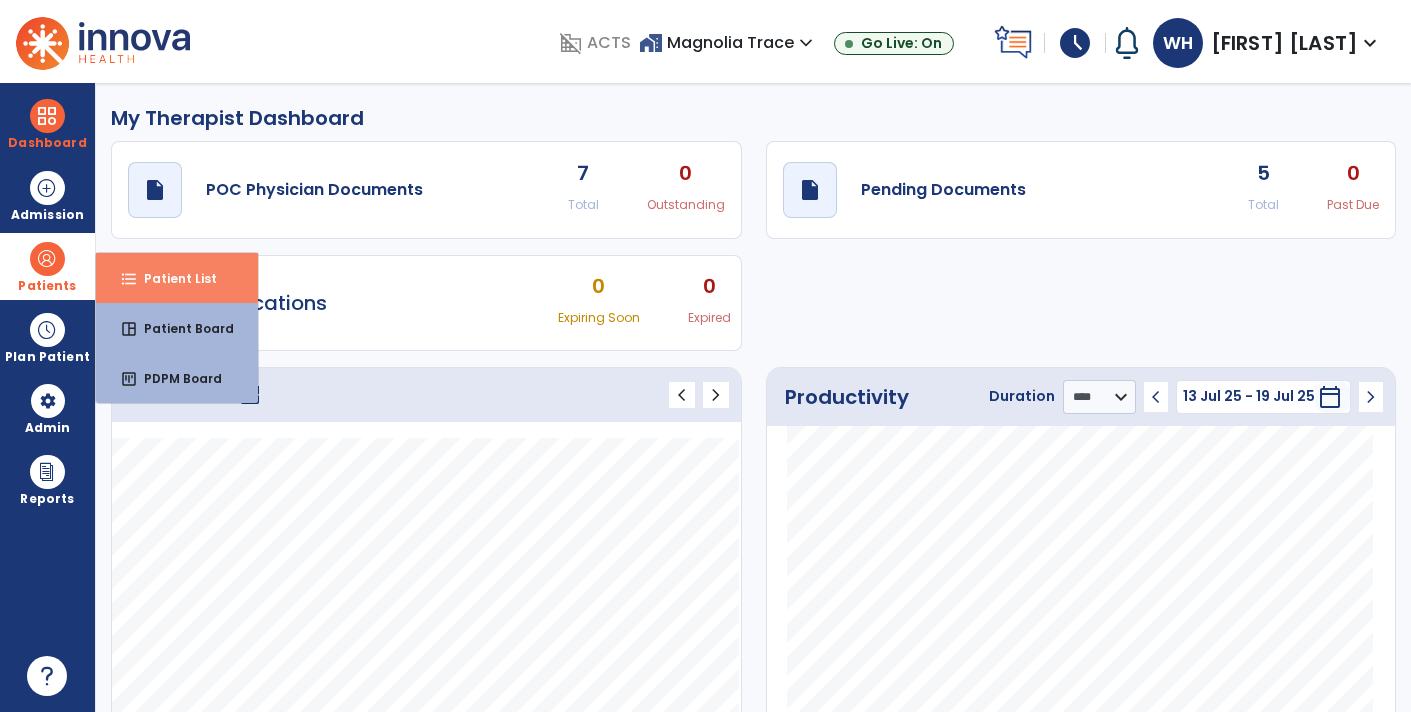 click on "format_list_bulleted  Patient List" at bounding box center (177, 278) 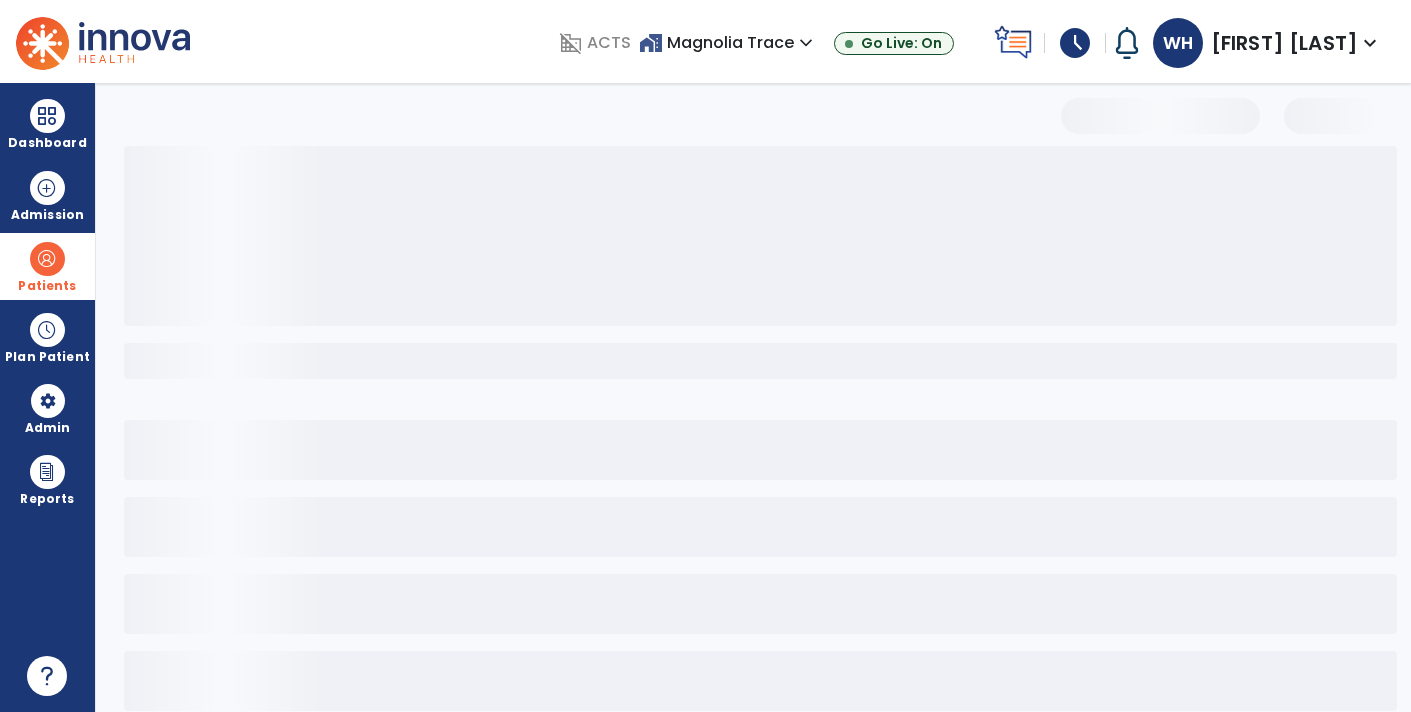 select on "***" 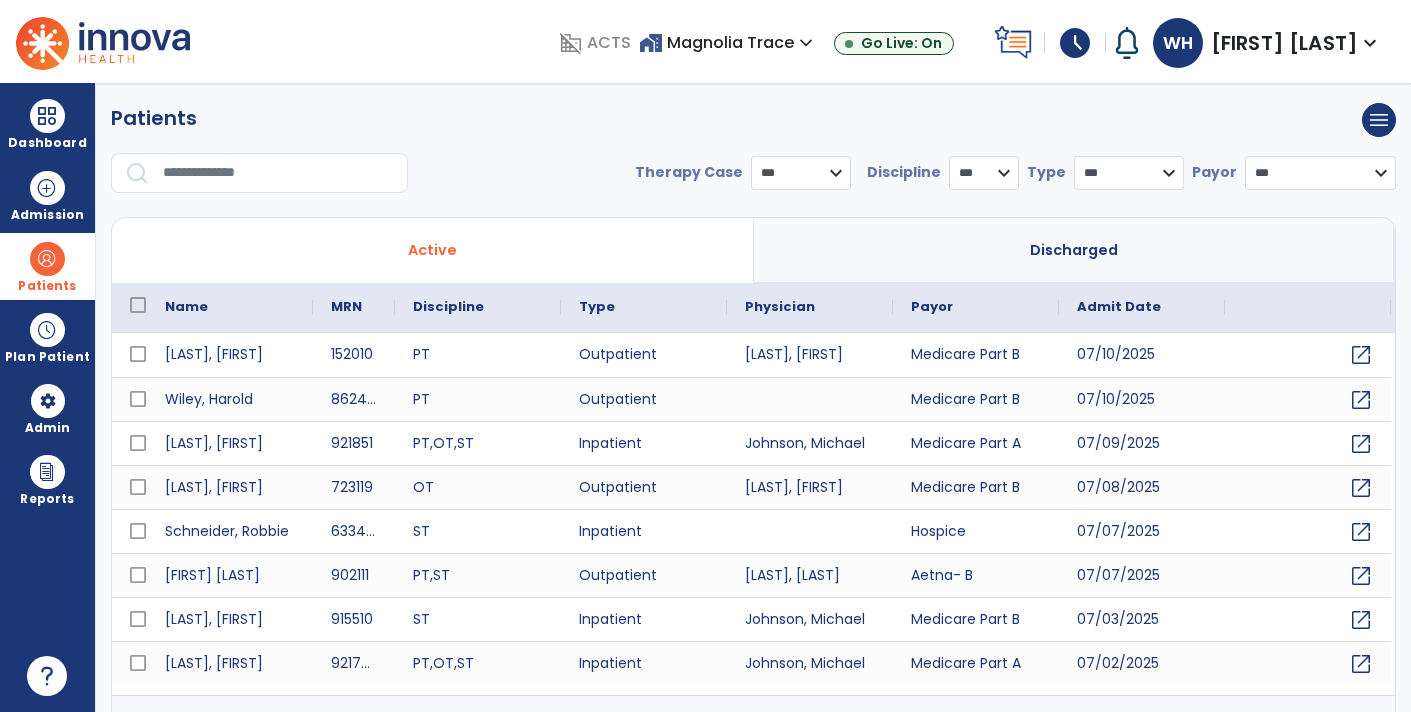 click at bounding box center (278, 173) 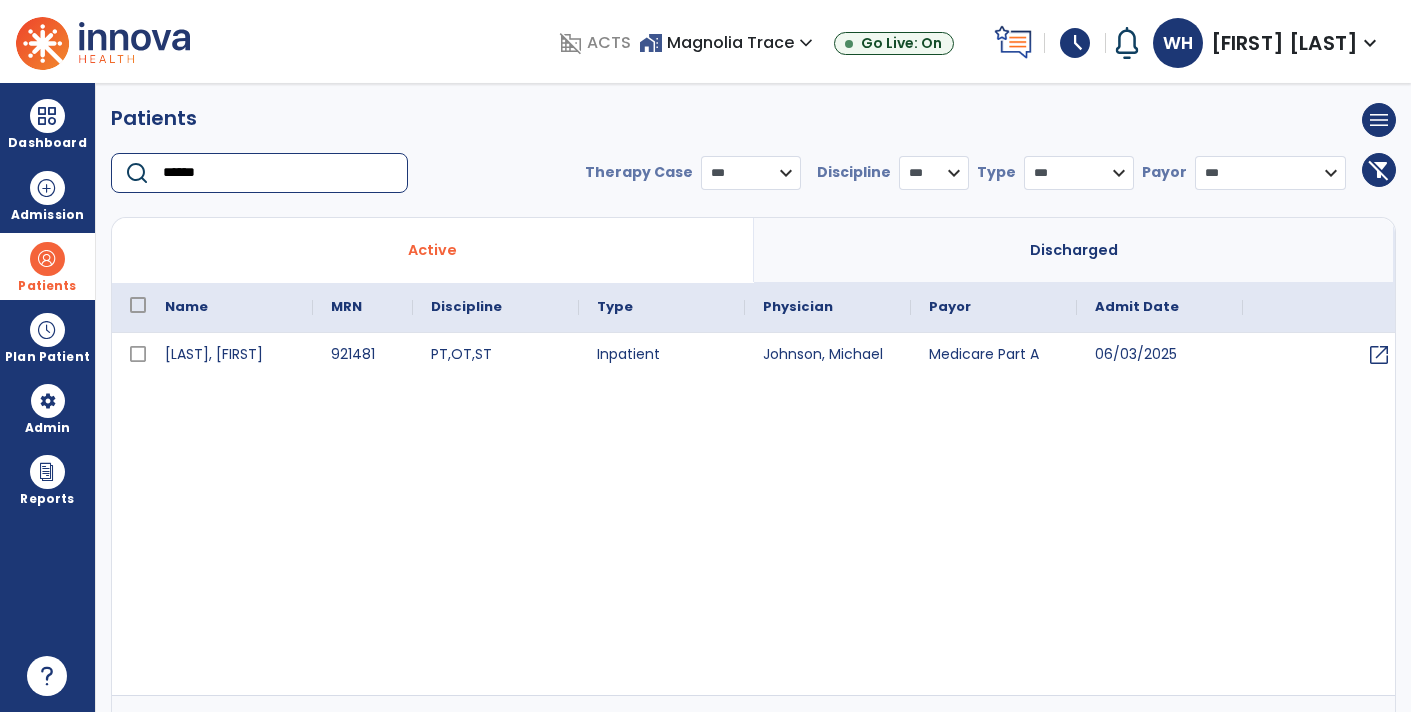 type on "******" 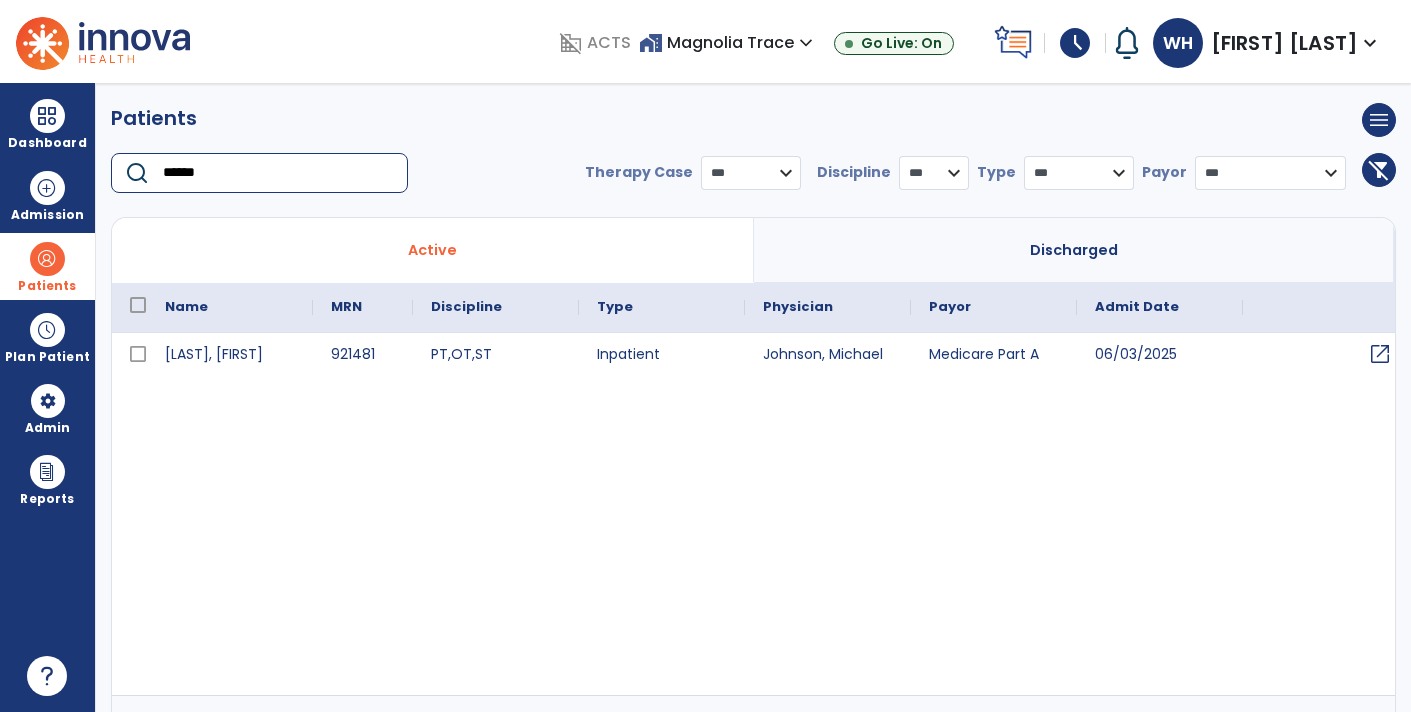 click on "open_in_new" at bounding box center (1380, 354) 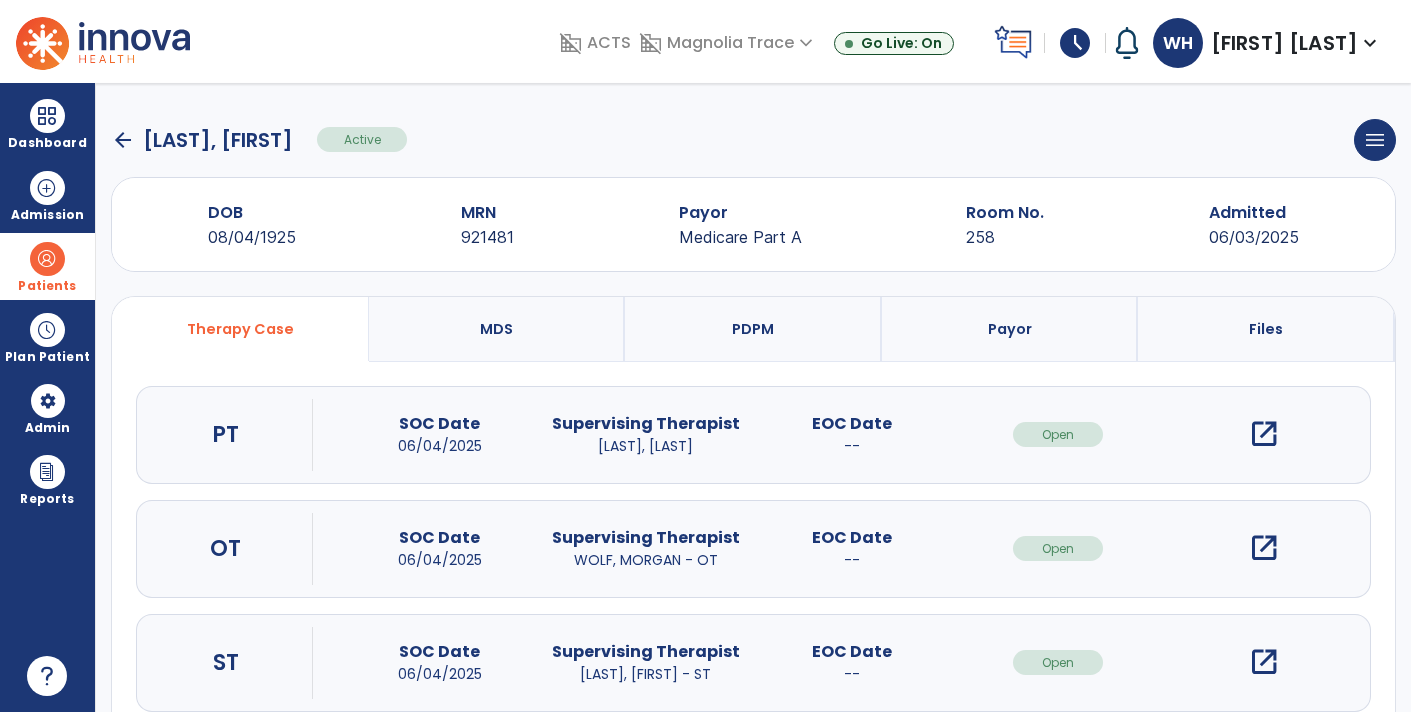 click on "open_in_new" at bounding box center [1264, 434] 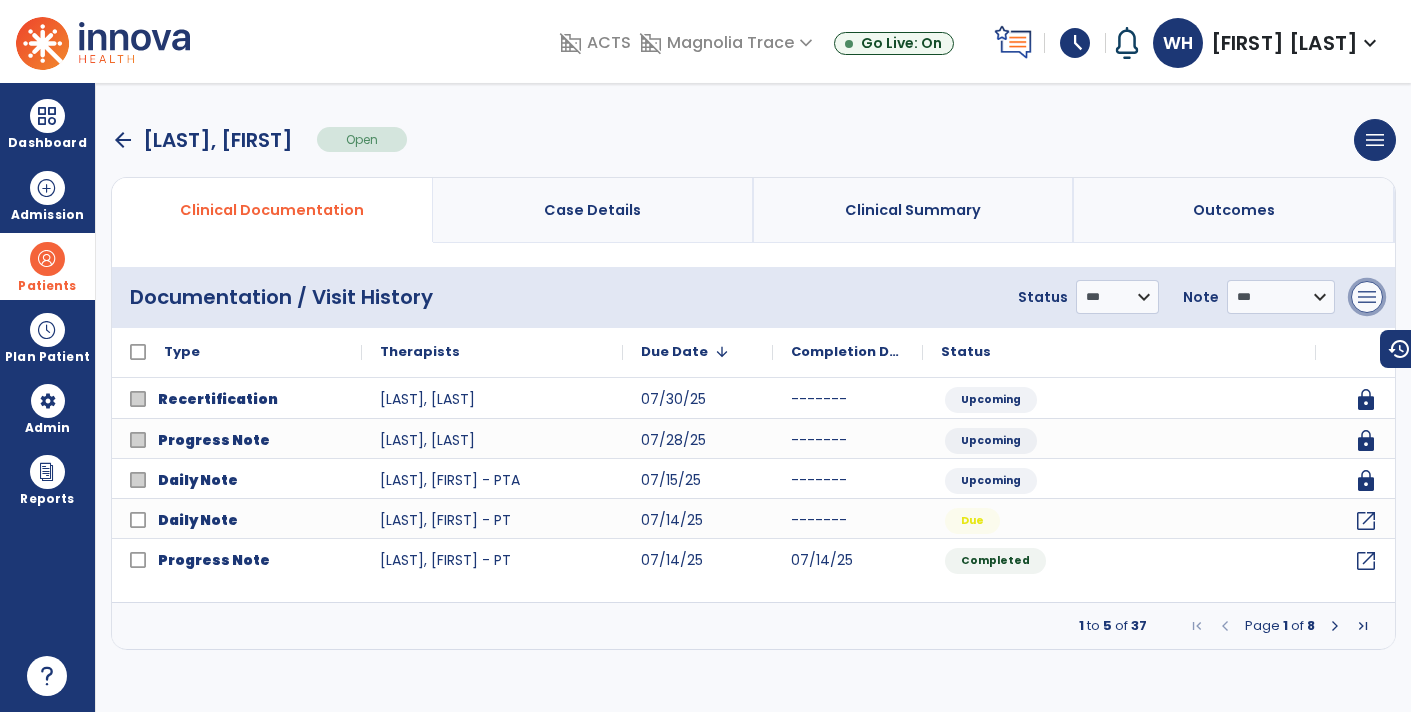 click on "menu" at bounding box center [1367, 297] 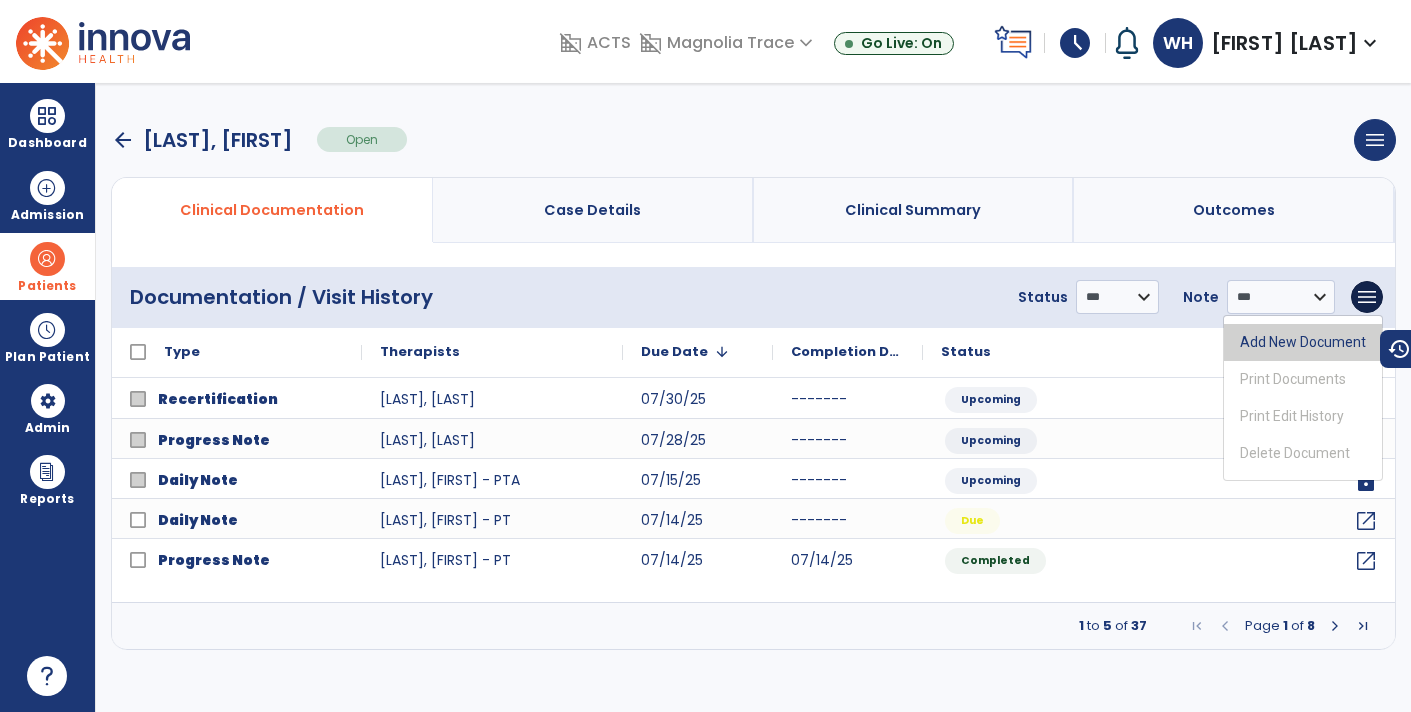 click on "Add New Document" at bounding box center [1303, 342] 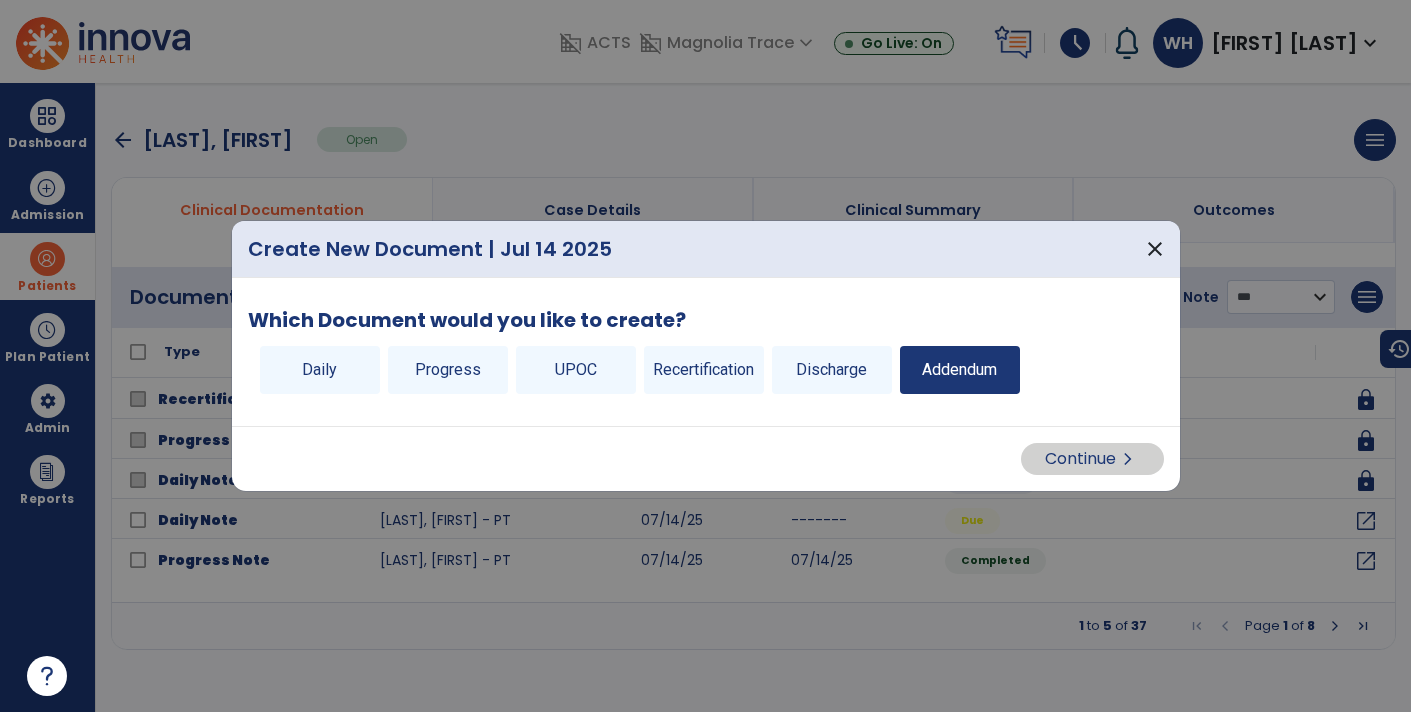 click on "Addendum" at bounding box center (960, 370) 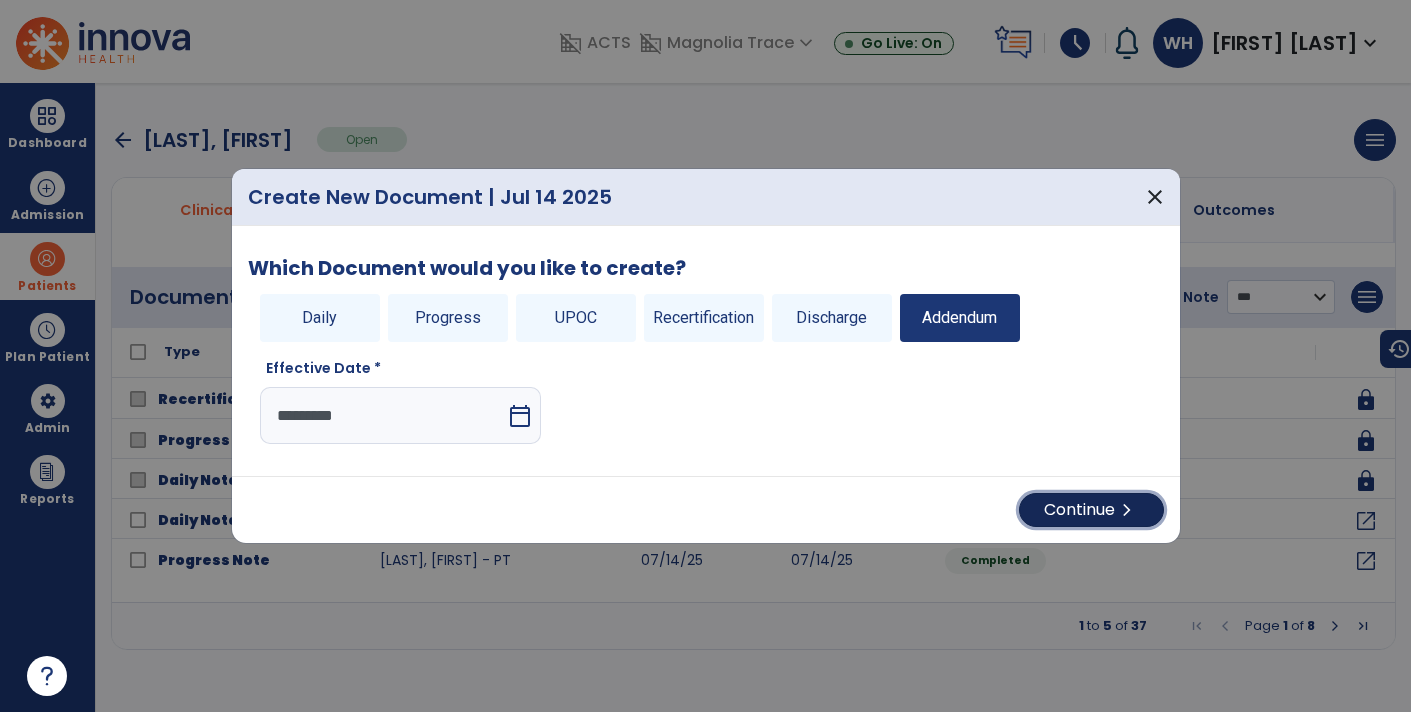 click on "Continue   chevron_right" at bounding box center [1091, 510] 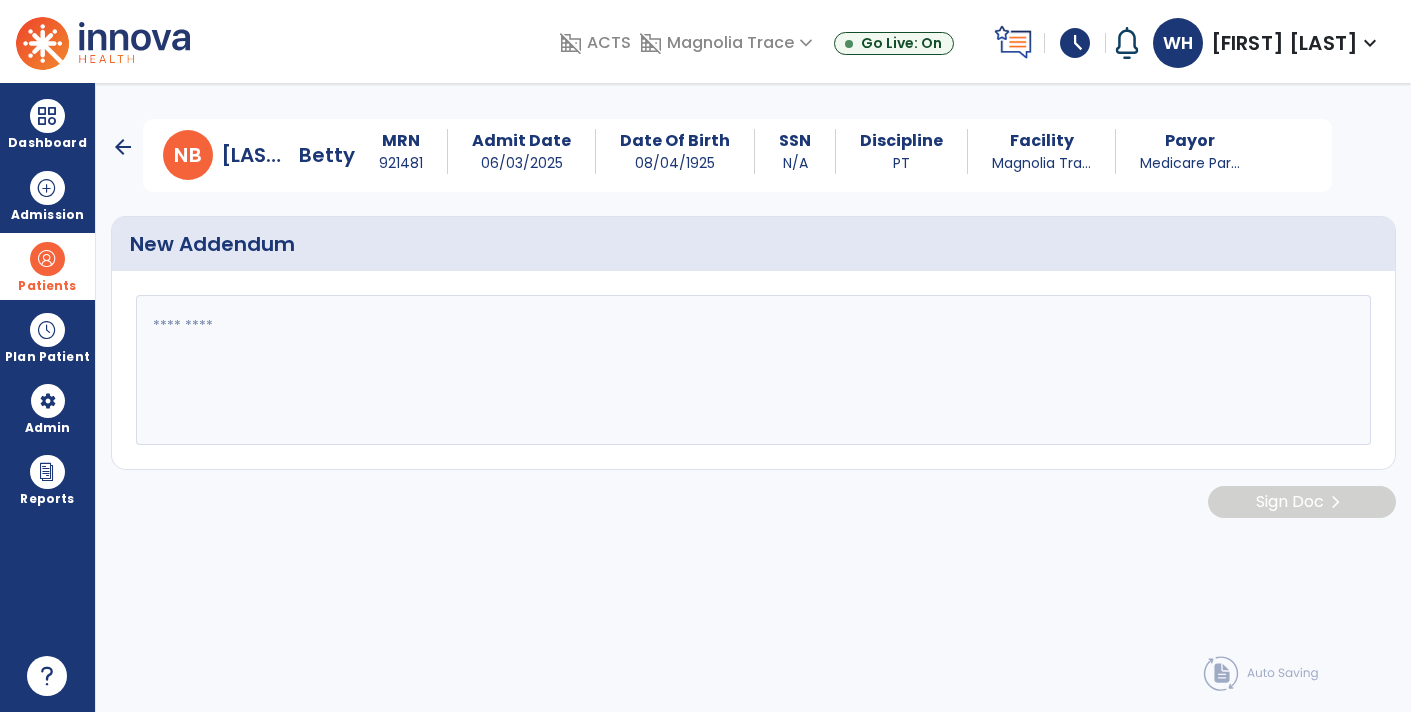 click 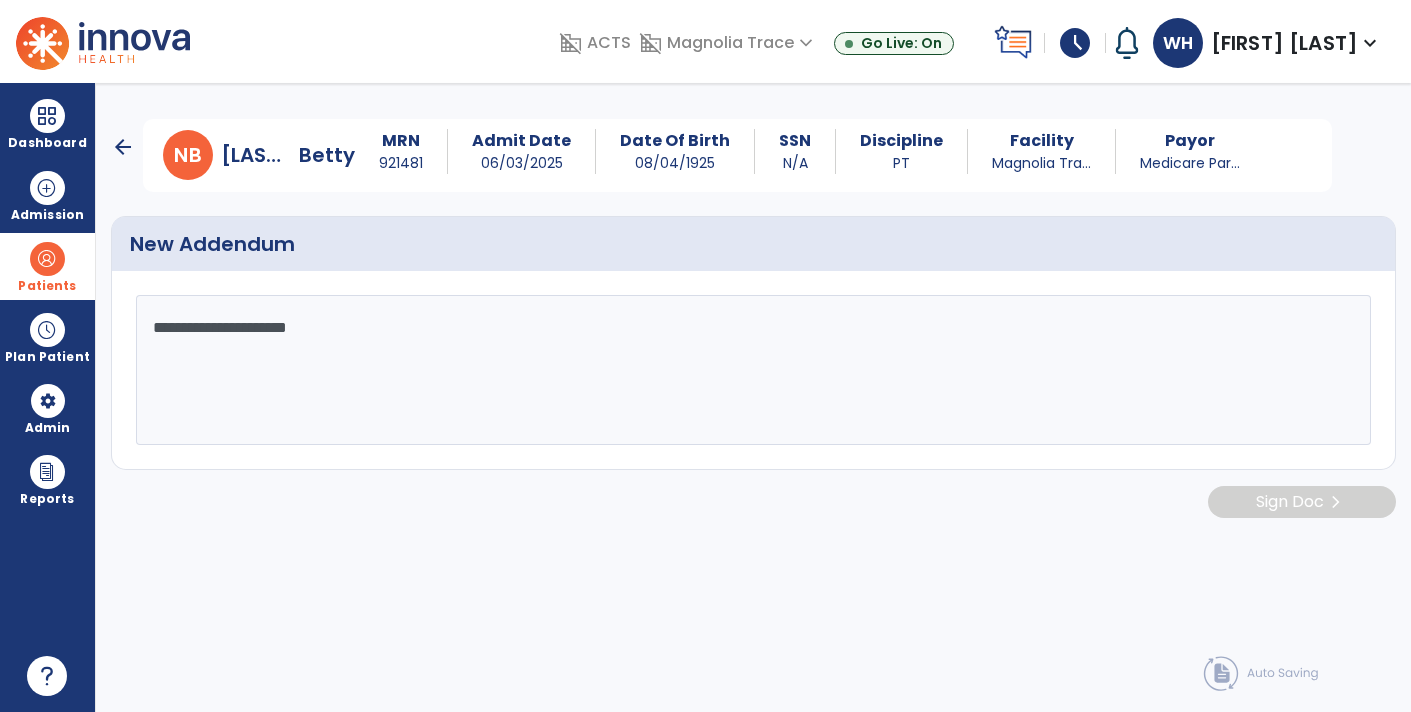 click on "**********" 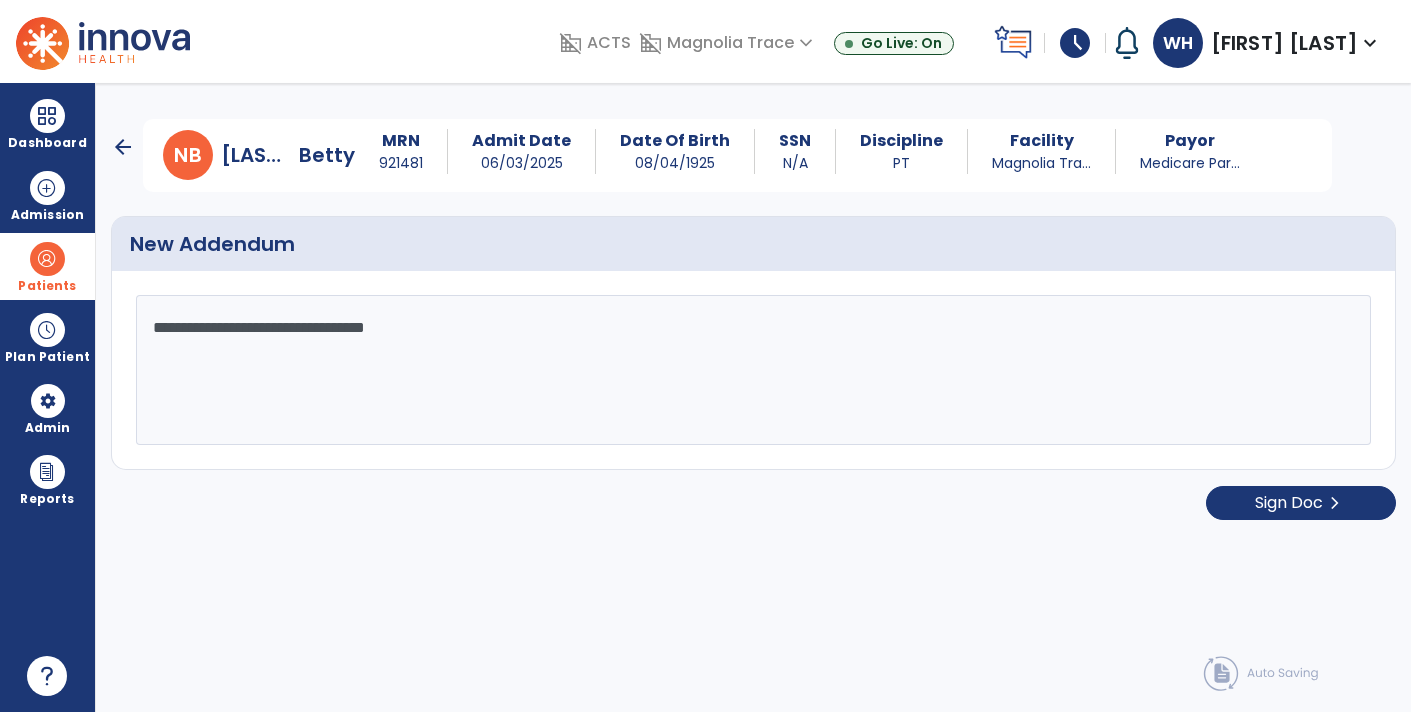 click on "**********" 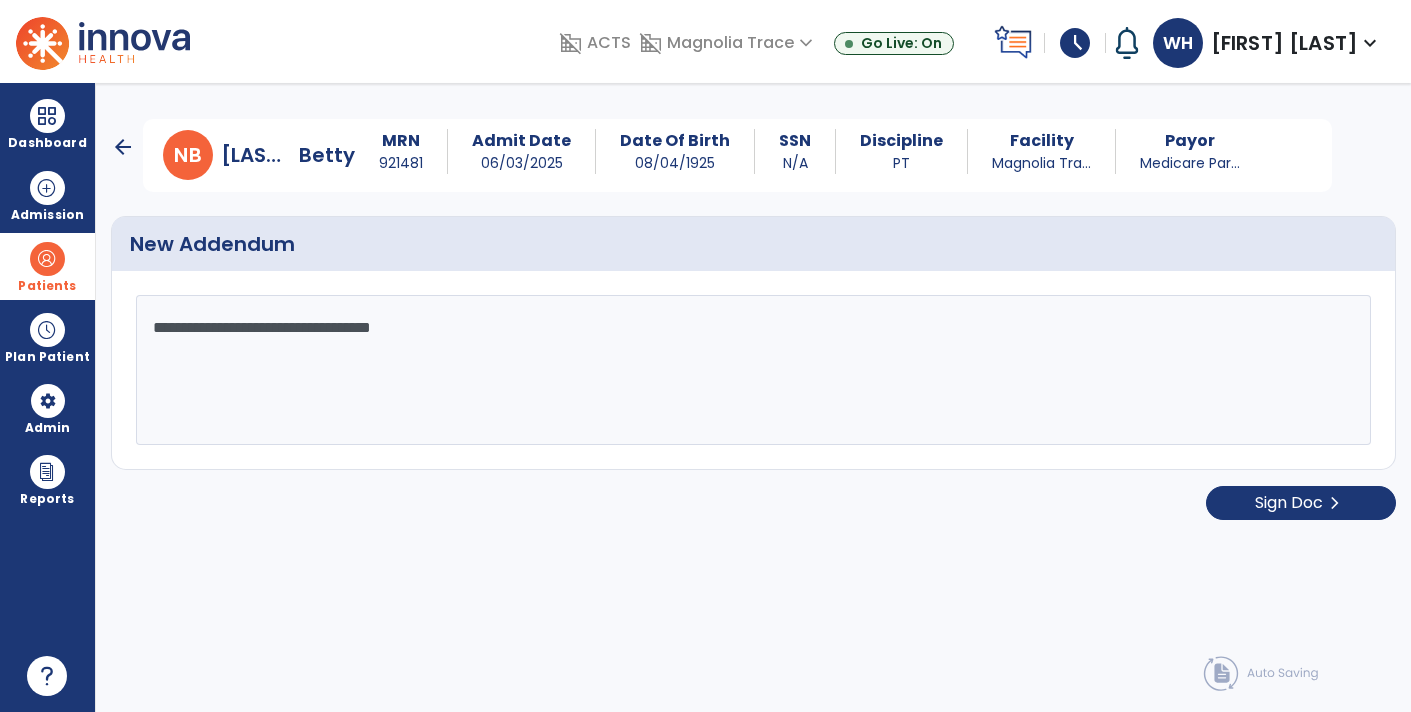 click on "**********" 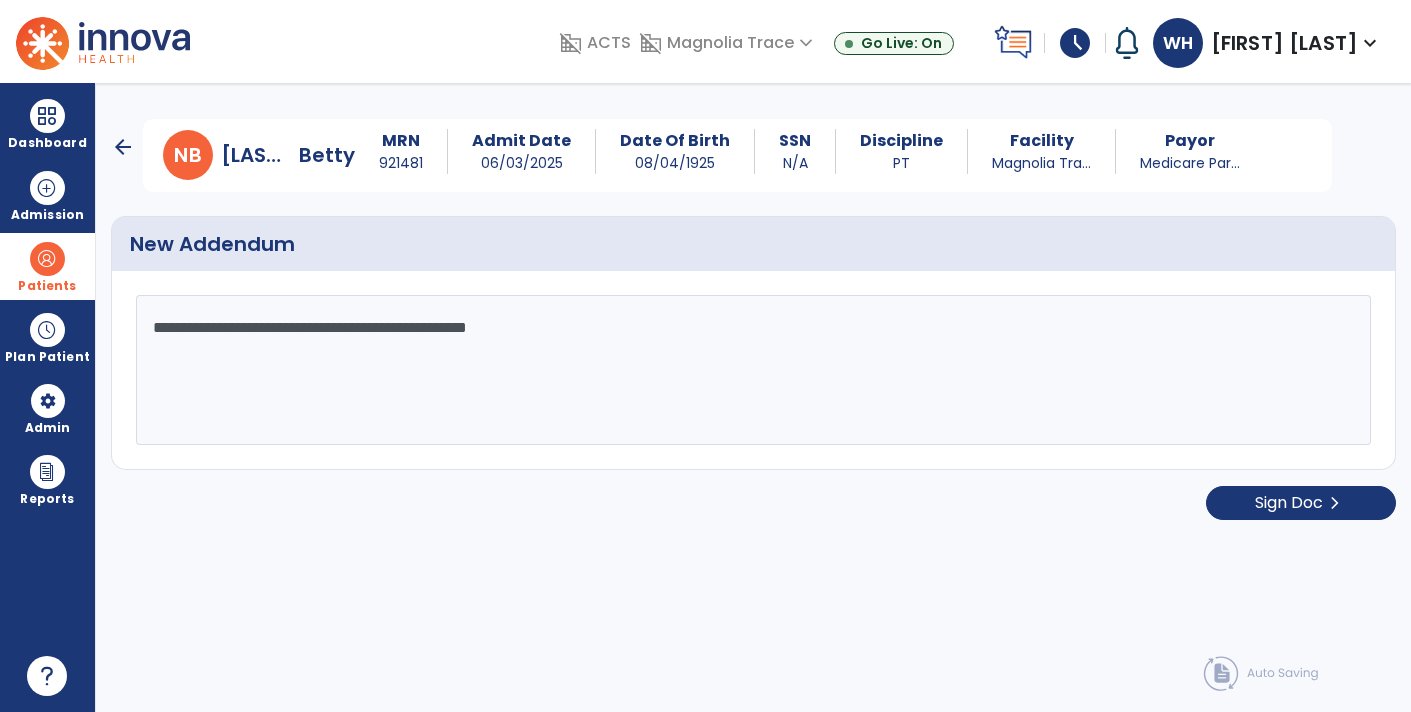 click on "**********" 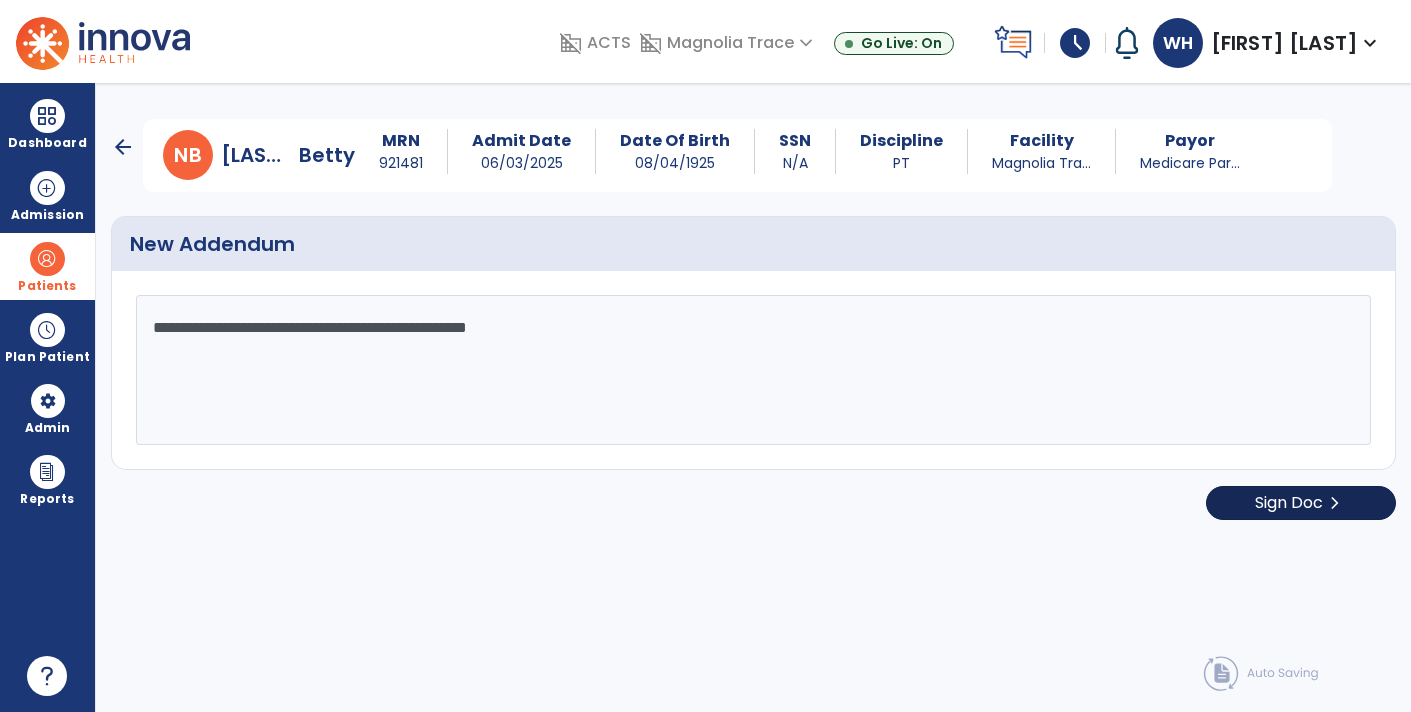type on "**********" 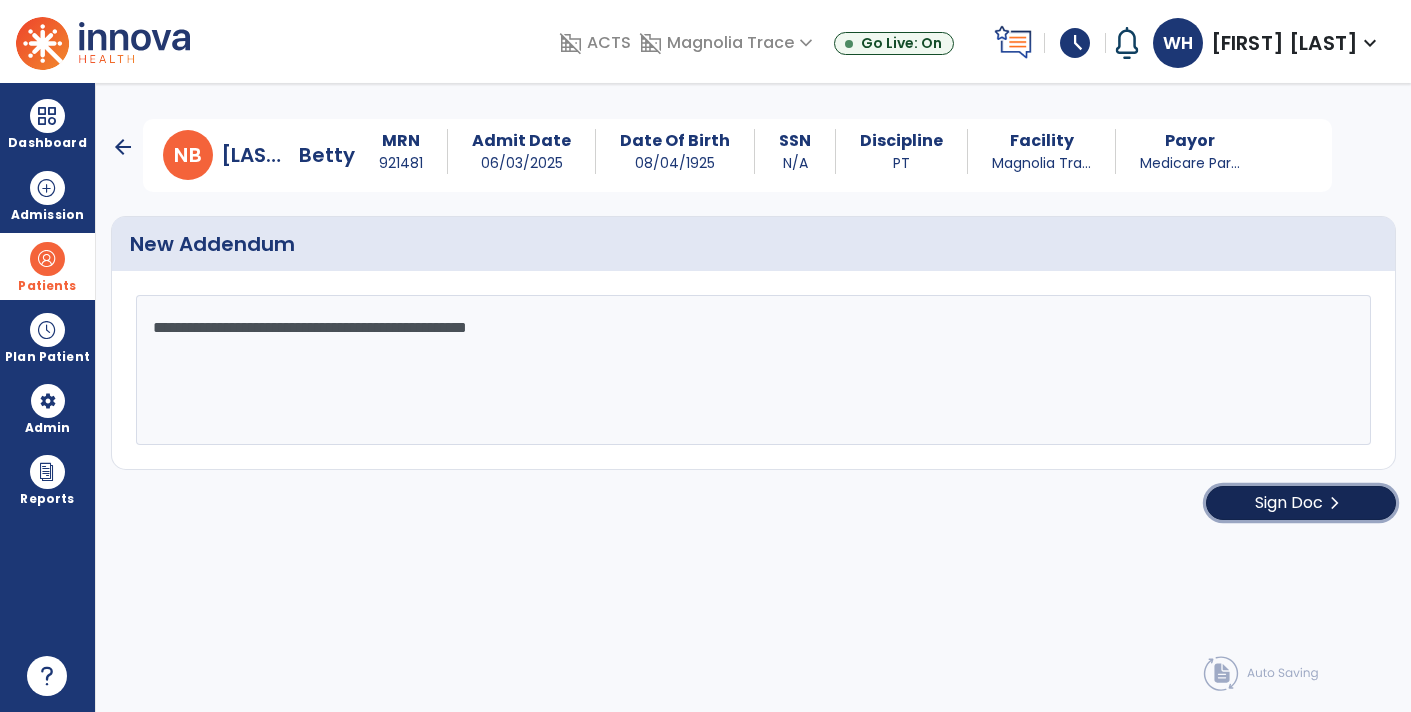 click on "Sign Doc" 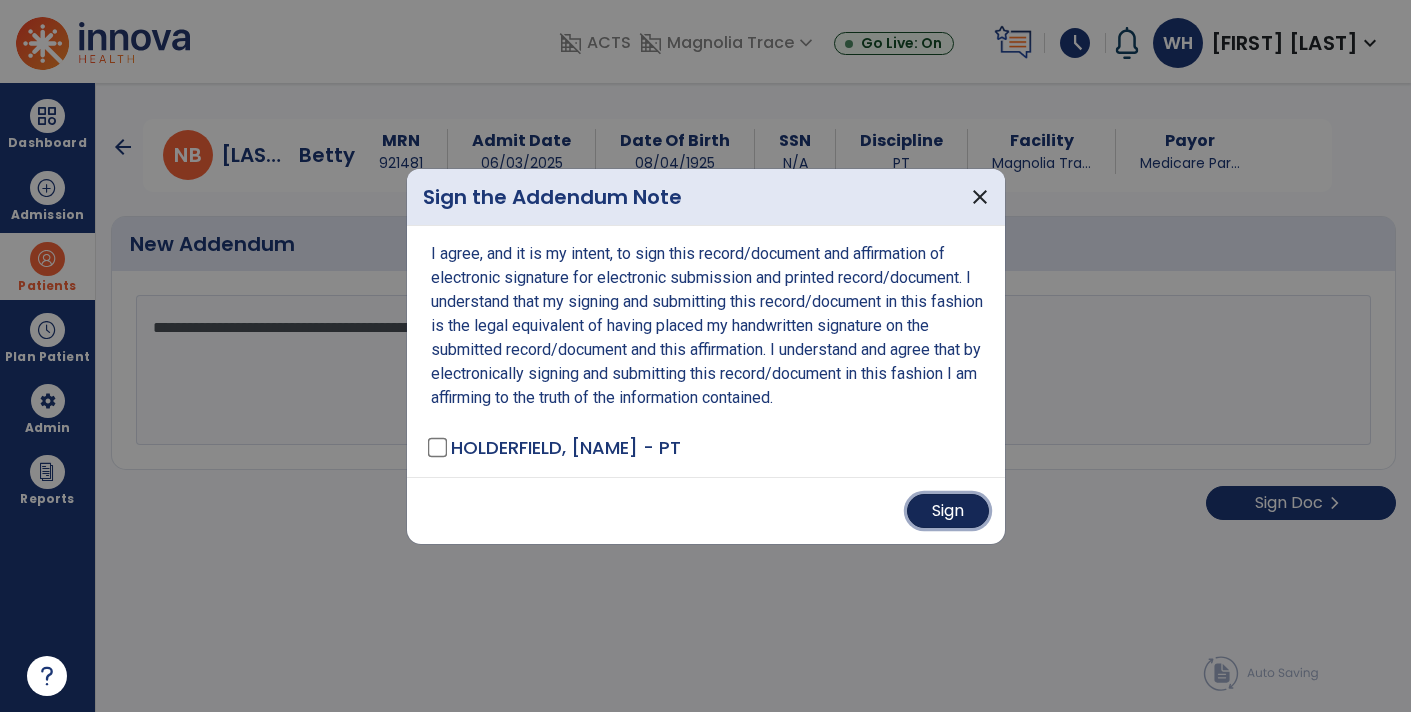 click on "Sign" at bounding box center (948, 511) 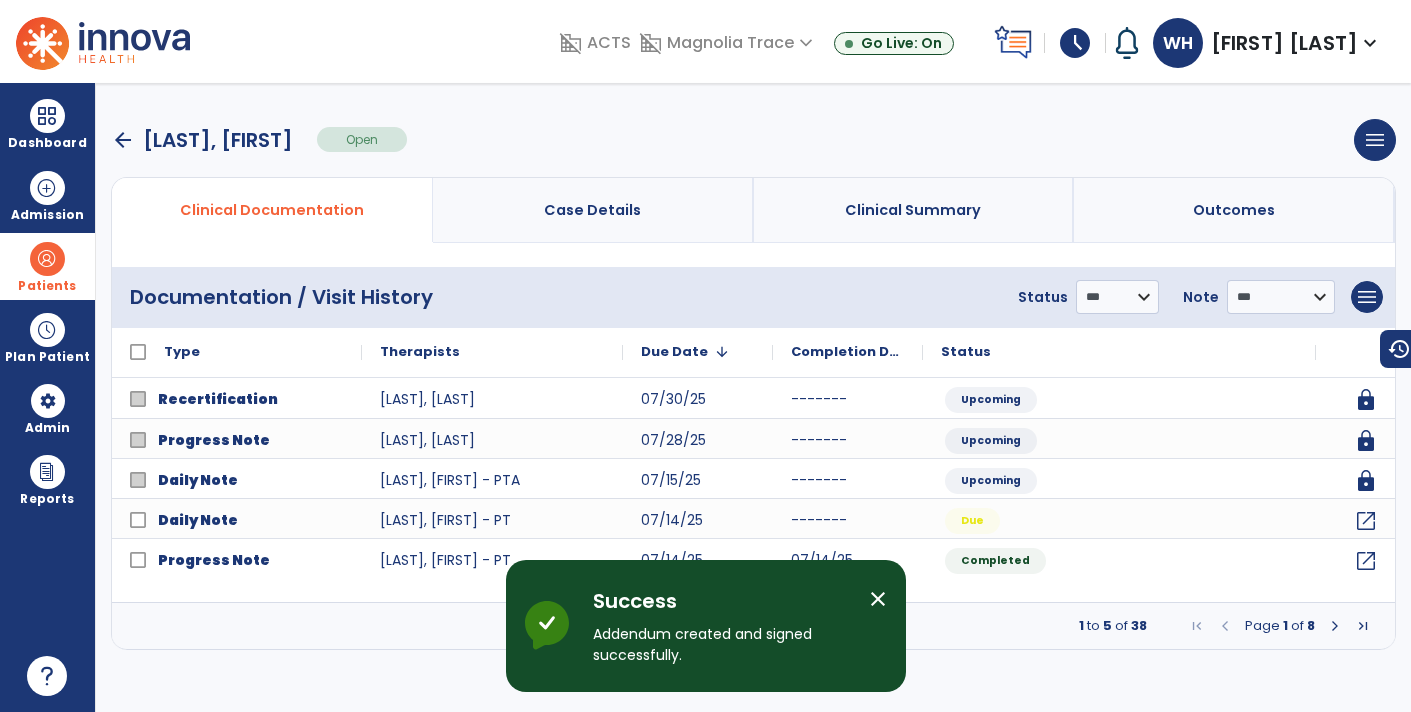 click on "arrow_back" at bounding box center [123, 140] 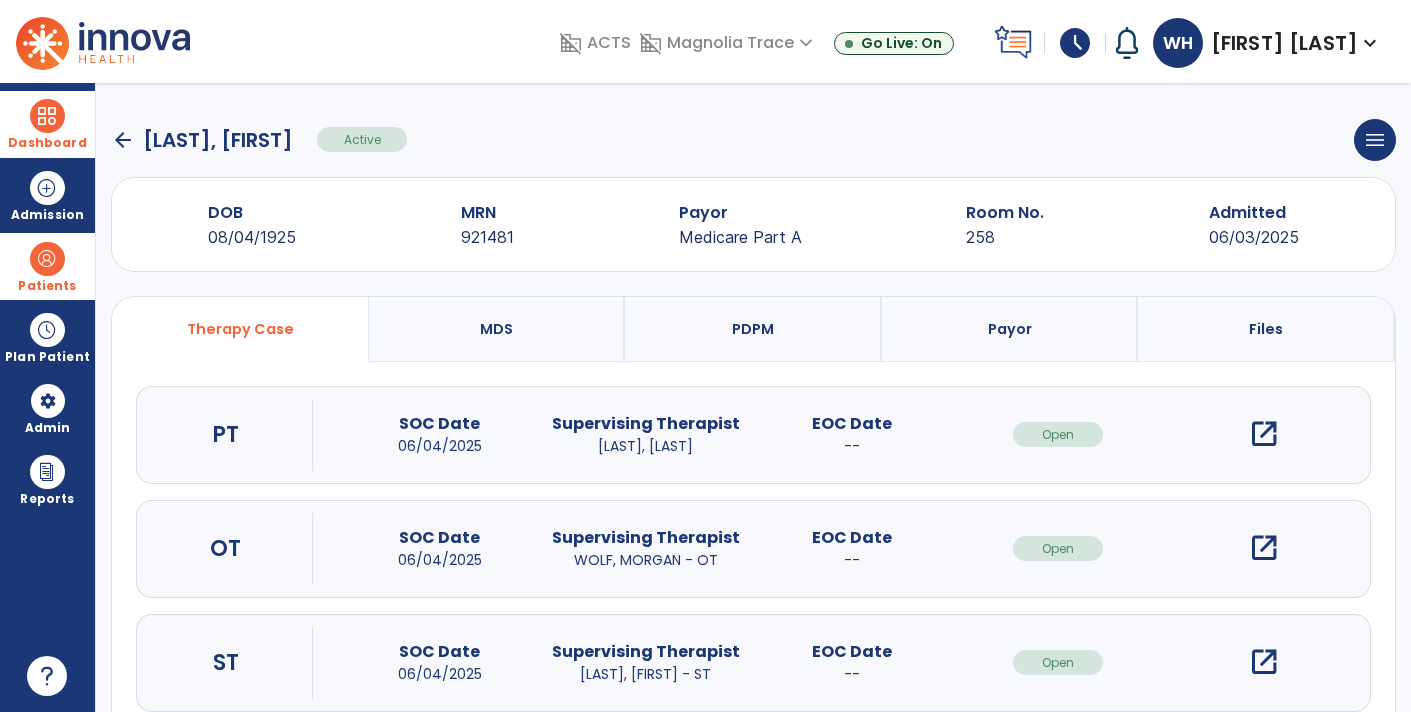 click on "Dashboard" at bounding box center [47, 124] 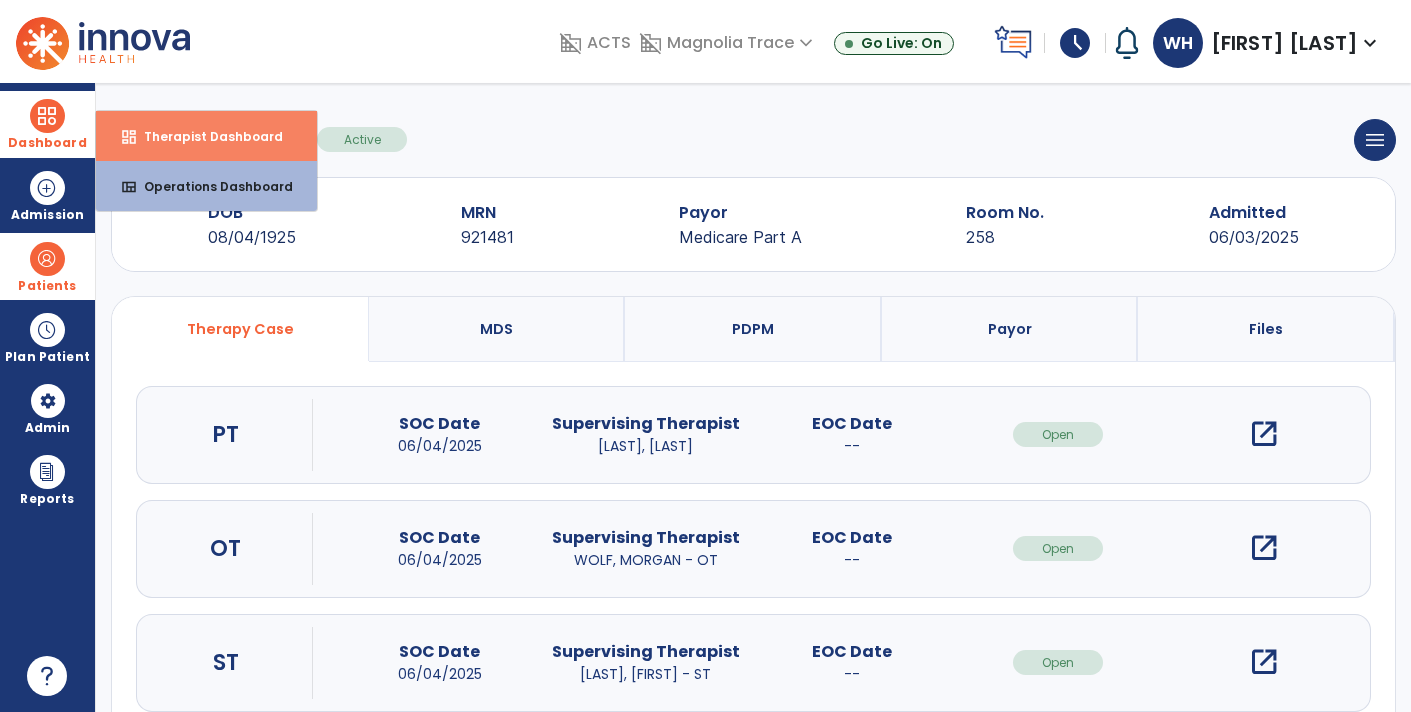 click on "Therapist Dashboard" at bounding box center [205, 136] 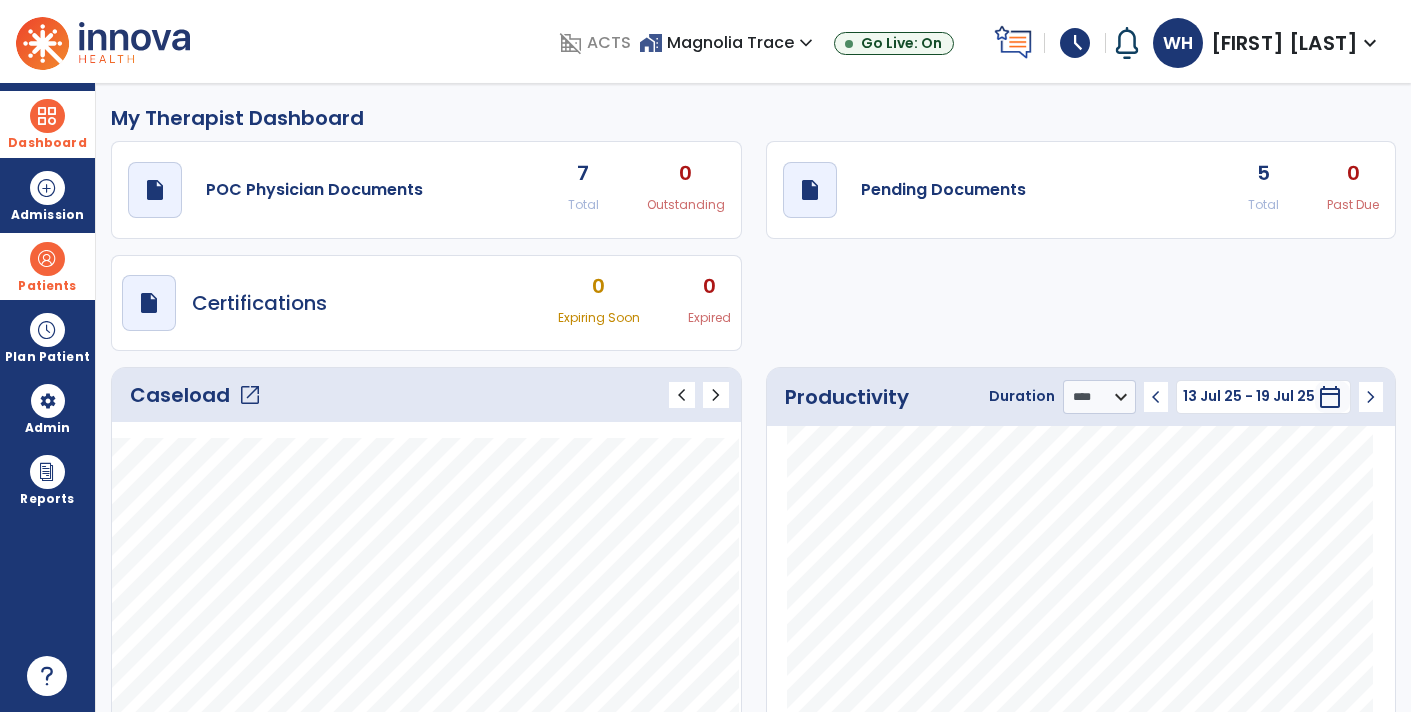 click on "open_in_new" 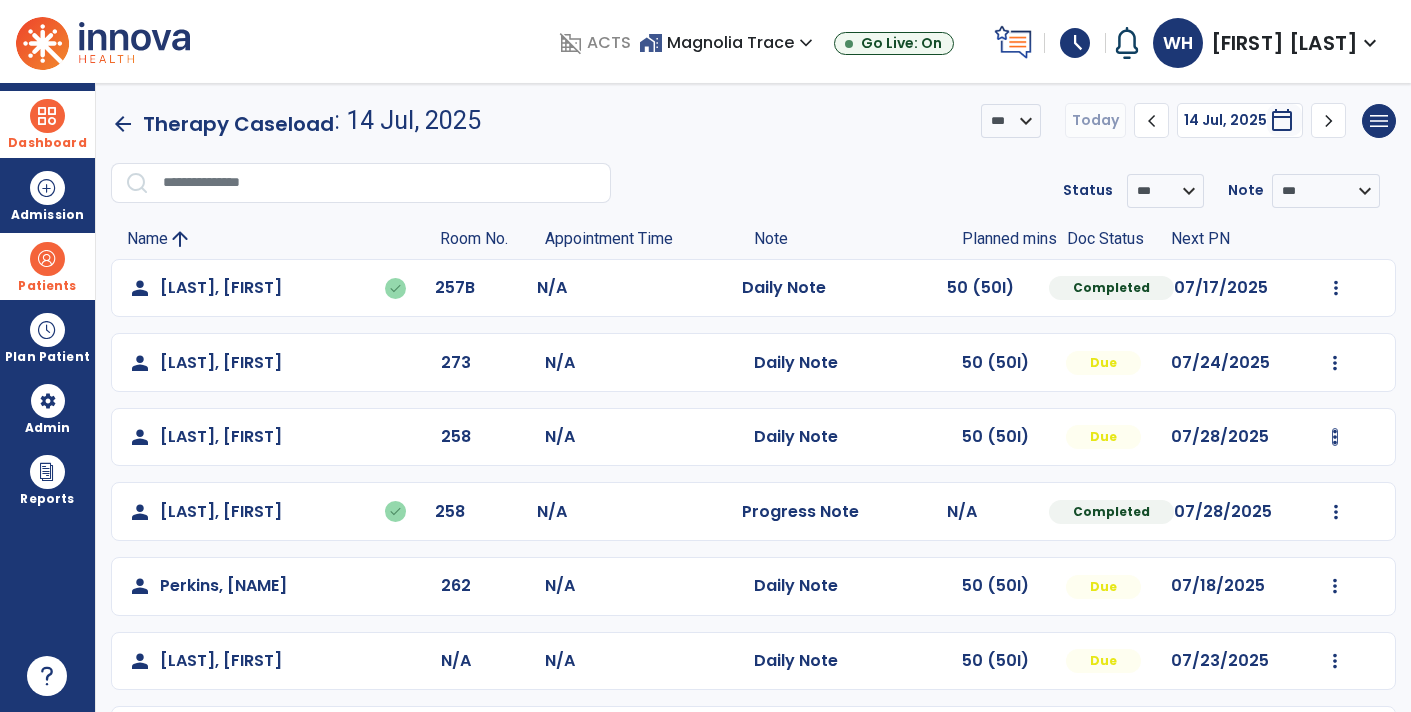 click at bounding box center [1336, 288] 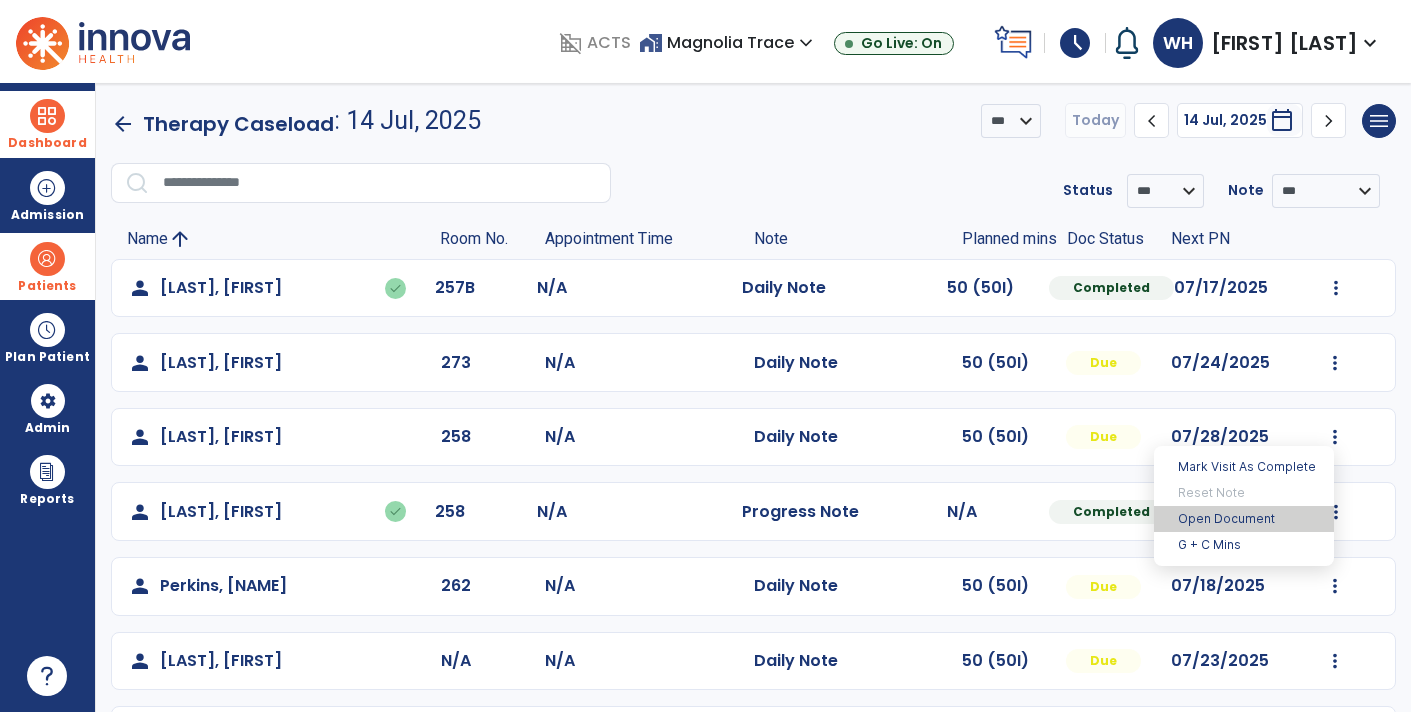 click on "Open Document" at bounding box center (1244, 519) 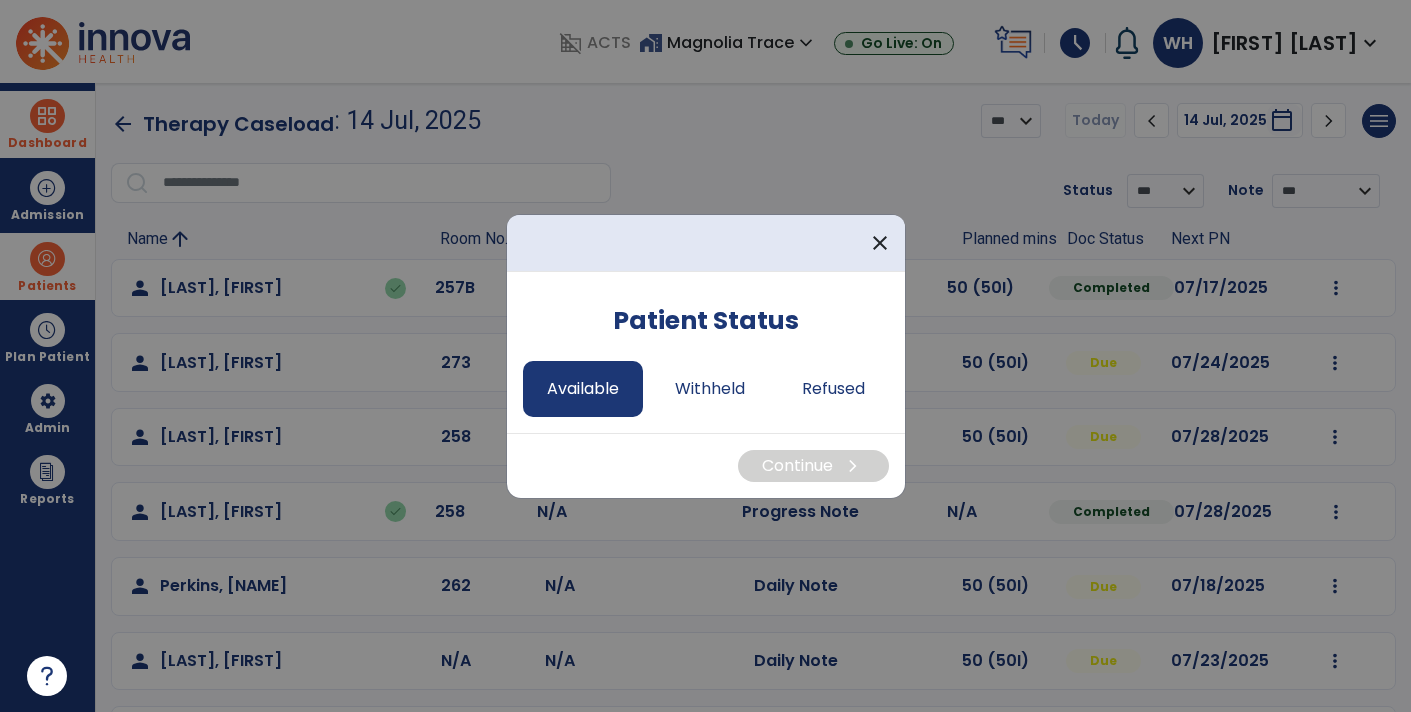 click on "Available" at bounding box center (583, 389) 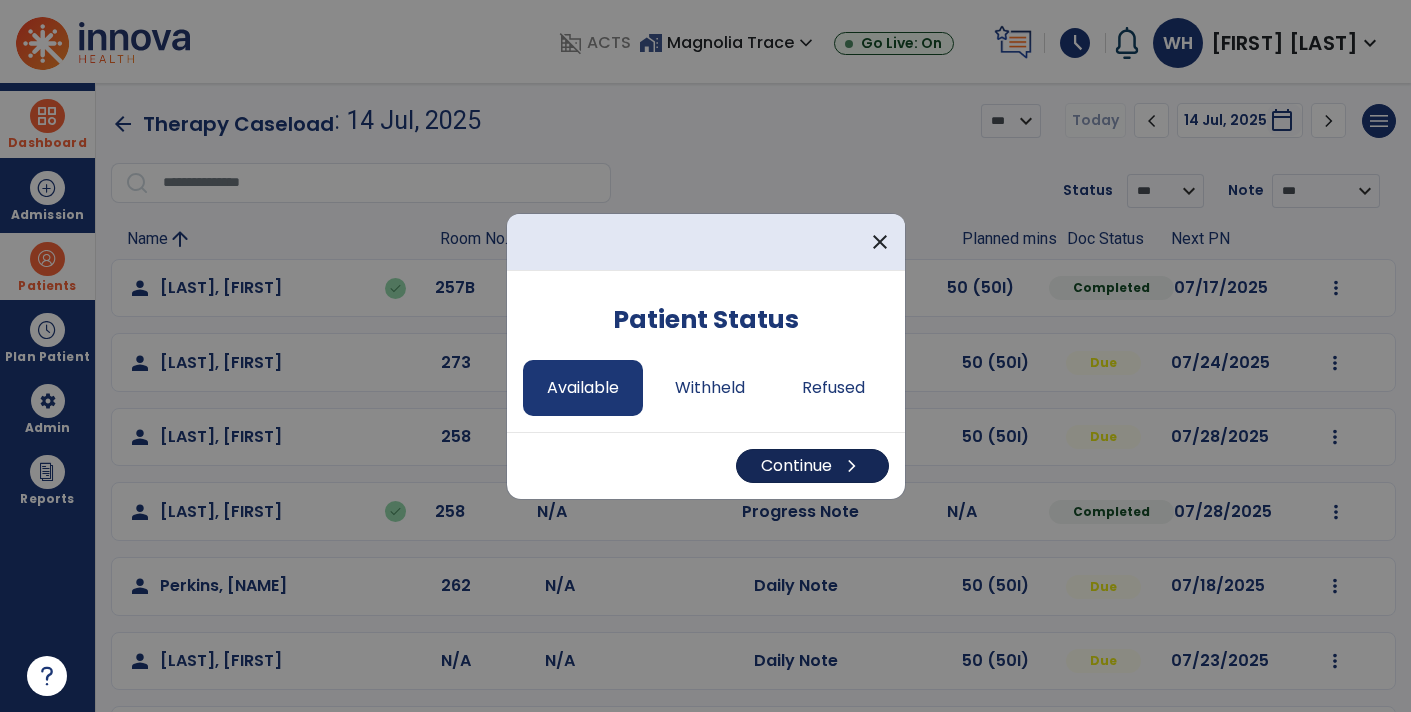 click on "Continue   chevron_right" at bounding box center [812, 466] 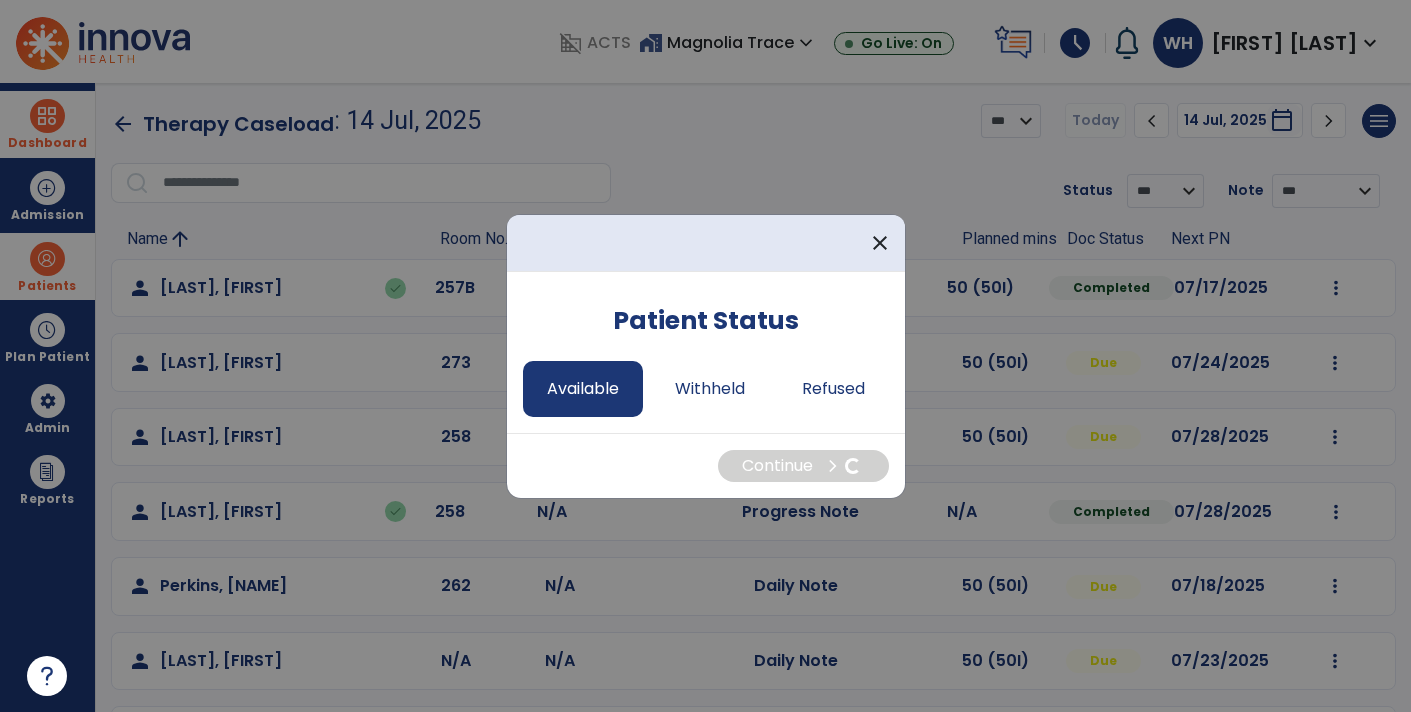 select on "*" 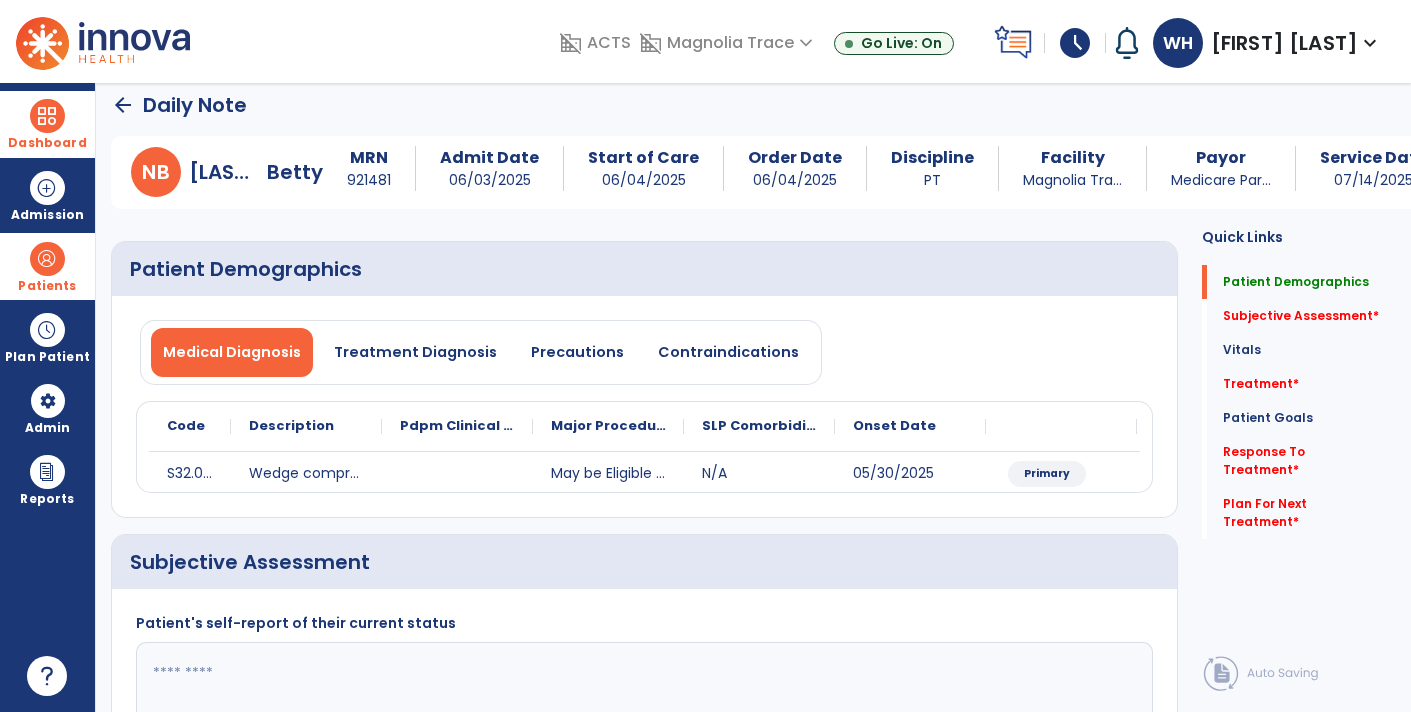 scroll, scrollTop: 8, scrollLeft: 0, axis: vertical 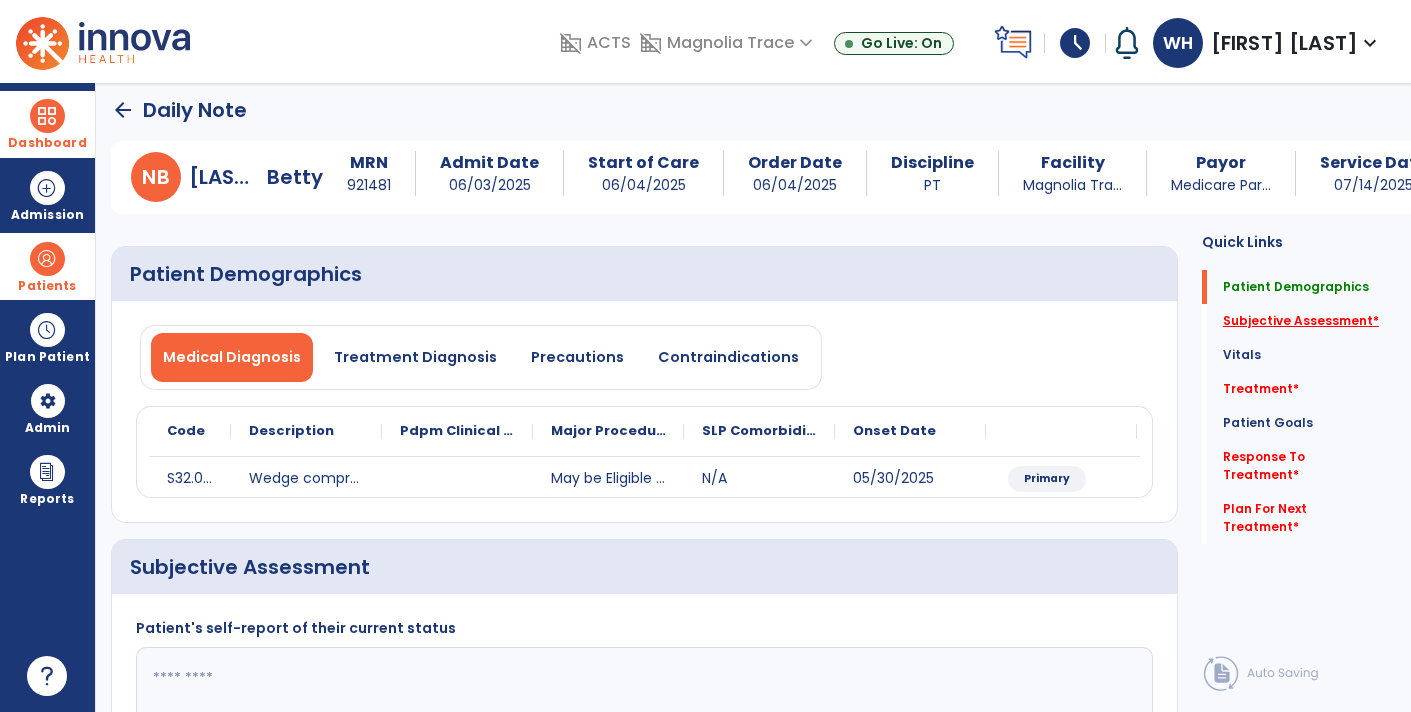 click on "Subjective Assessment   *" 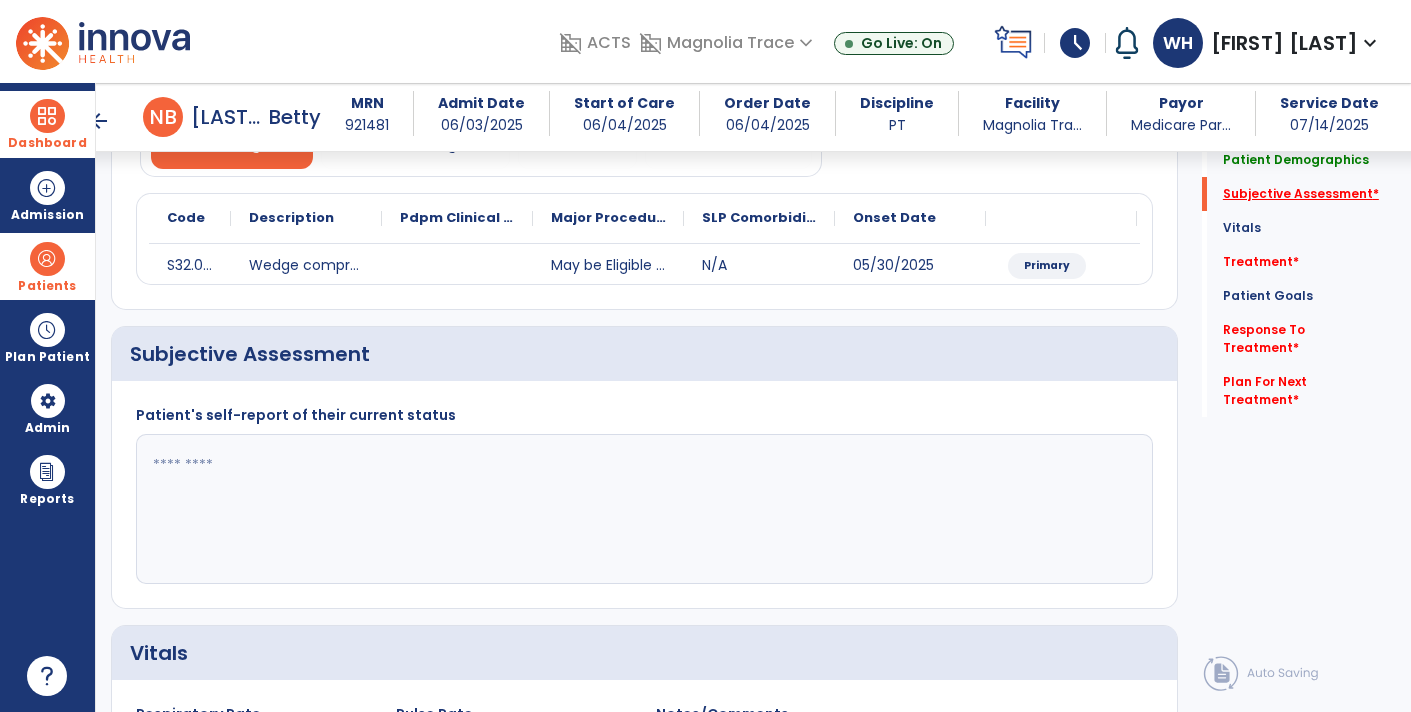 scroll, scrollTop: 288, scrollLeft: 0, axis: vertical 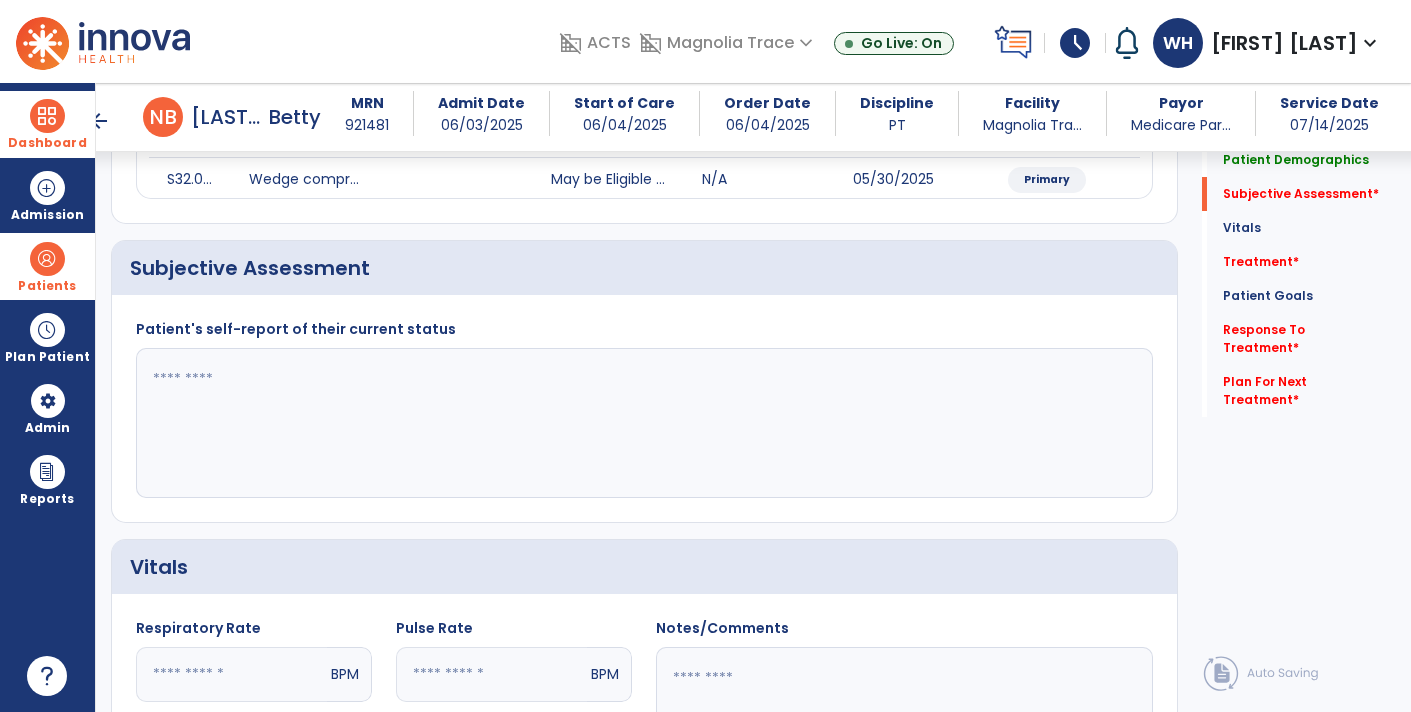 click 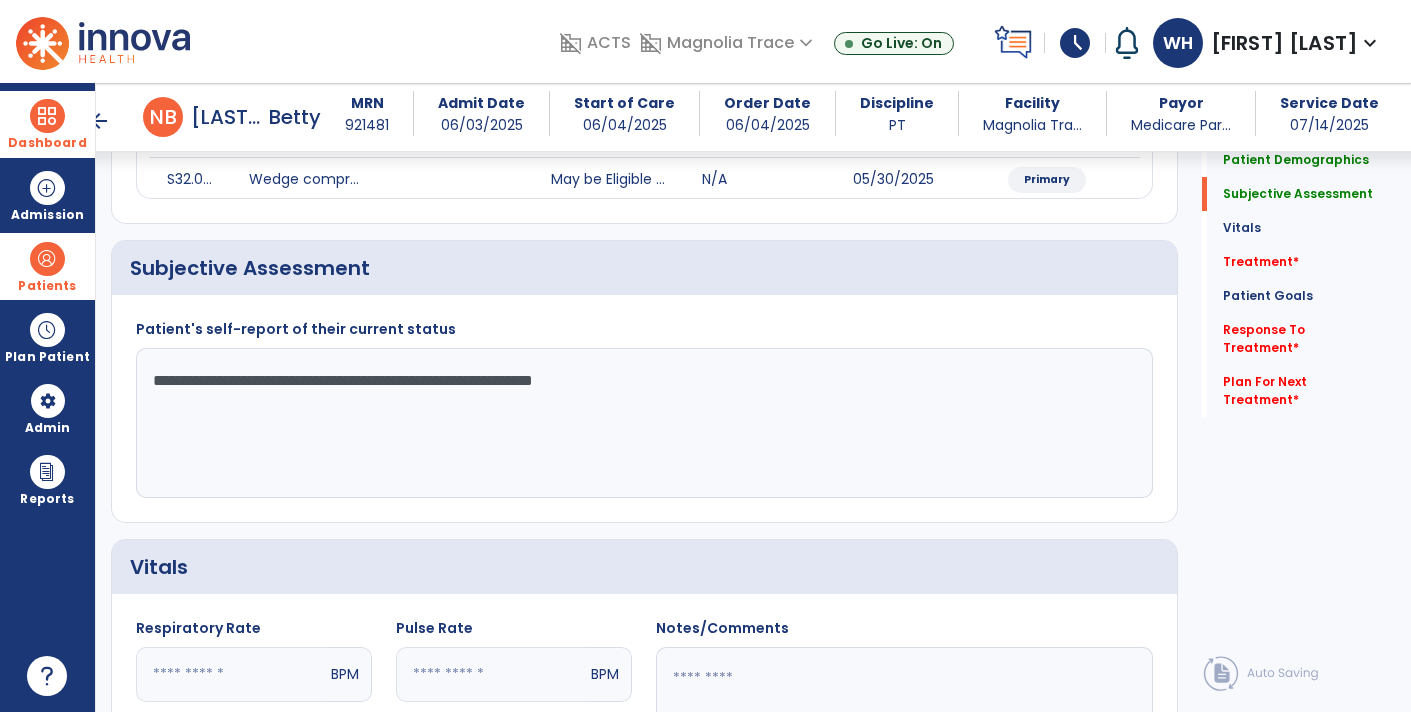 click on "**********" 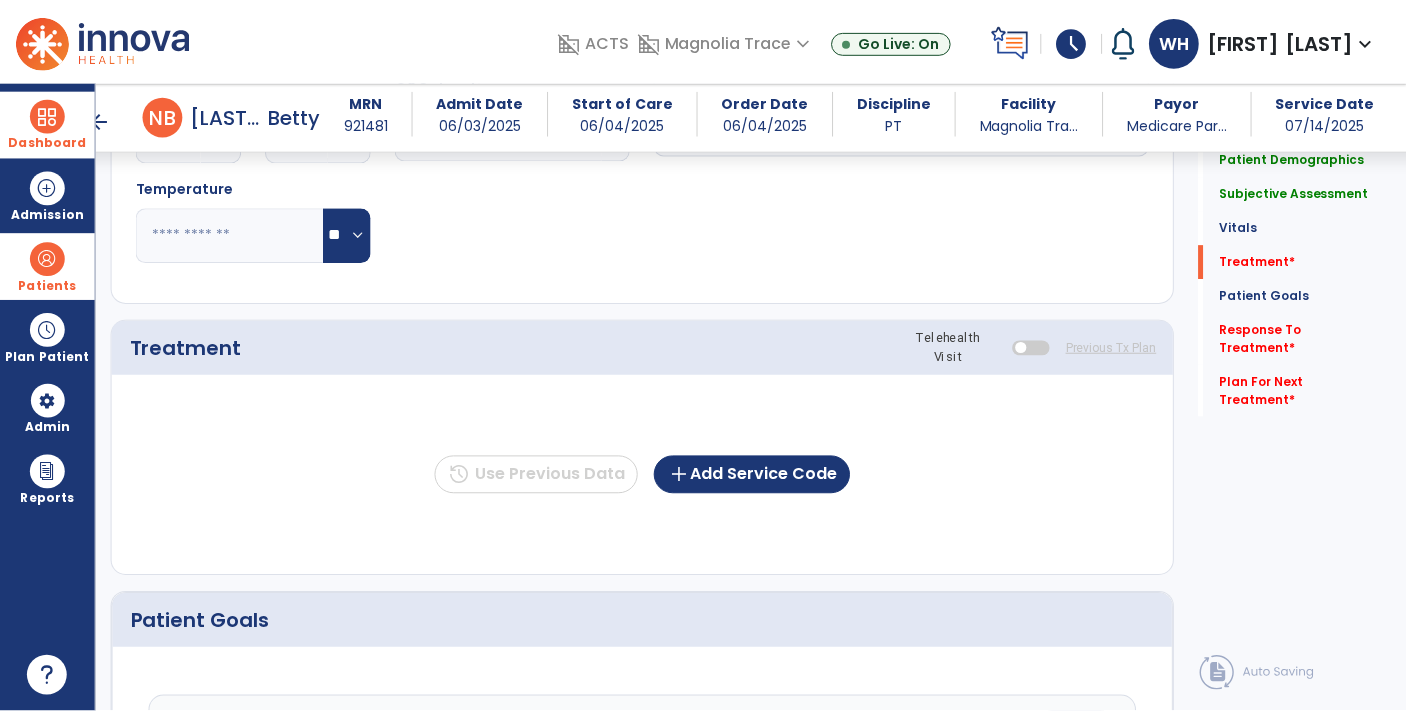 scroll, scrollTop: 945, scrollLeft: 0, axis: vertical 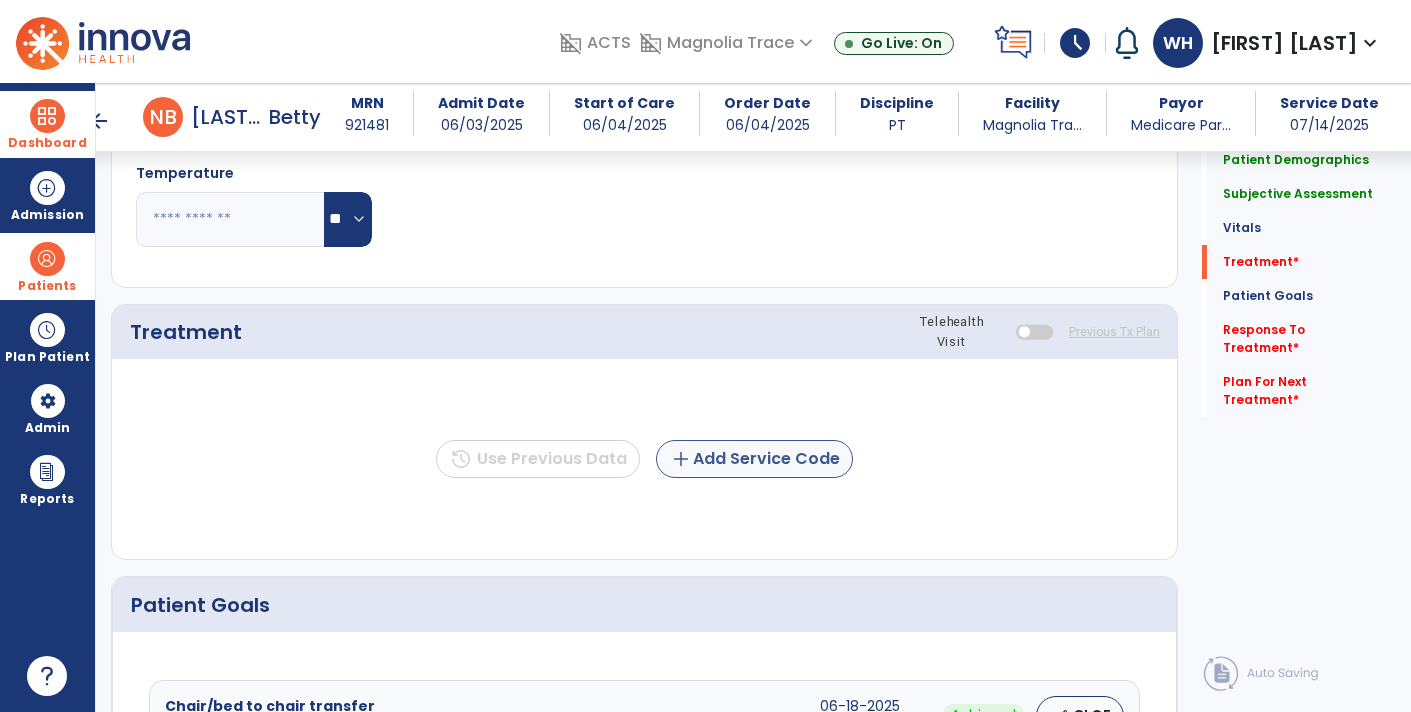 type on "**********" 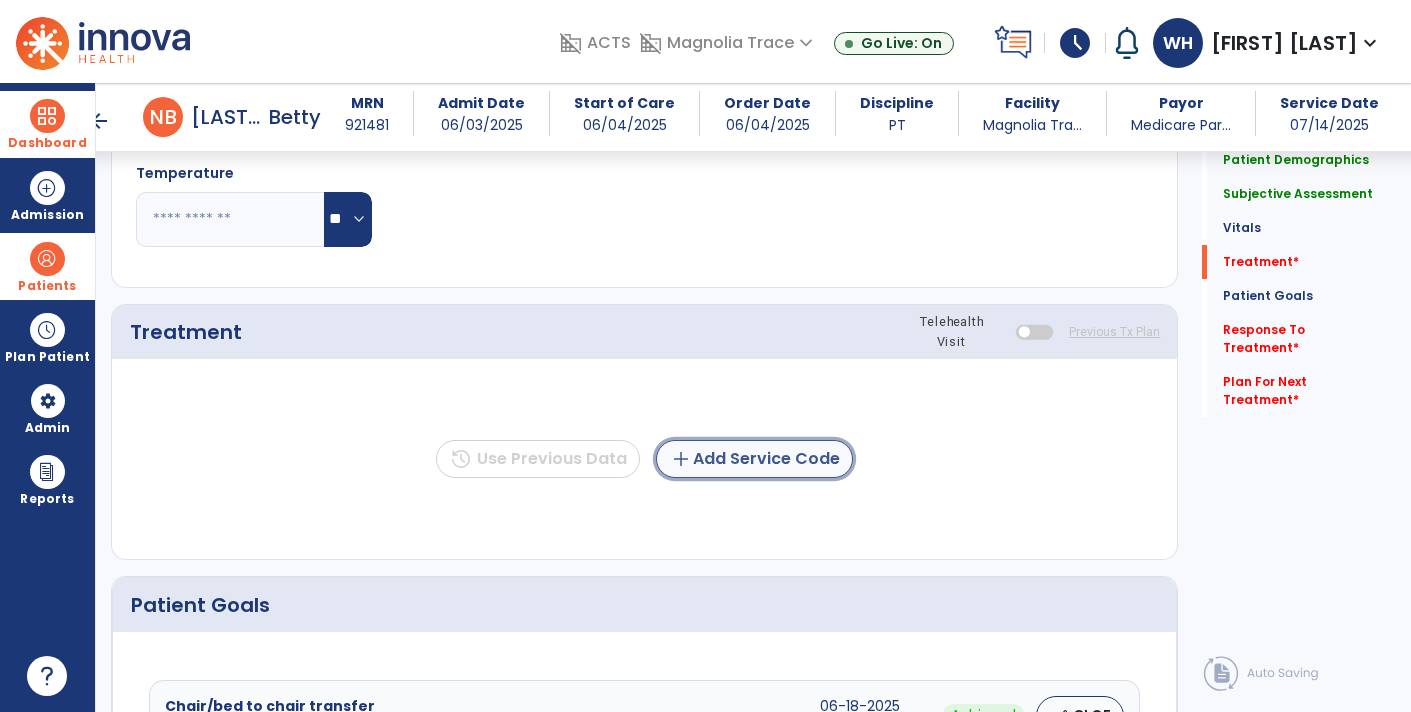 click on "add  Add Service Code" 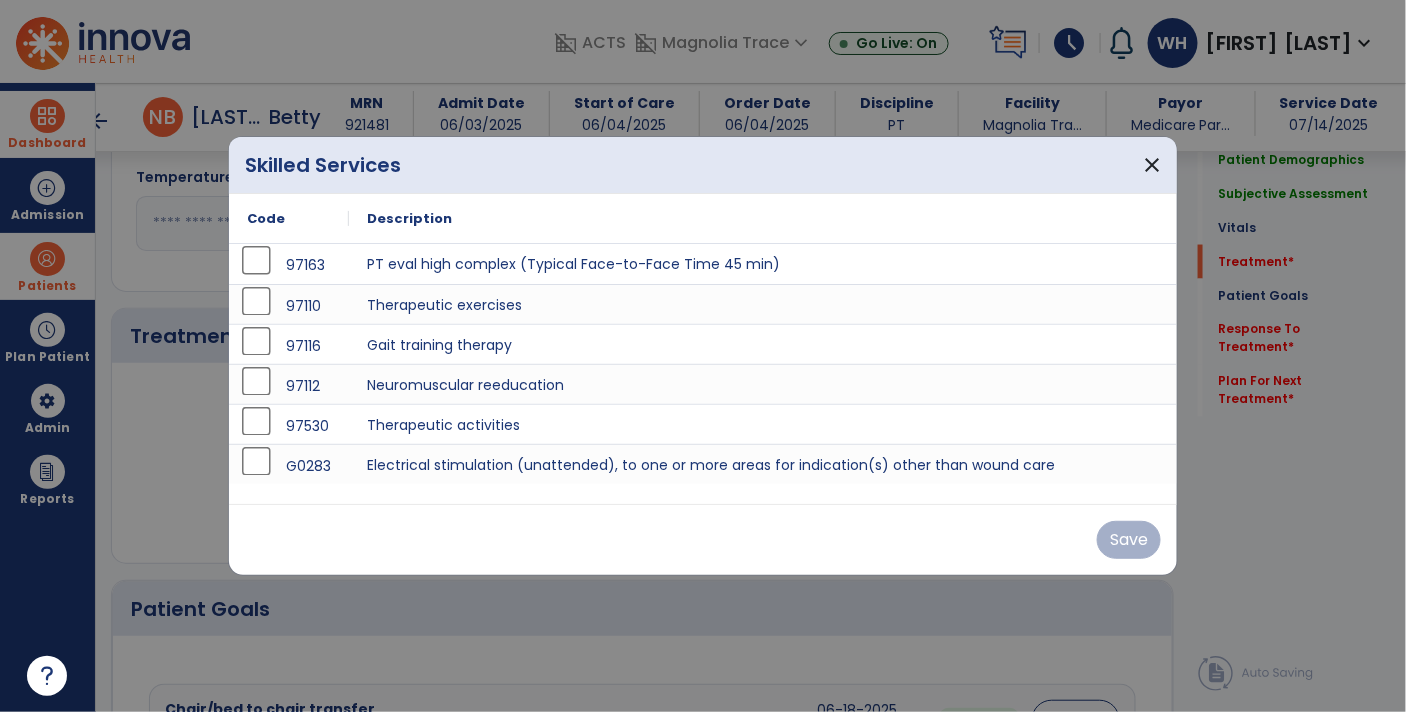 scroll, scrollTop: 945, scrollLeft: 0, axis: vertical 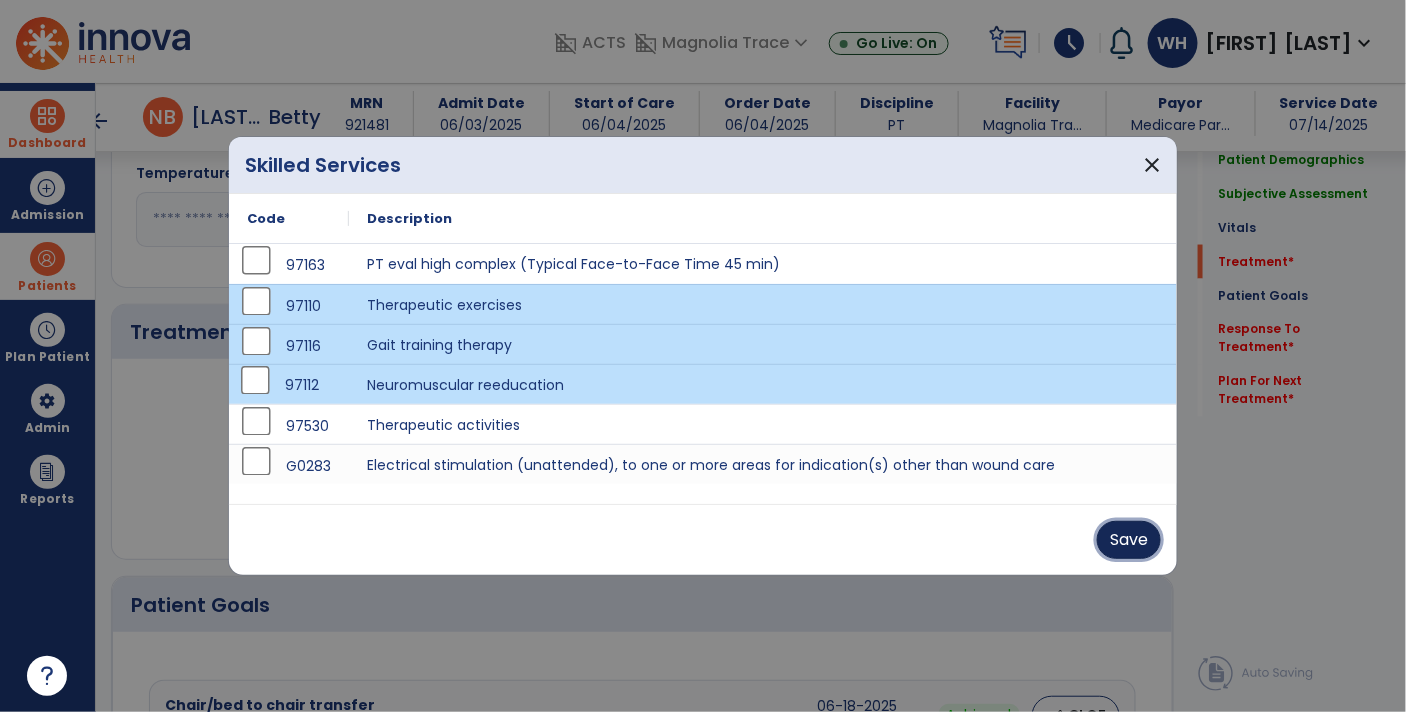 click on "Save" at bounding box center [1129, 540] 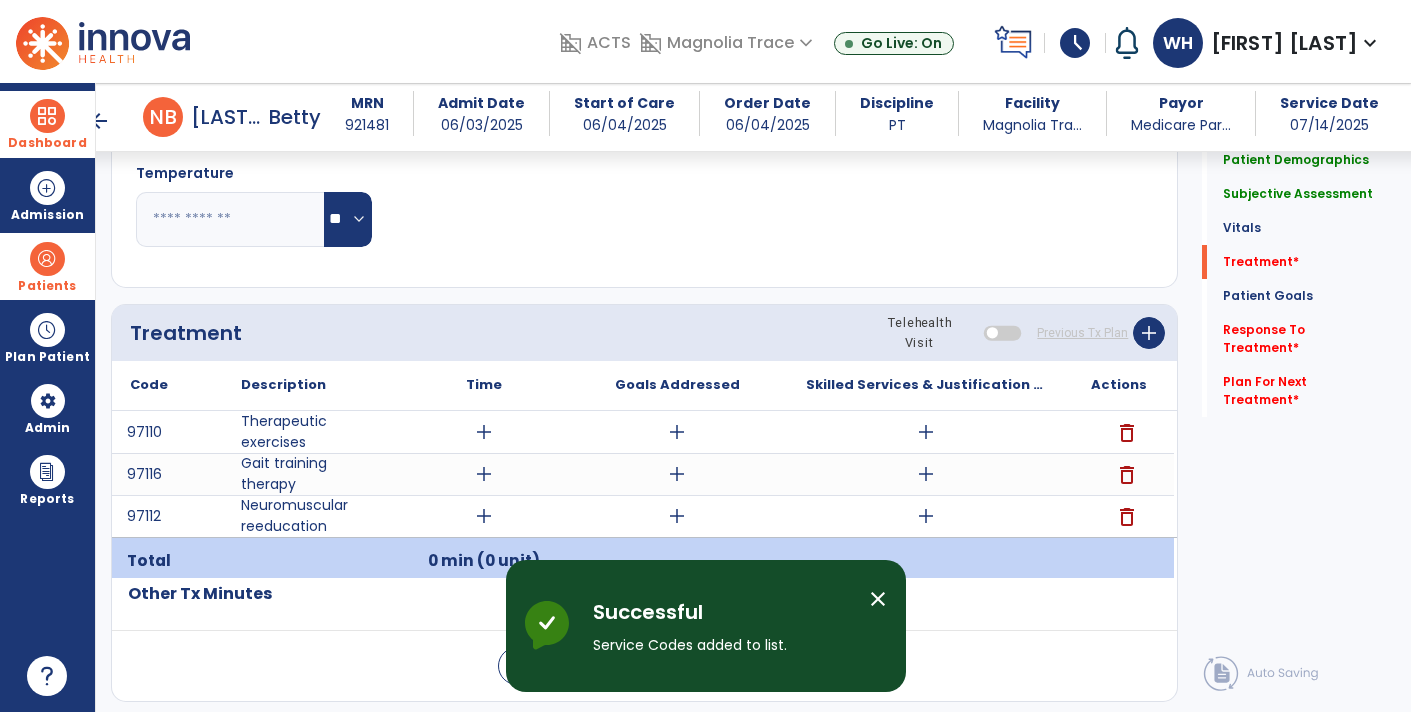 click on "add" at bounding box center [926, 432] 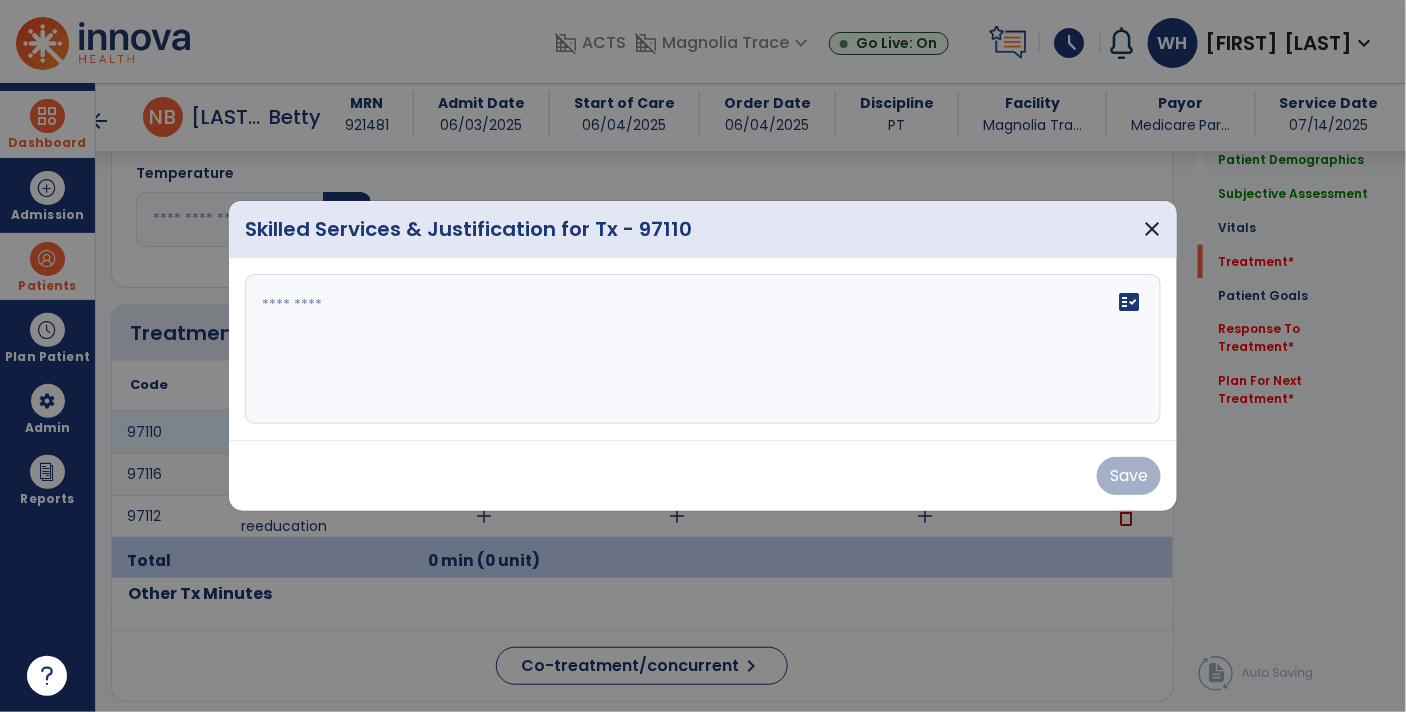 scroll, scrollTop: 945, scrollLeft: 0, axis: vertical 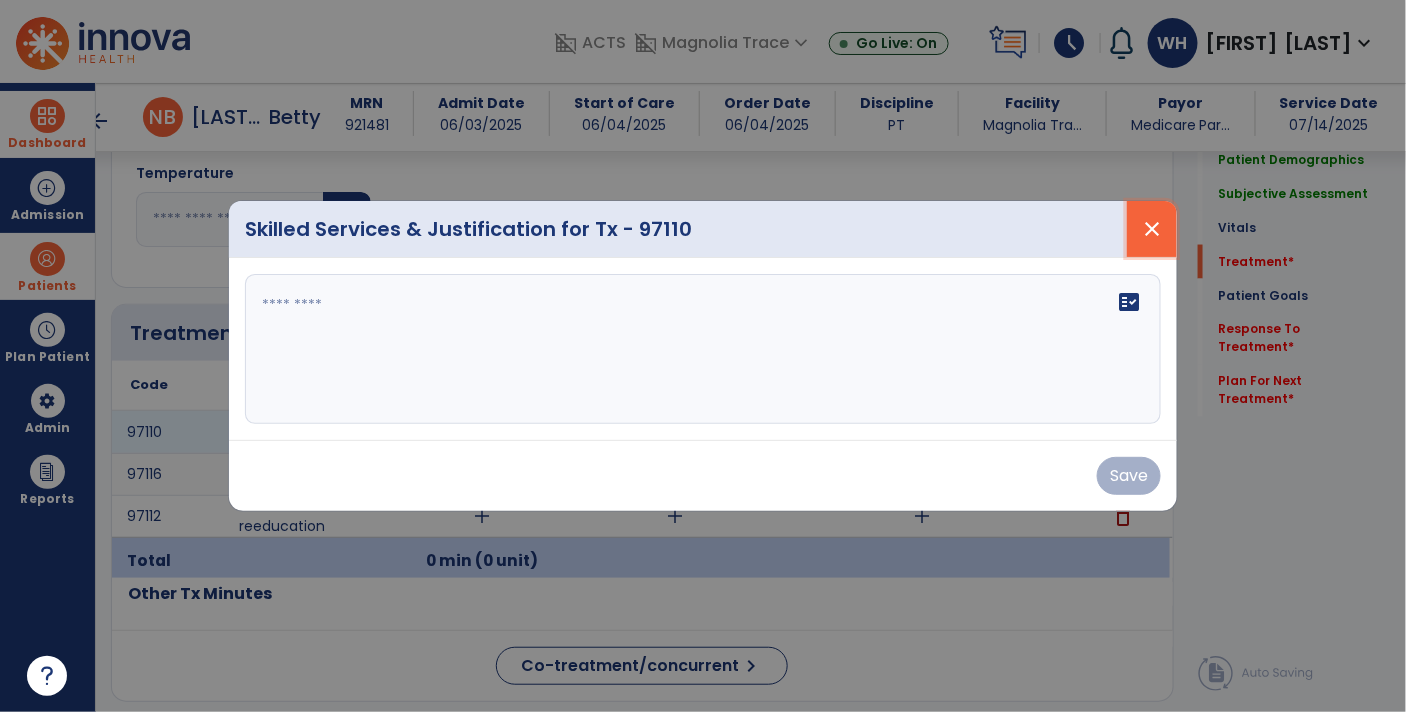 click on "close" at bounding box center [1152, 229] 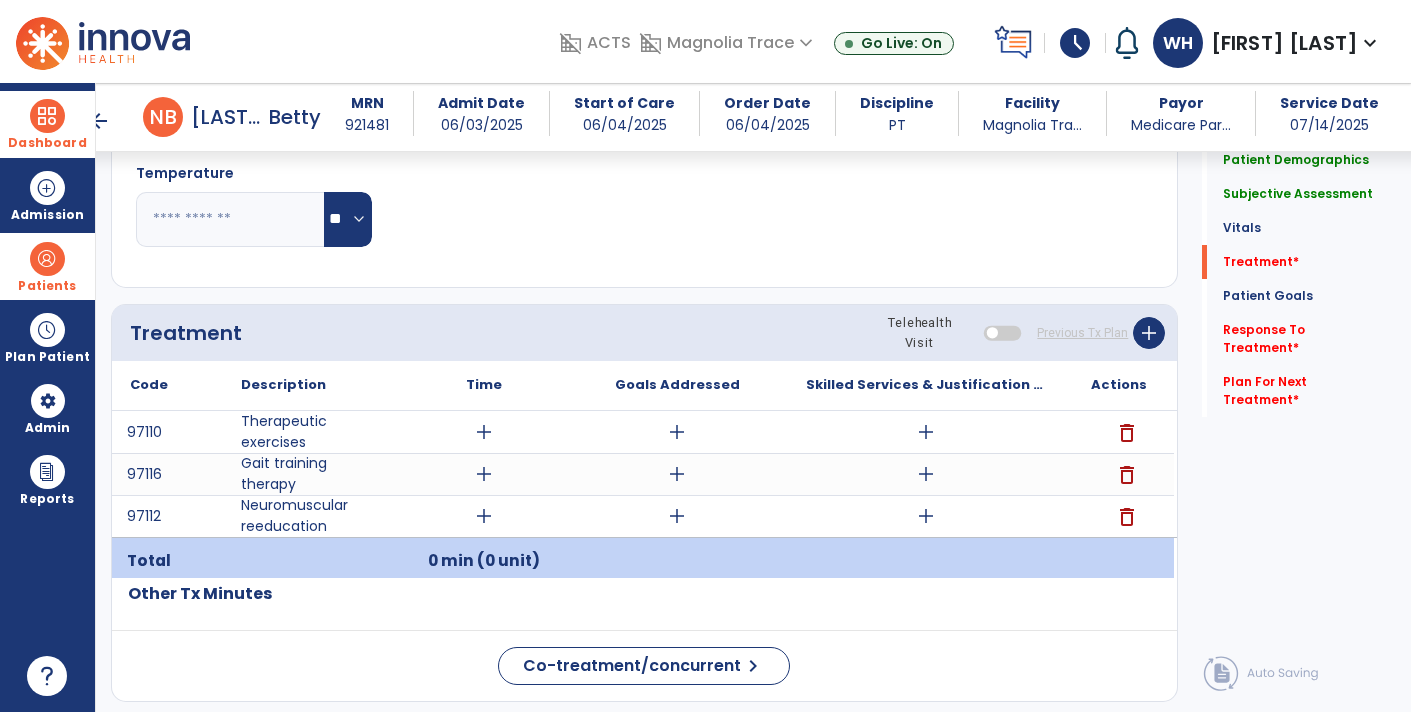 click on "add" at bounding box center [926, 432] 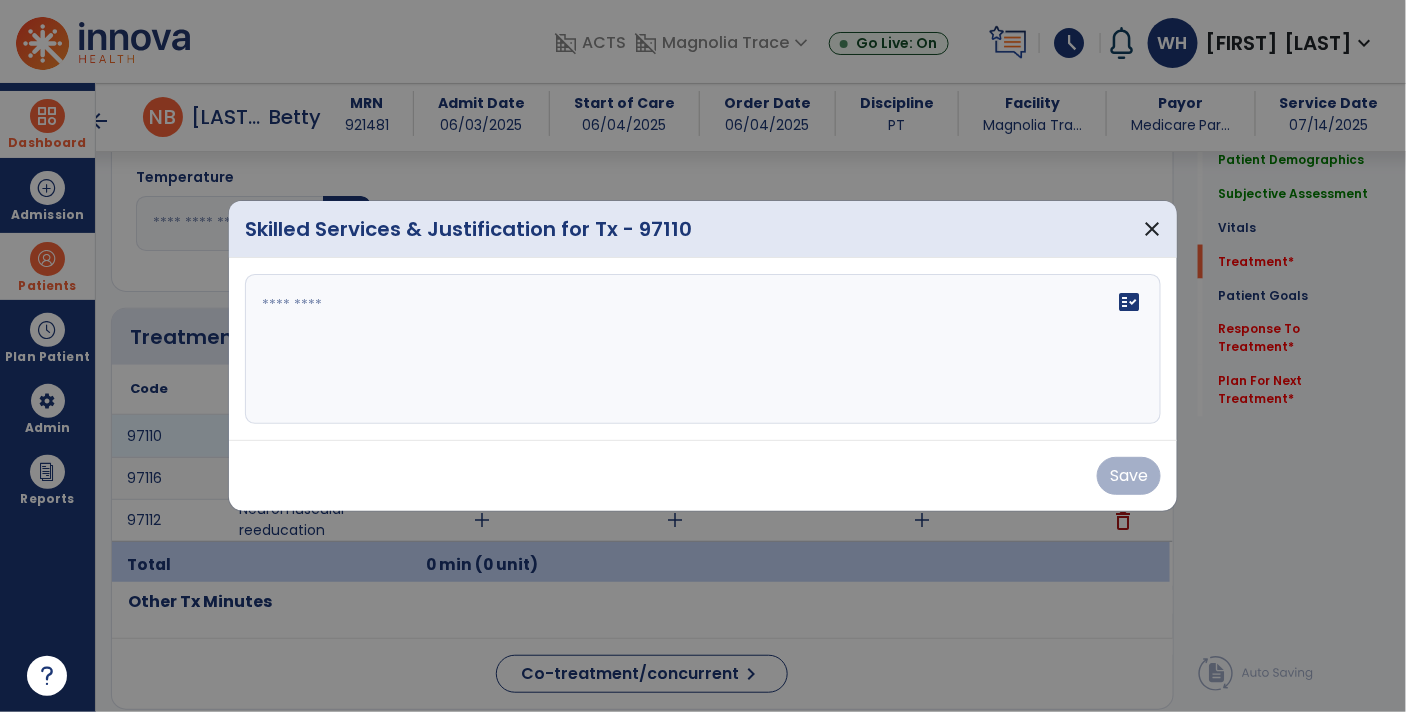 scroll, scrollTop: 945, scrollLeft: 0, axis: vertical 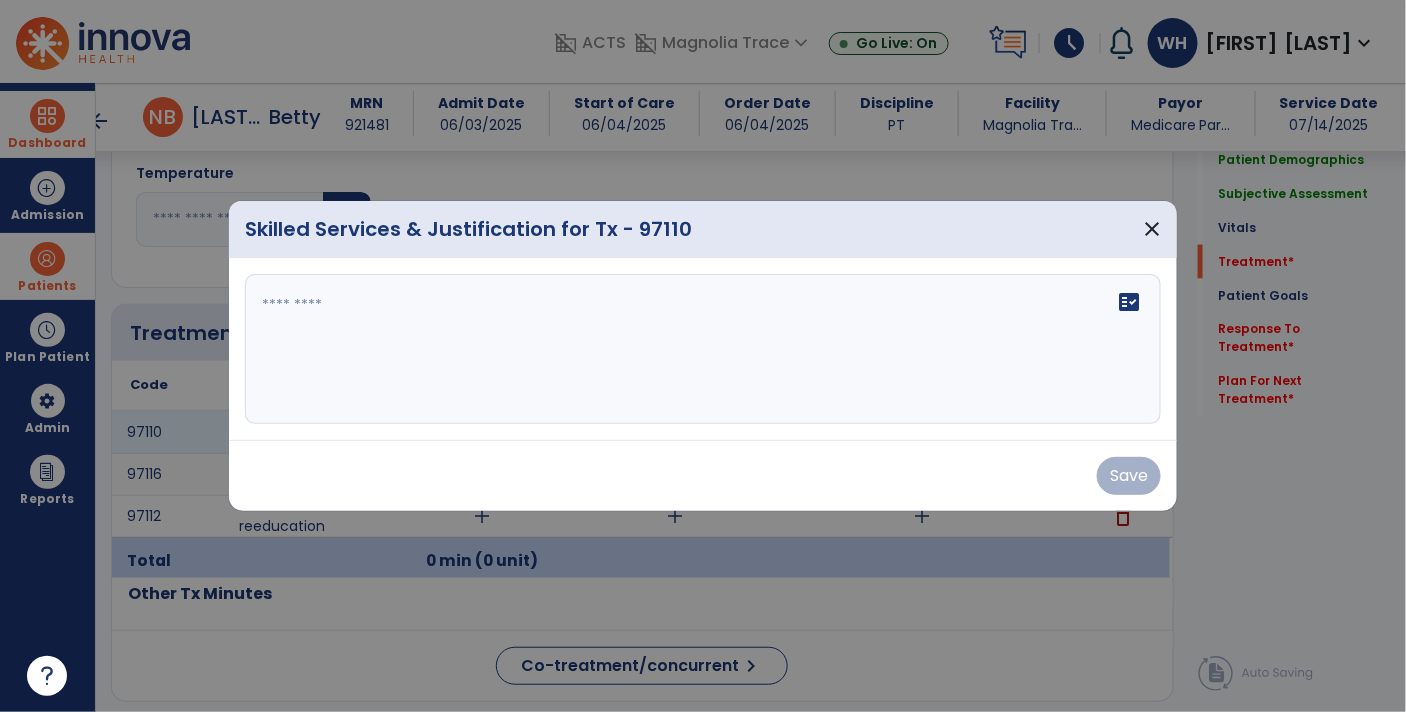 click at bounding box center [703, 349] 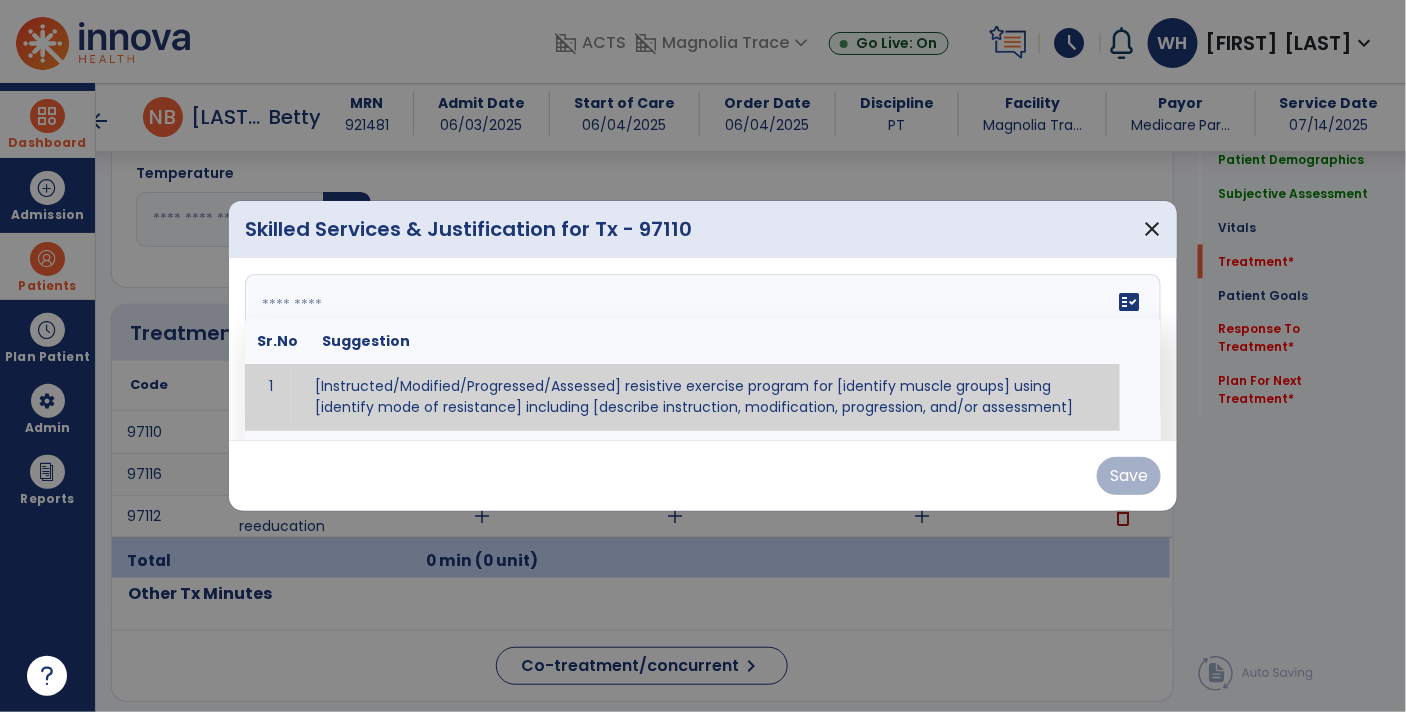 click on "fact_check" at bounding box center (1129, 302) 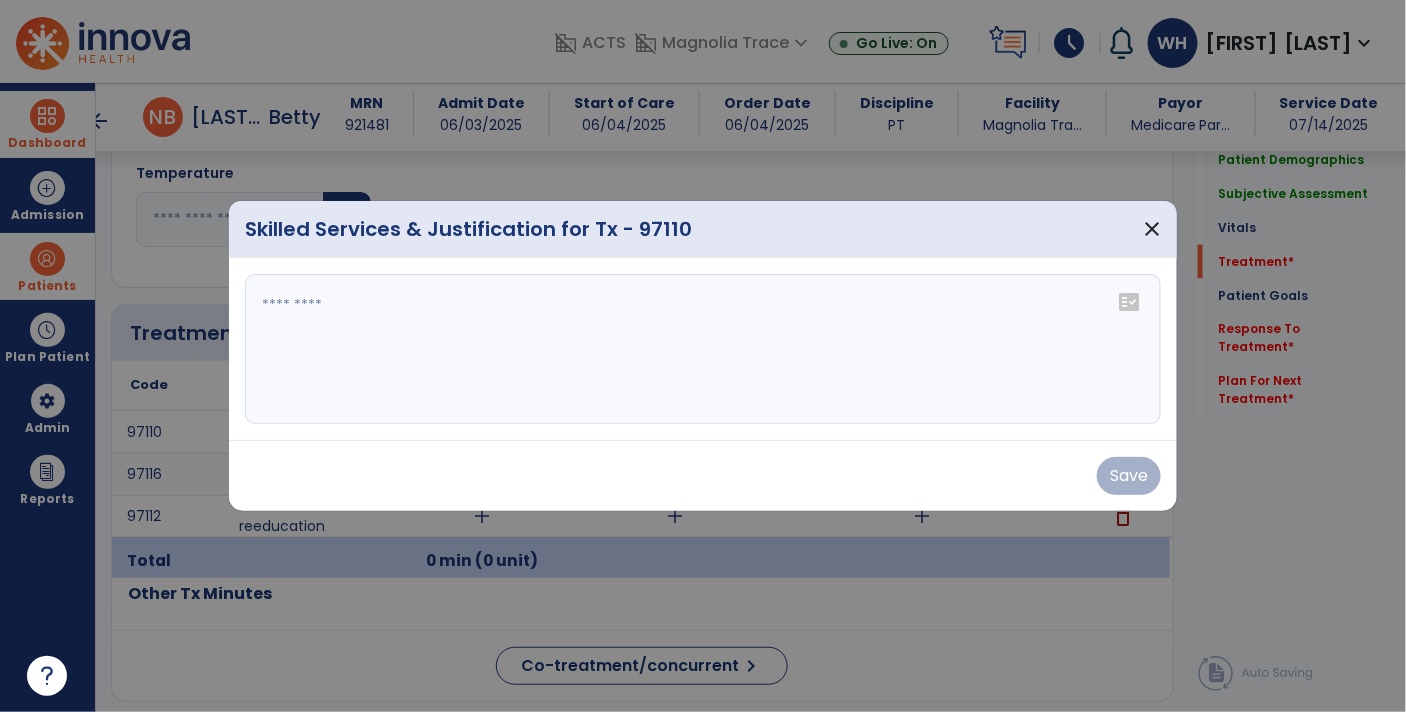 click at bounding box center (703, 349) 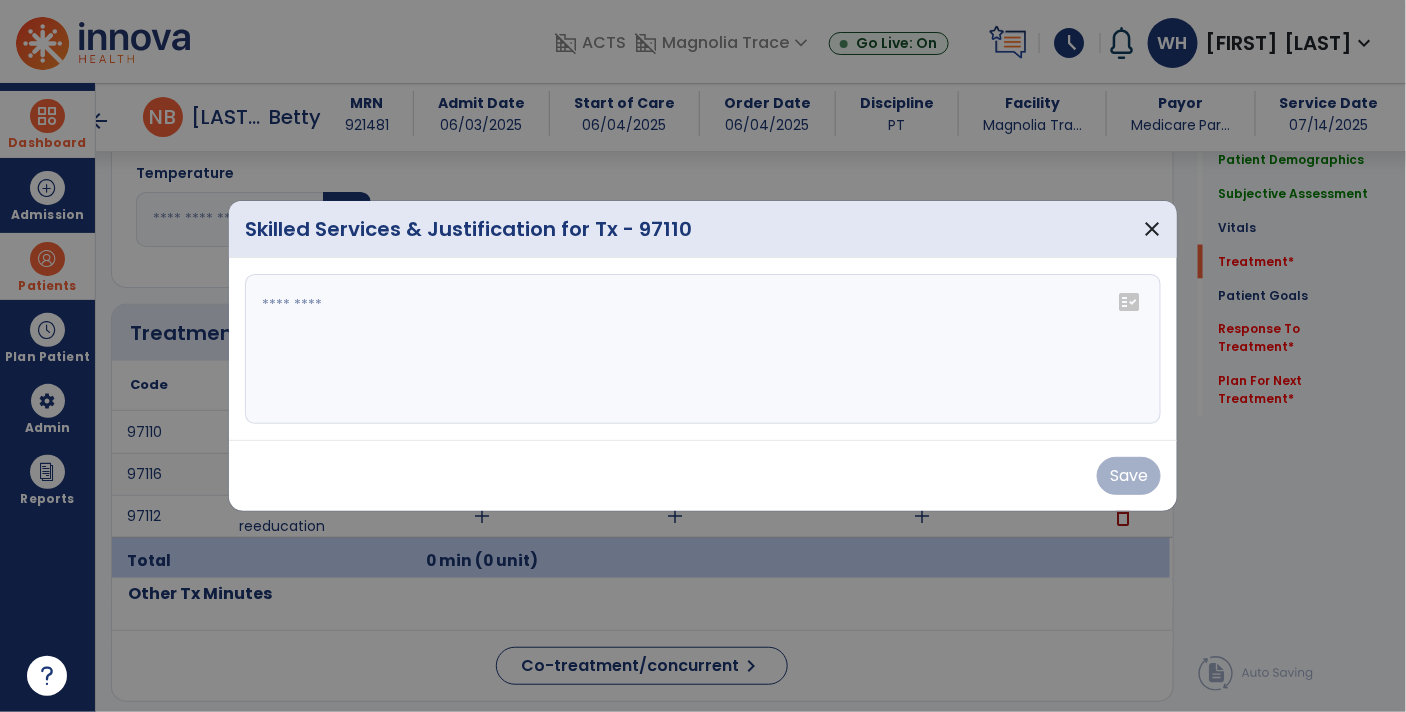 paste on "**********" 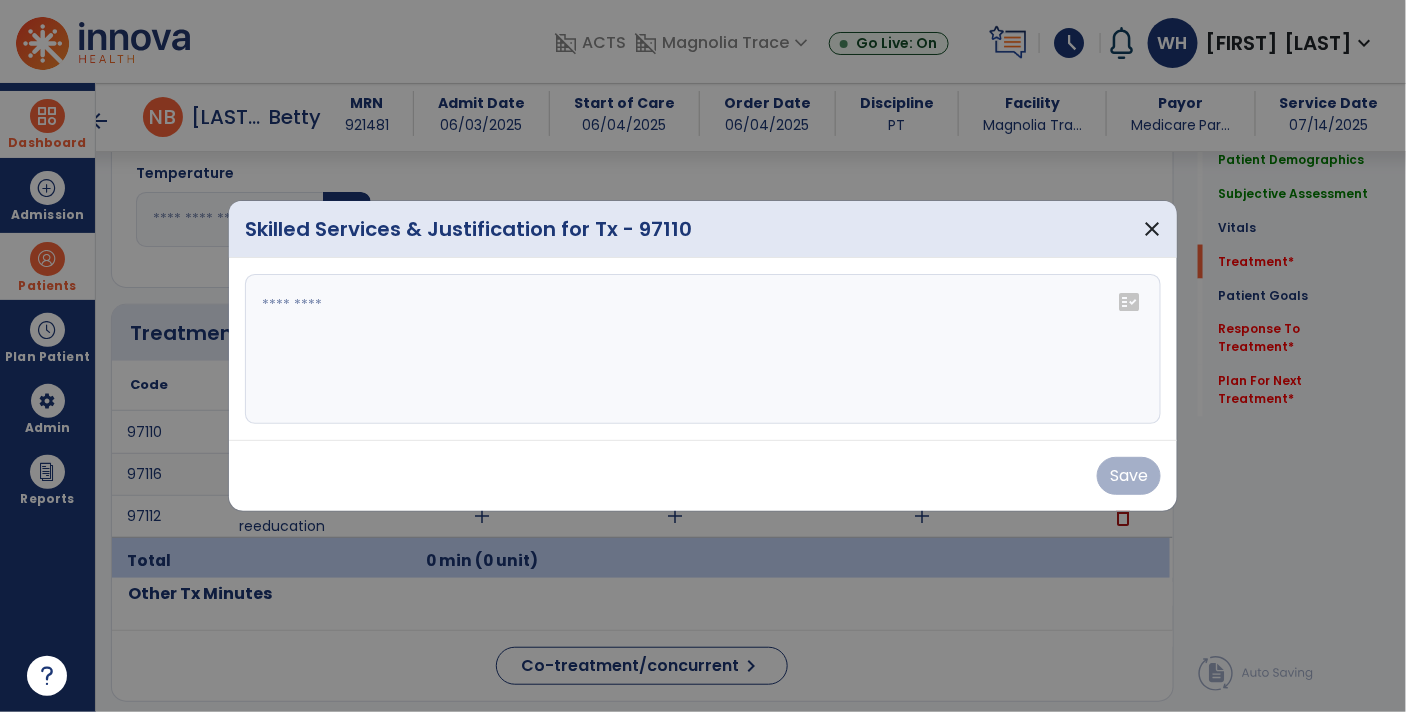 type on "**********" 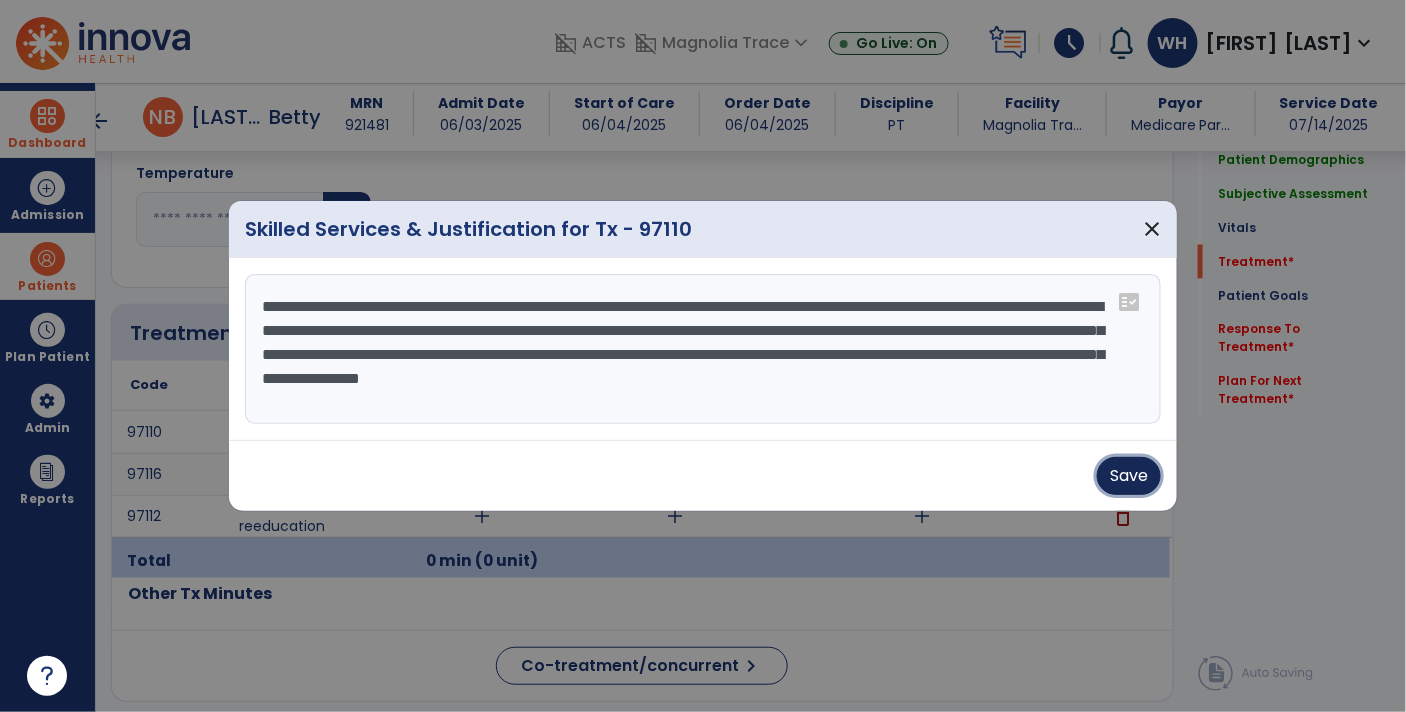 click on "Save" at bounding box center [1129, 476] 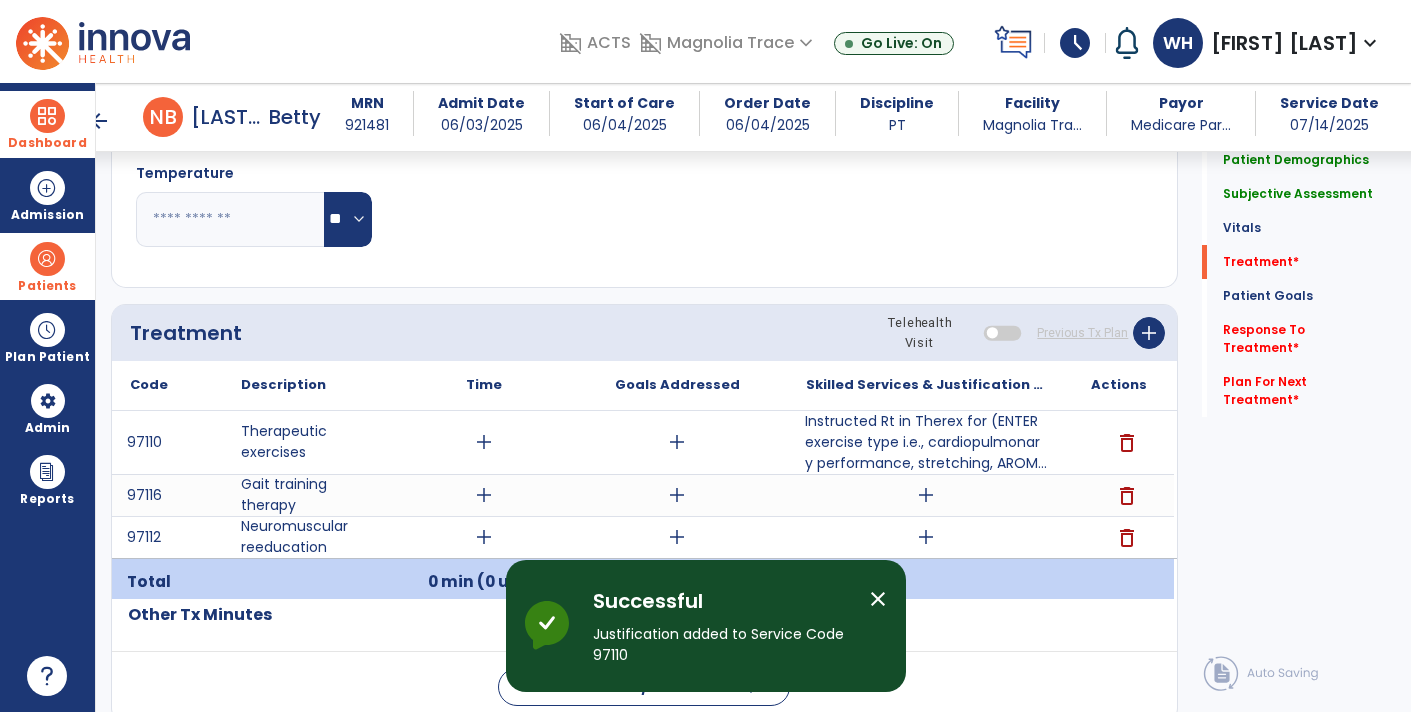 click on "Instructed Rt in Therex for (ENTER exercise type i.e., cardiopulmonary performance, stretching, AROM..." at bounding box center [926, 442] 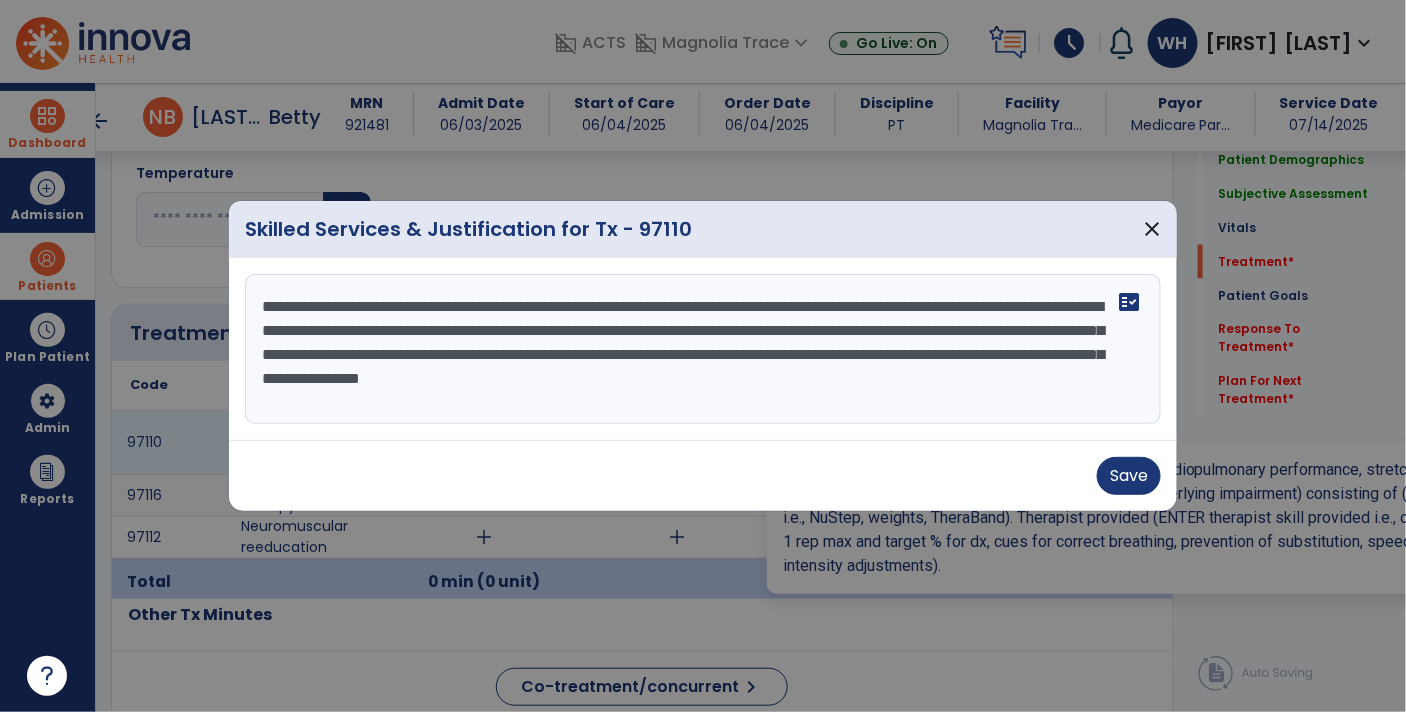 scroll, scrollTop: 945, scrollLeft: 0, axis: vertical 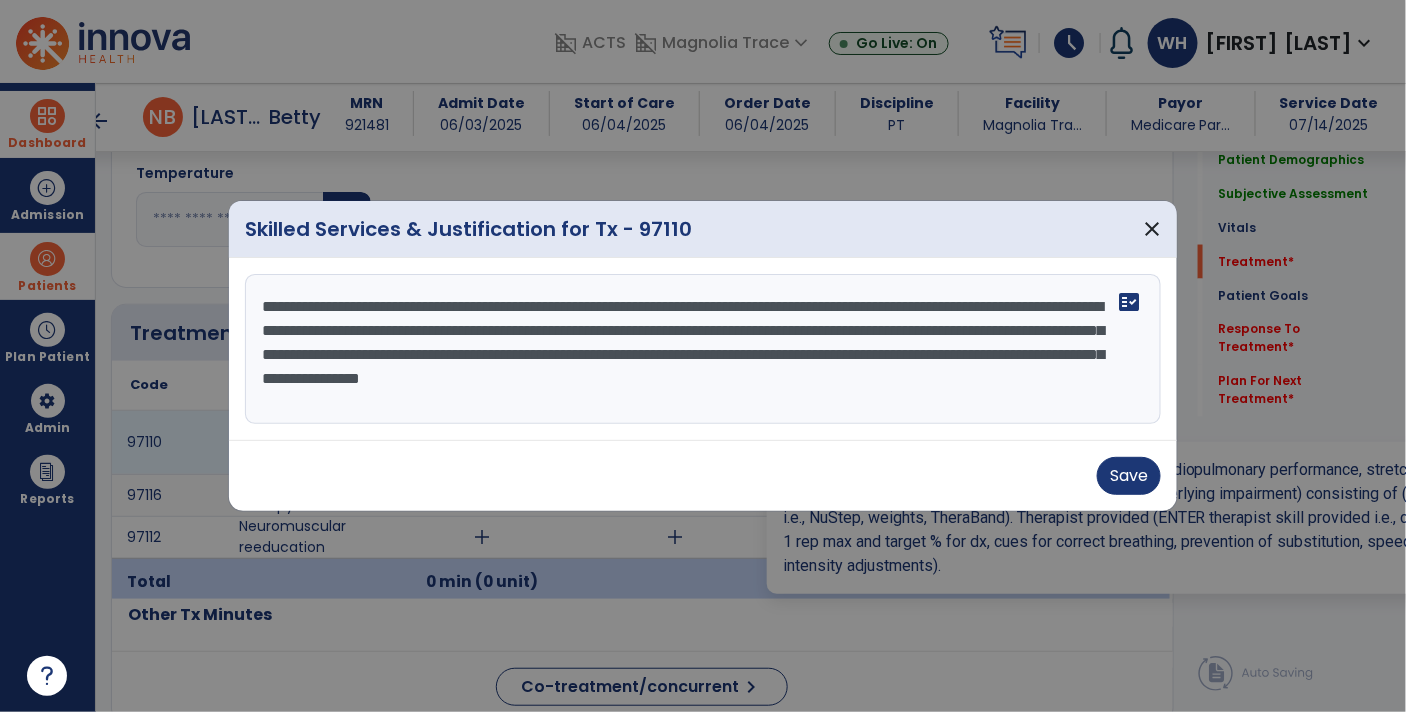 click on "**********" at bounding box center [703, 349] 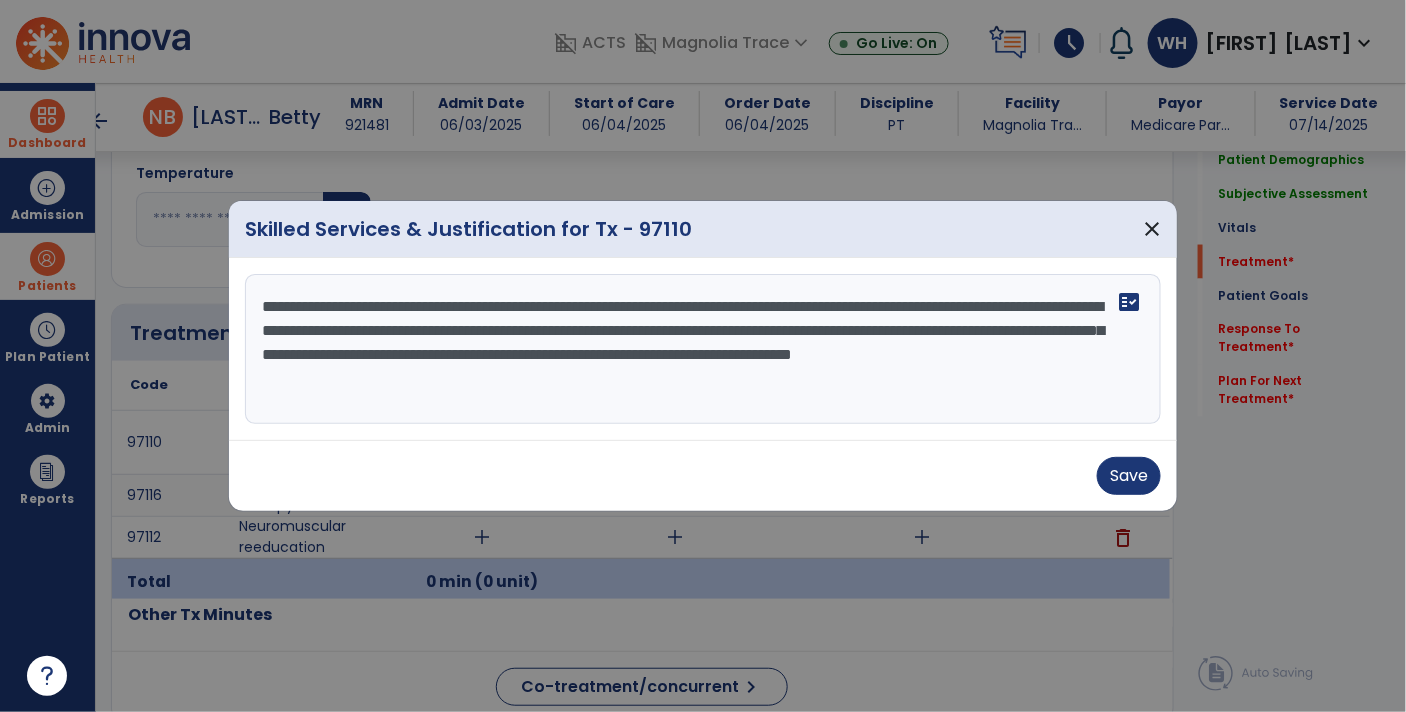 click on "**********" at bounding box center [703, 349] 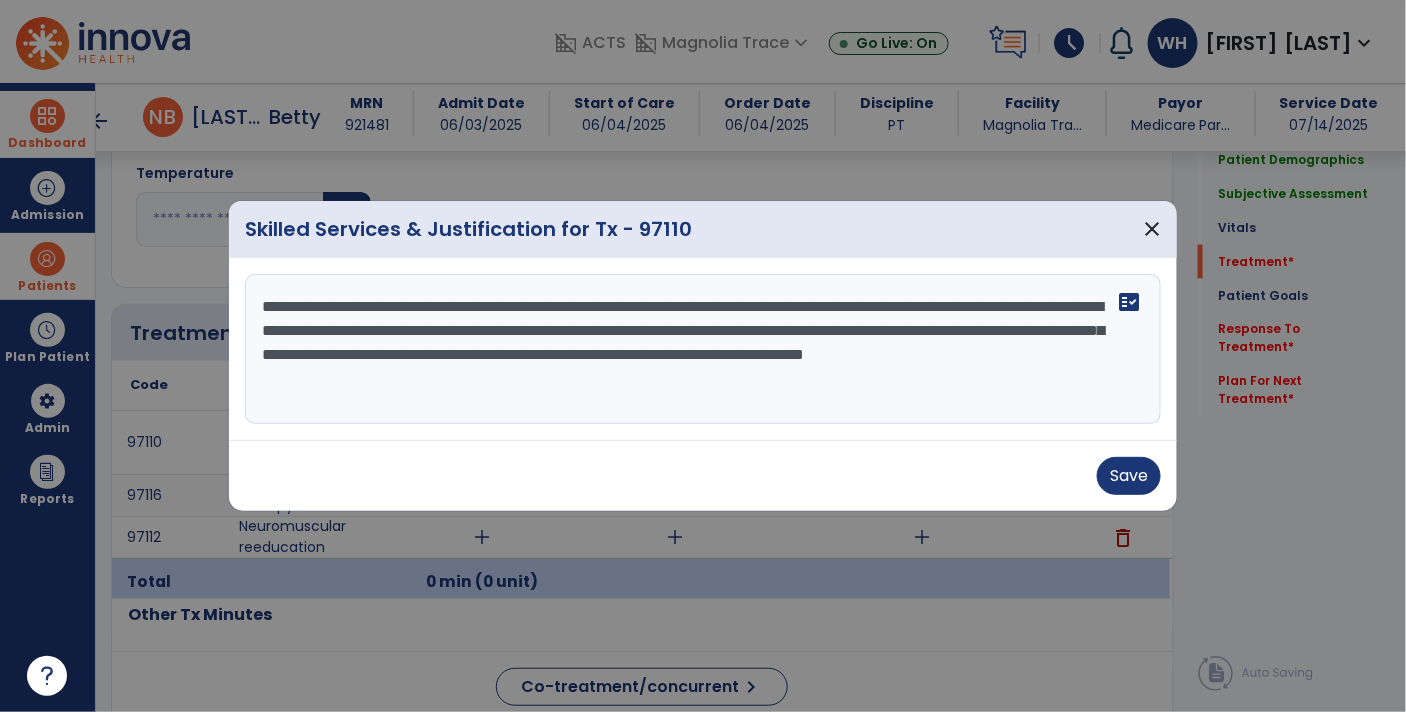 click on "**********" at bounding box center (703, 349) 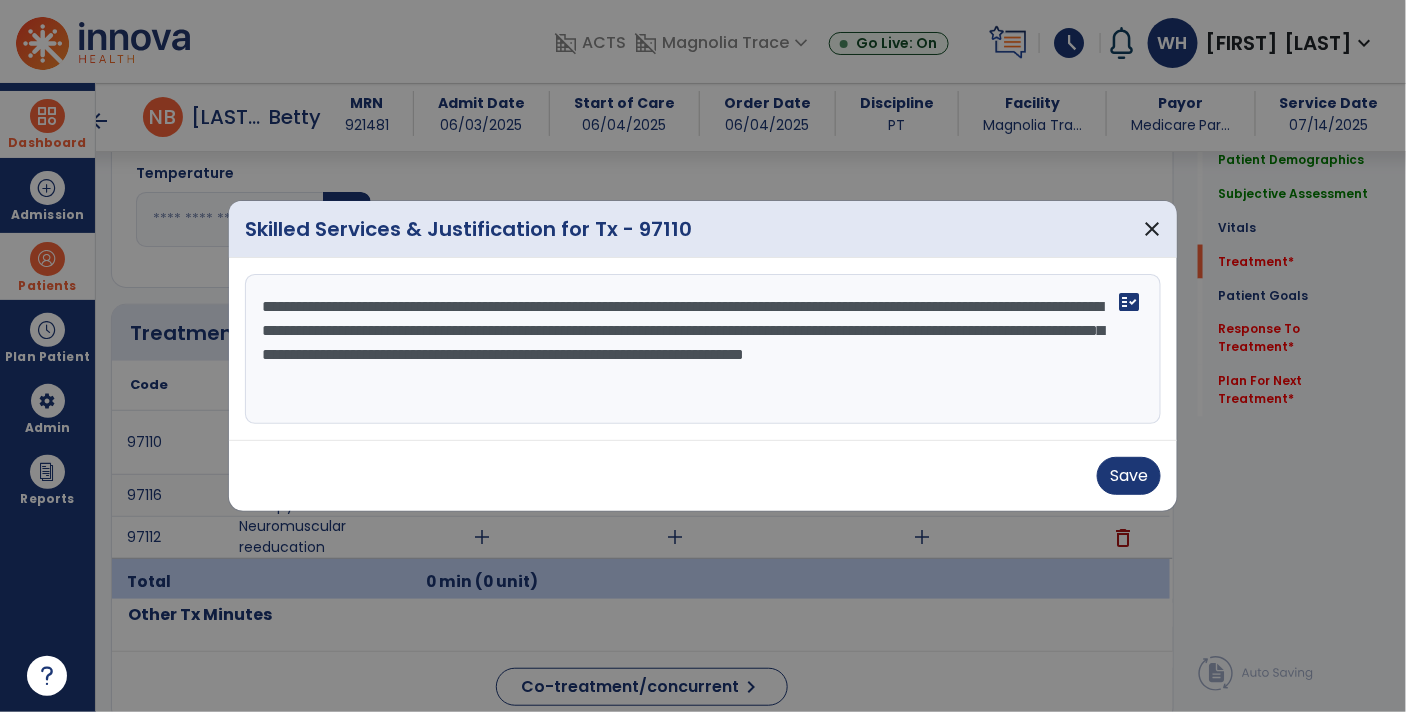 click on "**********" at bounding box center (703, 349) 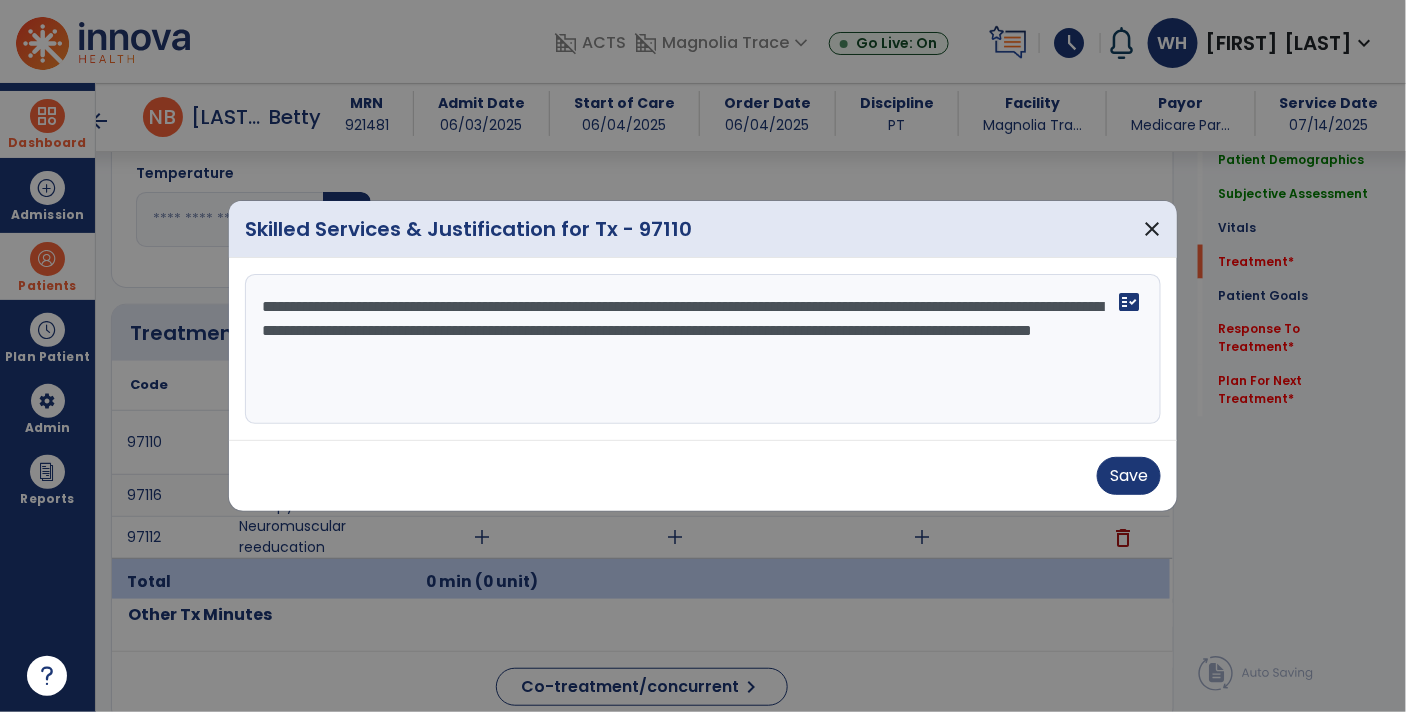 click on "**********" at bounding box center [703, 349] 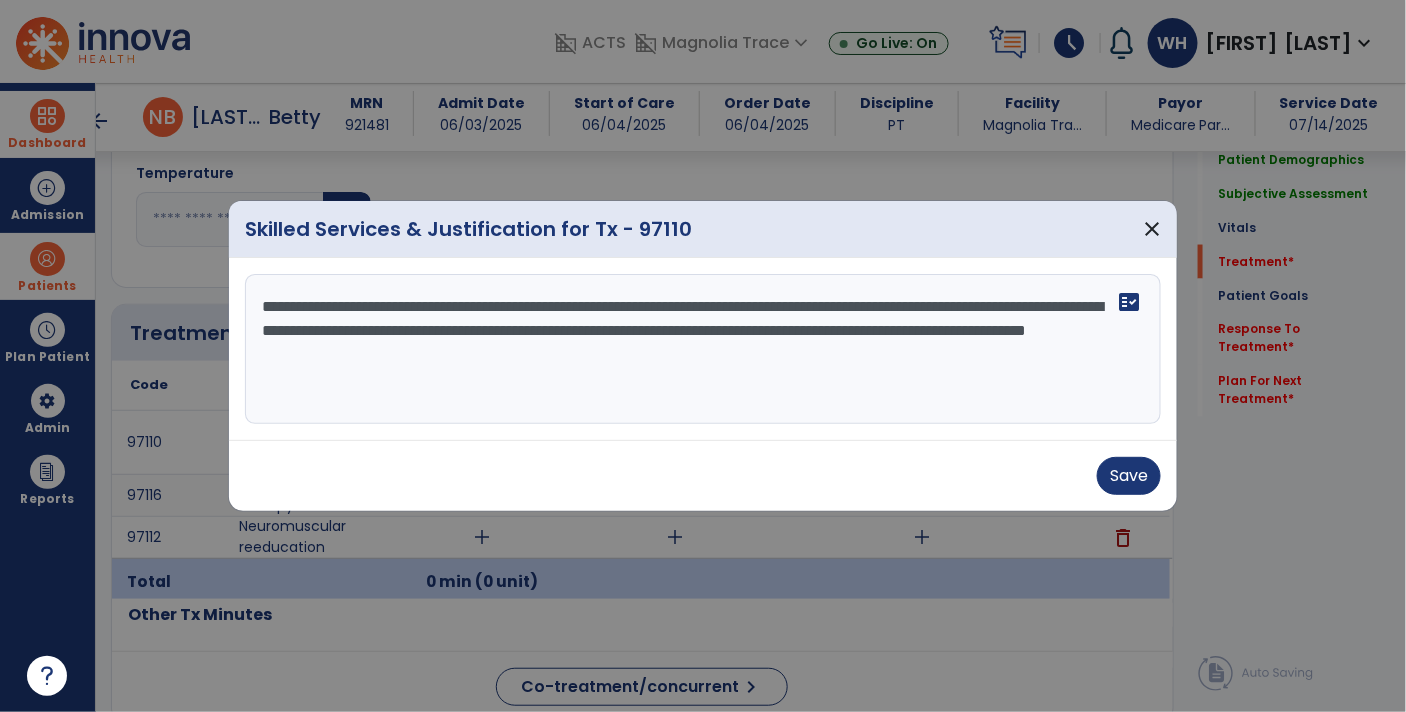 click on "**********" at bounding box center [703, 349] 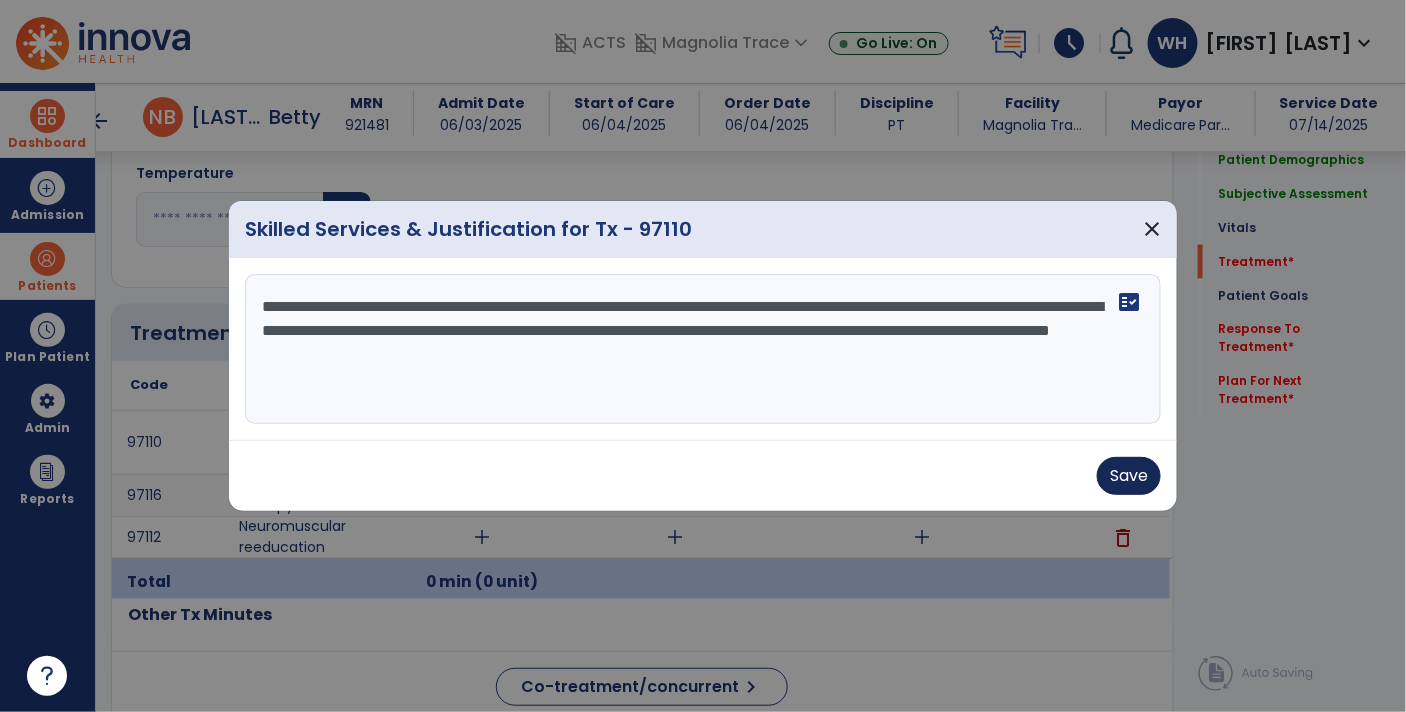 type on "**********" 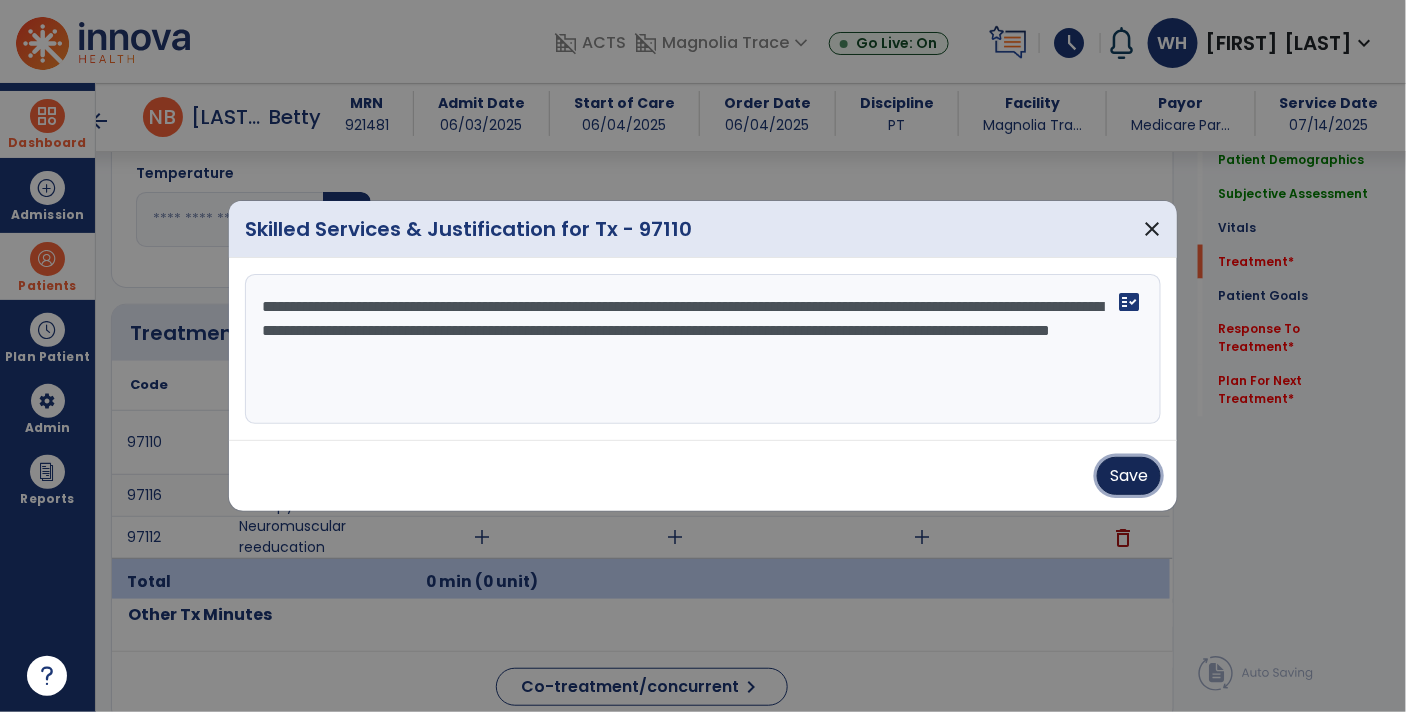 click on "Save" at bounding box center [1129, 476] 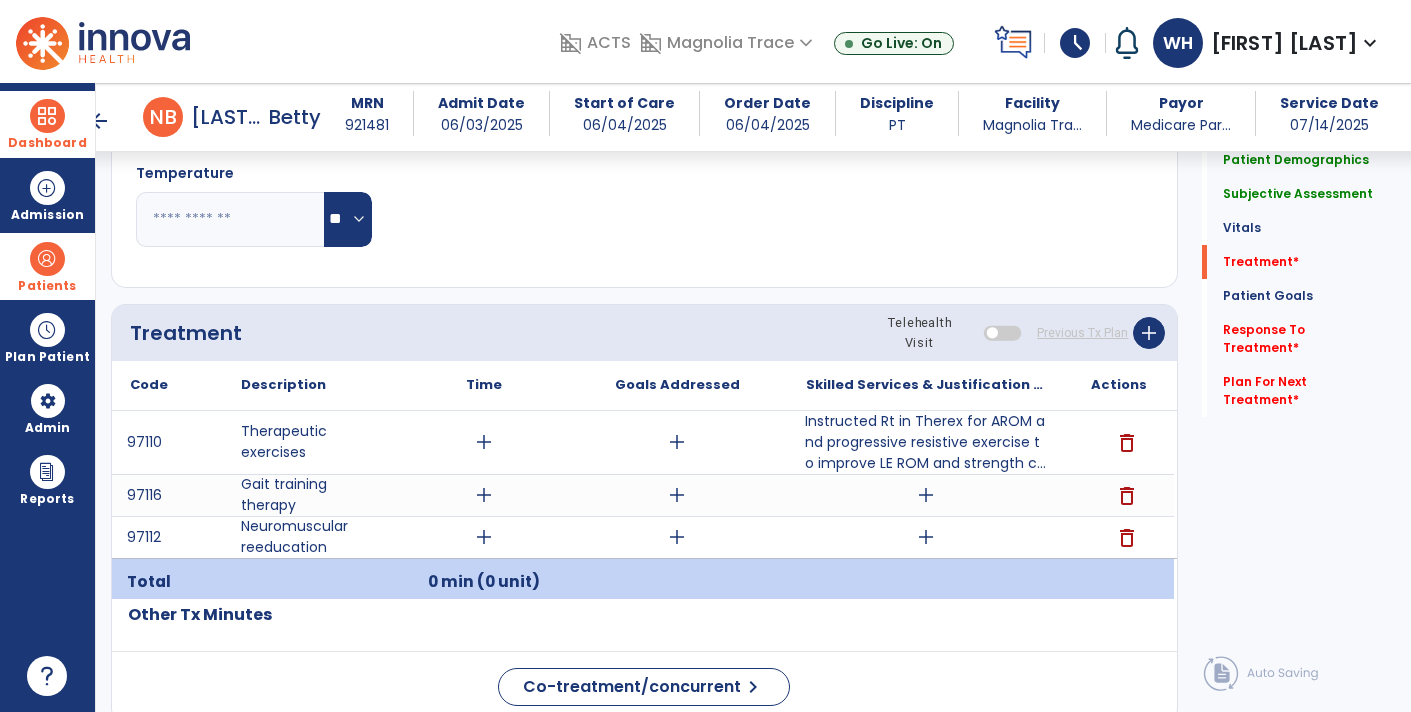 click on "add" at bounding box center [926, 495] 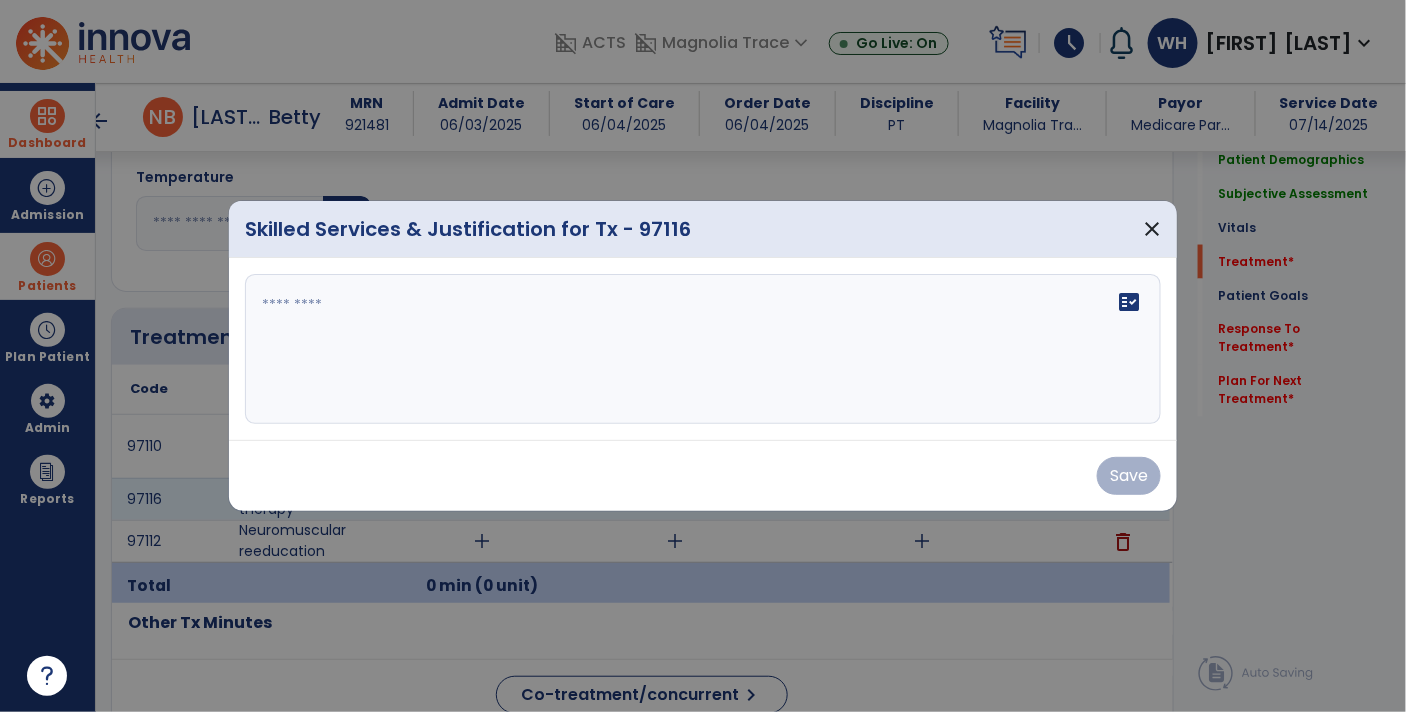 scroll, scrollTop: 945, scrollLeft: 0, axis: vertical 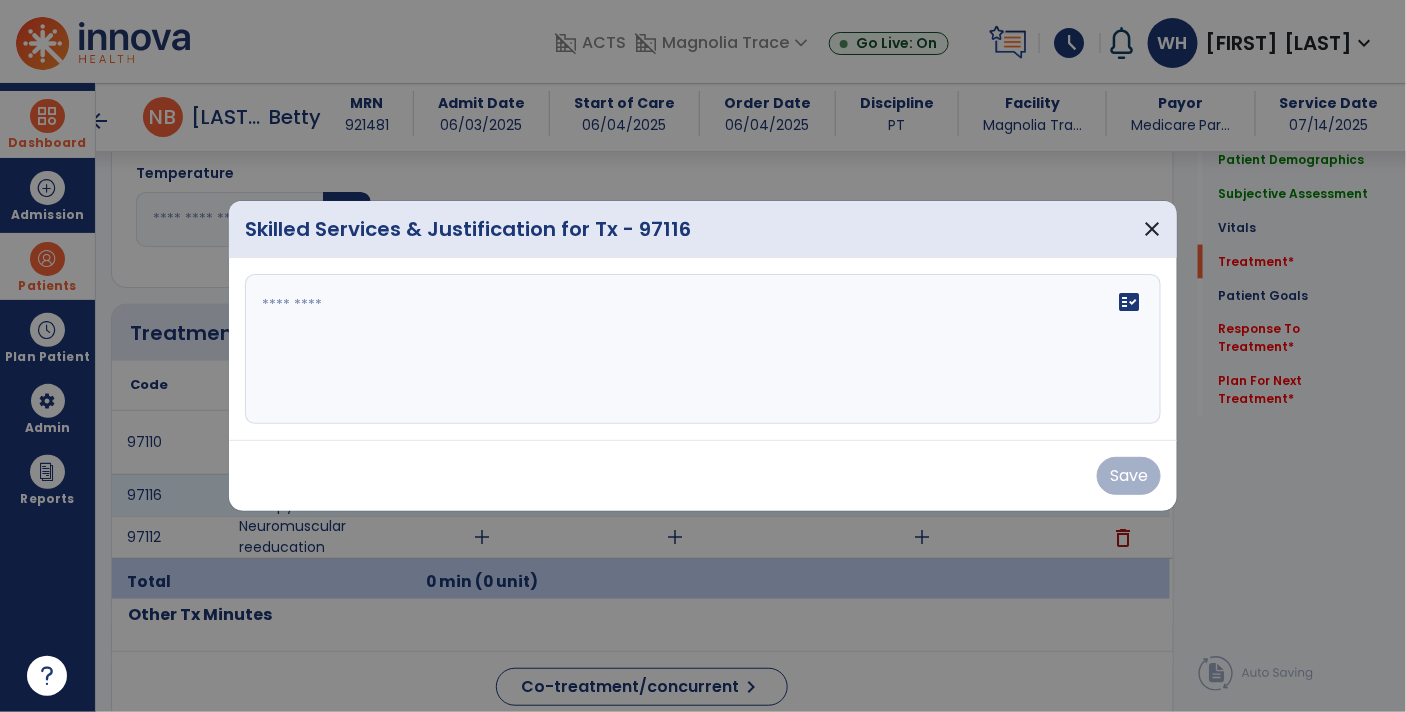 click at bounding box center (703, 349) 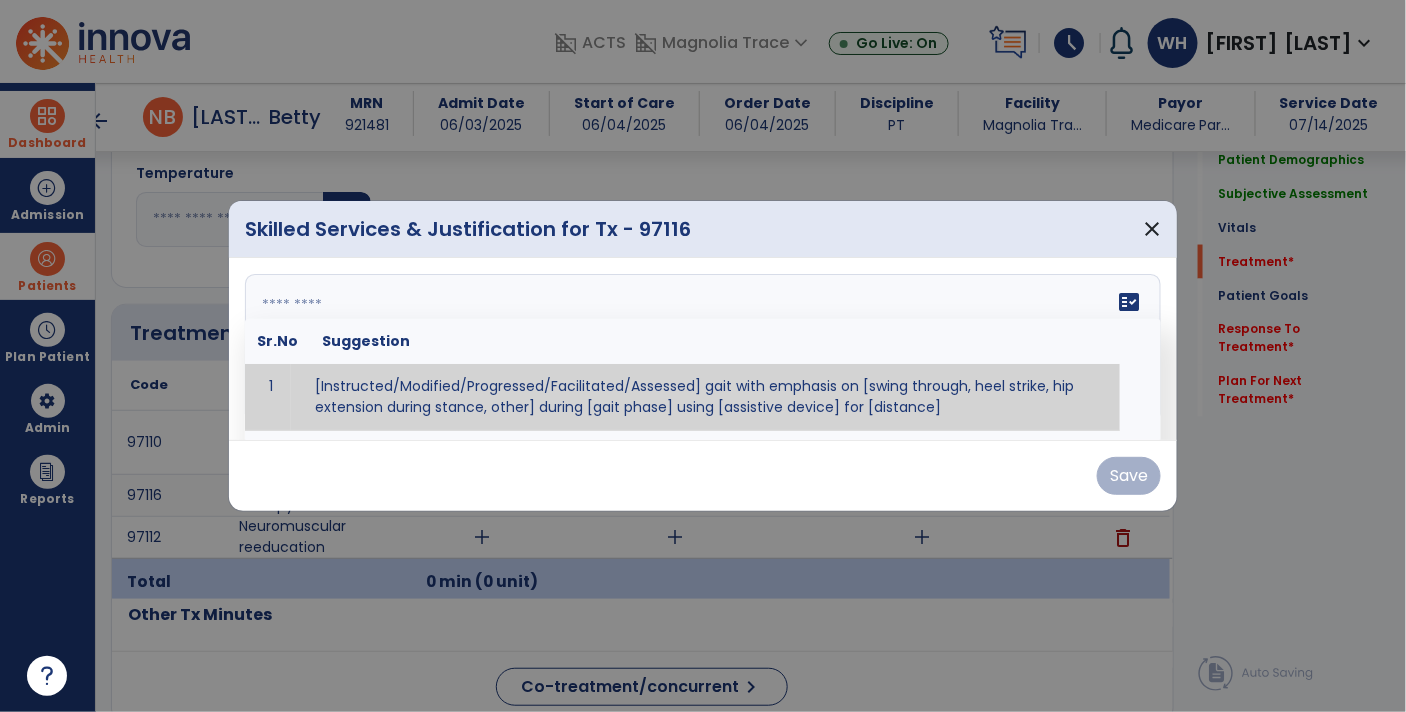 click at bounding box center [701, 349] 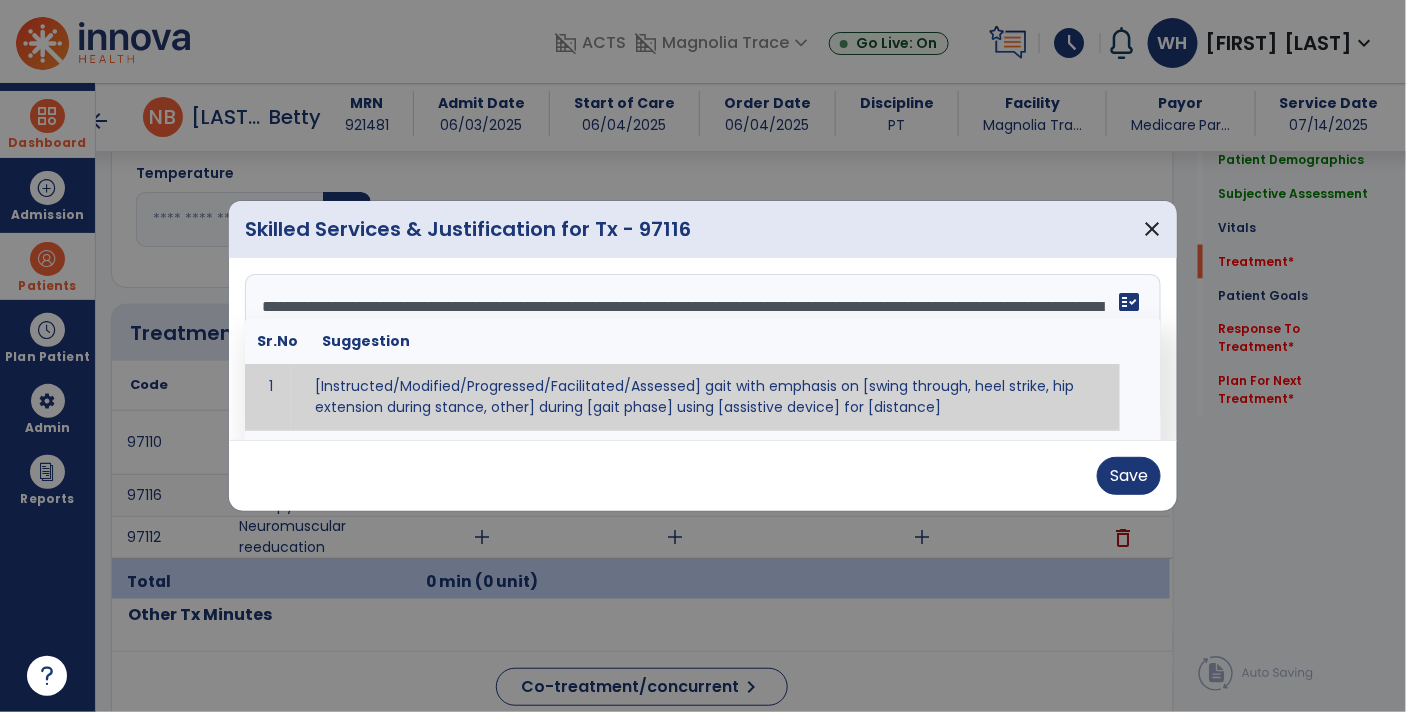 click on "fact_check" at bounding box center [1129, 302] 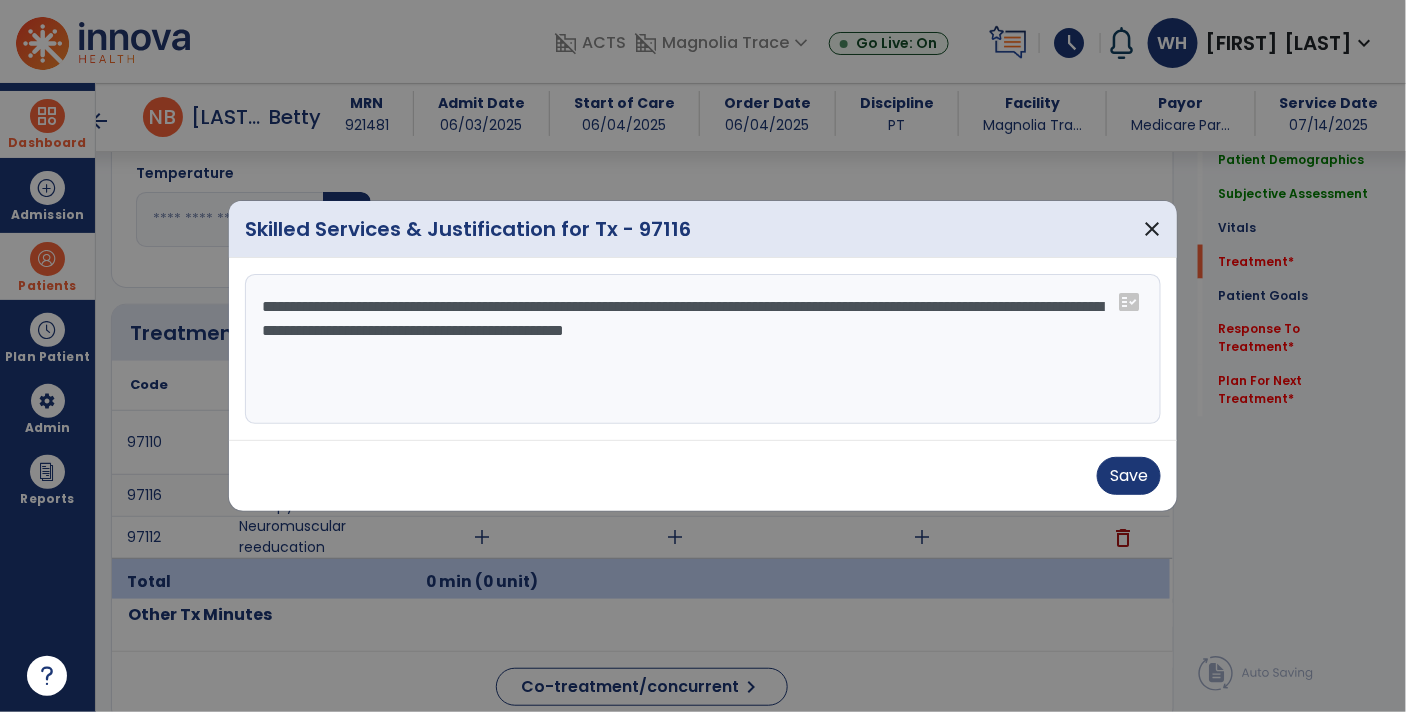 click on "**********" at bounding box center (703, 349) 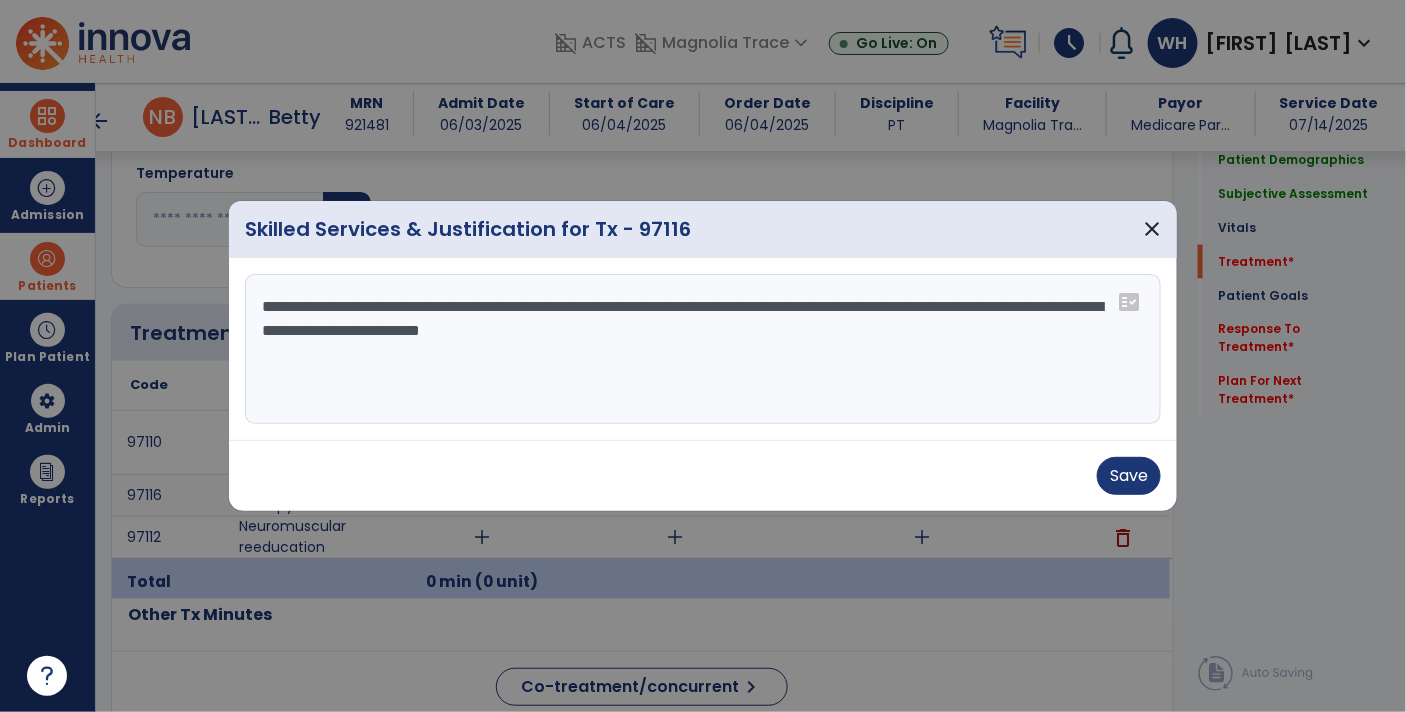click on "**********" at bounding box center [703, 349] 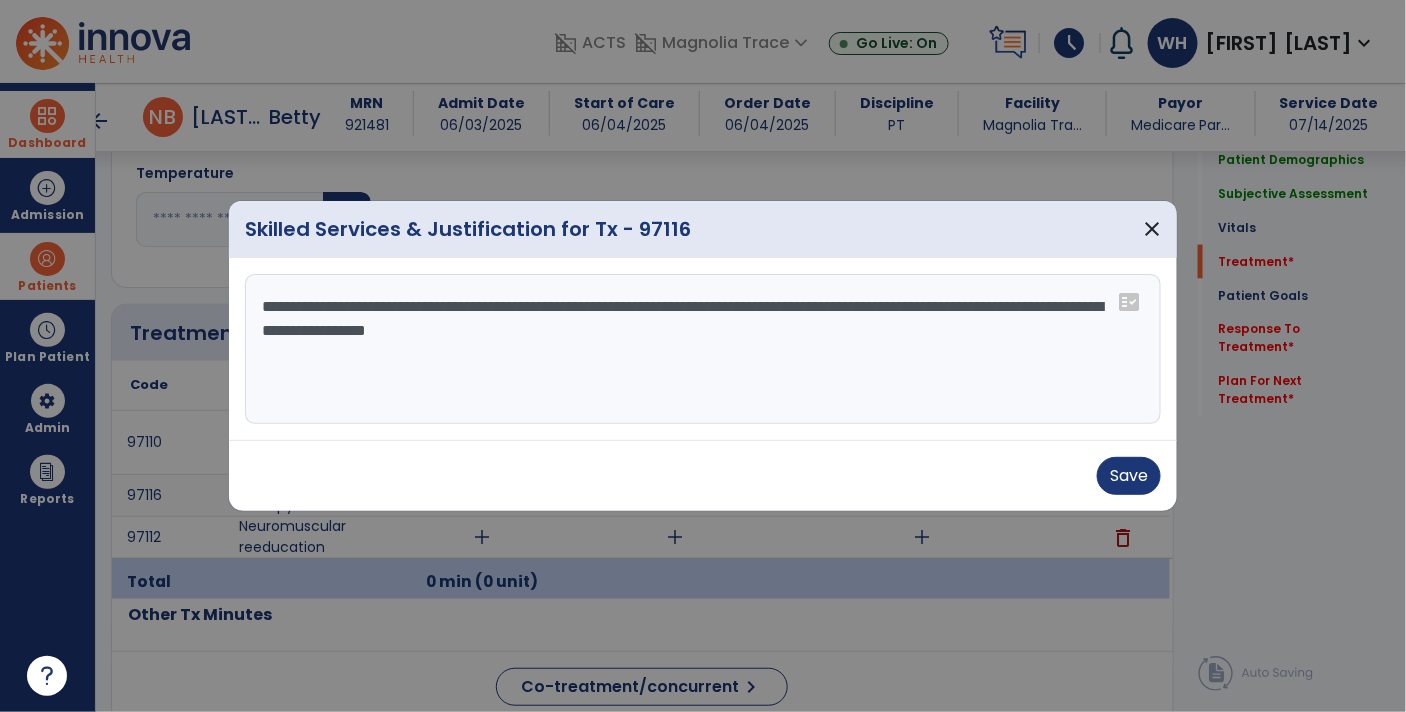 click on "**********" at bounding box center (703, 349) 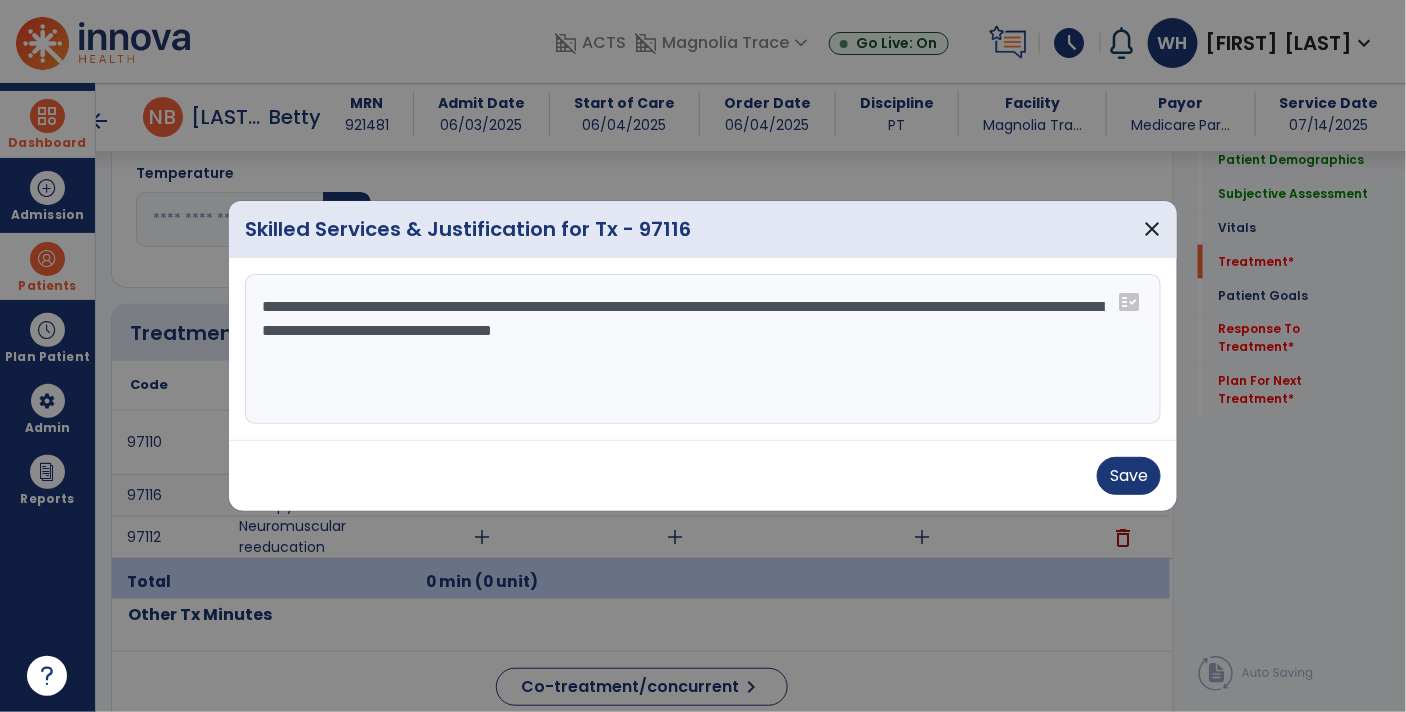click on "**********" at bounding box center [703, 349] 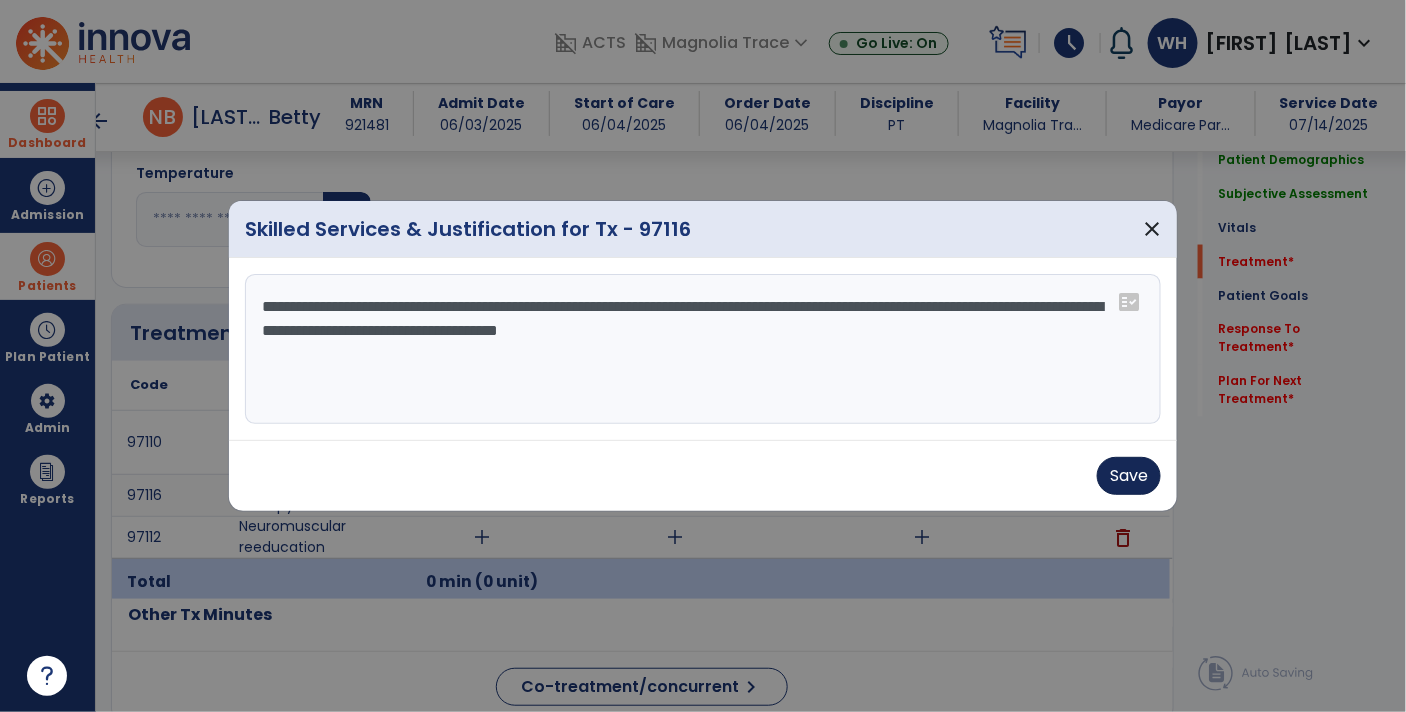 type on "**********" 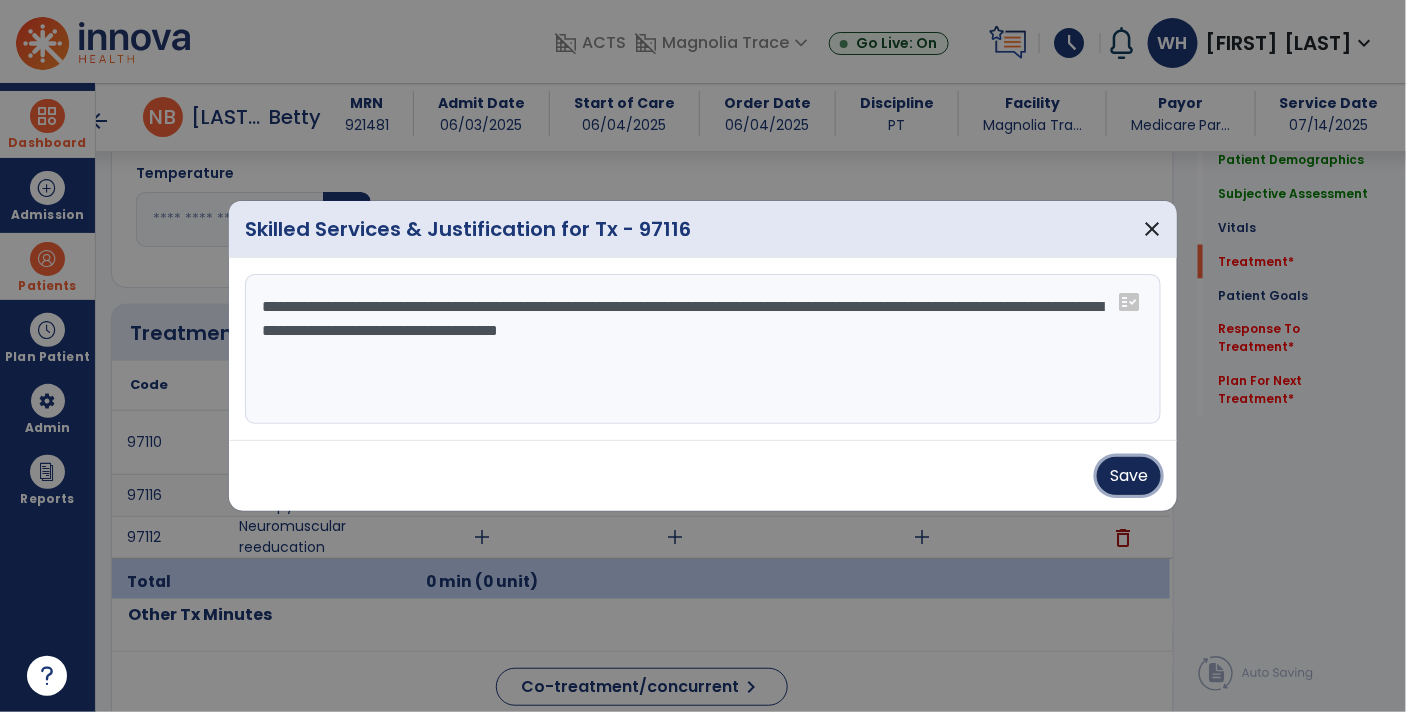click on "Save" at bounding box center [1129, 476] 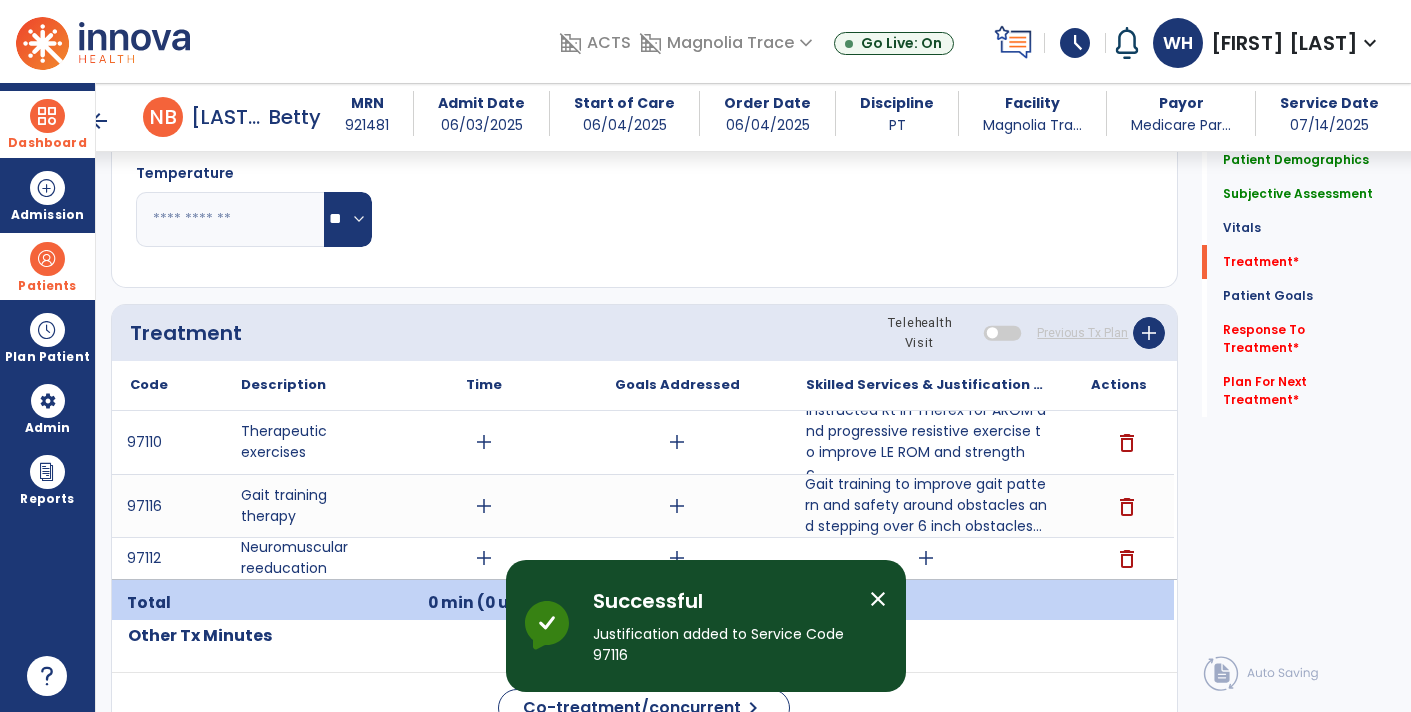 click on "add" at bounding box center (926, 558) 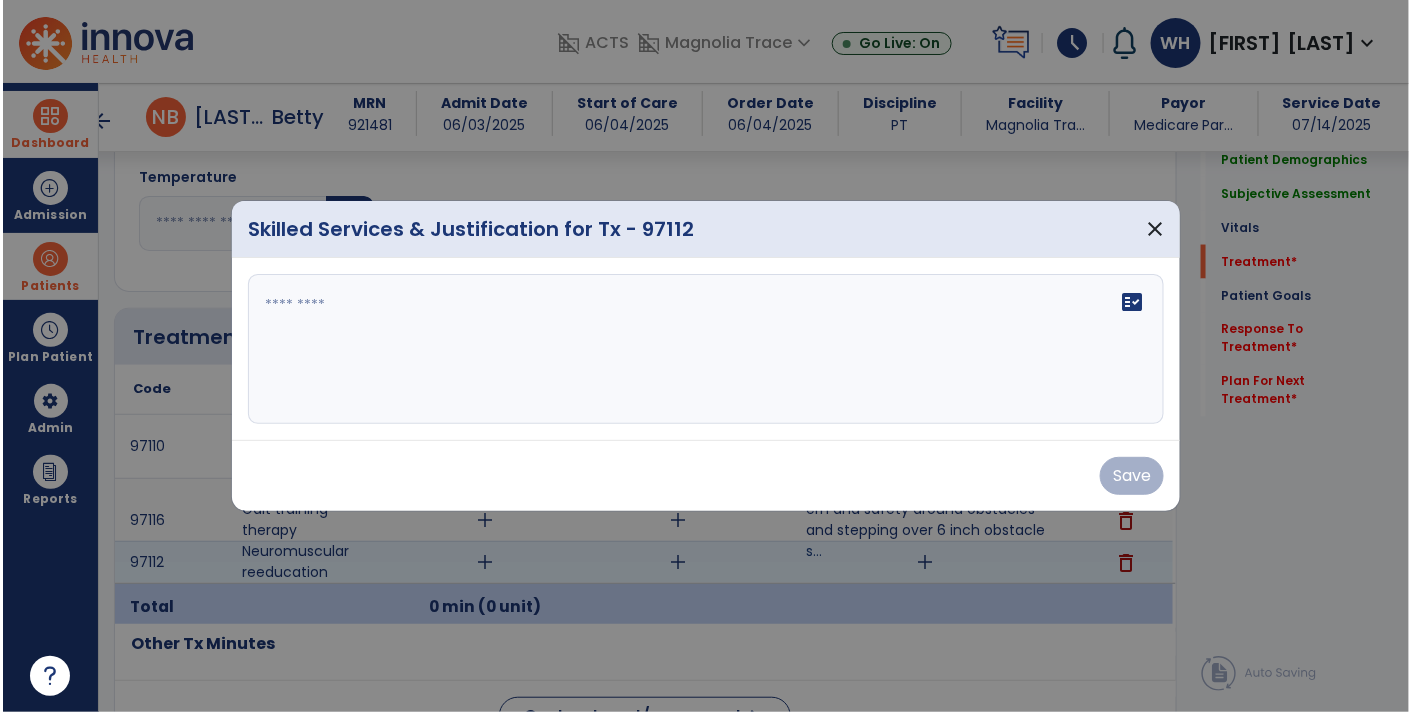 scroll, scrollTop: 945, scrollLeft: 0, axis: vertical 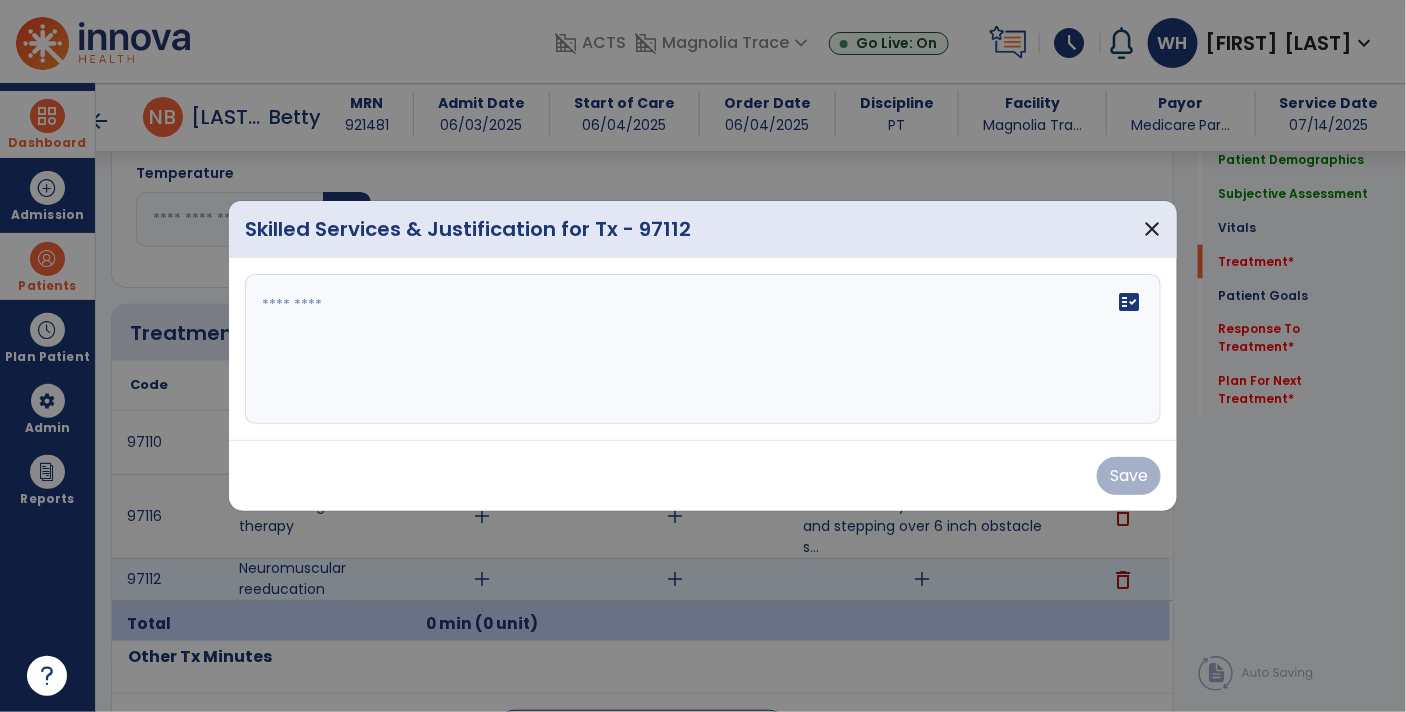 click at bounding box center (703, 349) 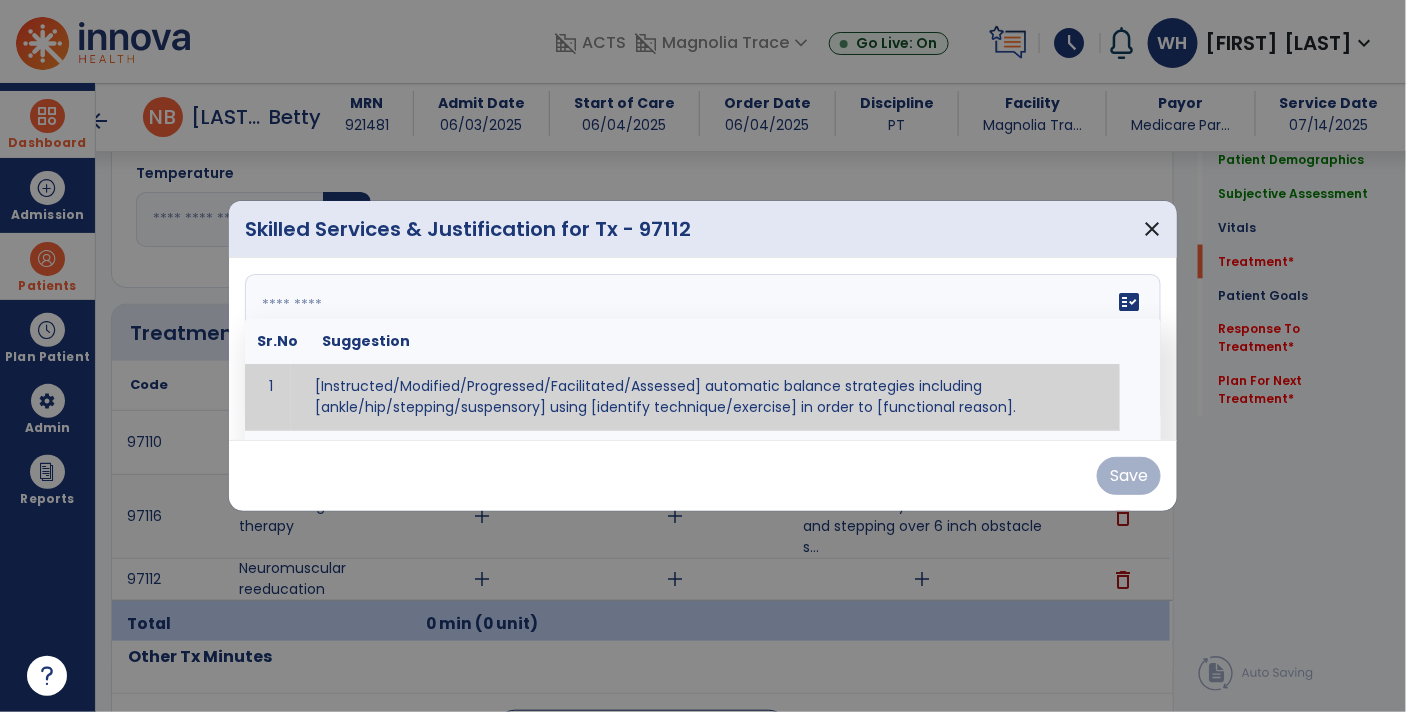 click on "fact_check" at bounding box center [1129, 302] 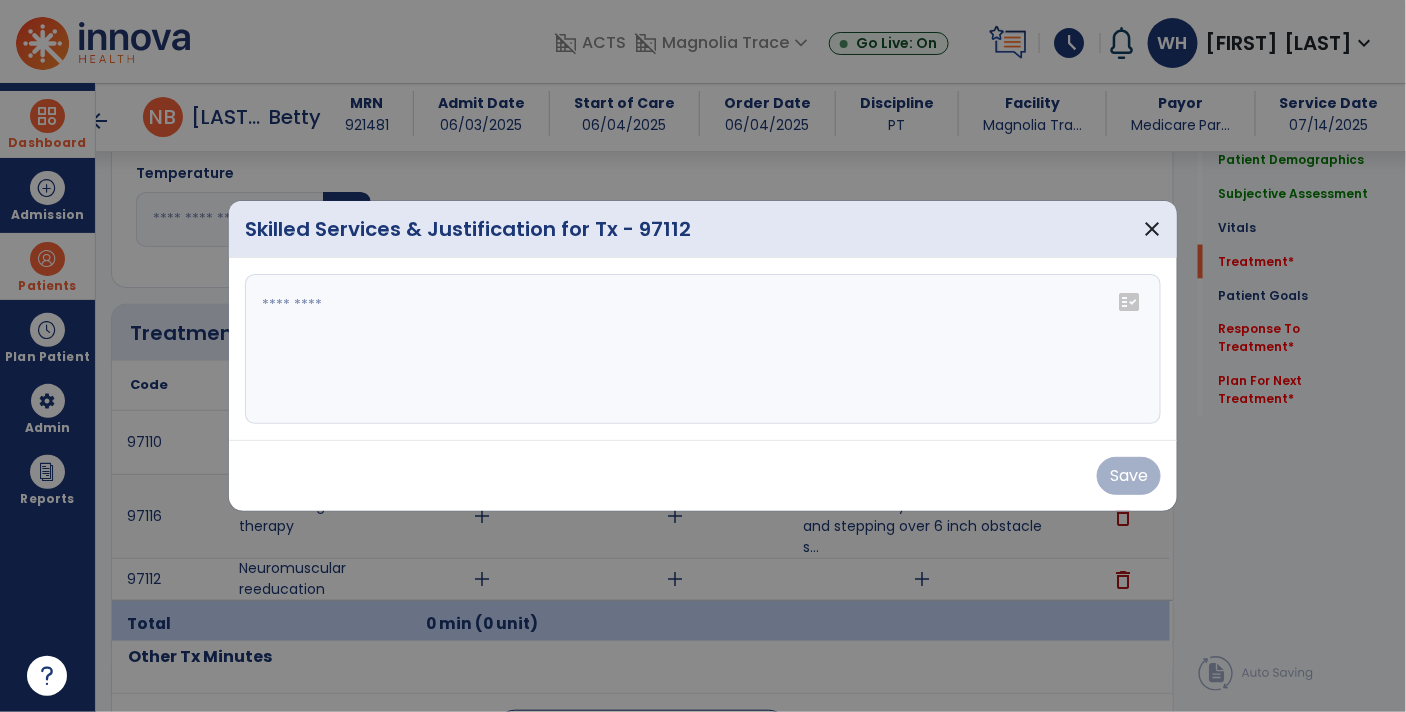 click at bounding box center (703, 349) 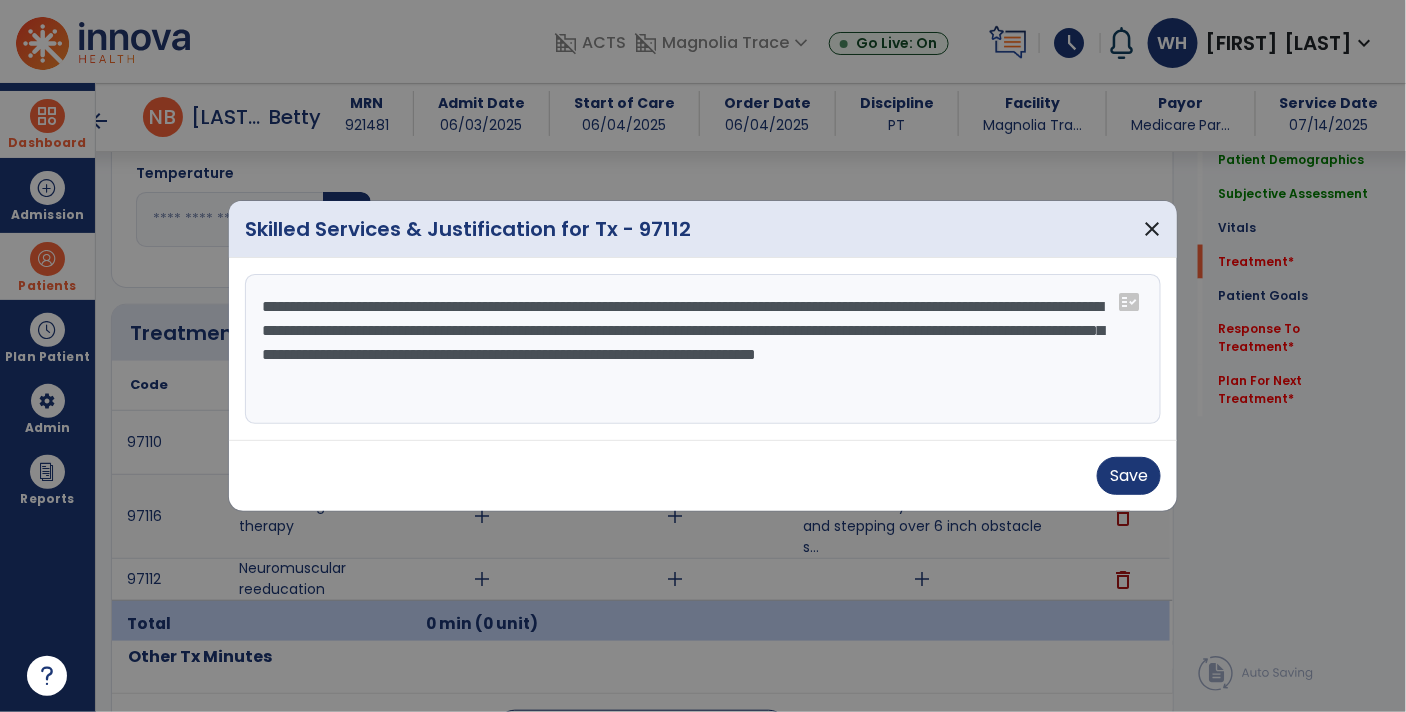 click on "**********" at bounding box center (703, 349) 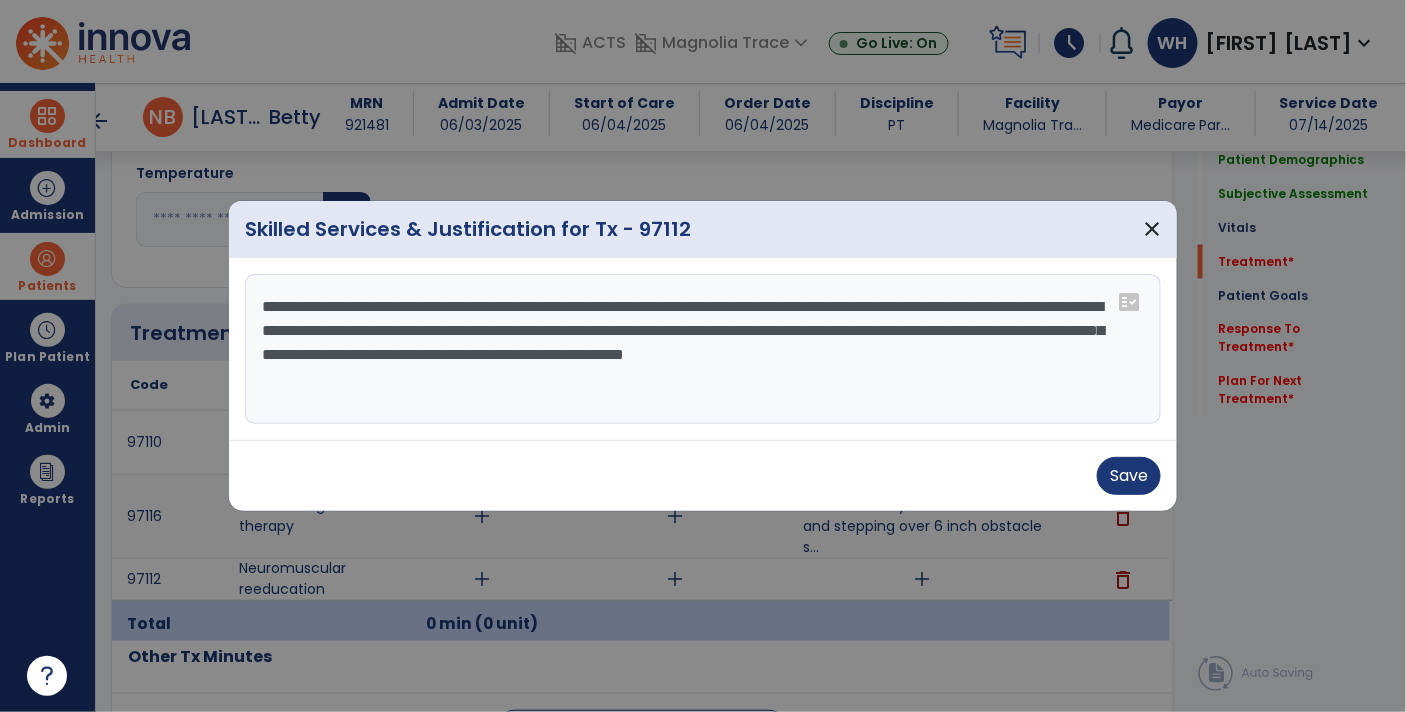 click on "**********" at bounding box center (703, 349) 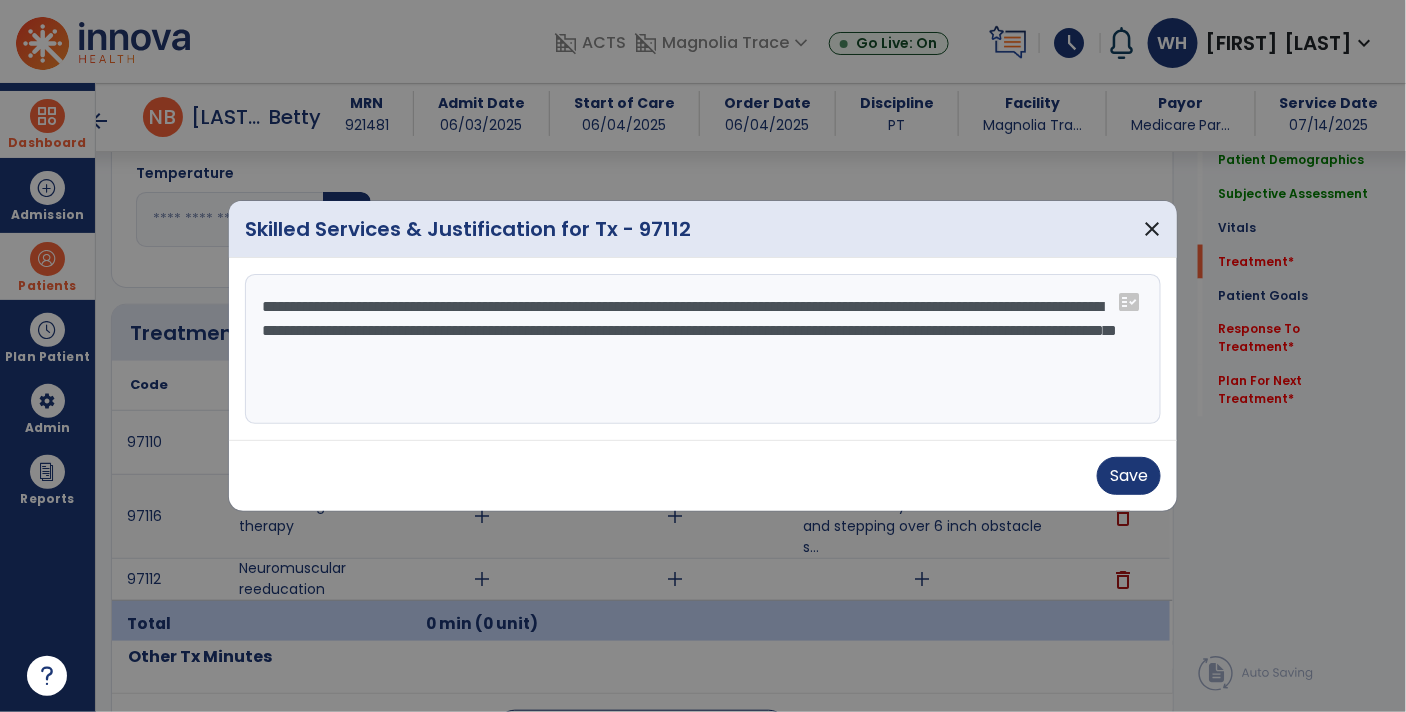 click on "**********" at bounding box center [703, 349] 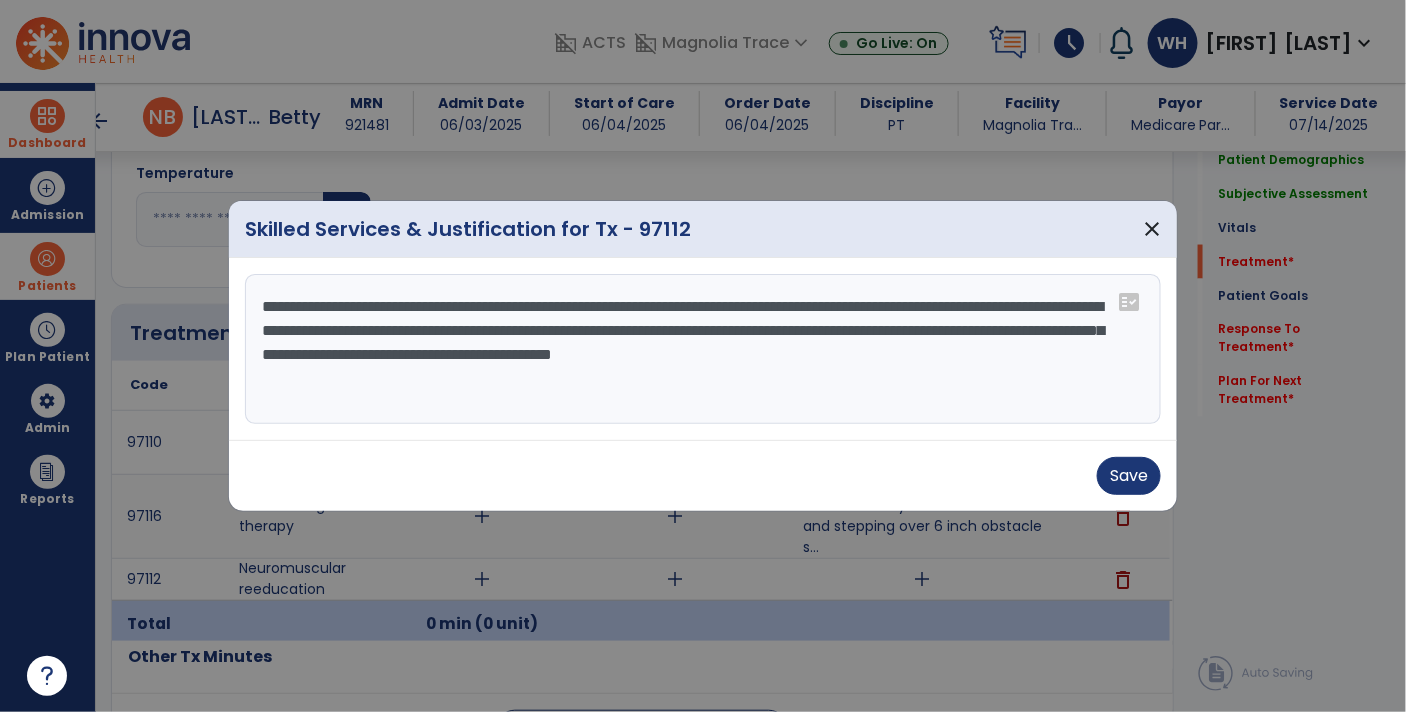 click on "**********" at bounding box center (703, 349) 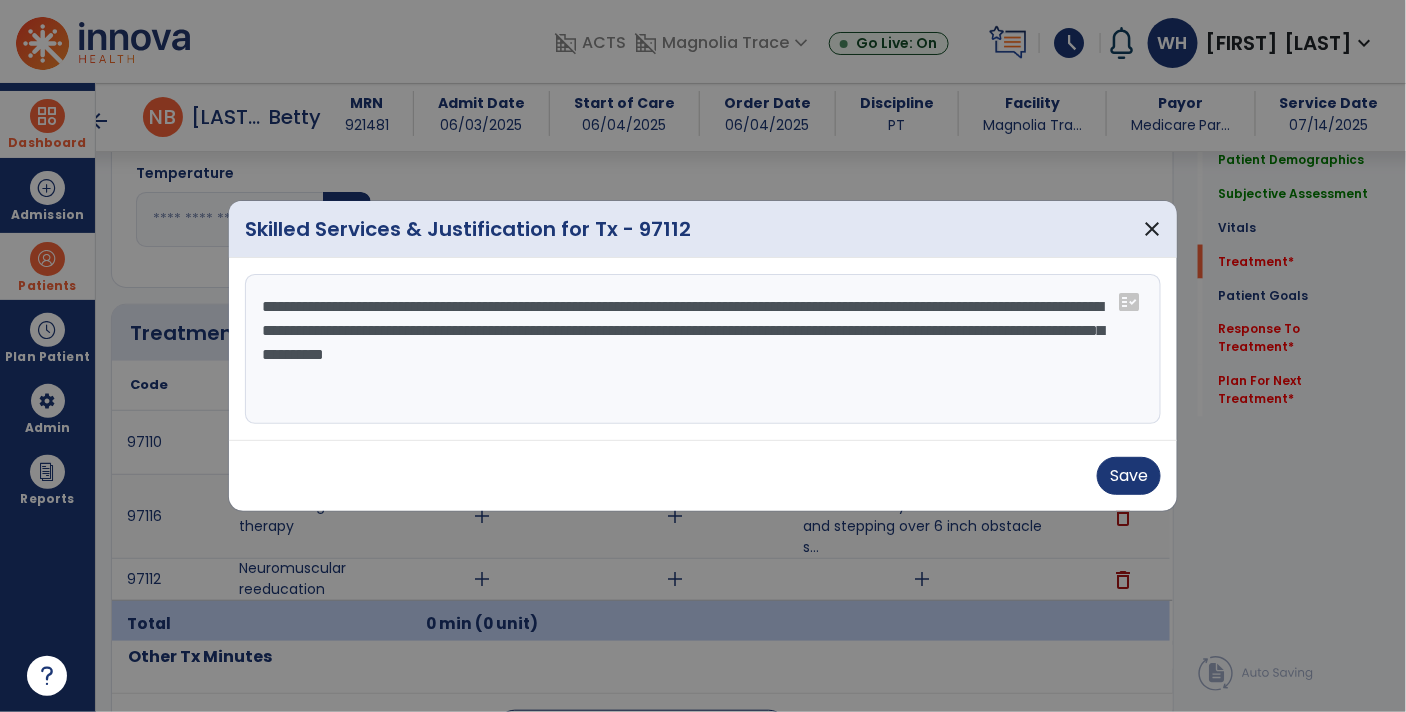 click on "**********" at bounding box center (703, 349) 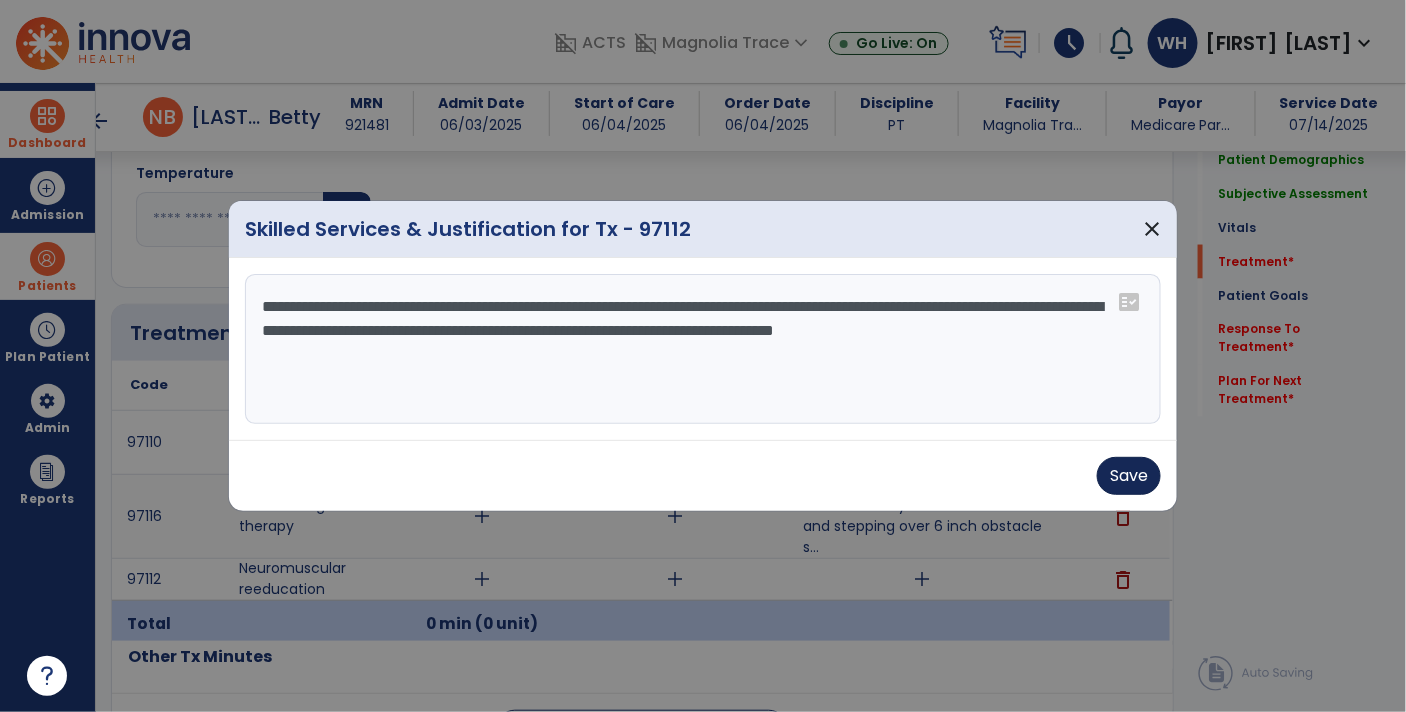 type on "**********" 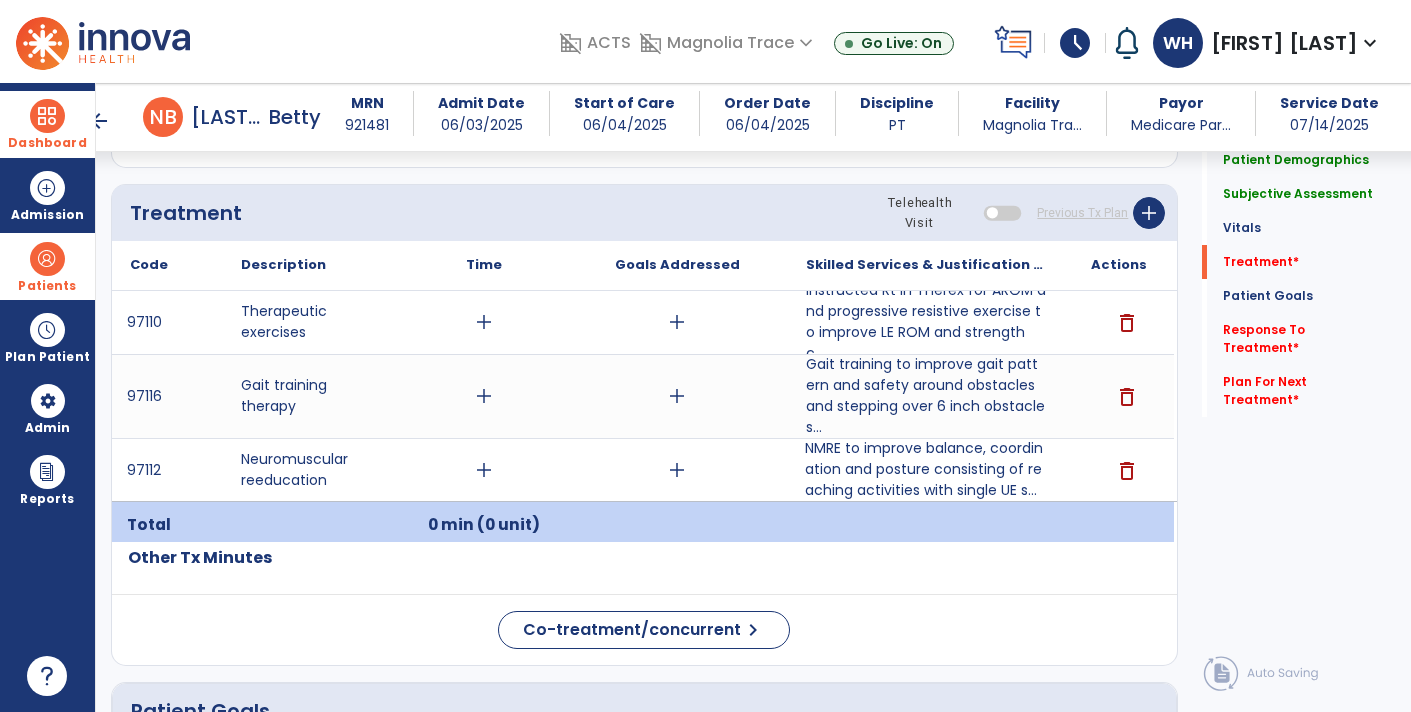 scroll, scrollTop: 1067, scrollLeft: 0, axis: vertical 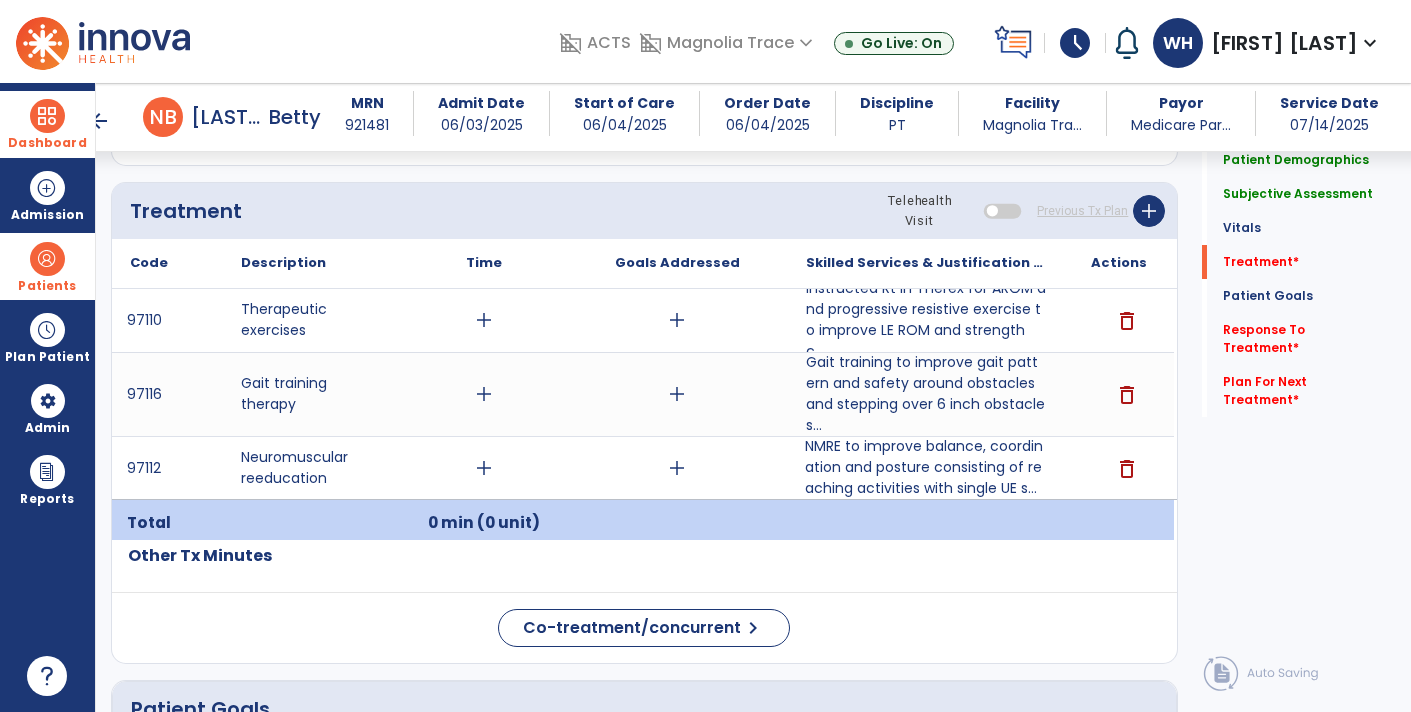 click on "add" at bounding box center [484, 320] 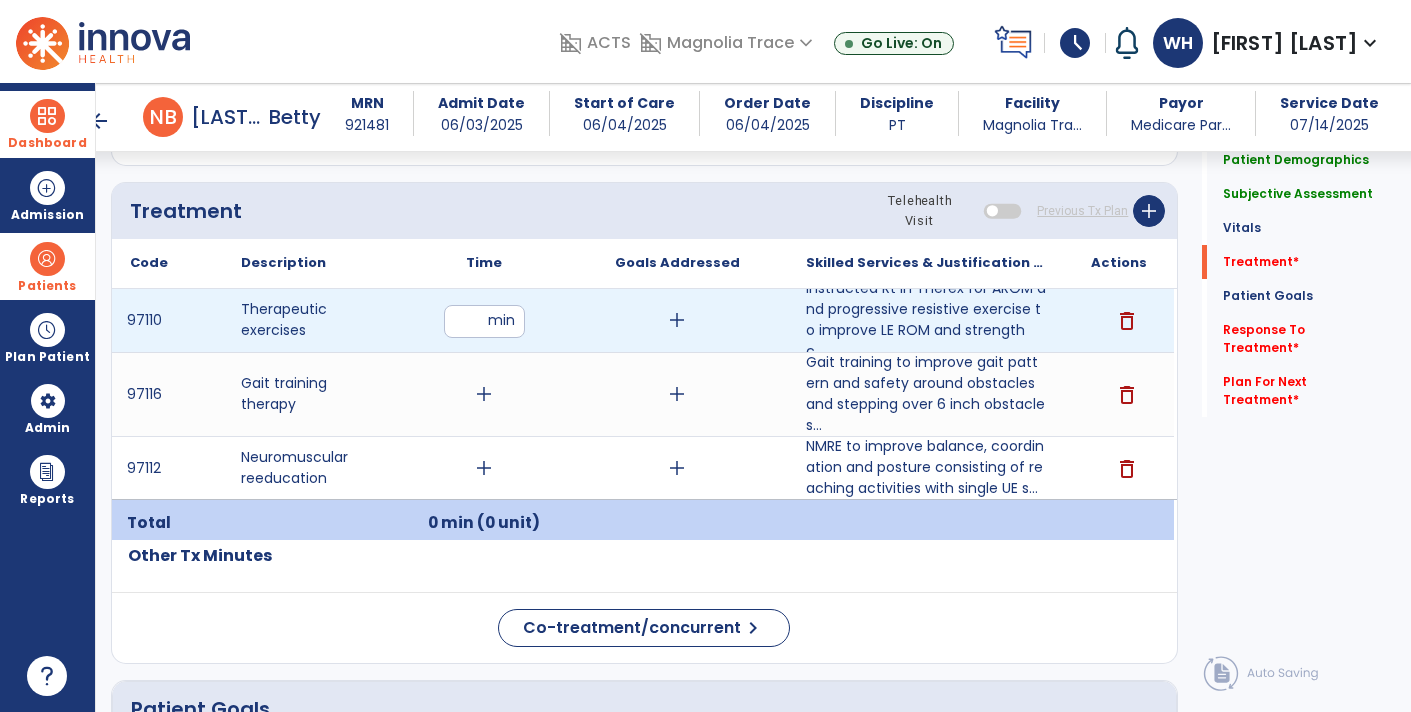 type on "**" 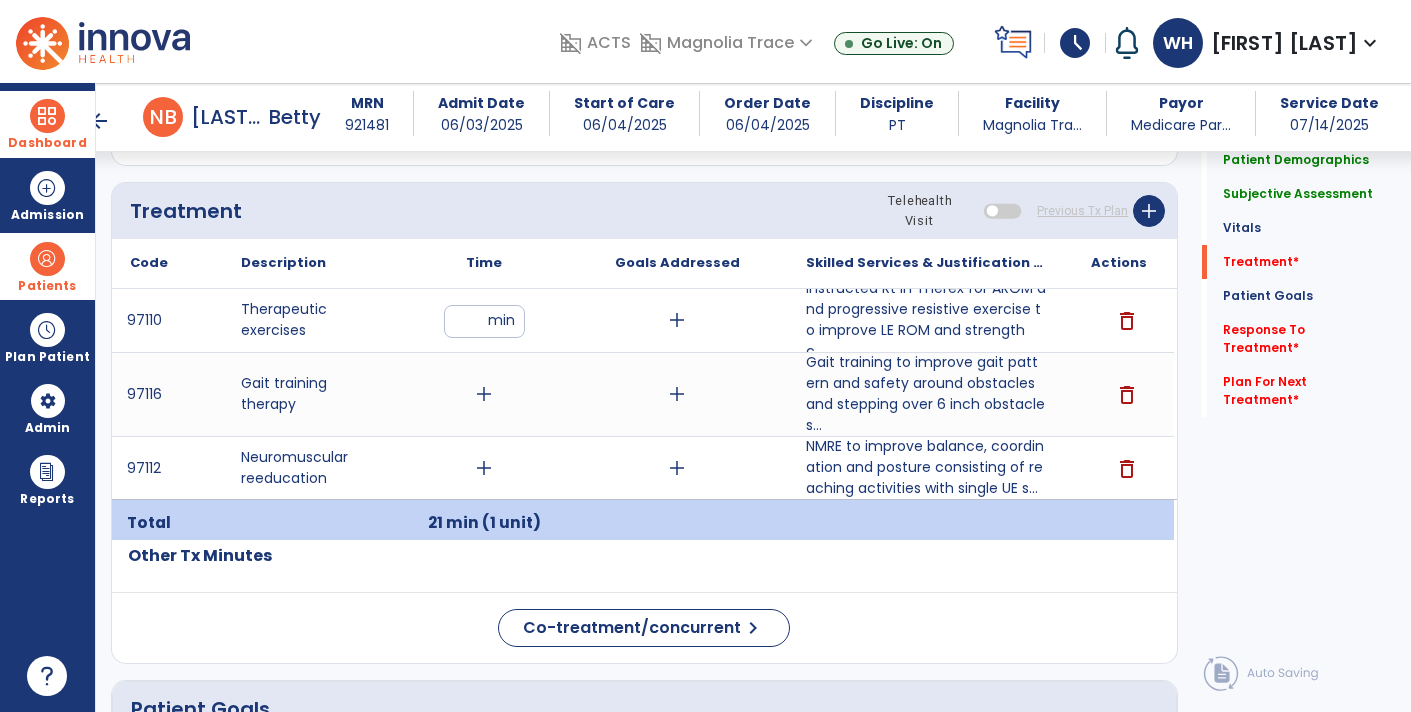 click on "add" at bounding box center [484, 394] 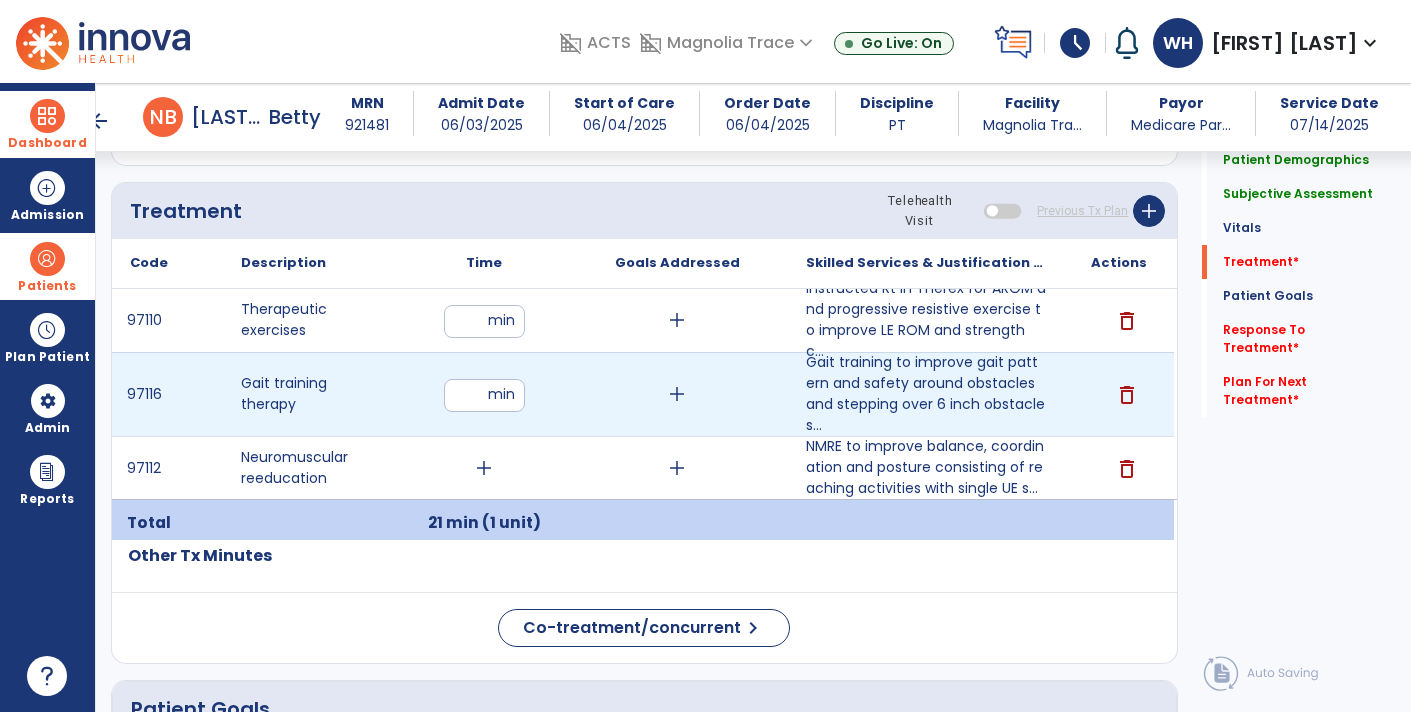 type on "**" 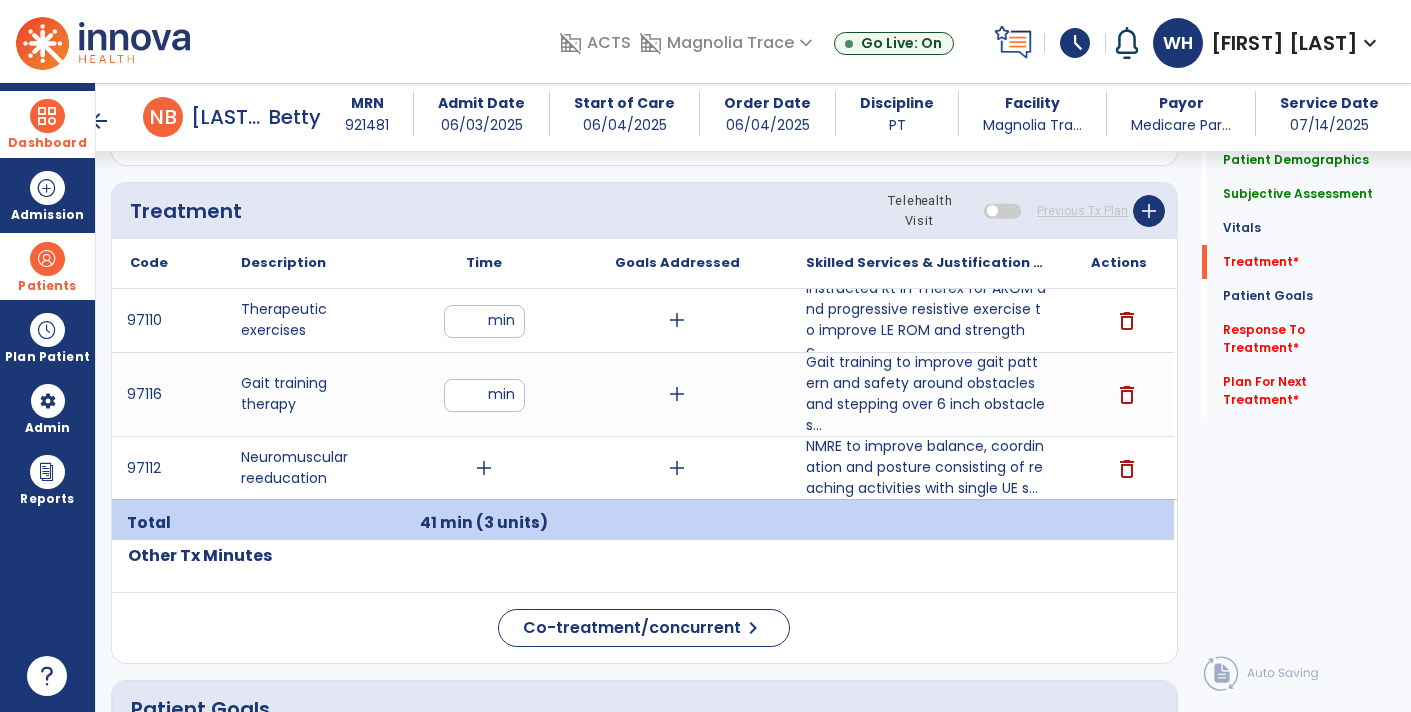 click on "add" at bounding box center [484, 468] 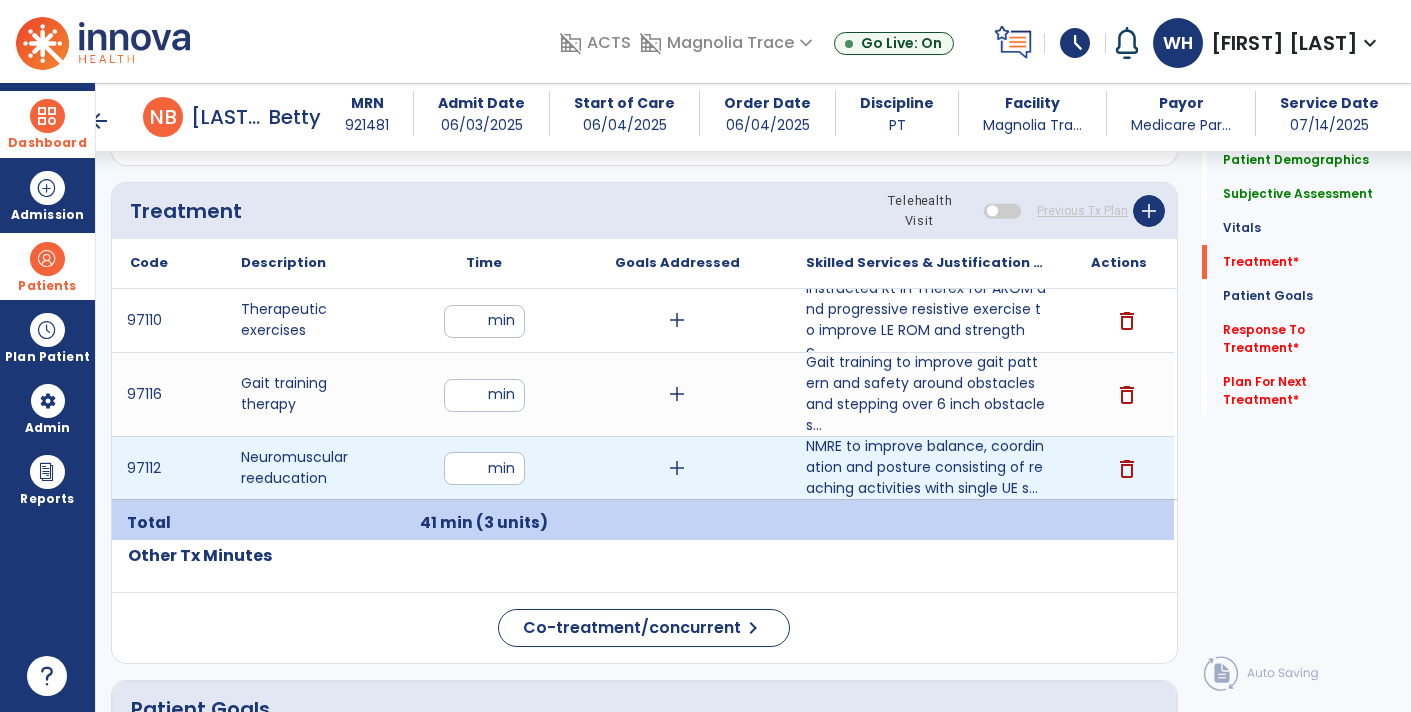 type on "**" 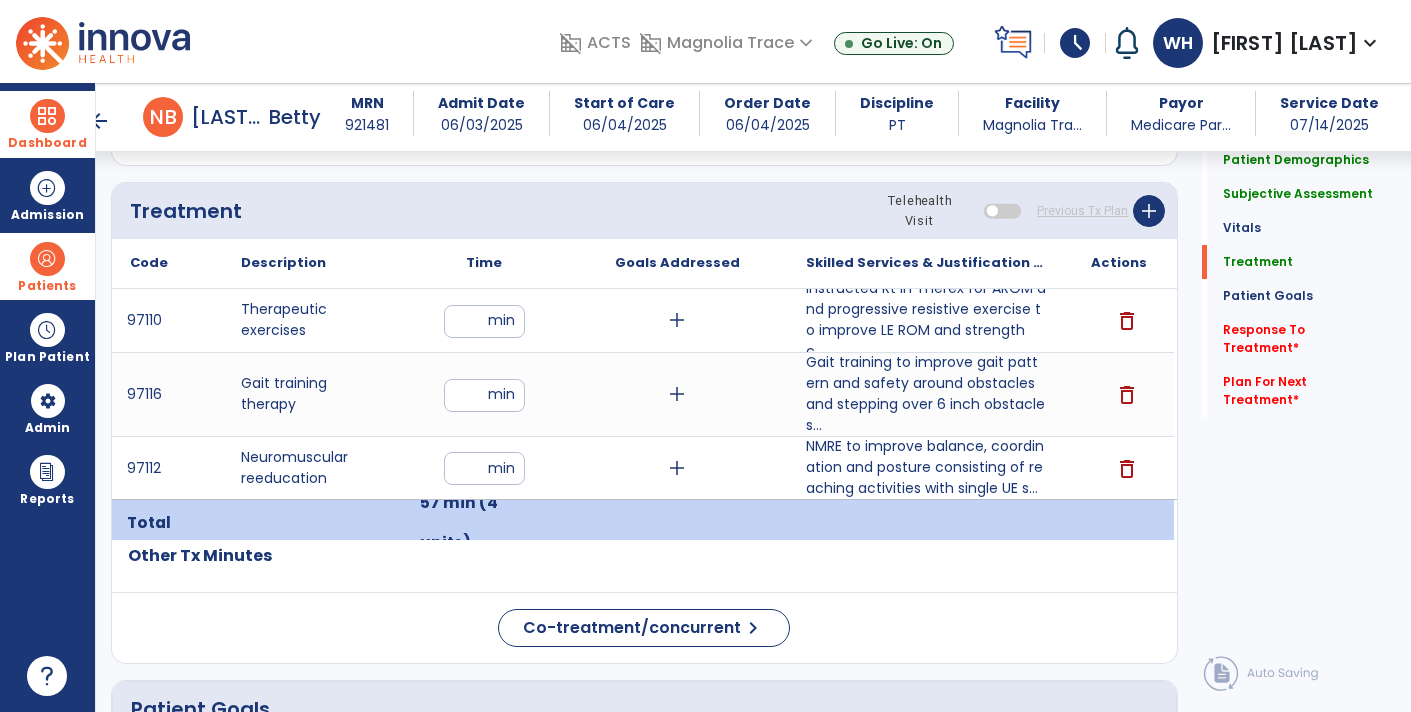 click on "**" at bounding box center [484, 395] 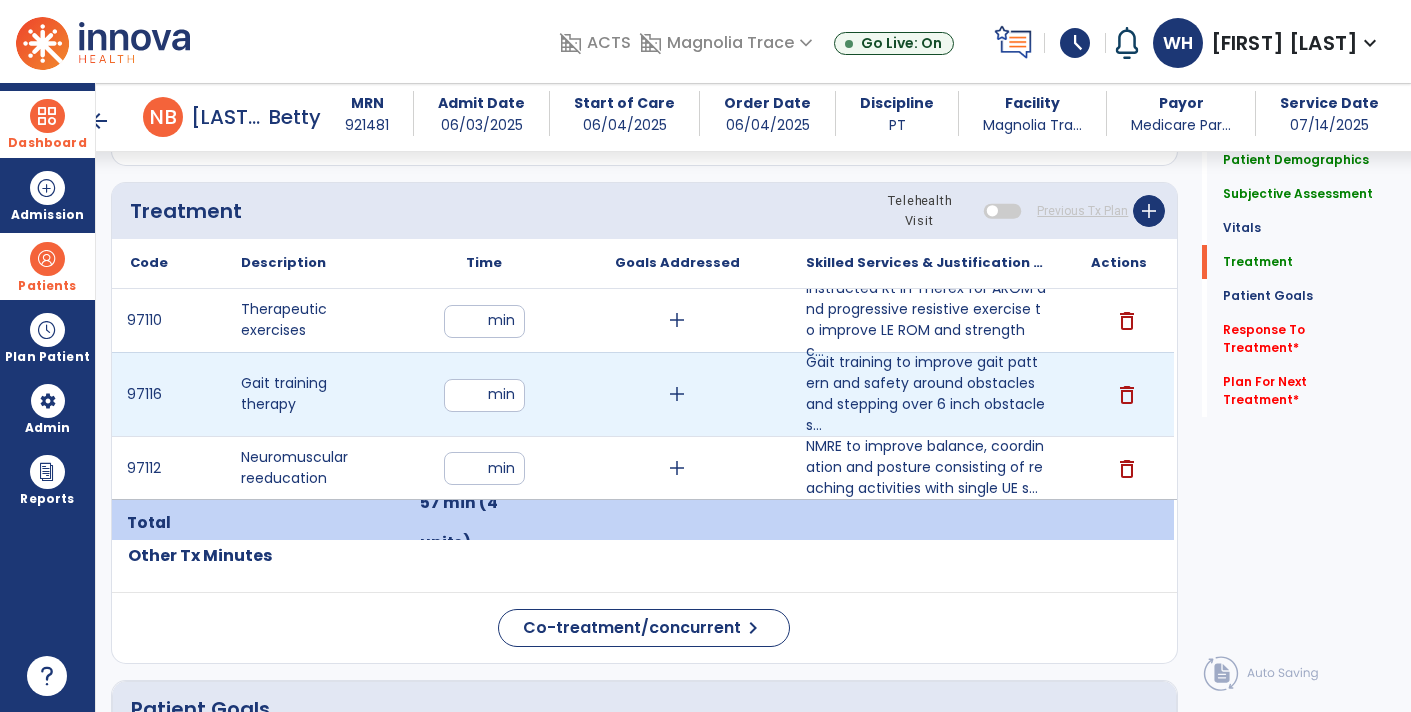 type on "*" 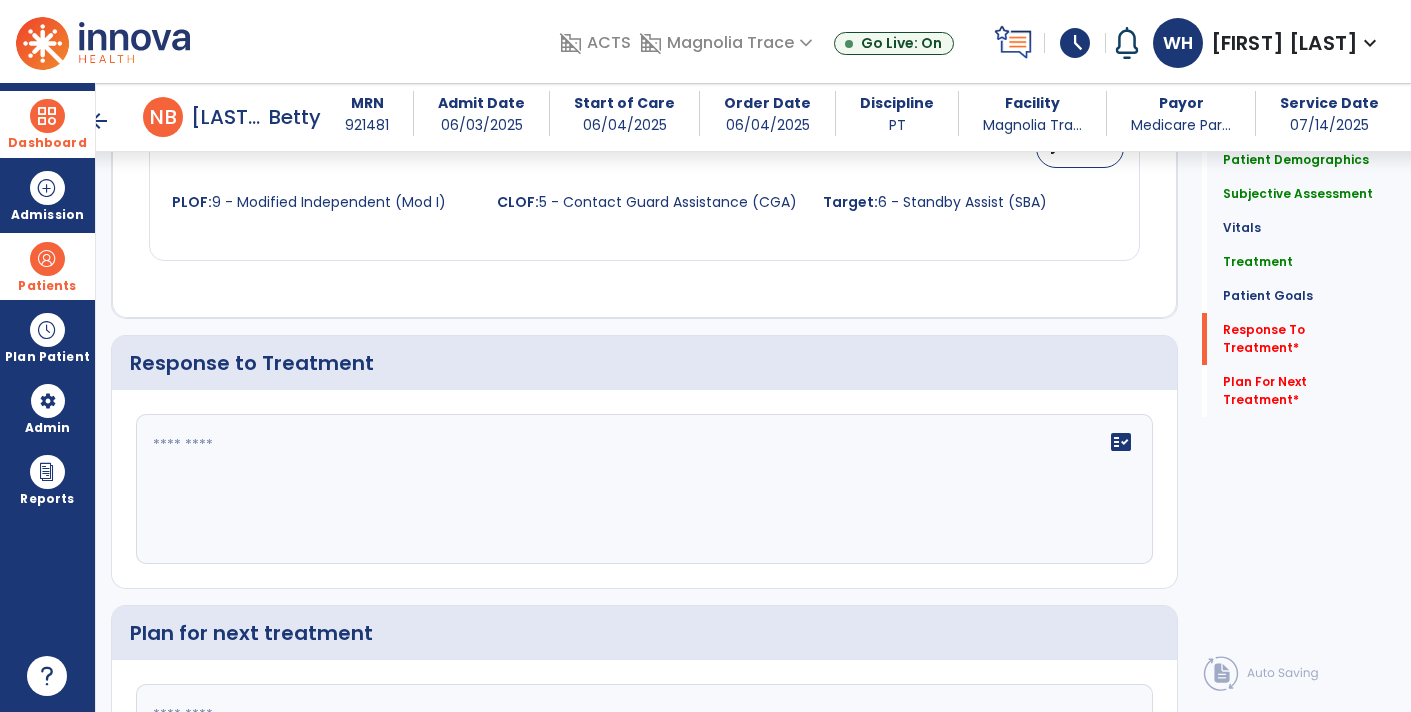scroll, scrollTop: 2444, scrollLeft: 0, axis: vertical 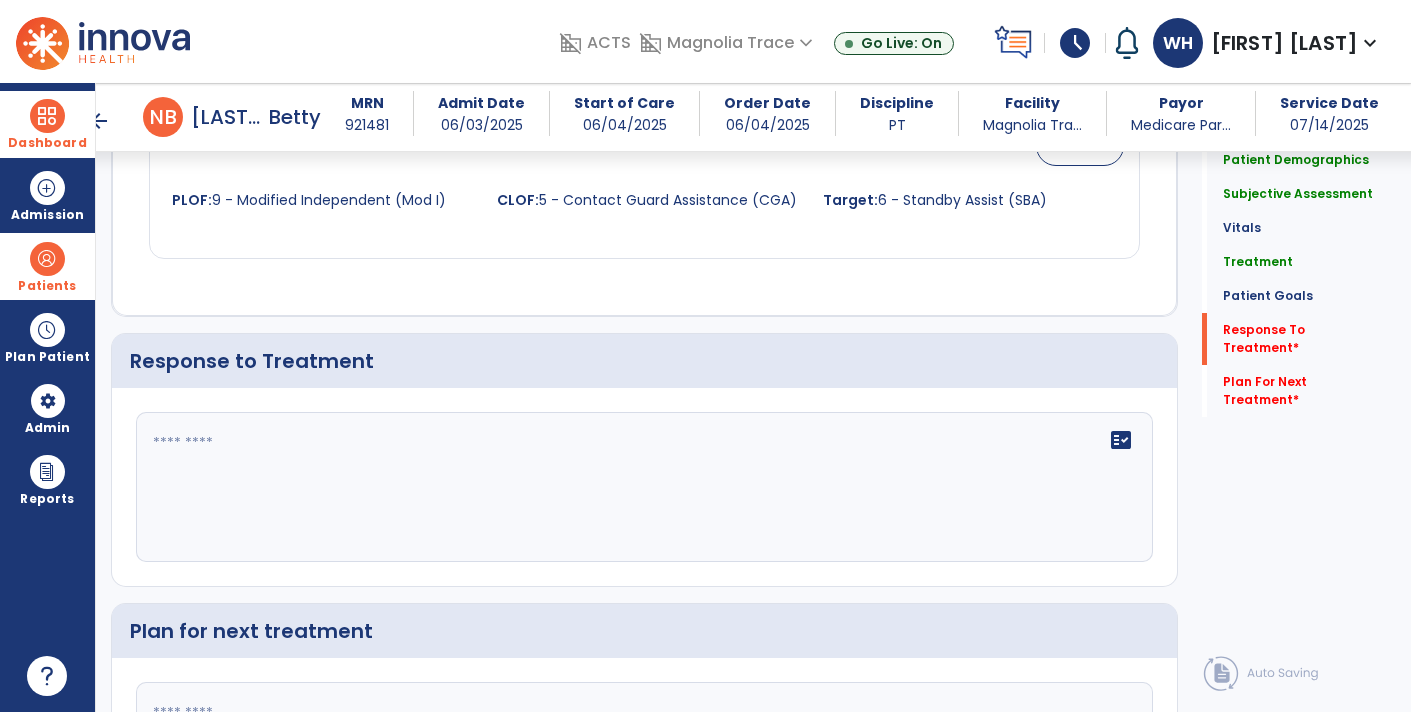click on "fact_check" 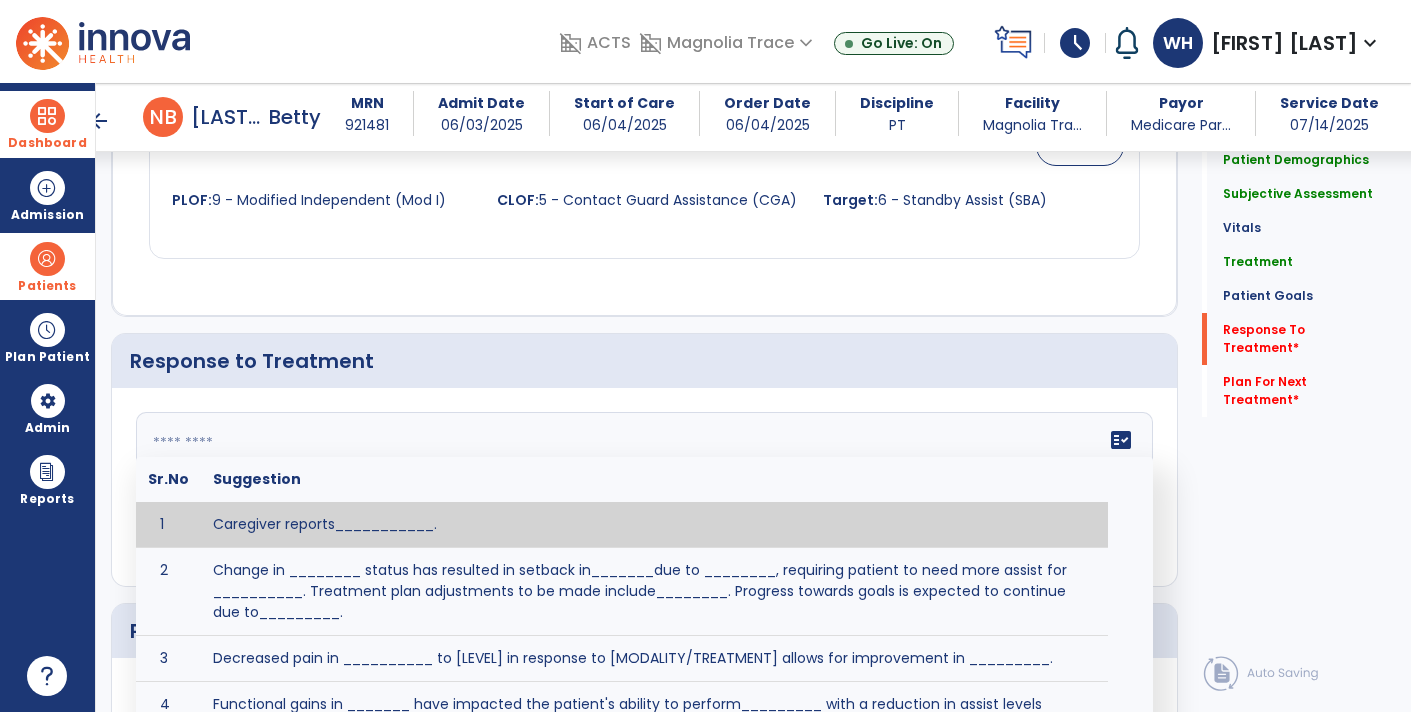 click on "fact_check" 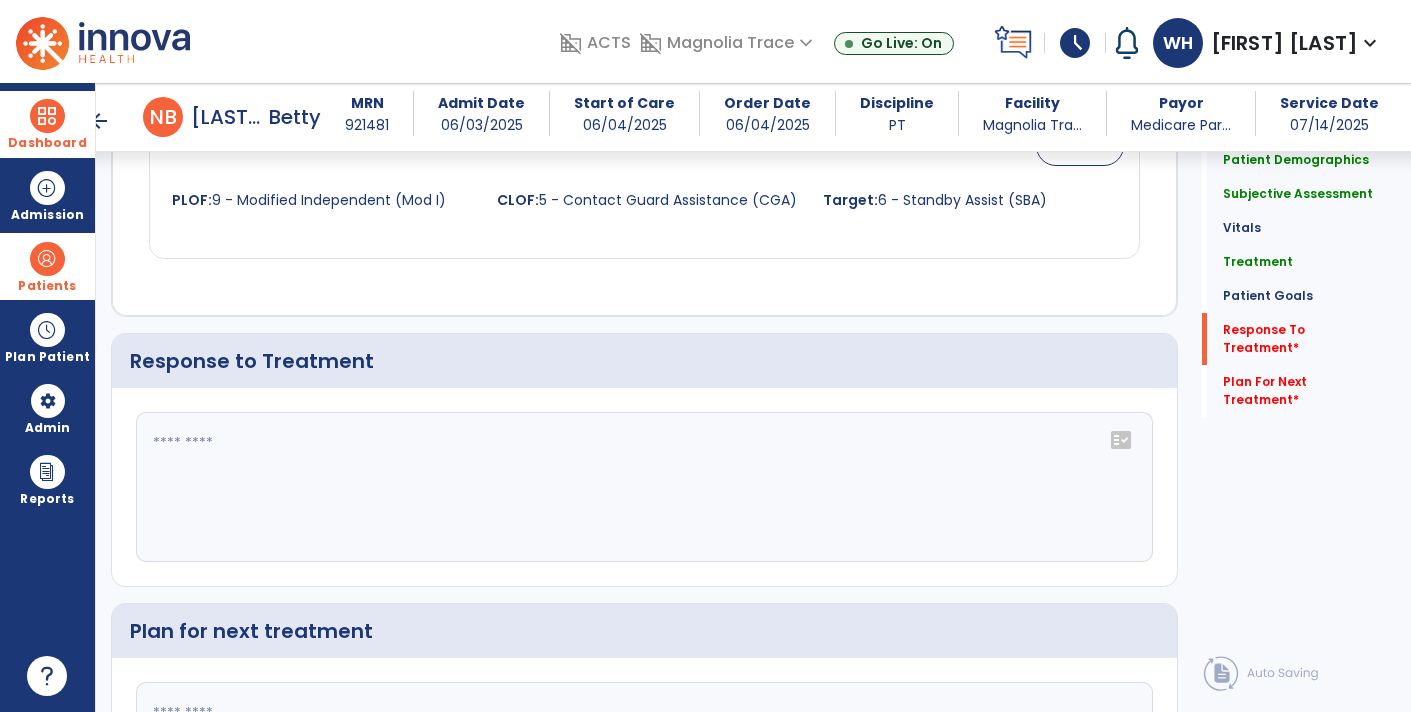 click 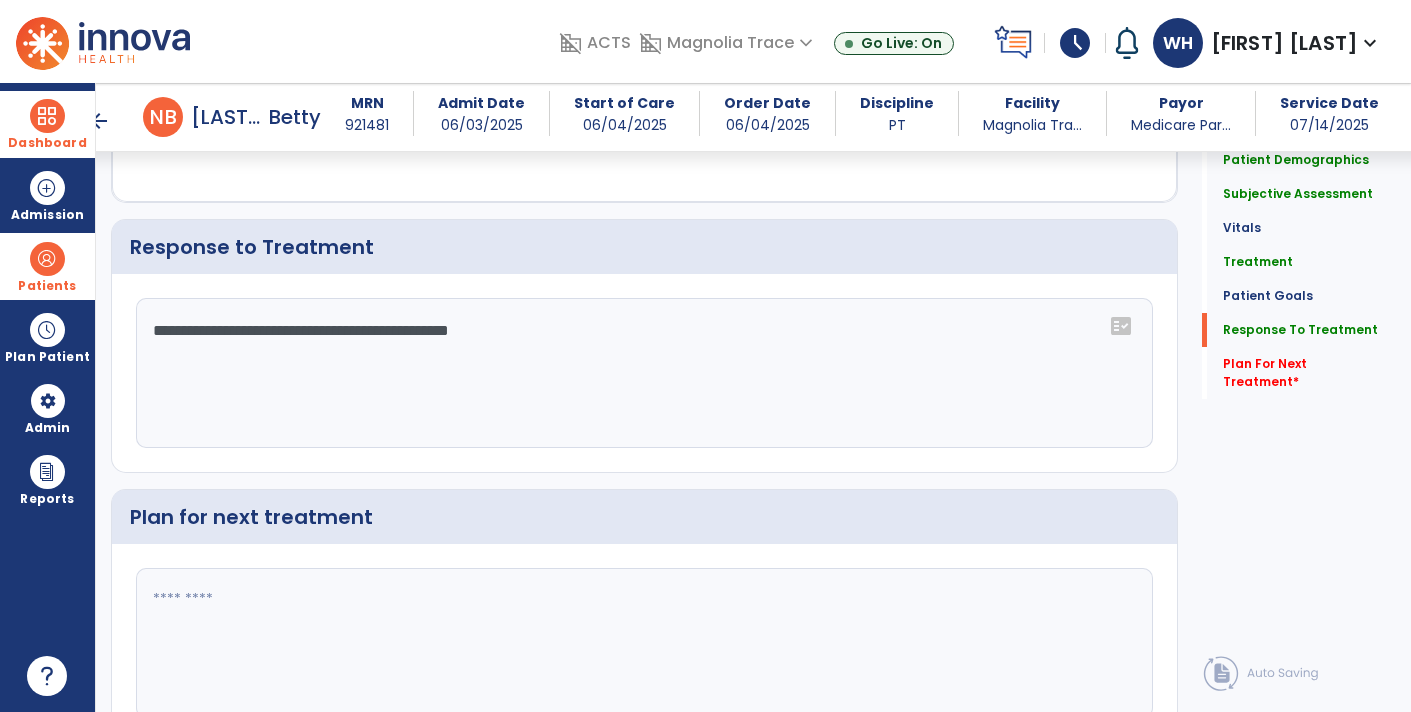 scroll, scrollTop: 2622, scrollLeft: 0, axis: vertical 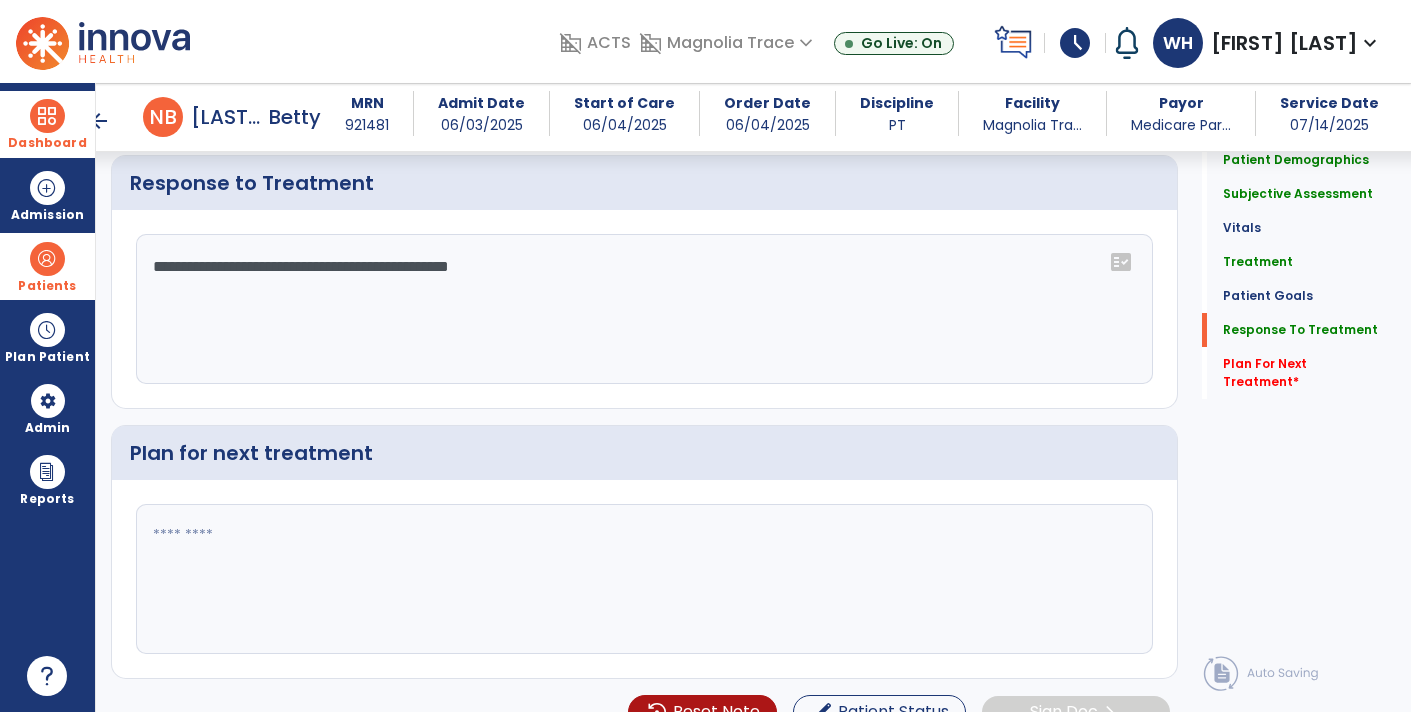 type on "**********" 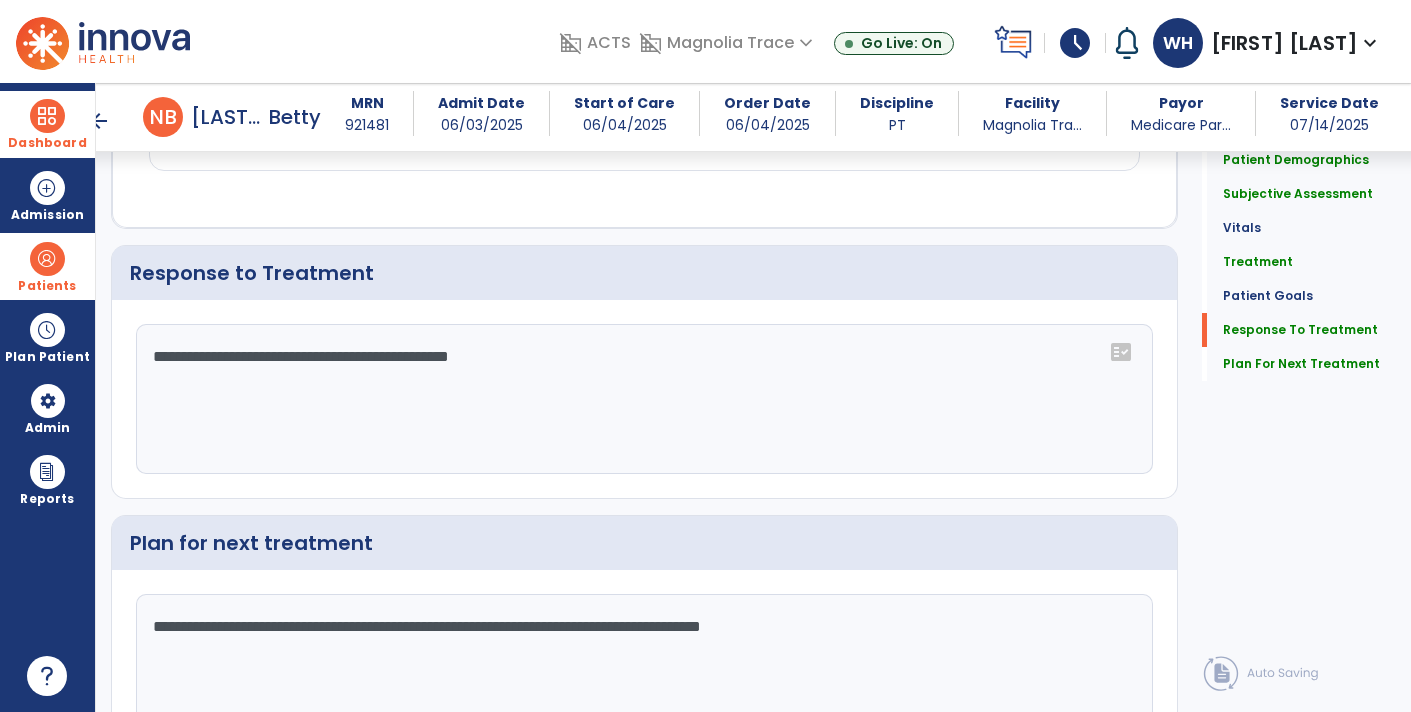 scroll, scrollTop: 2622, scrollLeft: 0, axis: vertical 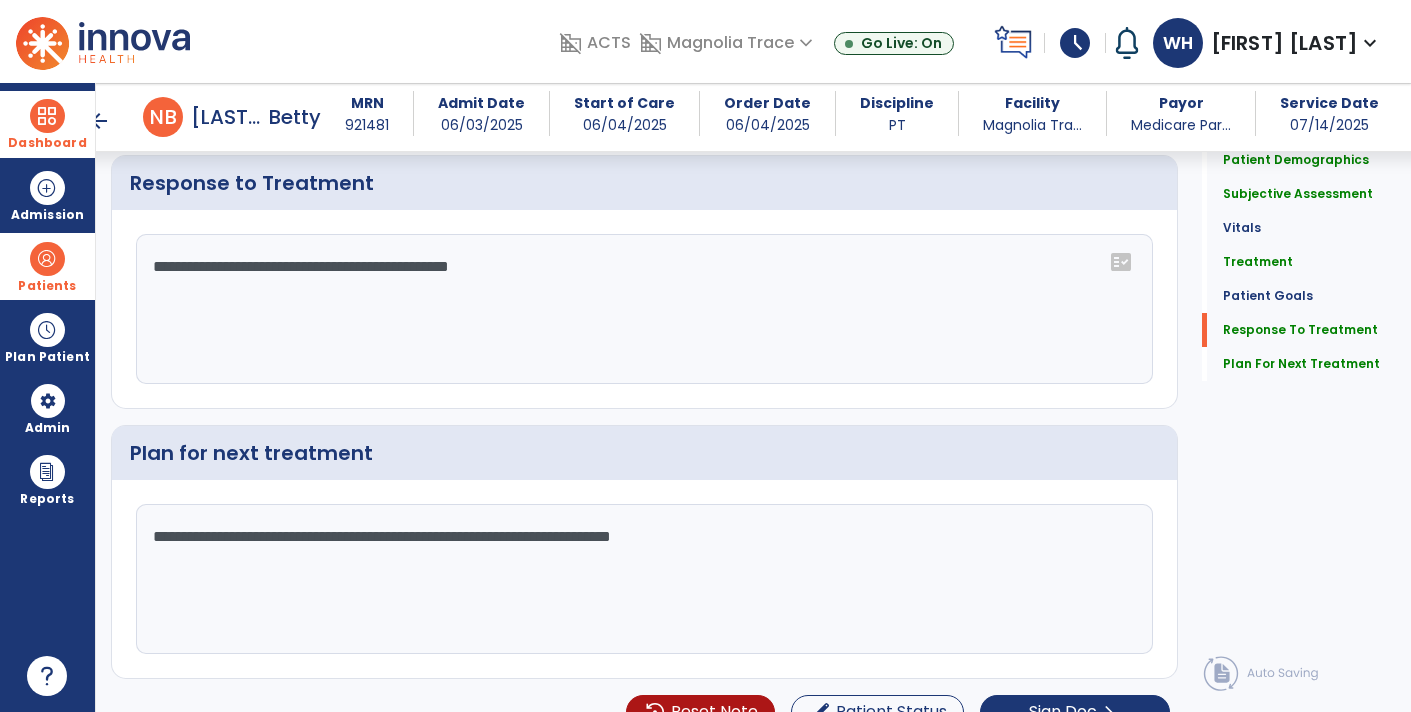 click on "**********" 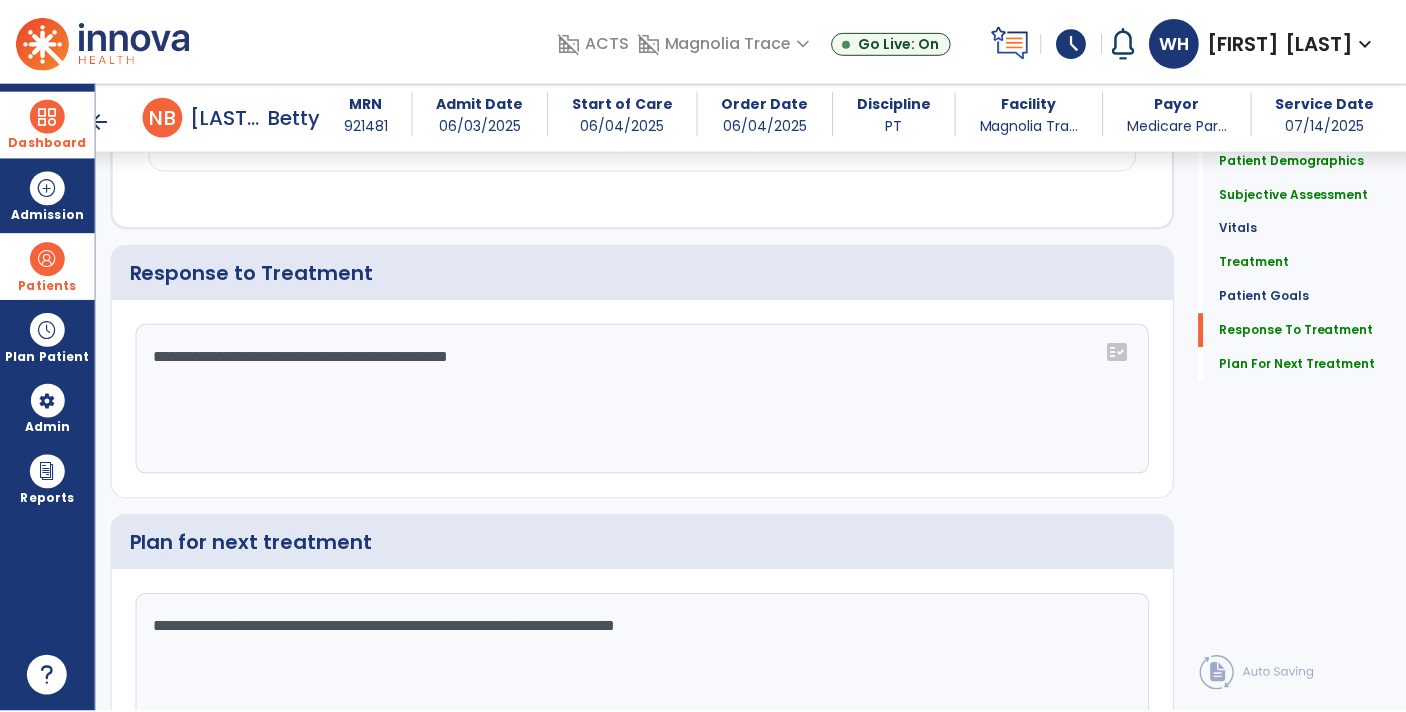 scroll, scrollTop: 2622, scrollLeft: 0, axis: vertical 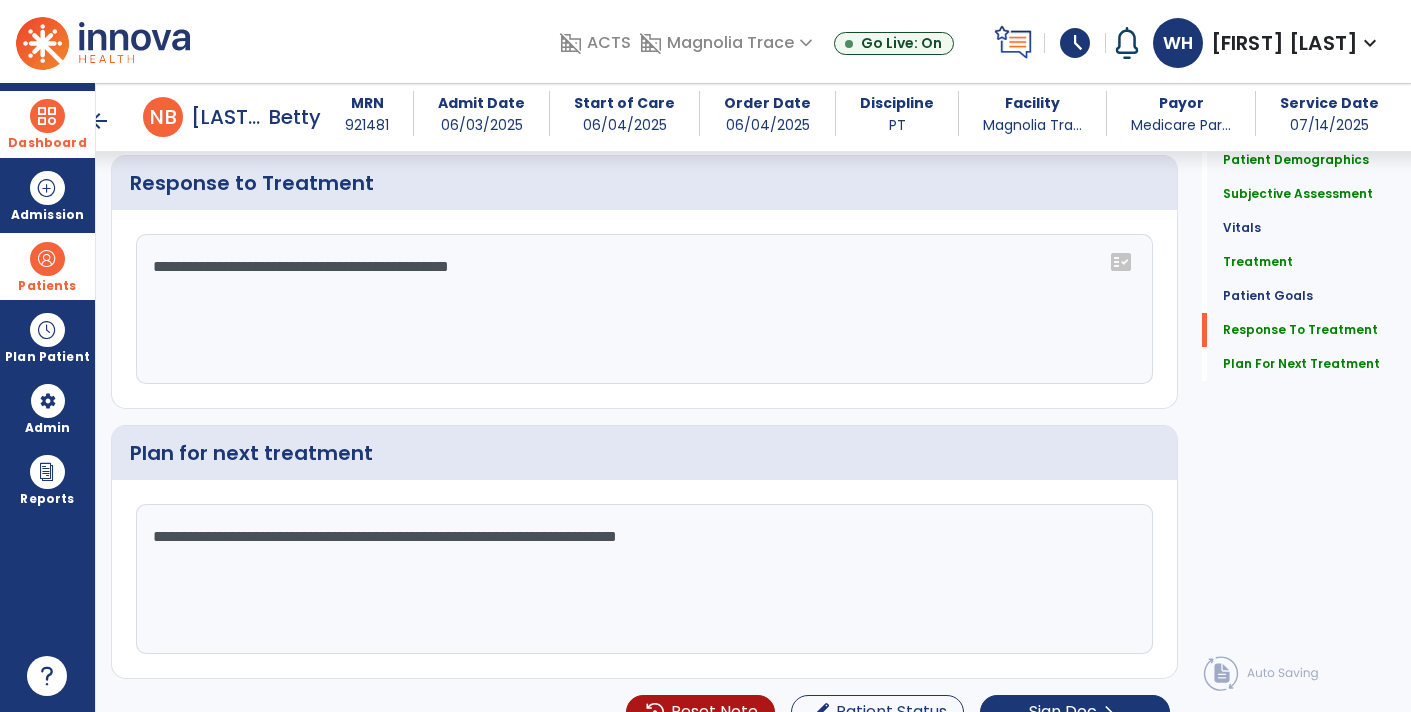 click on "**********" 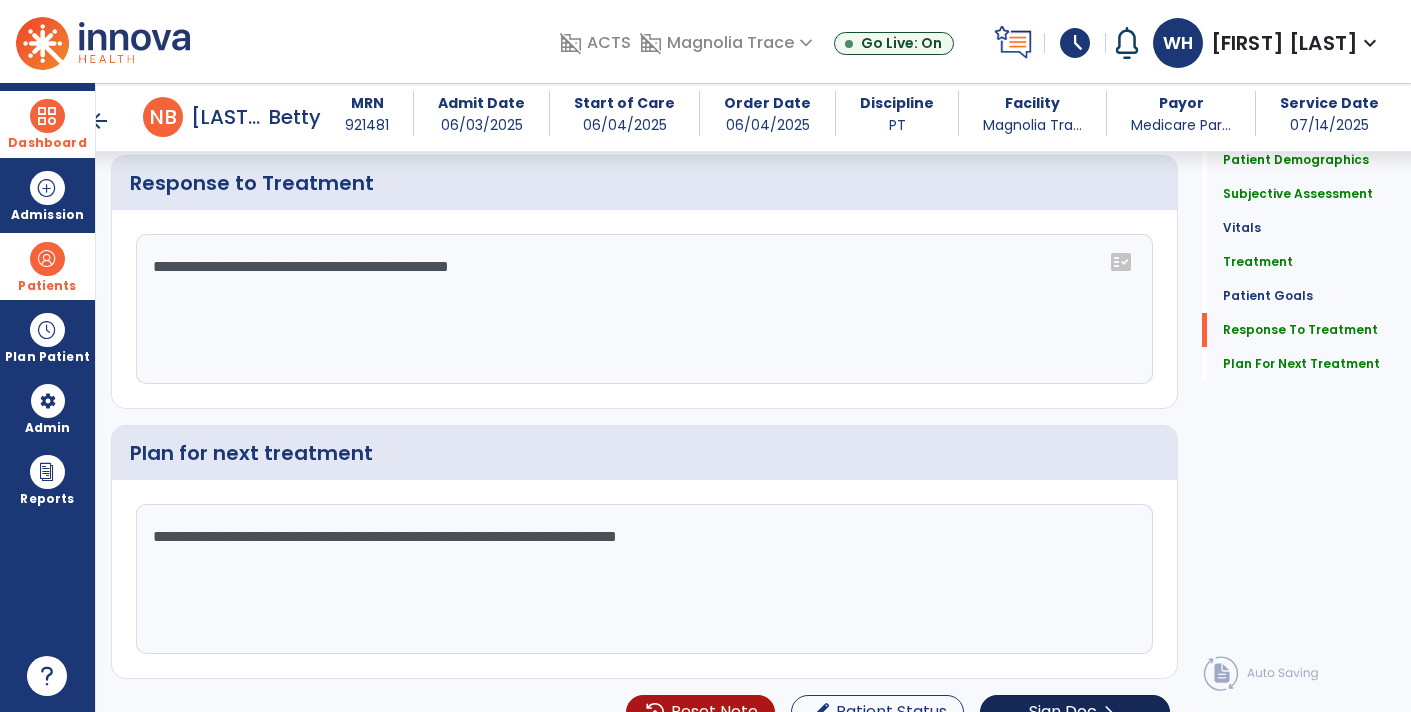 type on "**********" 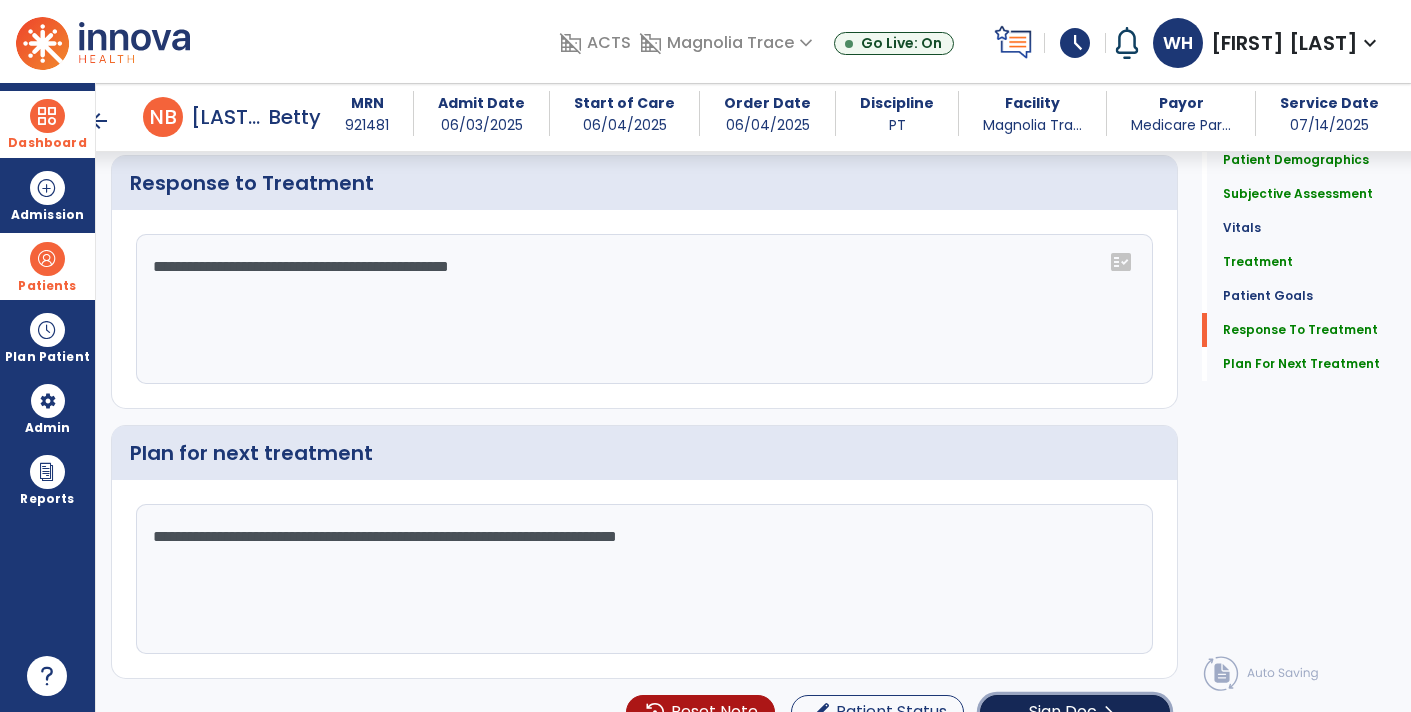 click on "Sign Doc" 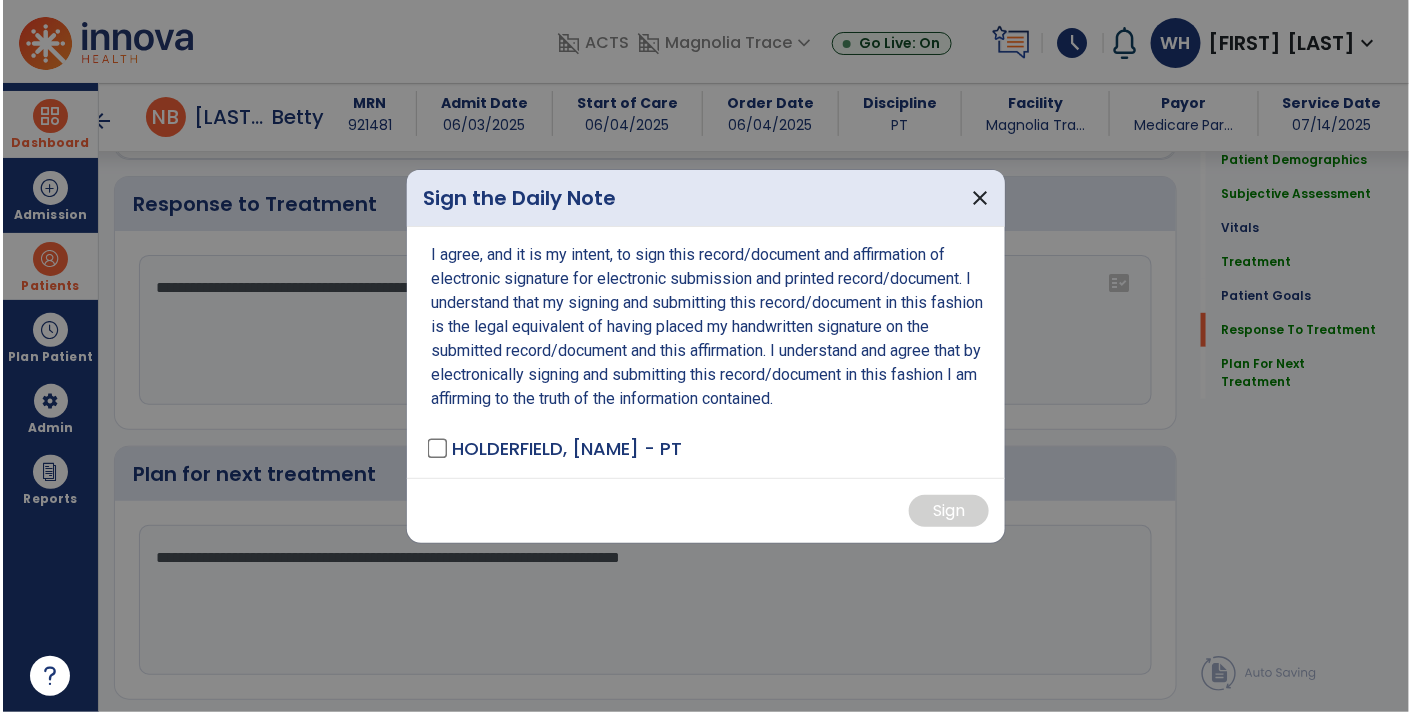 scroll, scrollTop: 2622, scrollLeft: 0, axis: vertical 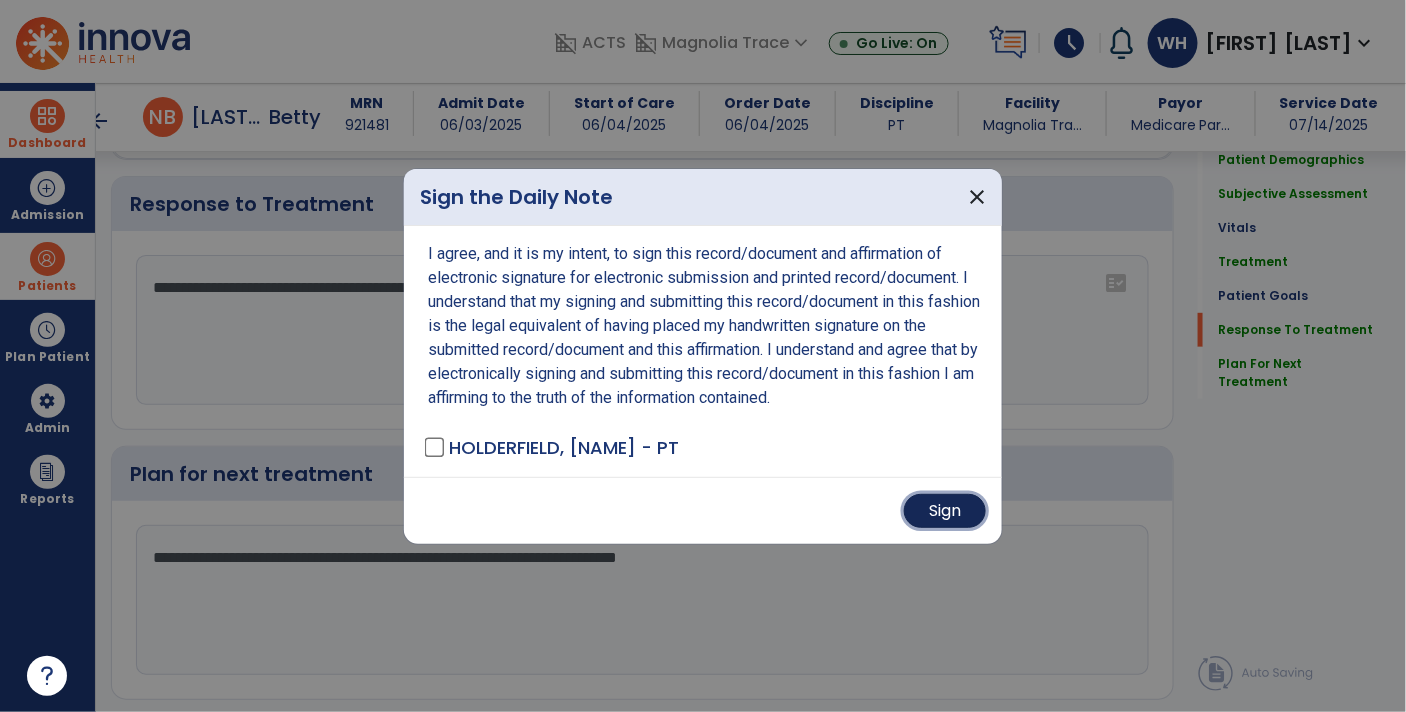 click on "Sign" at bounding box center (945, 511) 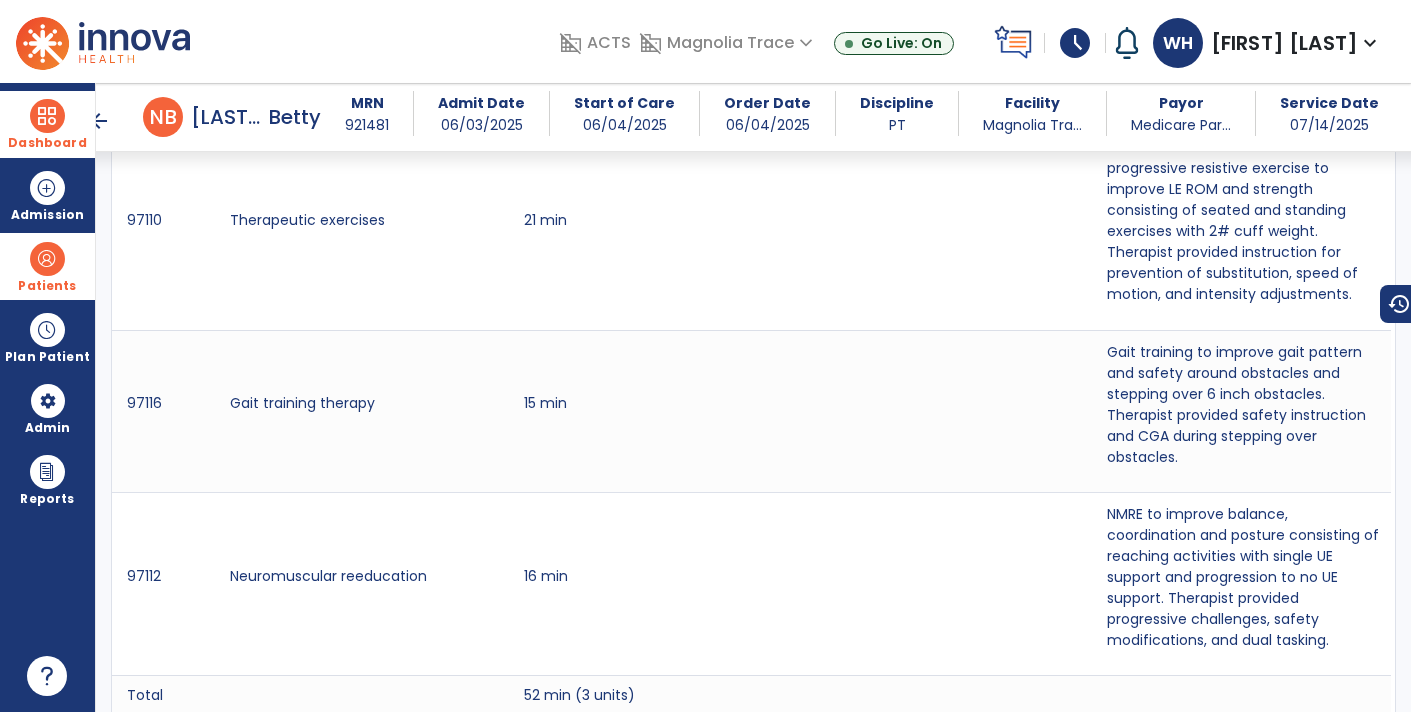 scroll, scrollTop: 1320, scrollLeft: 0, axis: vertical 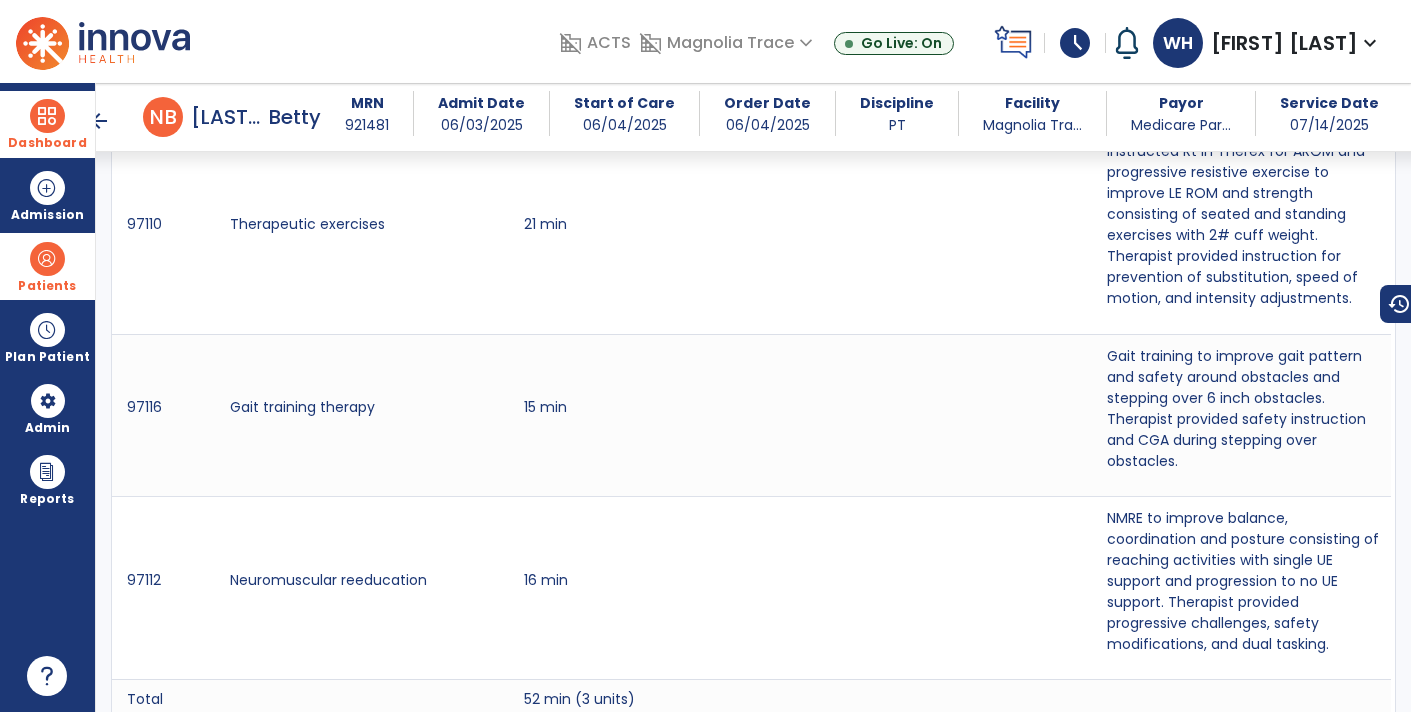 click on "arrow_back" at bounding box center (99, 121) 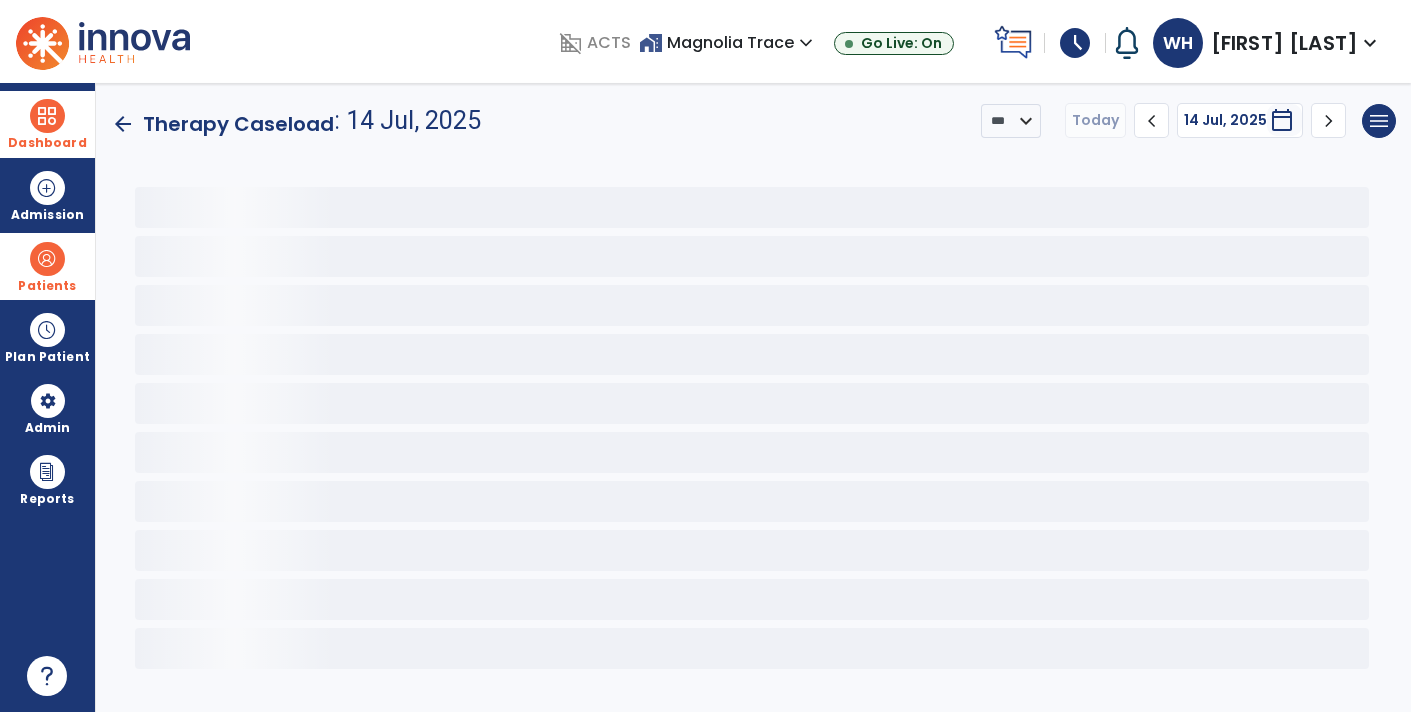 scroll, scrollTop: 0, scrollLeft: 0, axis: both 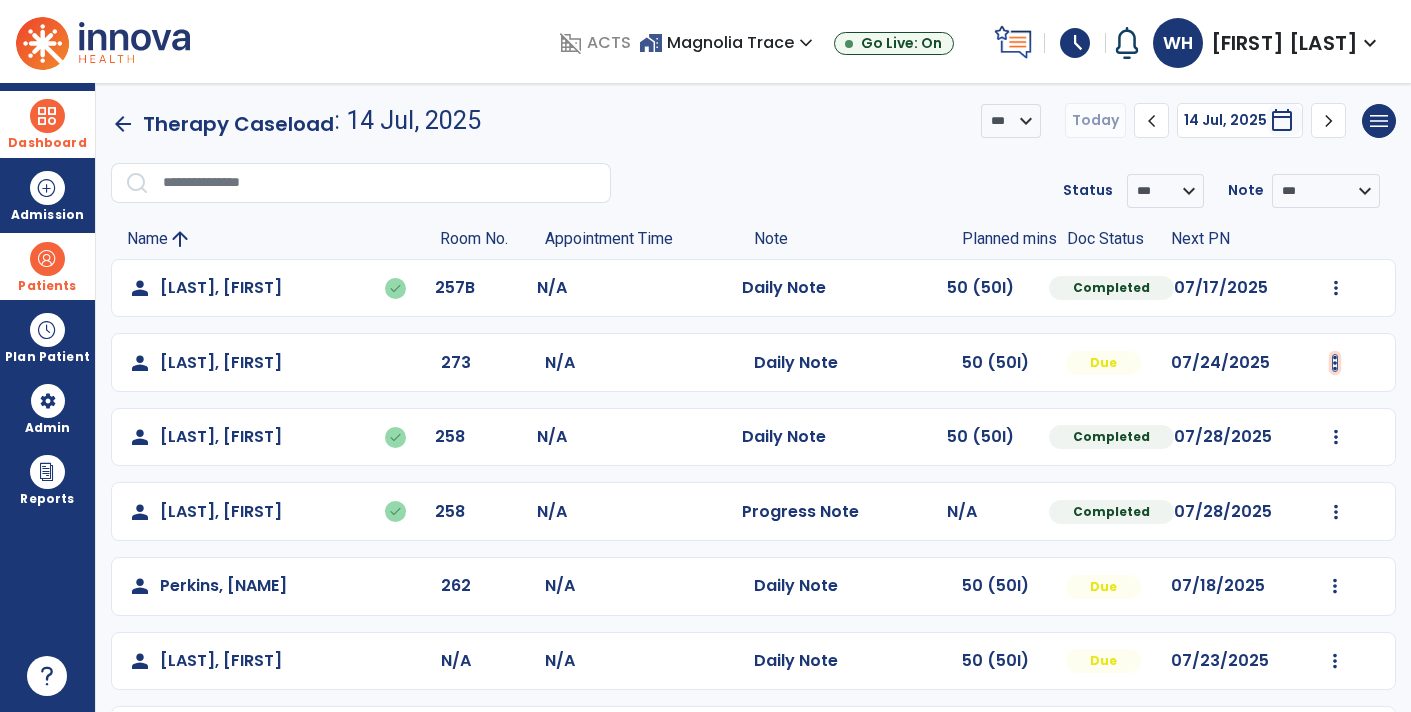 click at bounding box center [1336, 288] 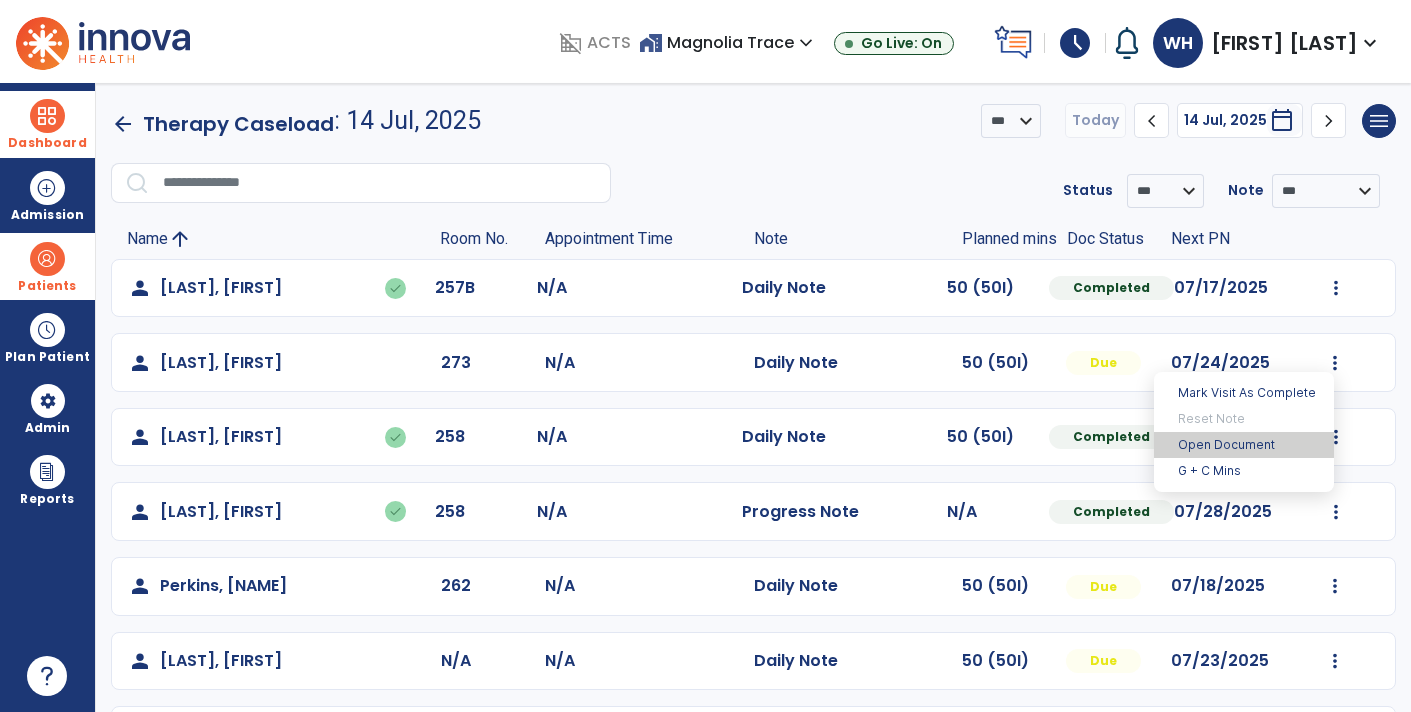 click on "Open Document" at bounding box center (1244, 445) 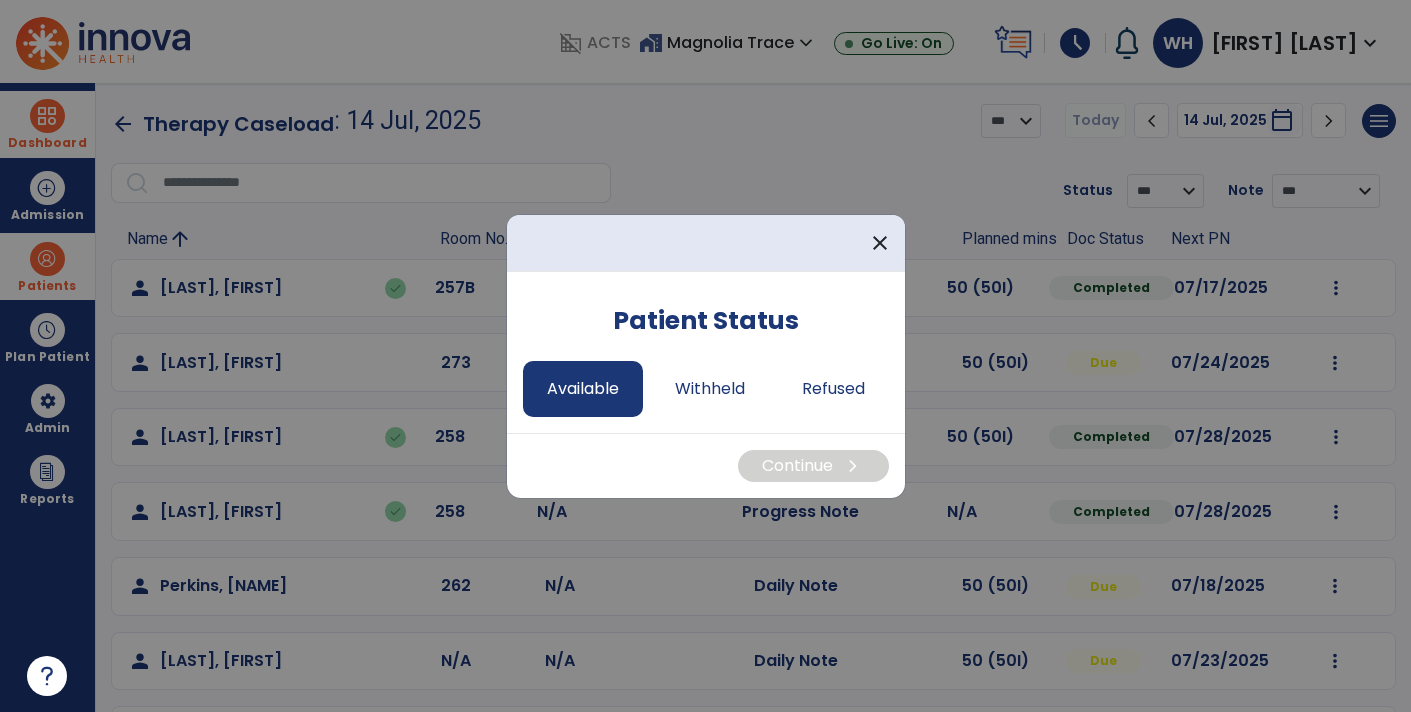 click on "Available" at bounding box center (583, 389) 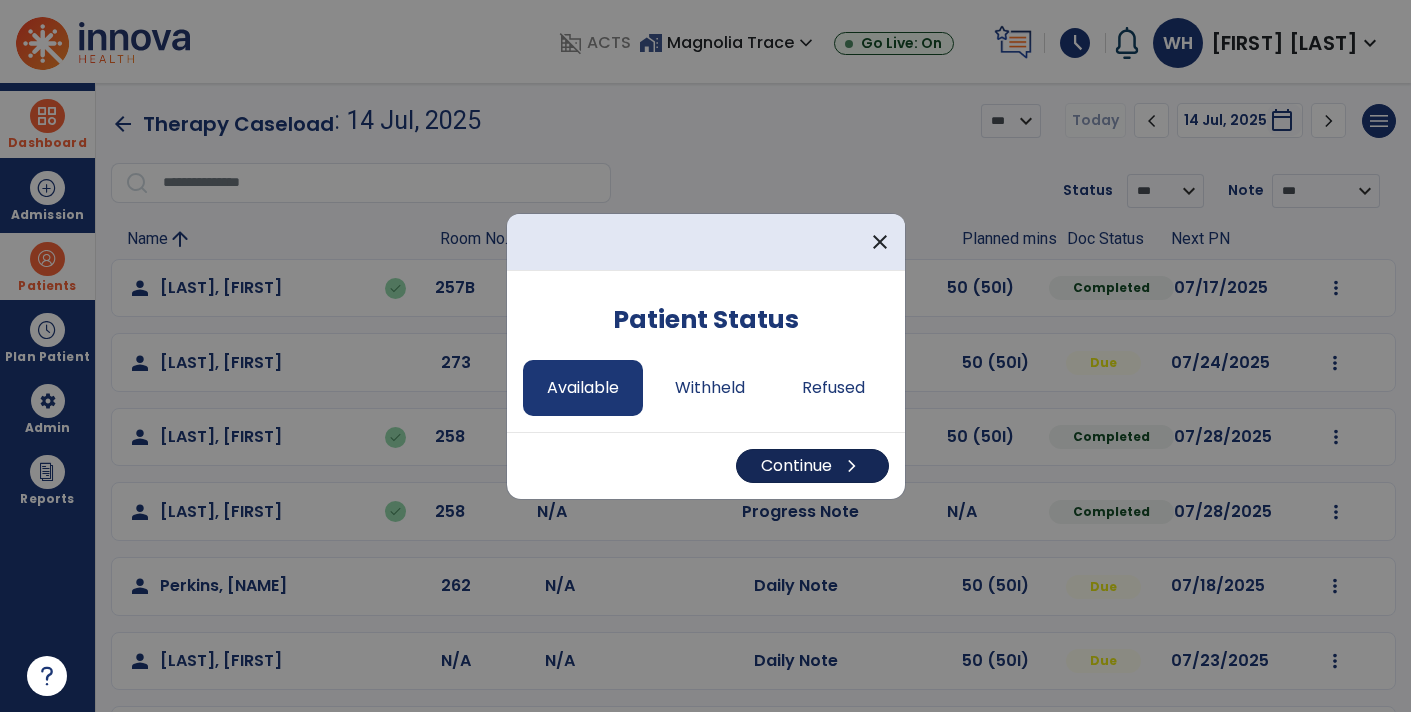 click on "Continue   chevron_right" at bounding box center (812, 466) 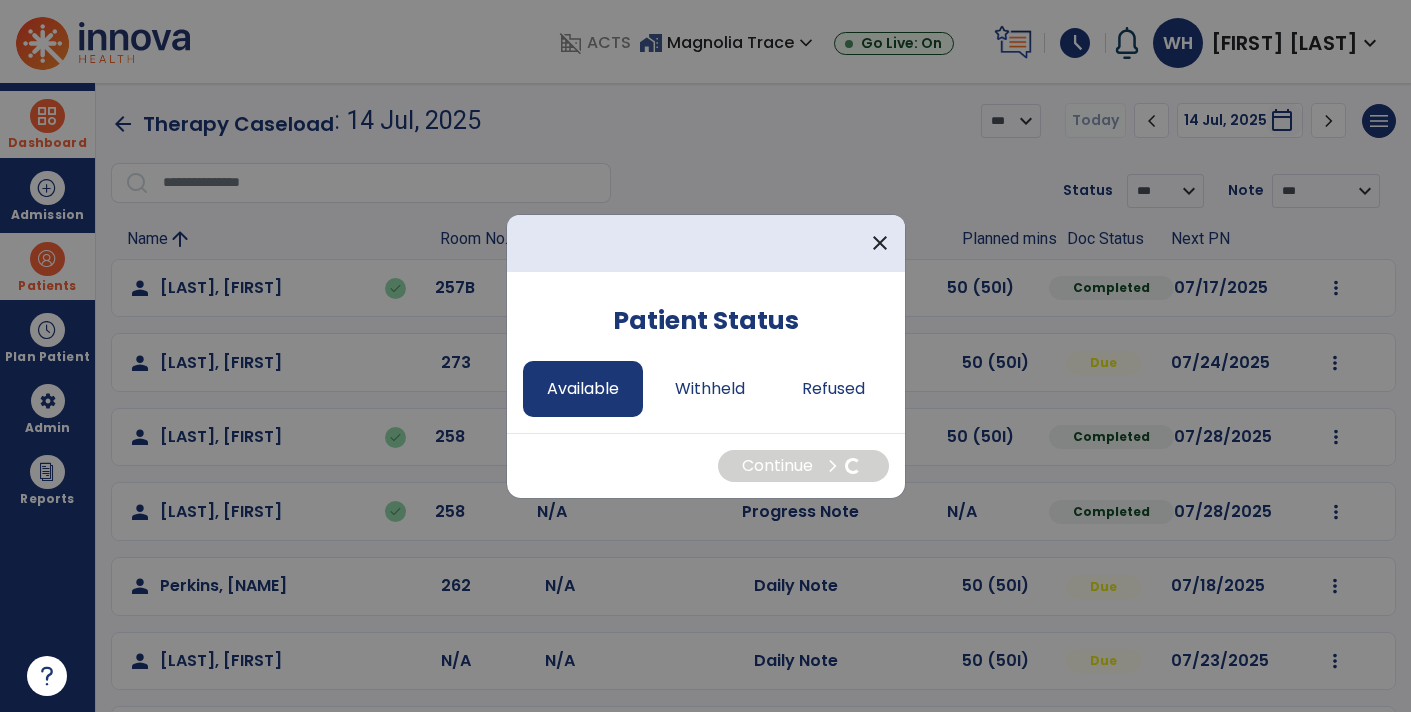 select on "*" 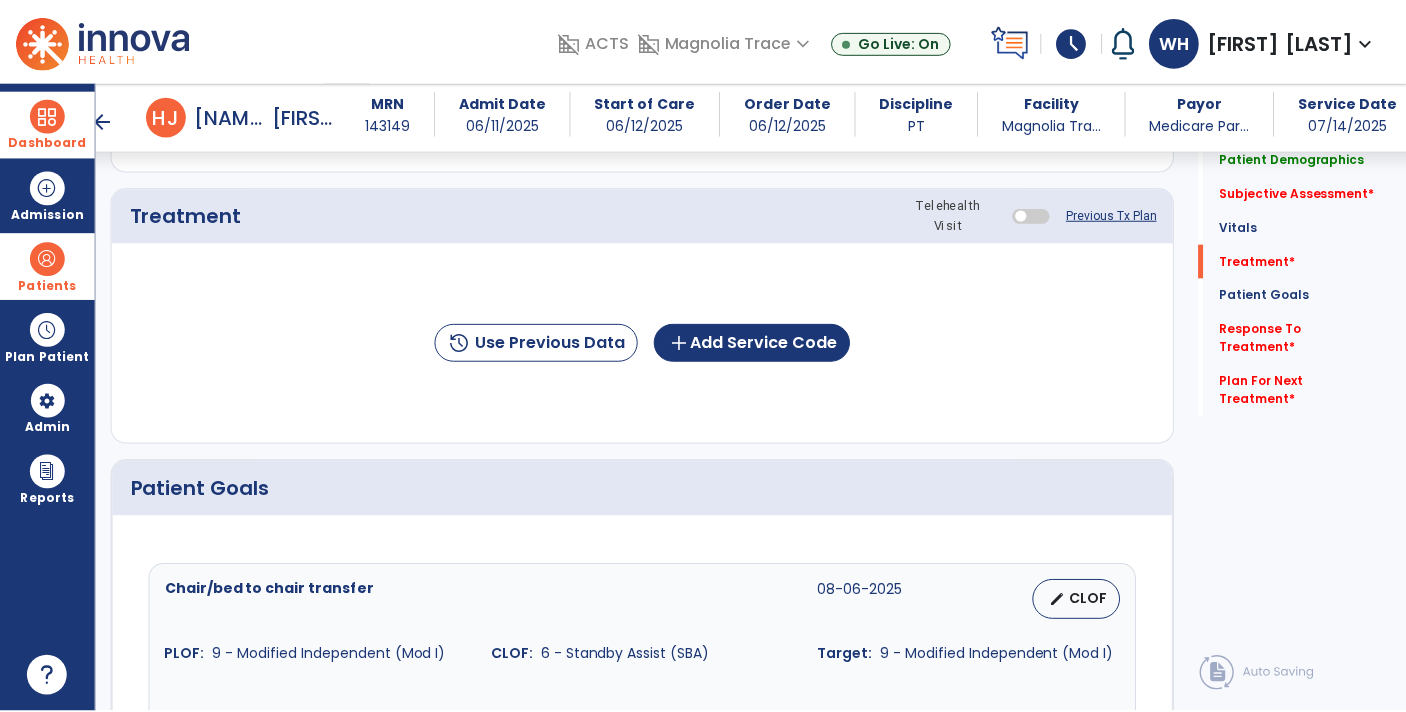 scroll, scrollTop: 1061, scrollLeft: 0, axis: vertical 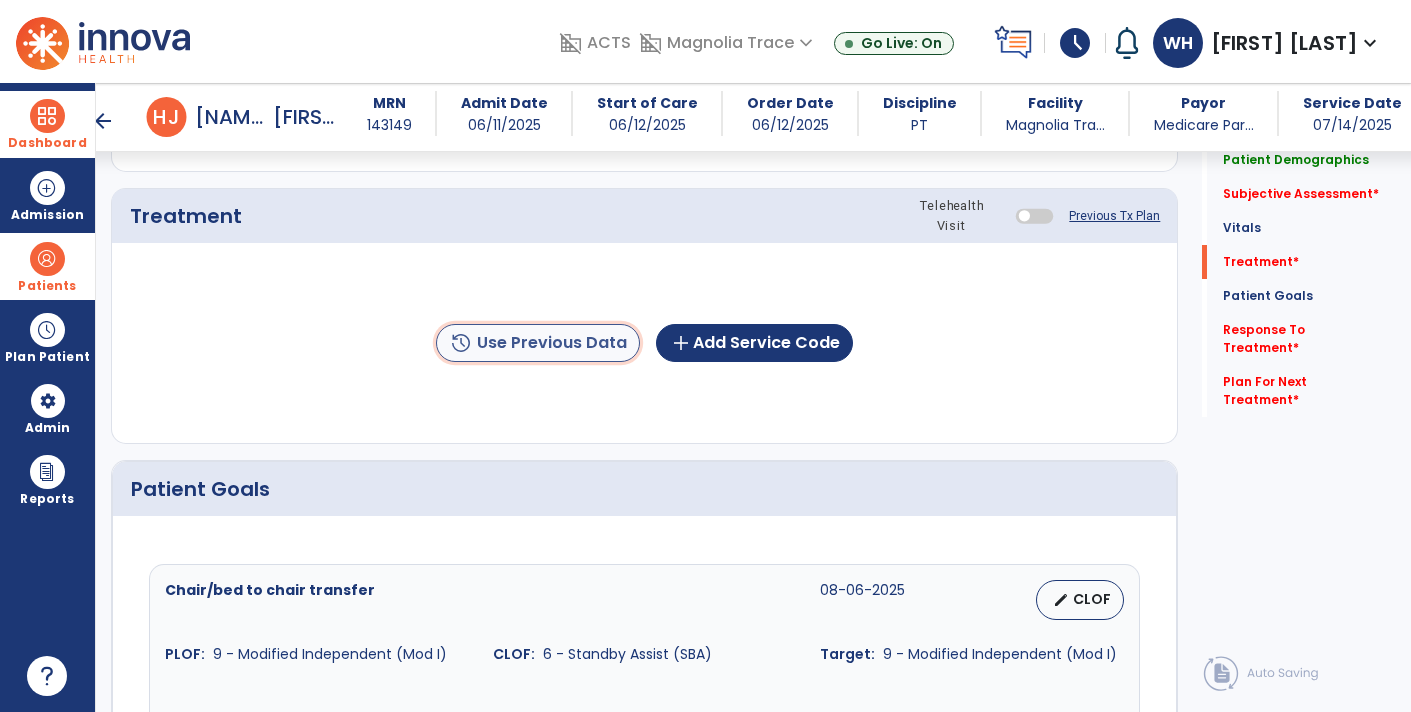 click on "history  Use Previous Data" 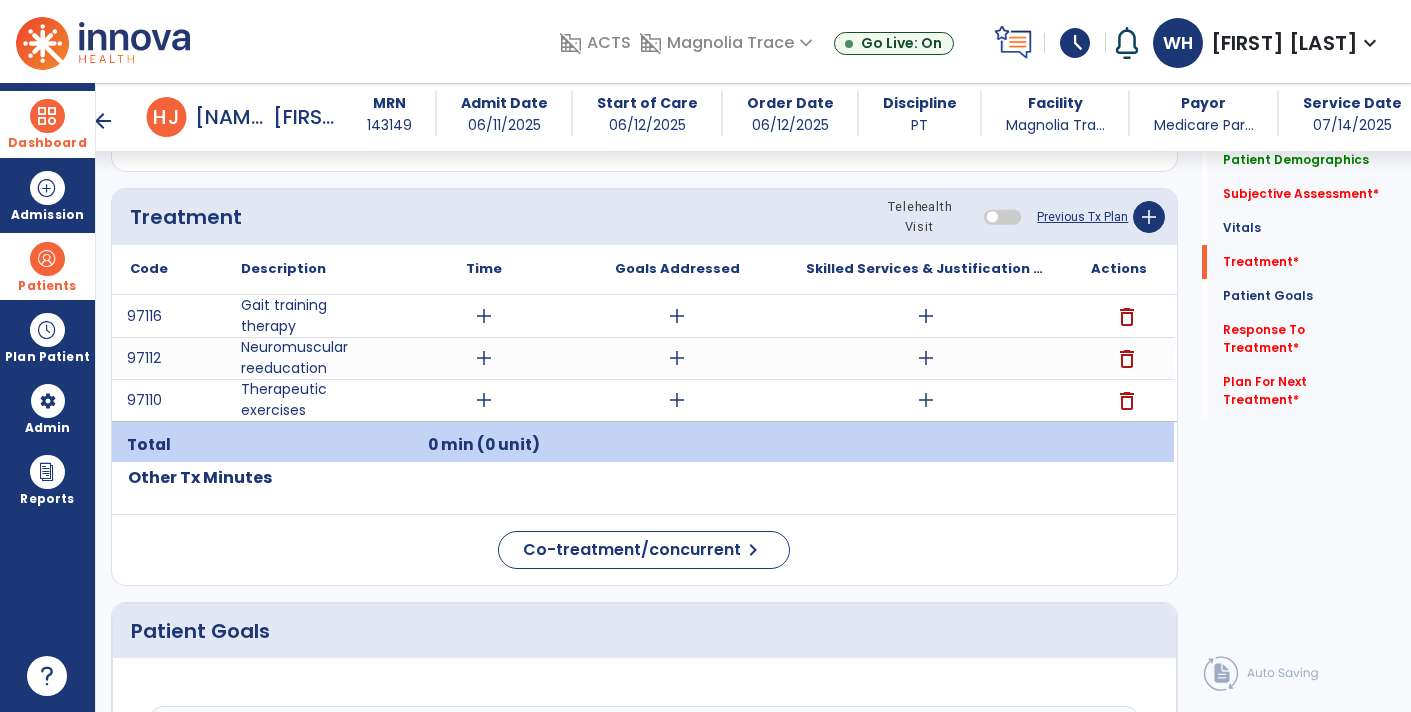 click on "add" at bounding box center [926, 316] 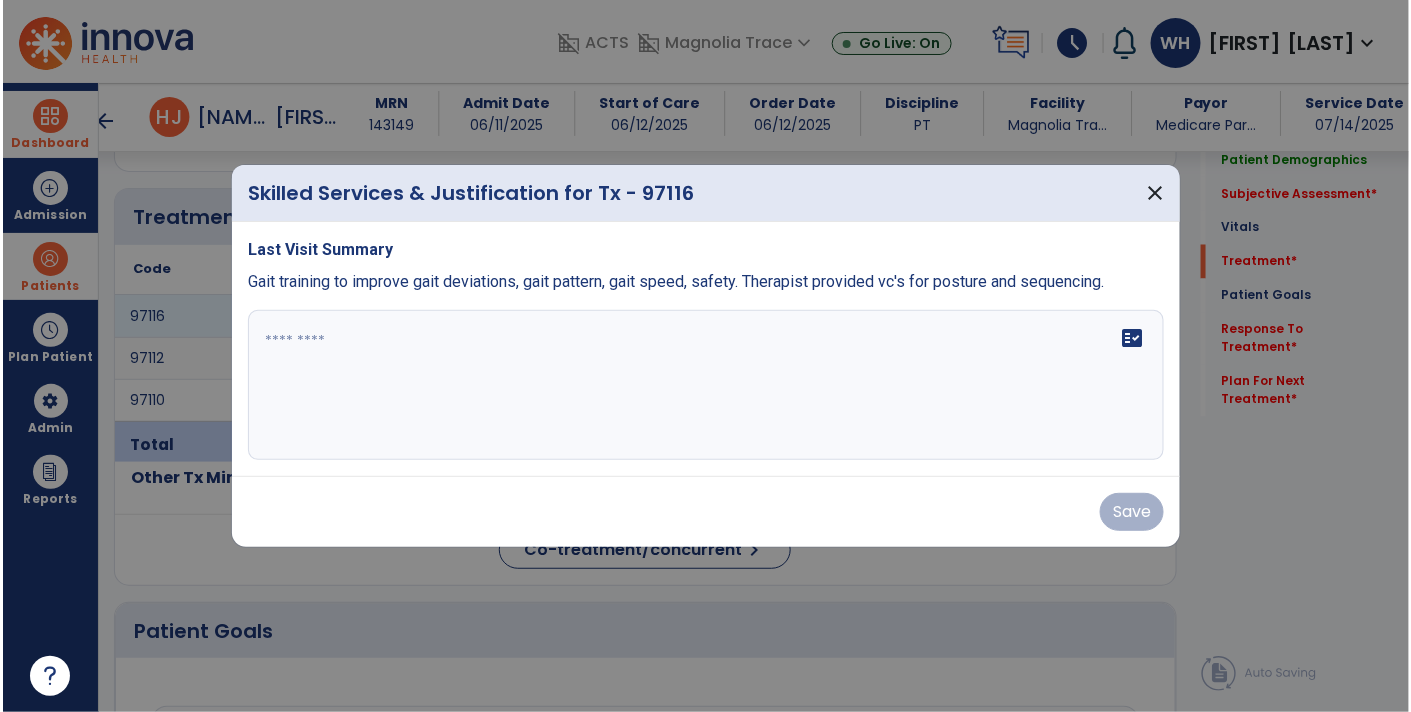scroll, scrollTop: 1061, scrollLeft: 0, axis: vertical 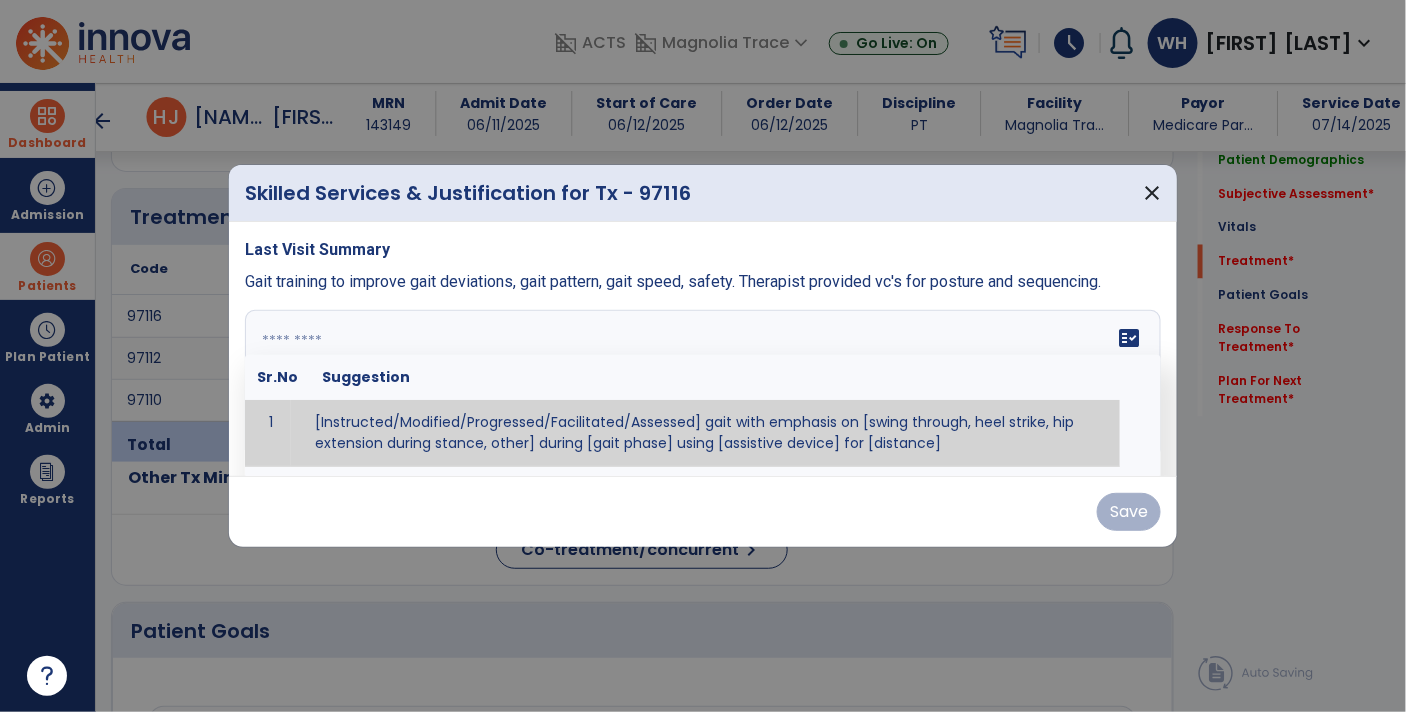 click on "Last Visit Summary" at bounding box center [317, 249] 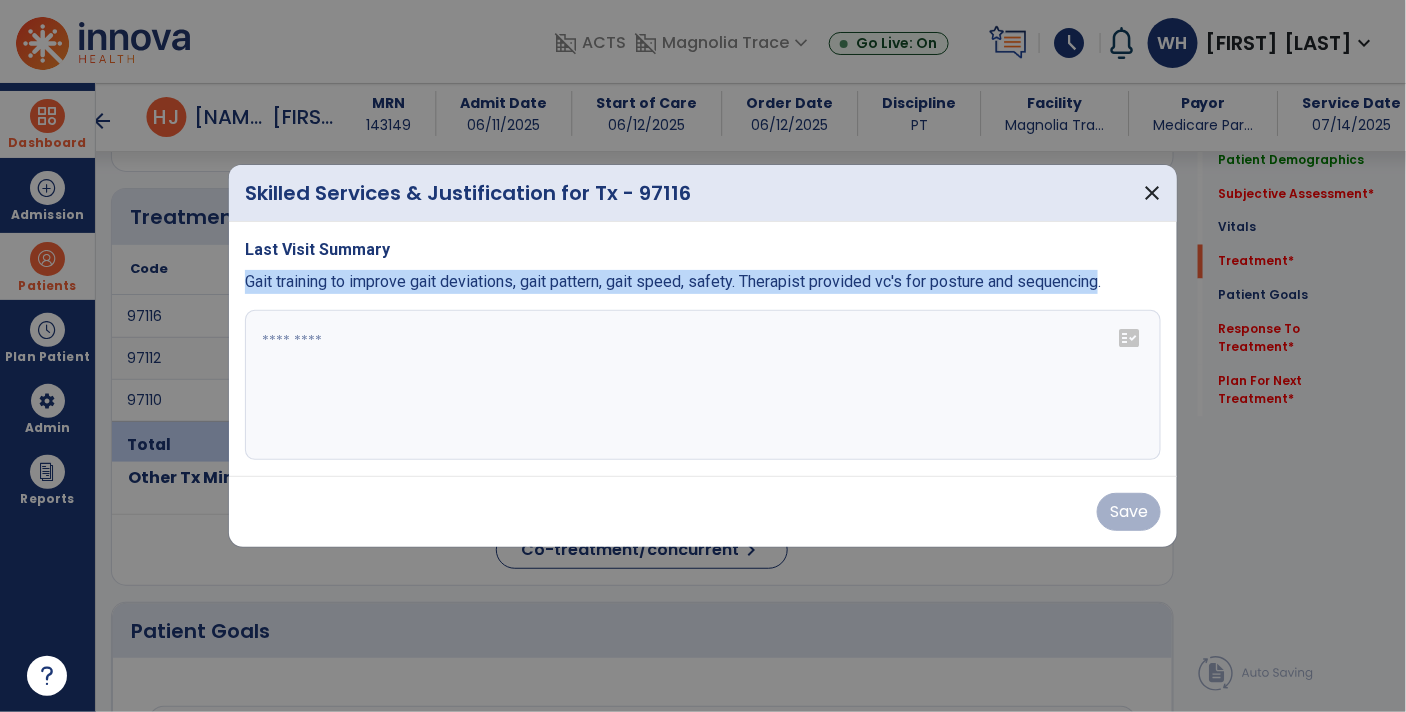 copy on "Gait training to improve gait deviations, gait pattern, gait speed, safety. Therapist provided vc's for posture and sequencing" 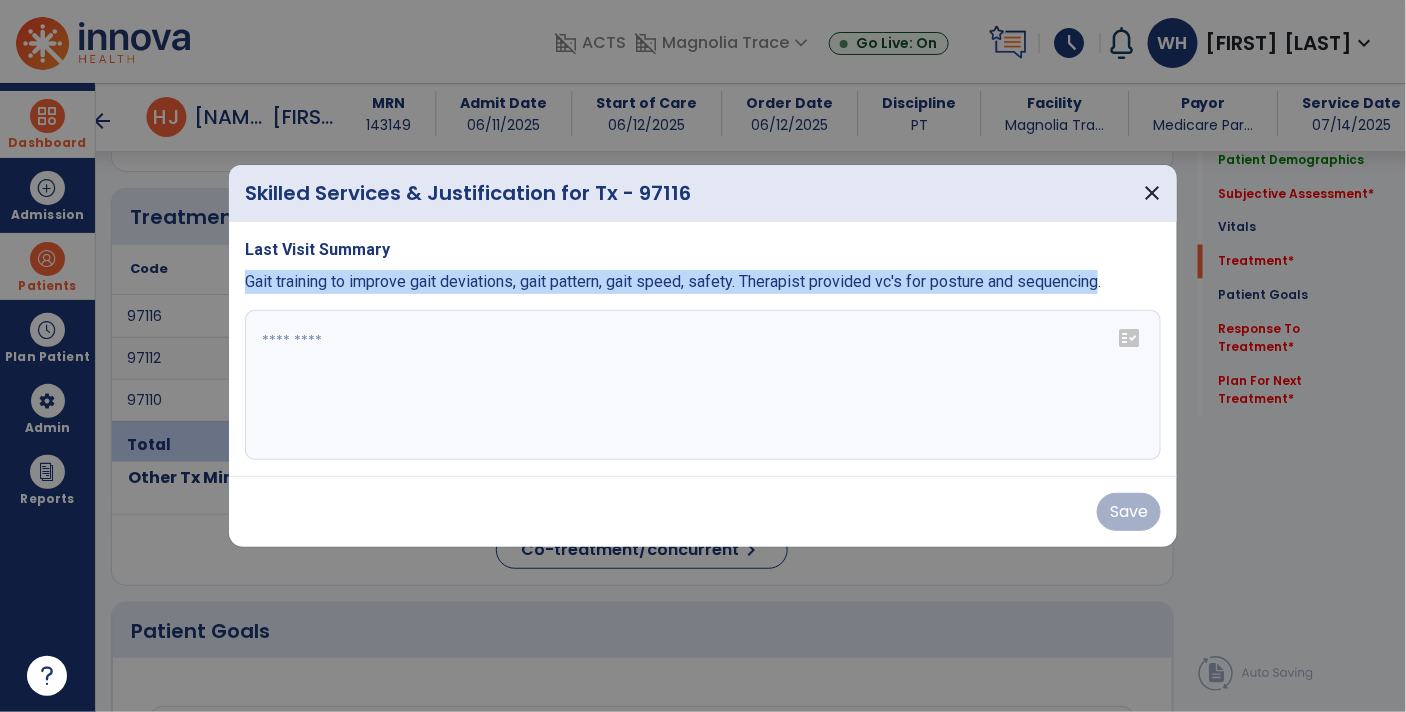 click at bounding box center [703, 385] 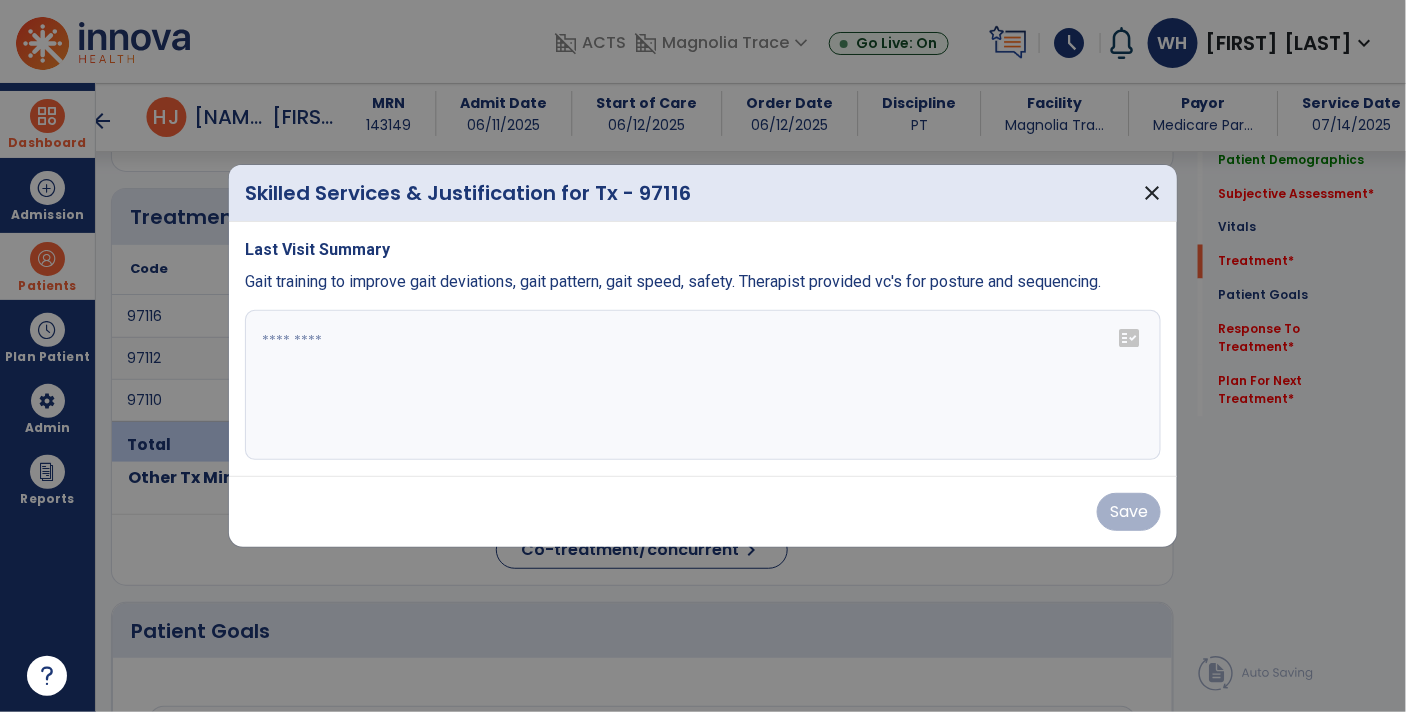 click at bounding box center [703, 385] 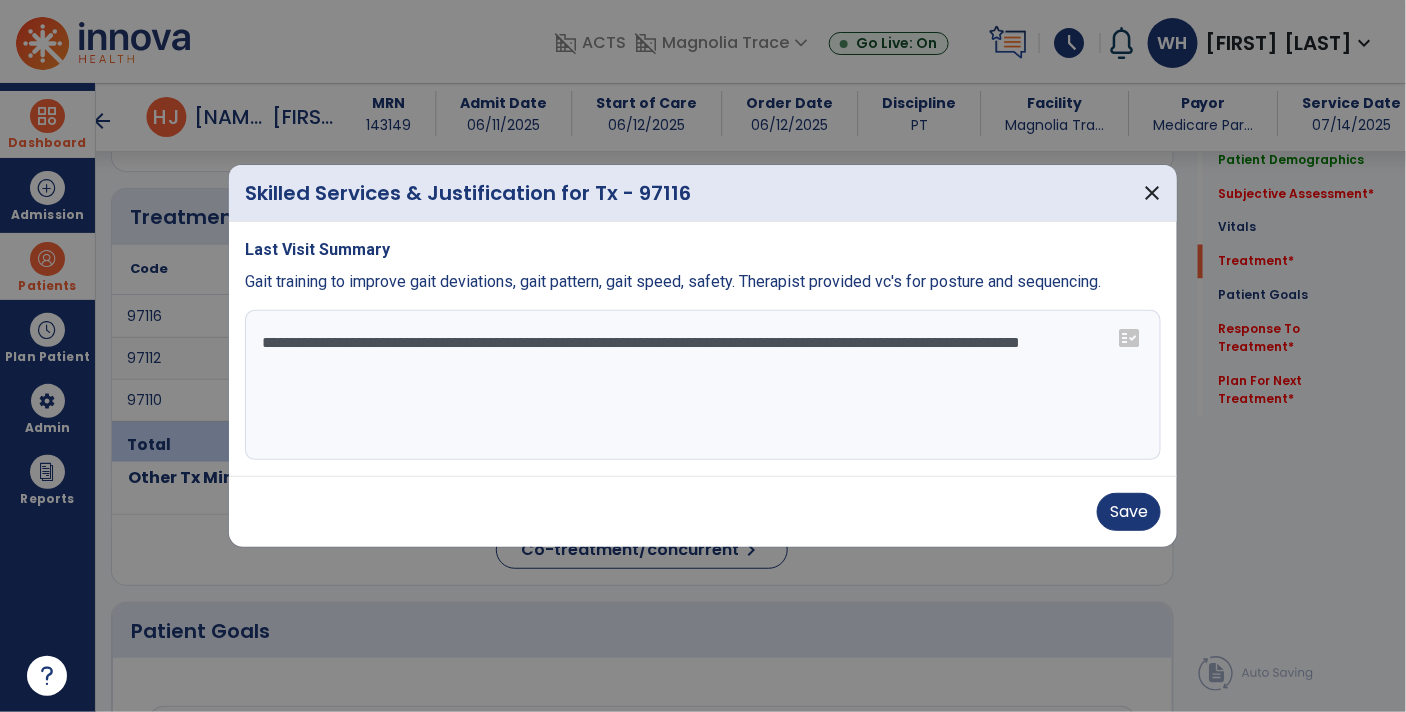 click on "**********" at bounding box center [703, 385] 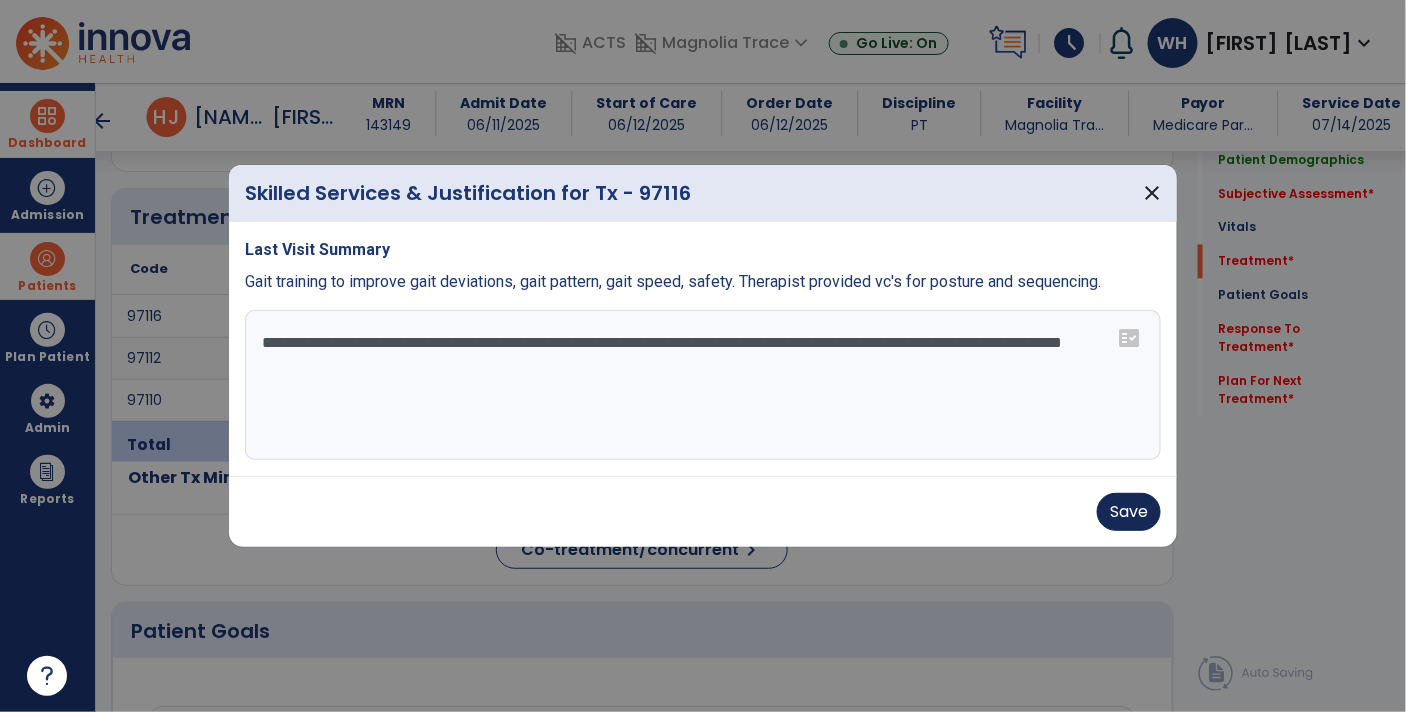 type on "**********" 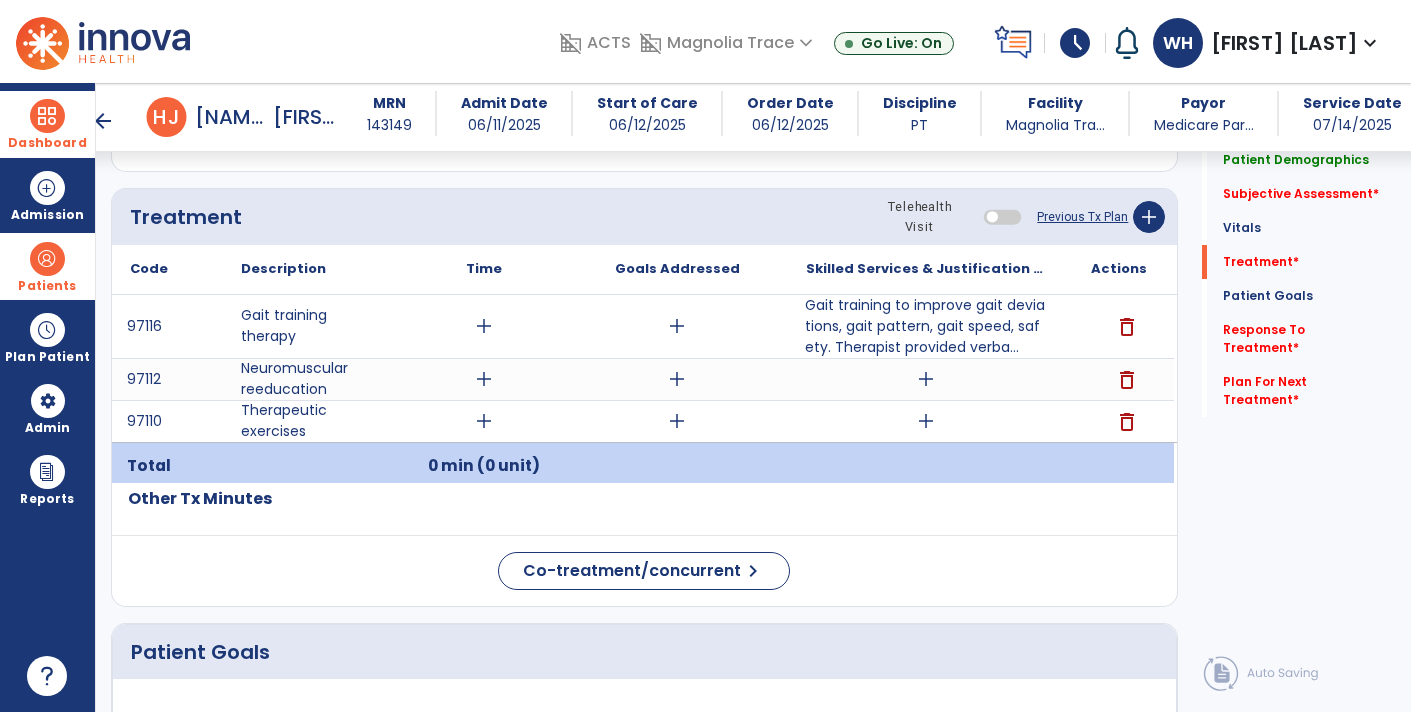 click on "arrow_back" at bounding box center [103, 121] 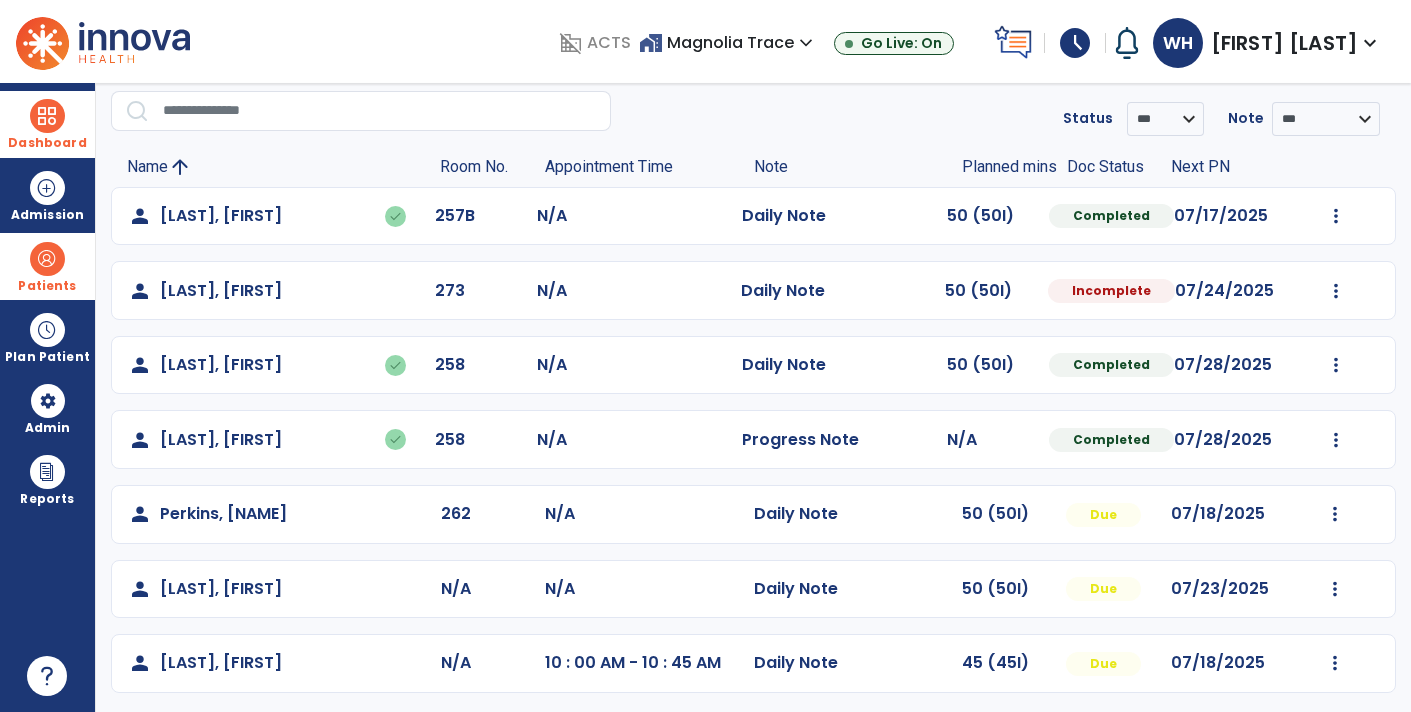 scroll, scrollTop: 69, scrollLeft: 0, axis: vertical 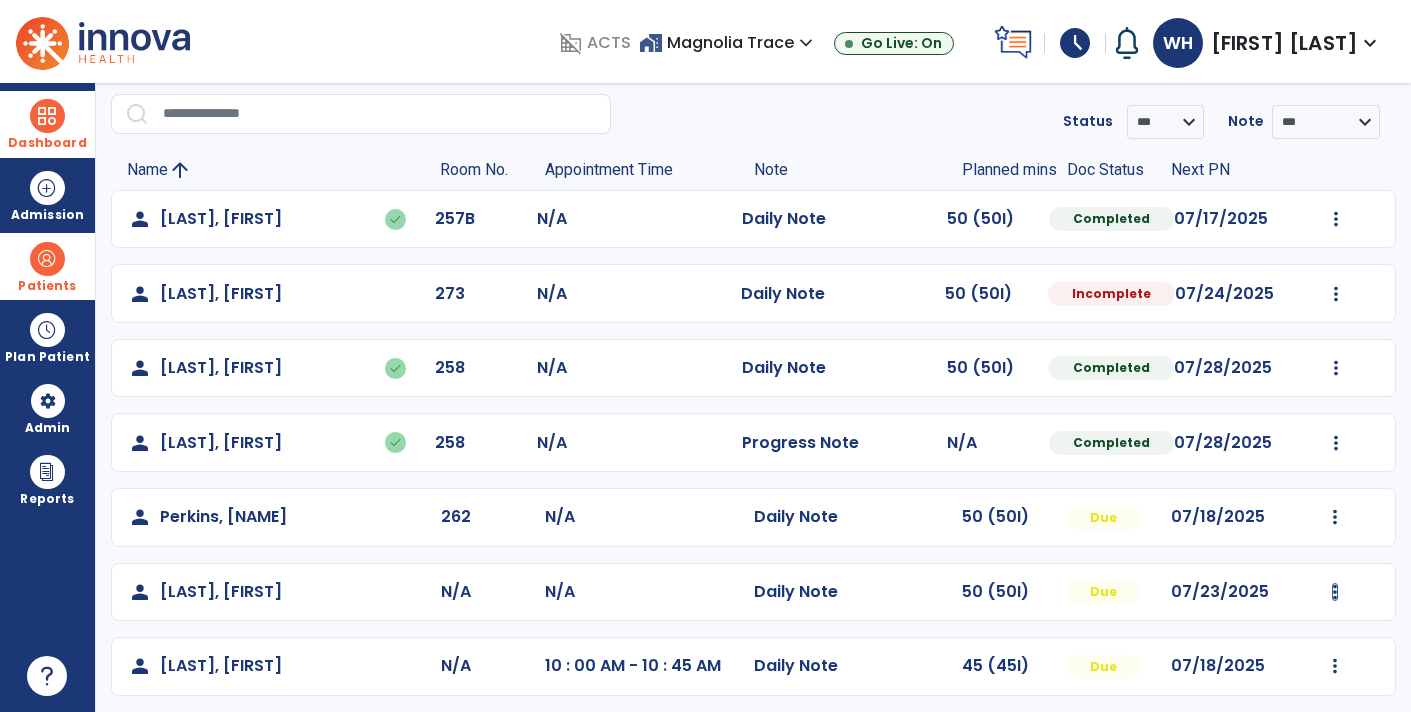 click at bounding box center [1336, 219] 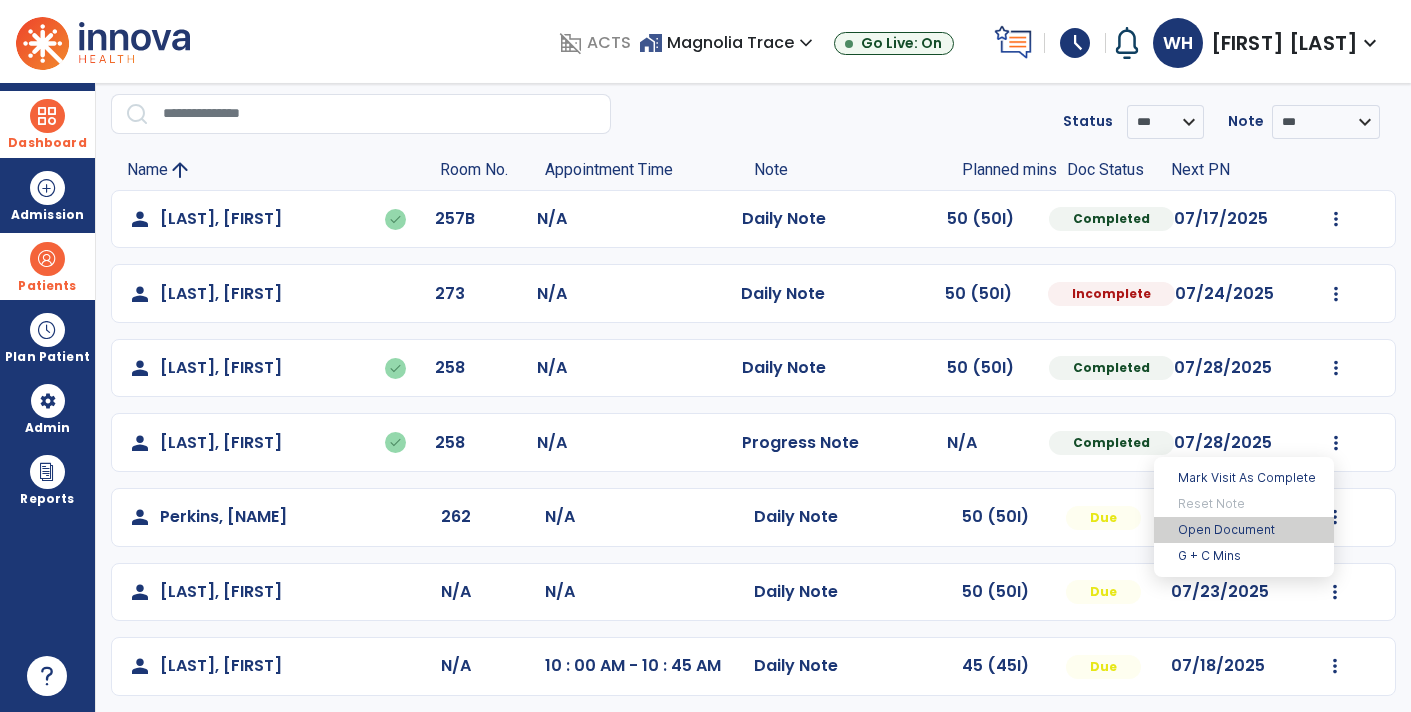 click on "Open Document" at bounding box center (1244, 530) 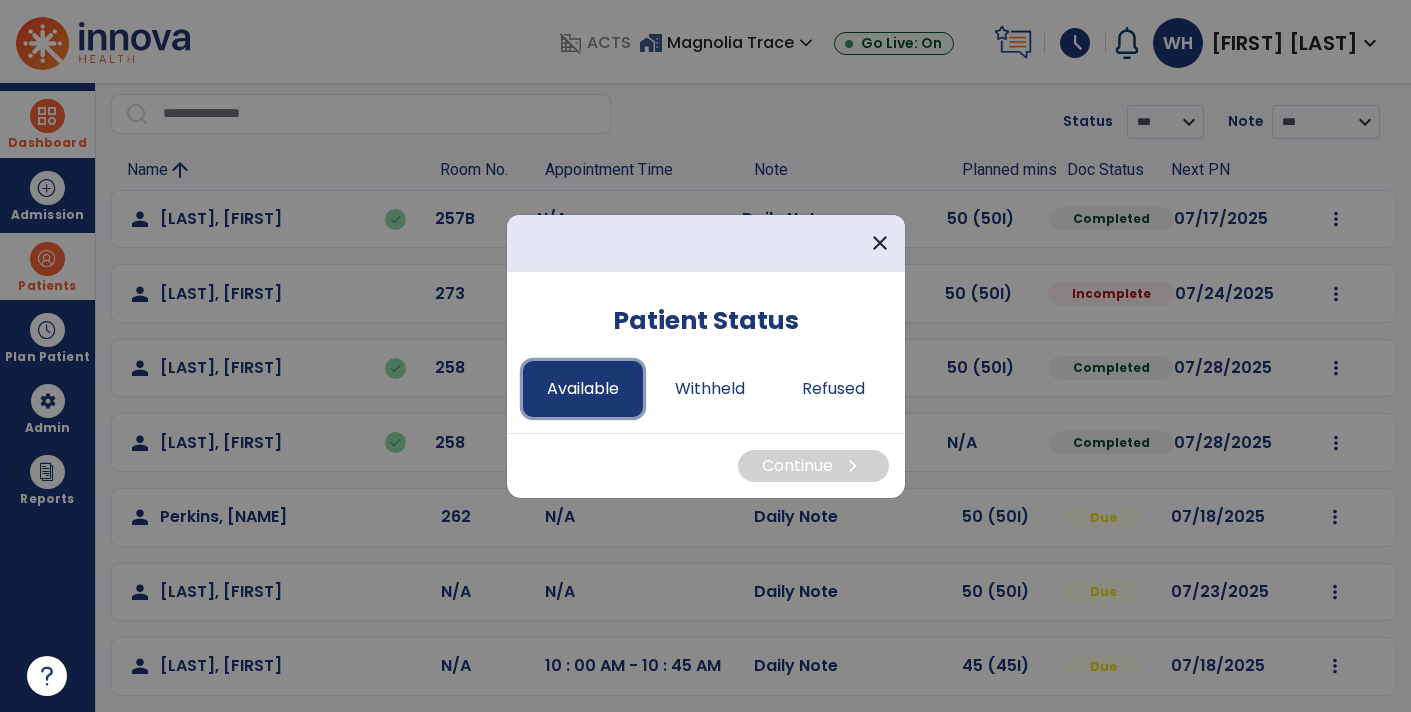 click on "Available" at bounding box center [583, 389] 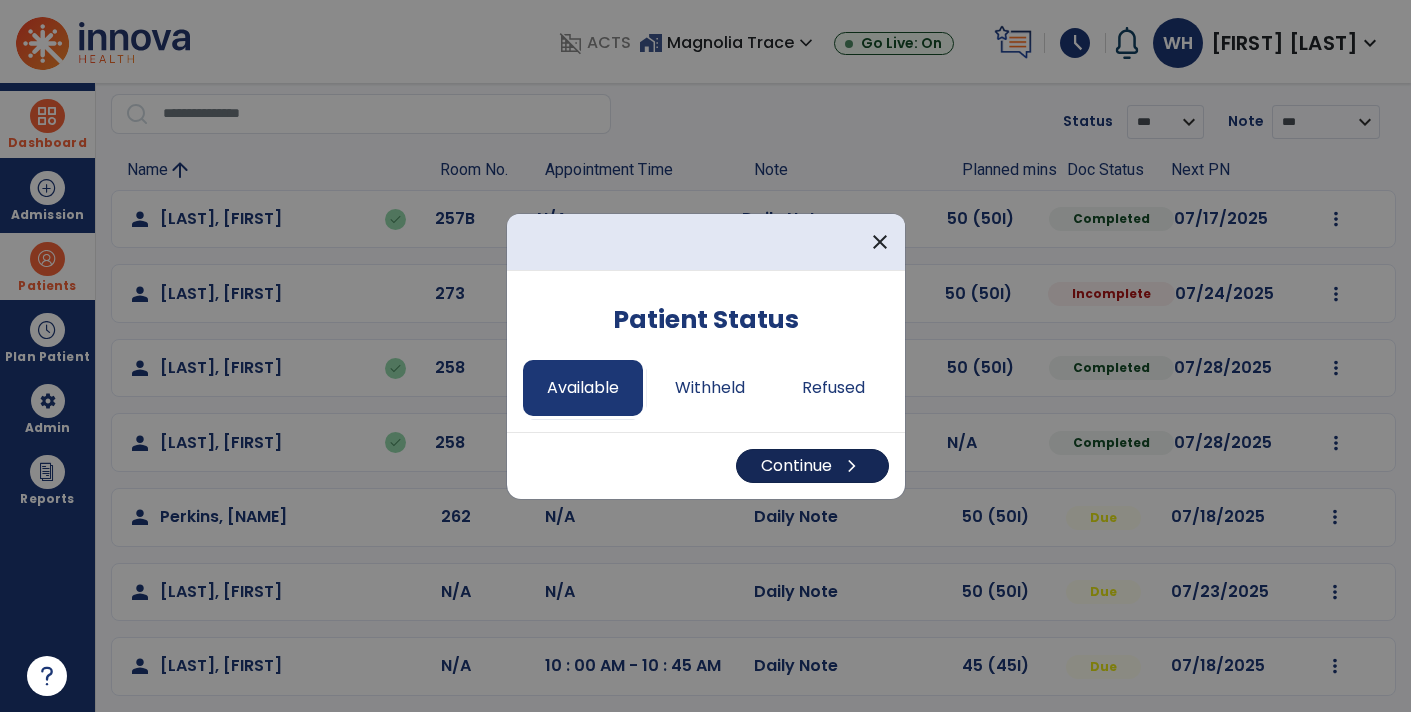 click on "Continue   chevron_right" at bounding box center [812, 466] 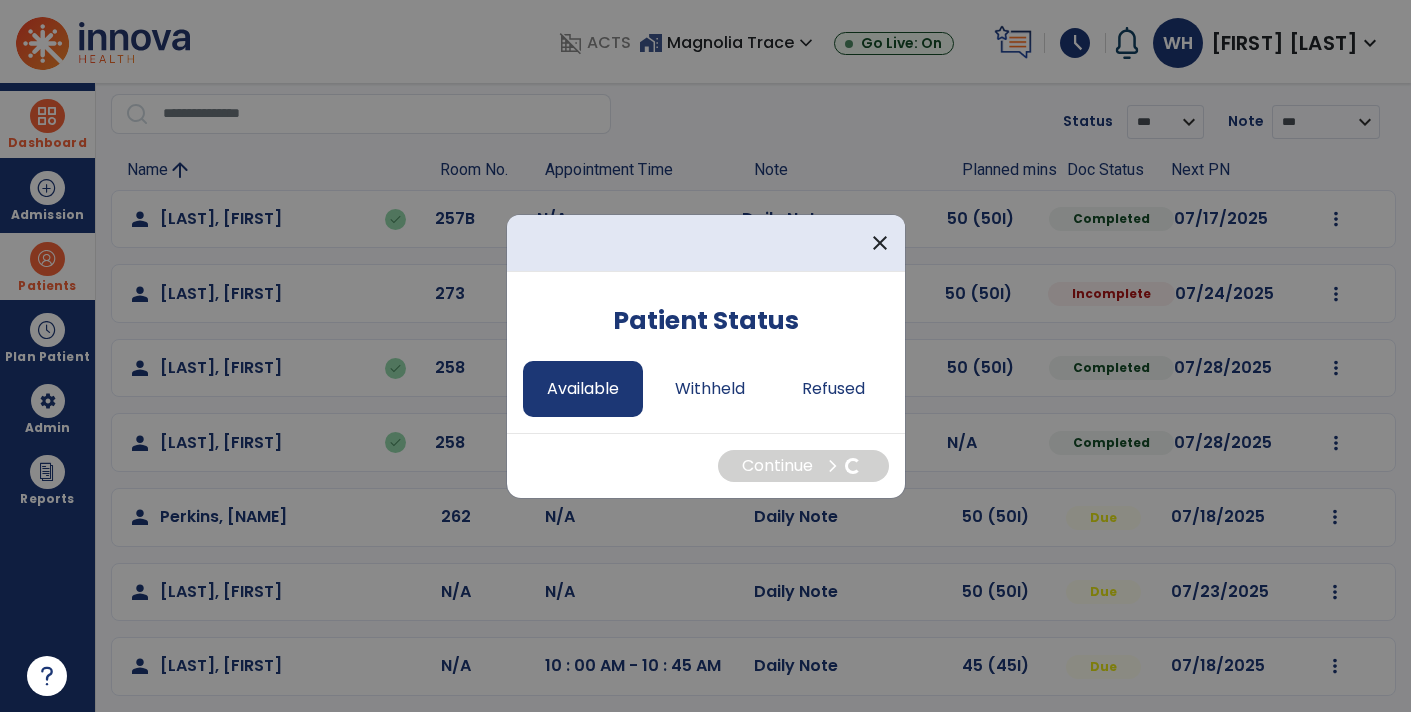 select on "*" 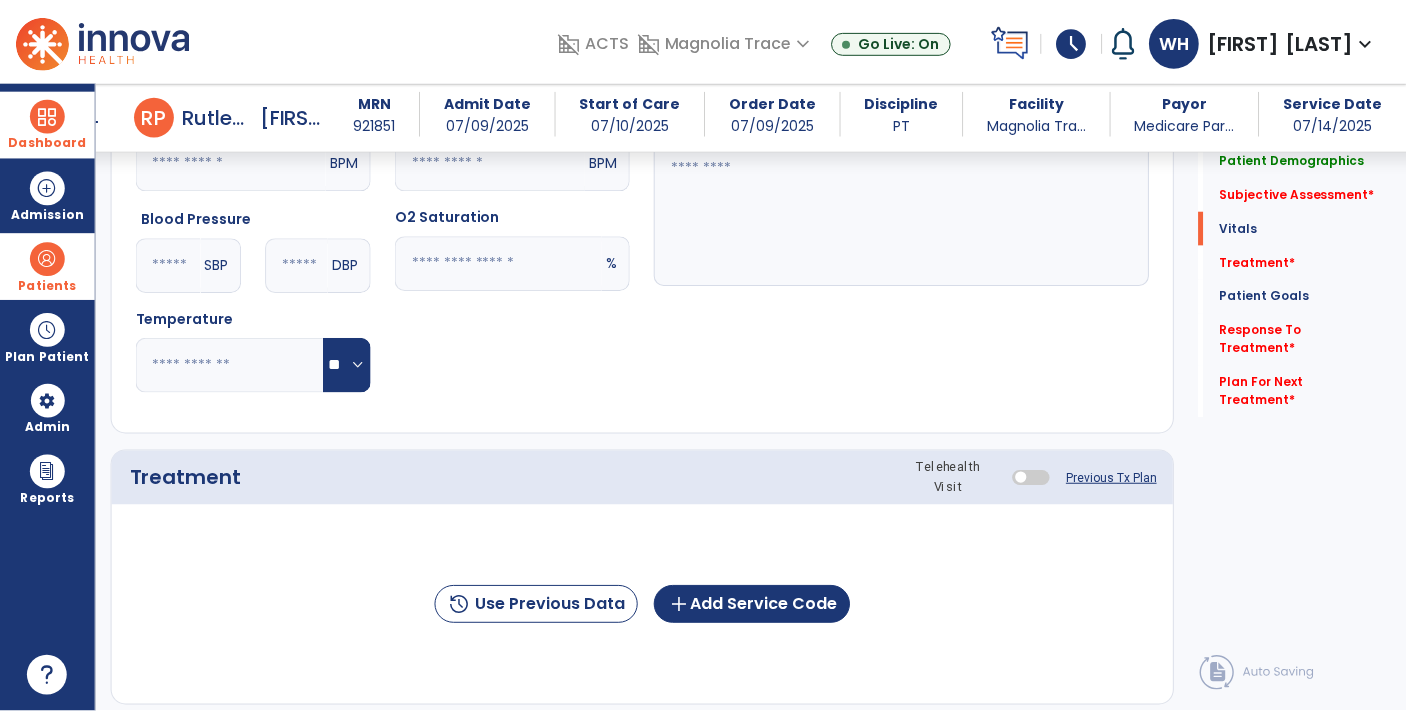 scroll, scrollTop: 857, scrollLeft: 0, axis: vertical 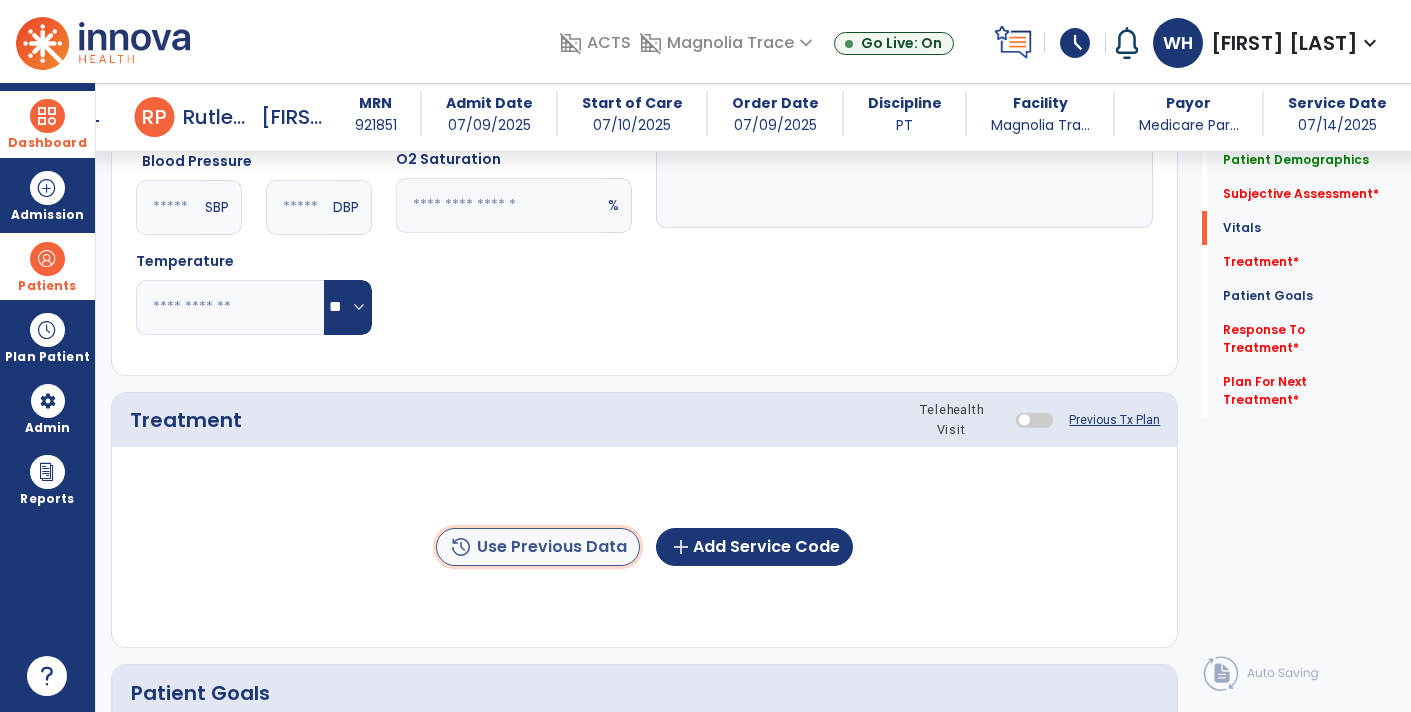 click on "history  Use Previous Data" 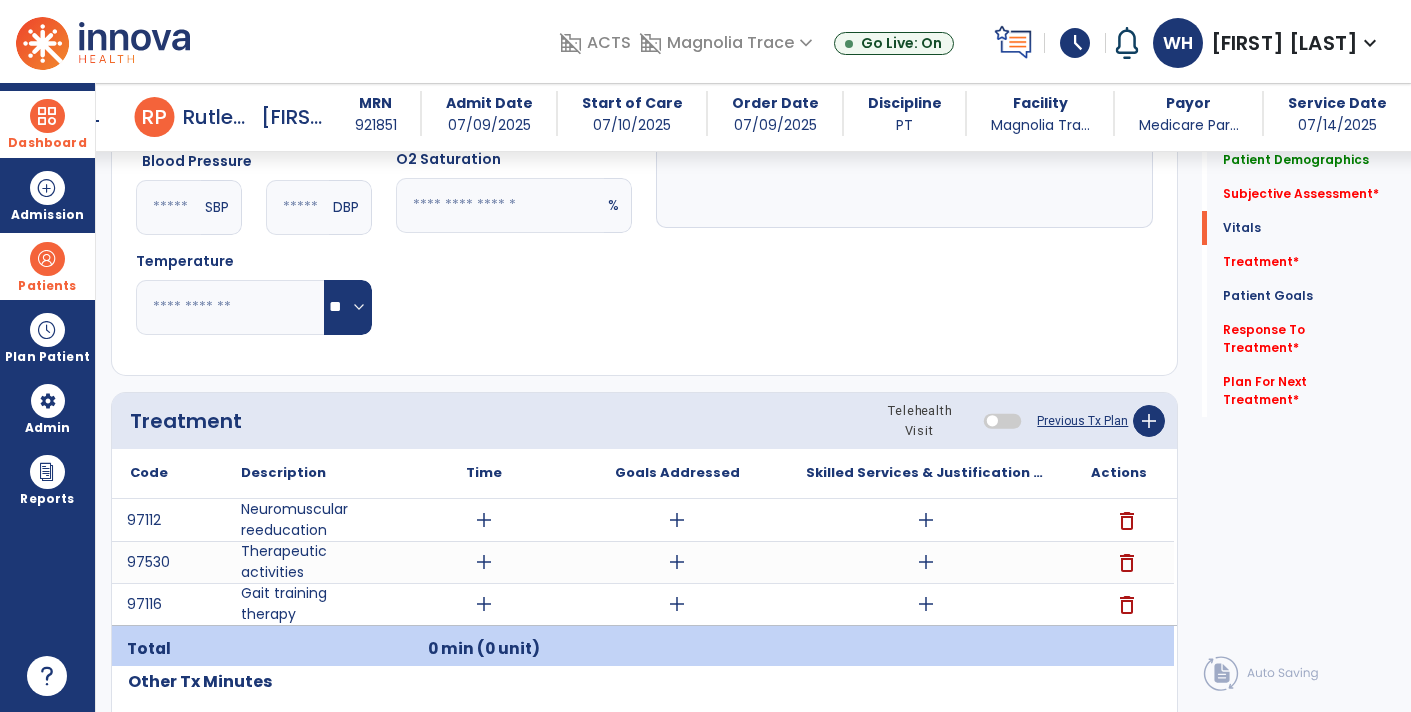click on "add" at bounding box center (926, 520) 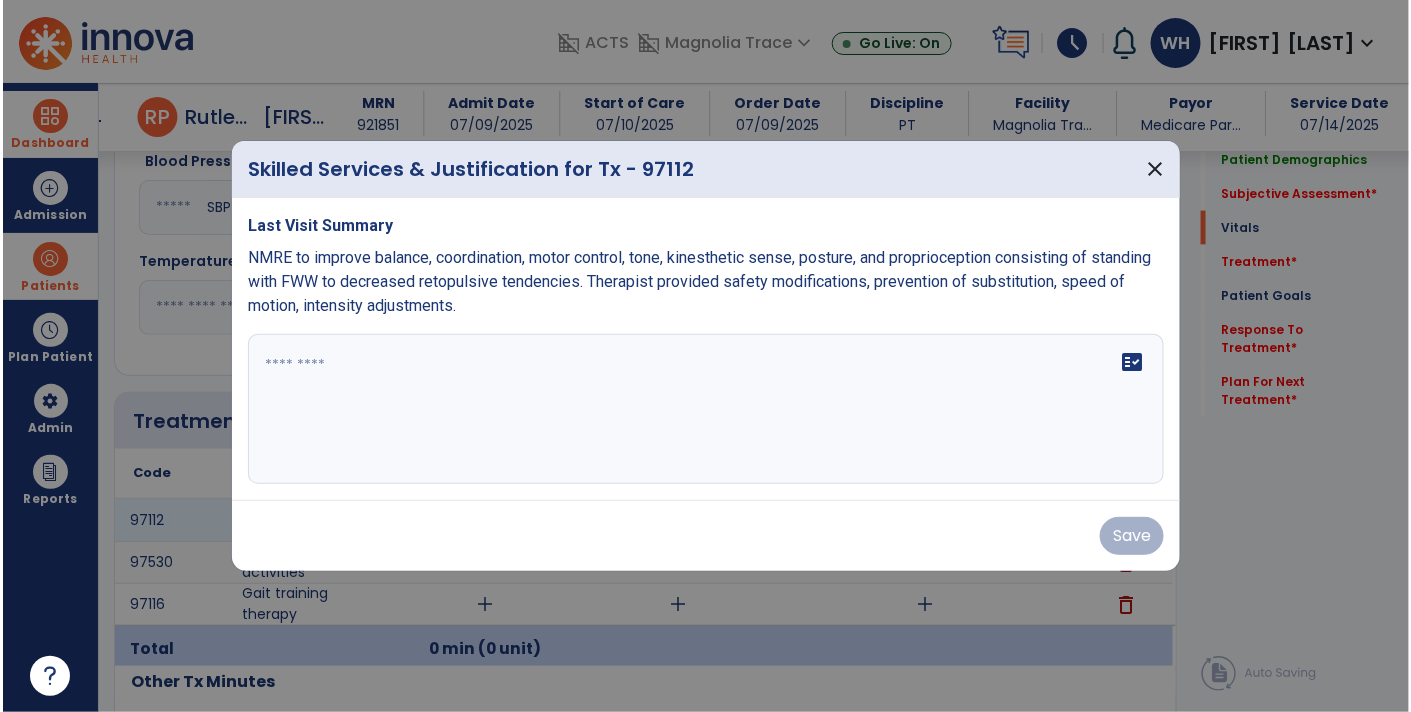 scroll, scrollTop: 857, scrollLeft: 0, axis: vertical 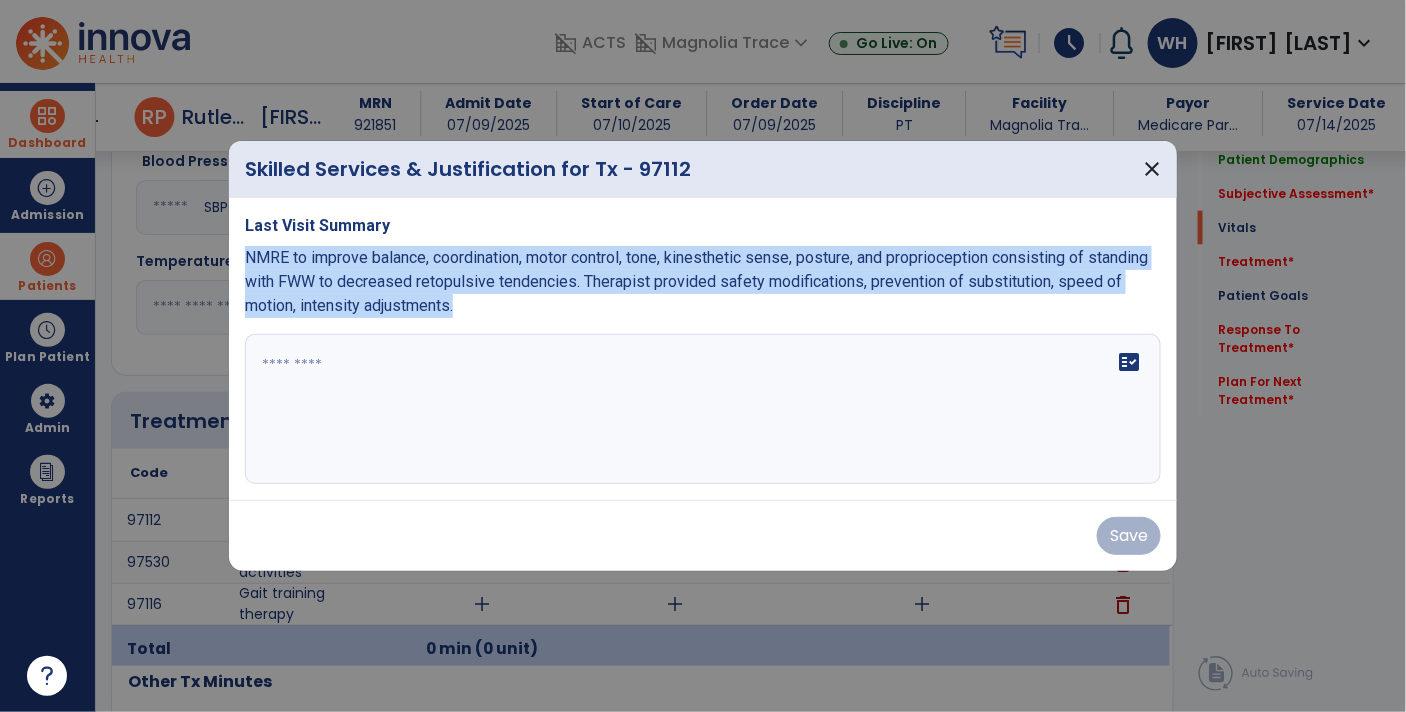 click at bounding box center [703, 409] 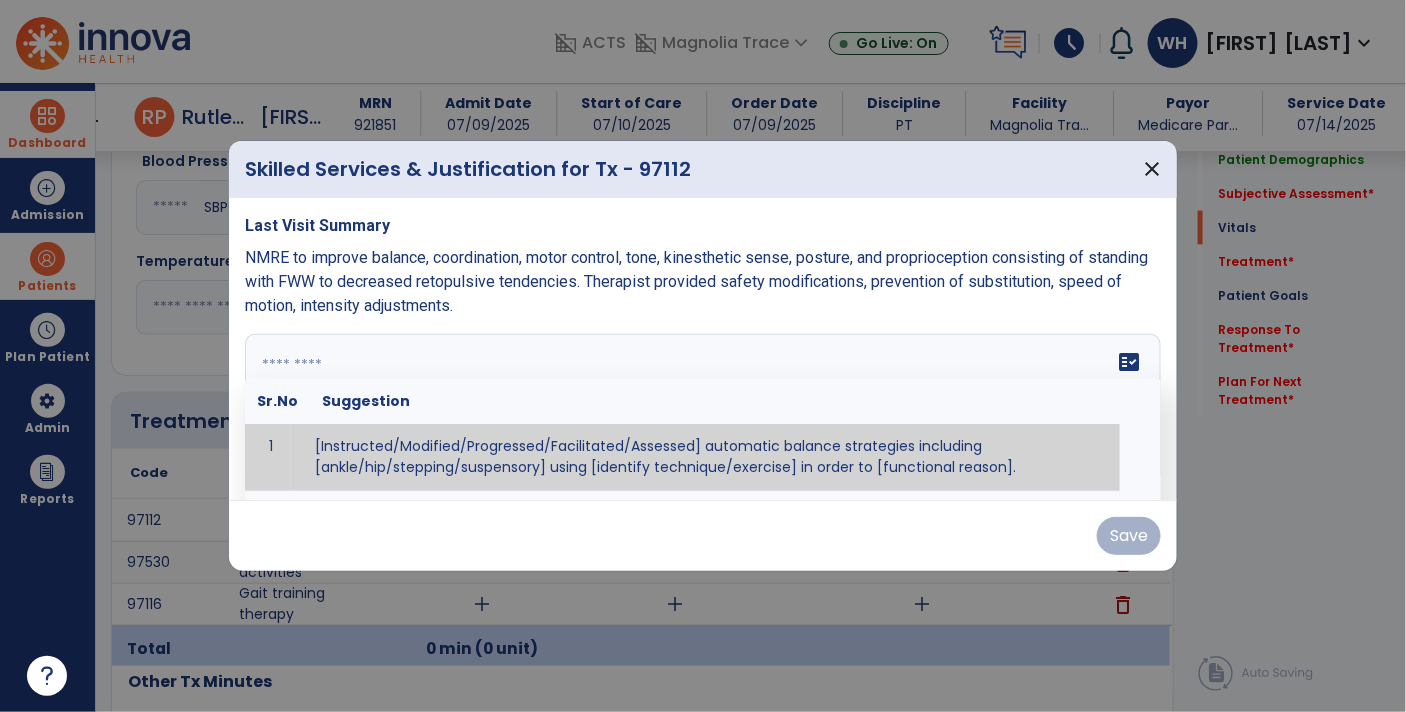 click at bounding box center (701, 409) 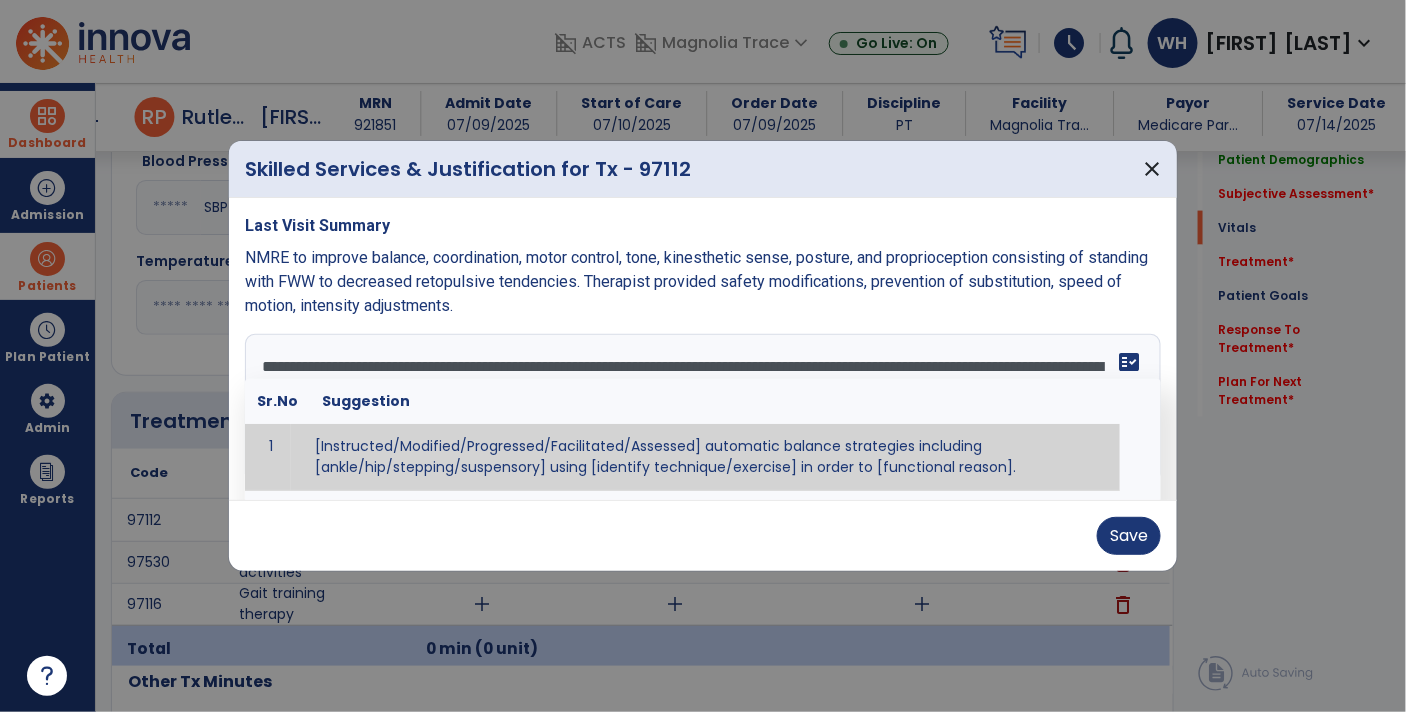 type on "**********" 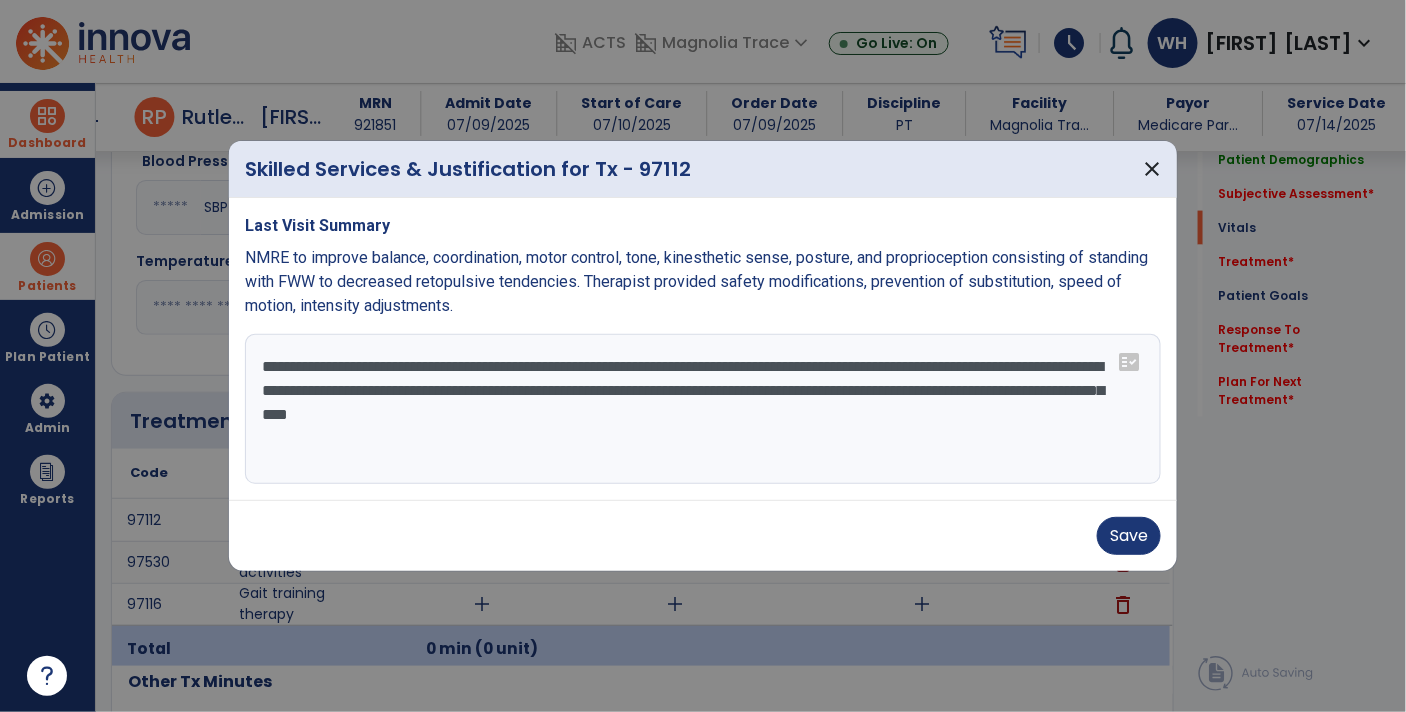 click on "Save" at bounding box center [703, 536] 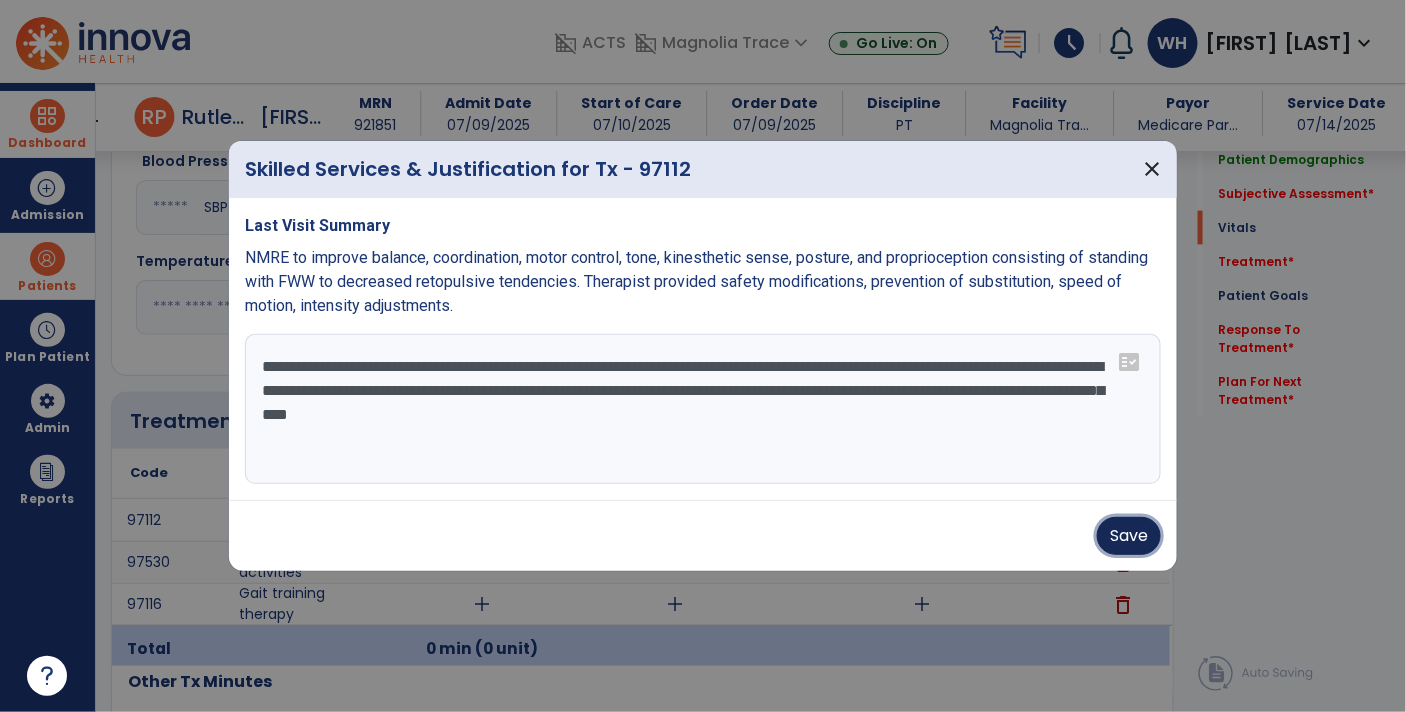 click on "Save" at bounding box center (1129, 536) 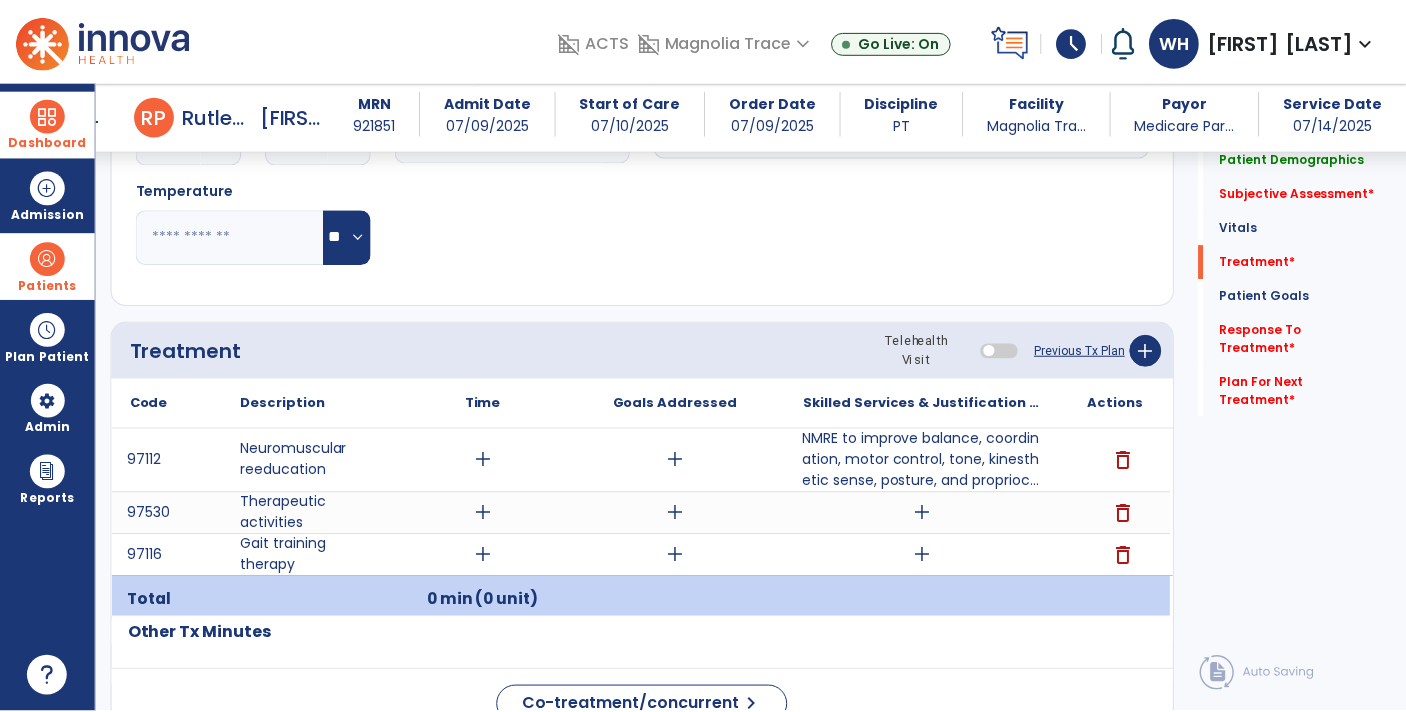 scroll, scrollTop: 926, scrollLeft: 0, axis: vertical 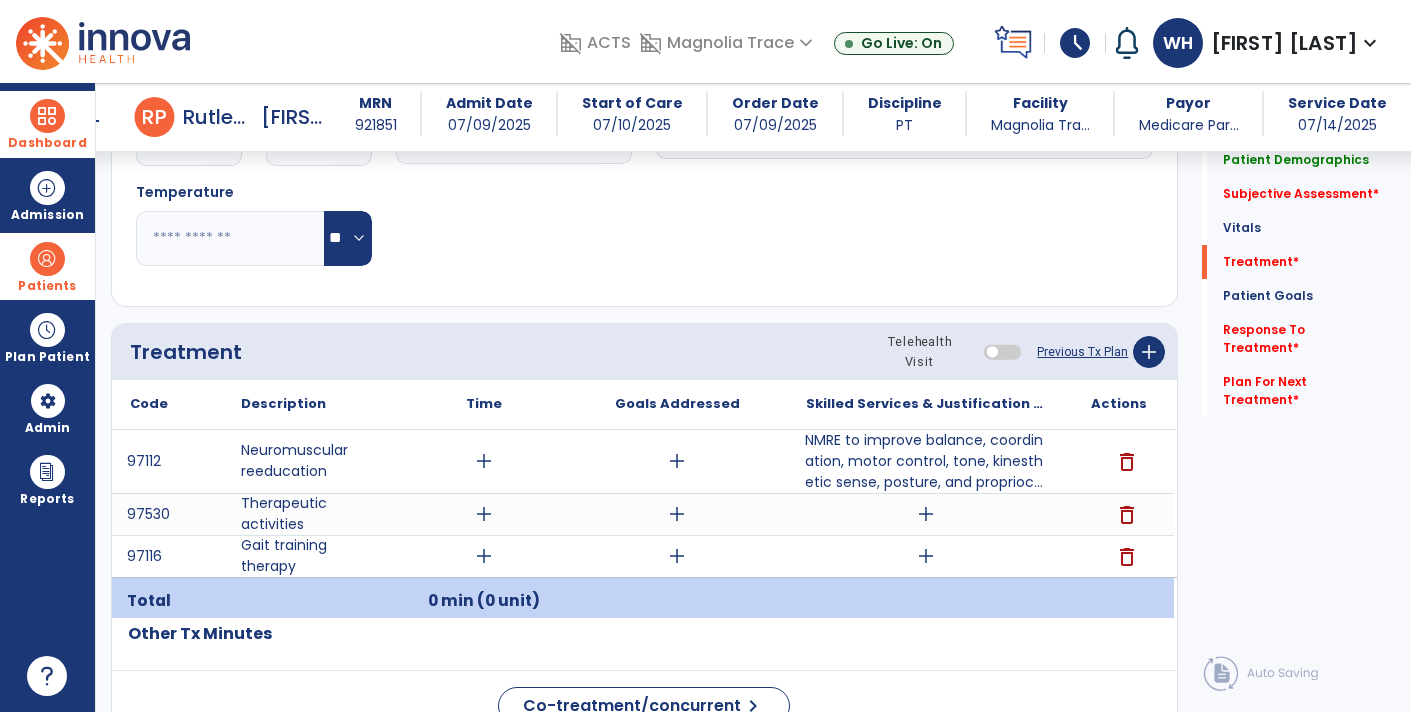 click on "add" at bounding box center (926, 514) 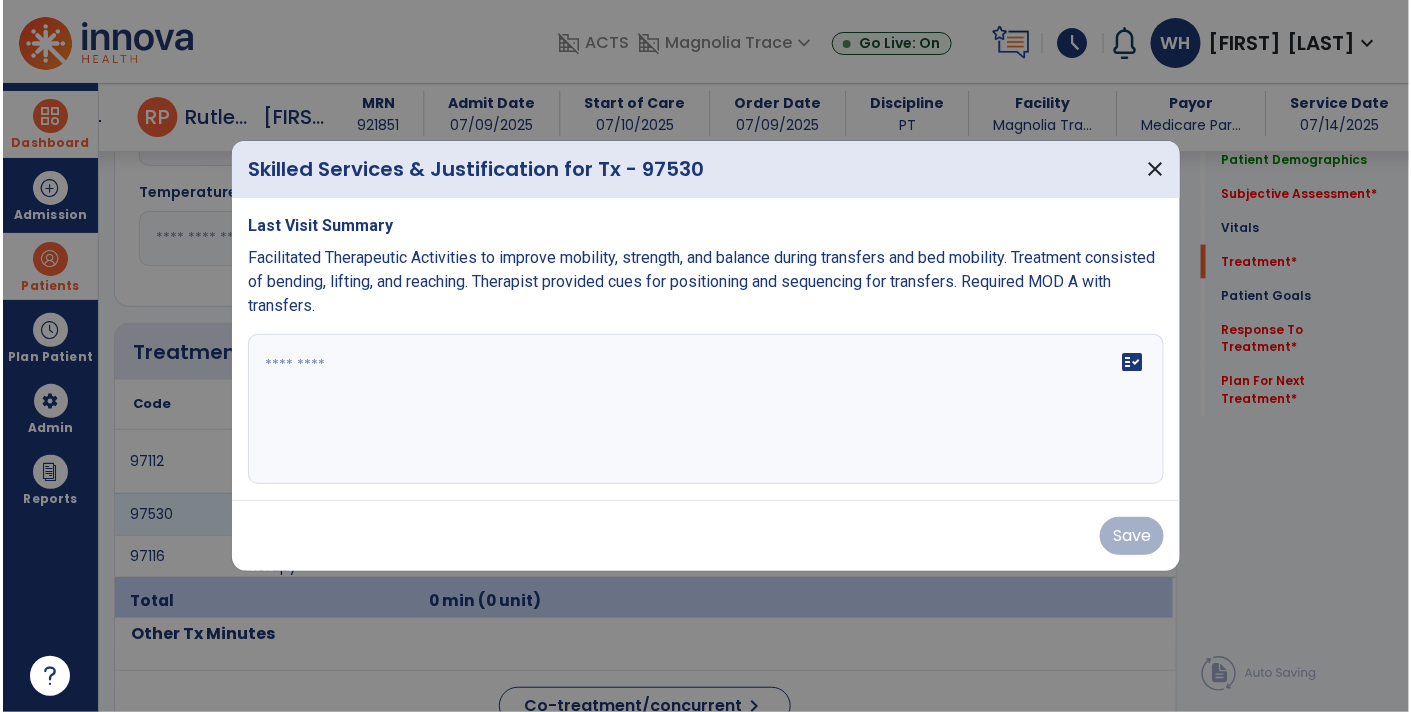 scroll, scrollTop: 926, scrollLeft: 0, axis: vertical 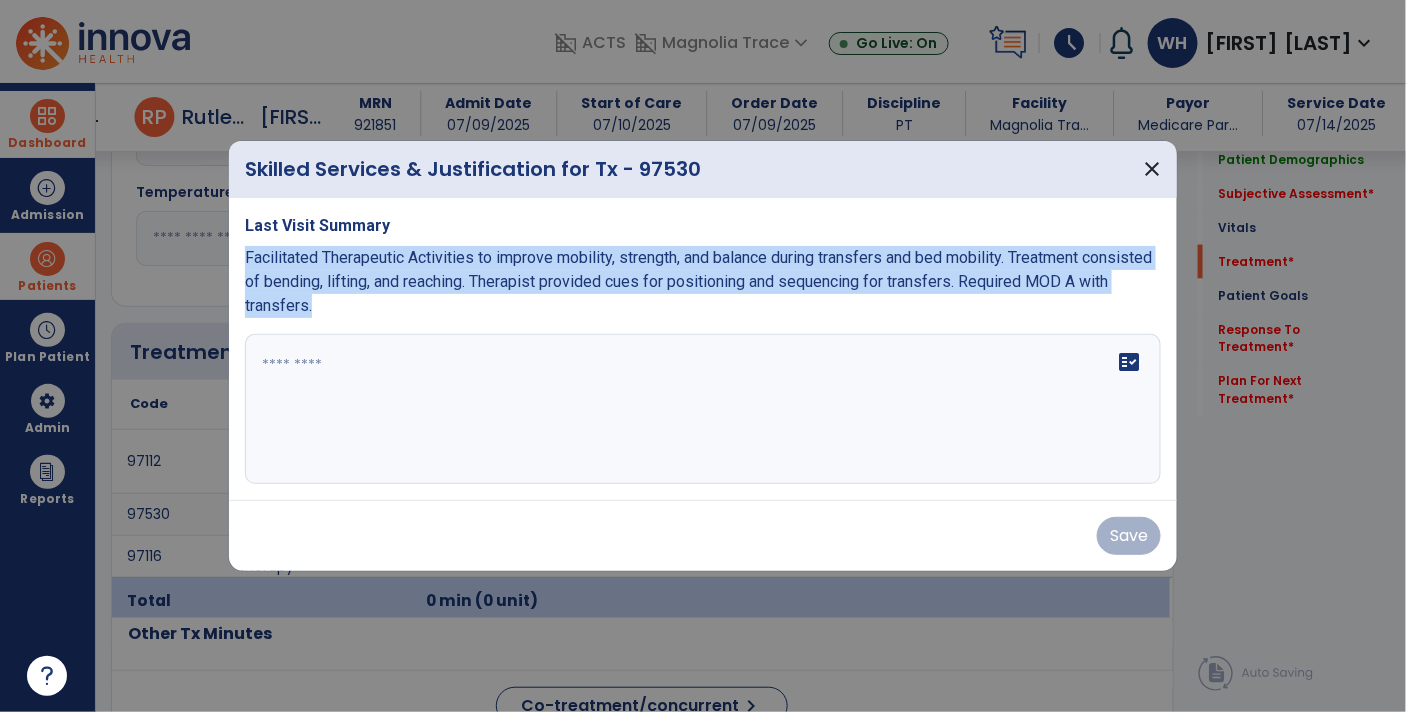copy on "Facilitated Therapeutic Activities to improve mobility, strength, and balance during transfers and bed mobility. Treatment consisted of bending, lifting, and reaching. Therapist provided cues for positioning and sequencing for transfers. Required MOD A with transfers." 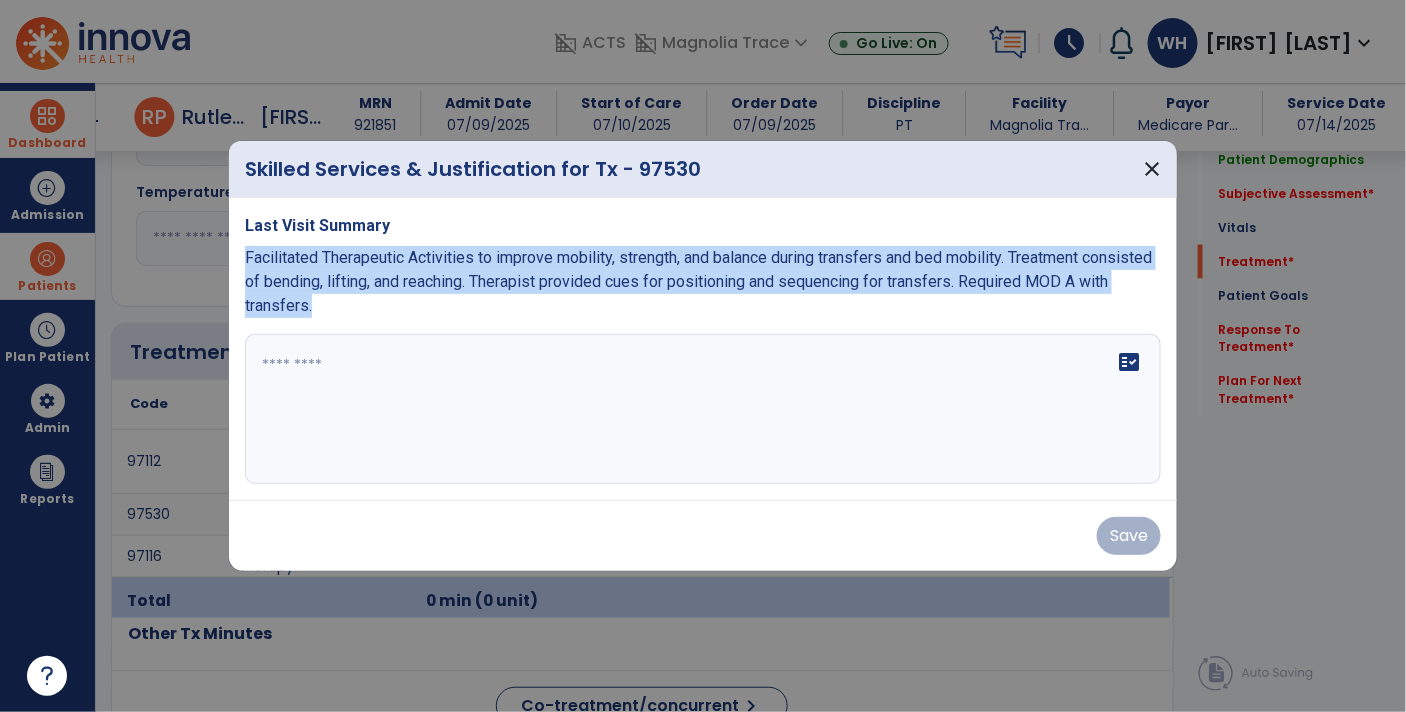 click at bounding box center (703, 409) 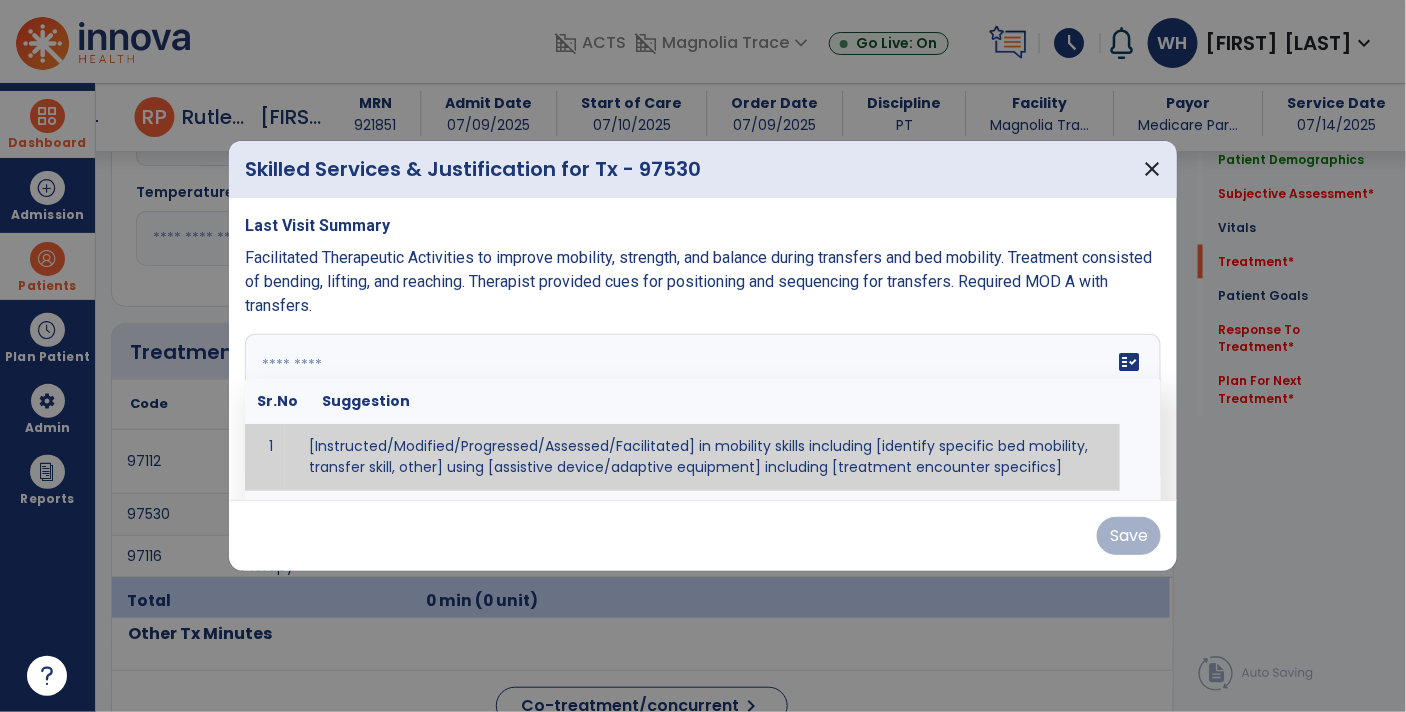 click at bounding box center [701, 409] 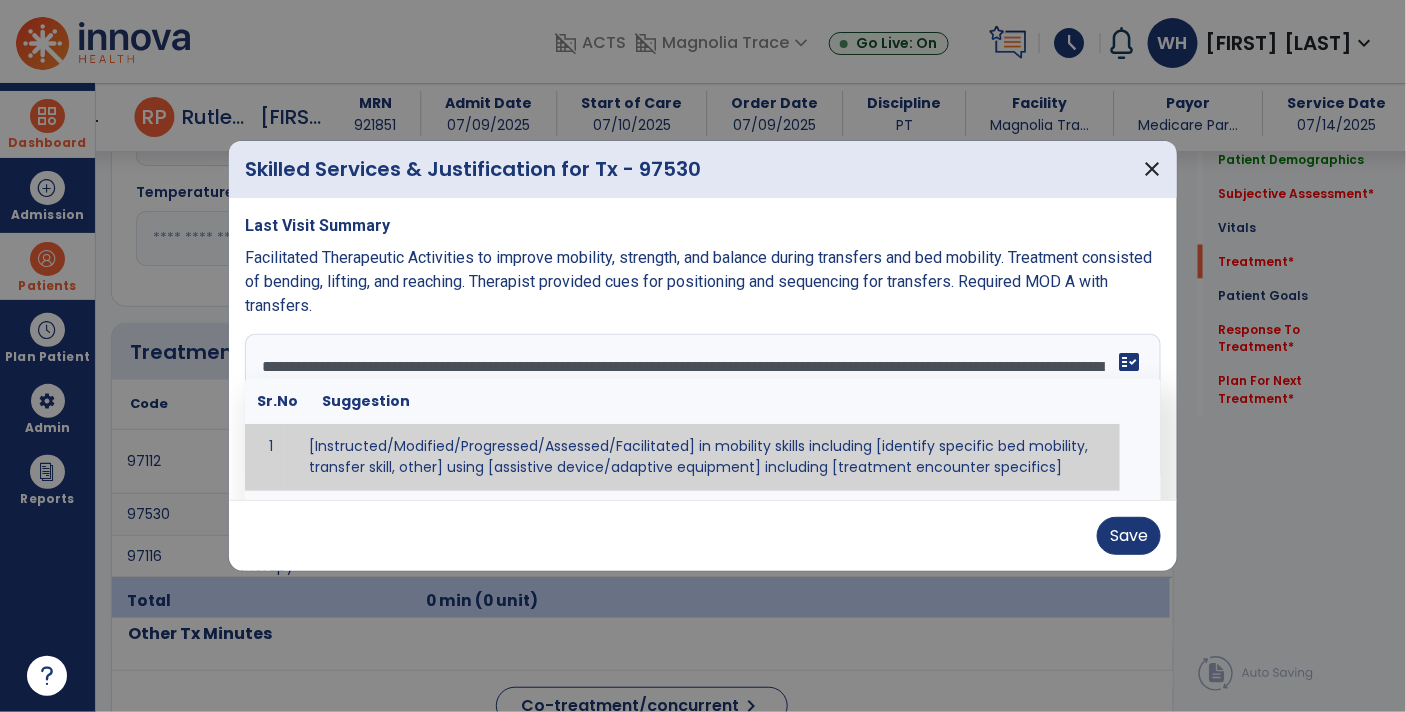 click on "**********" at bounding box center (701, 409) 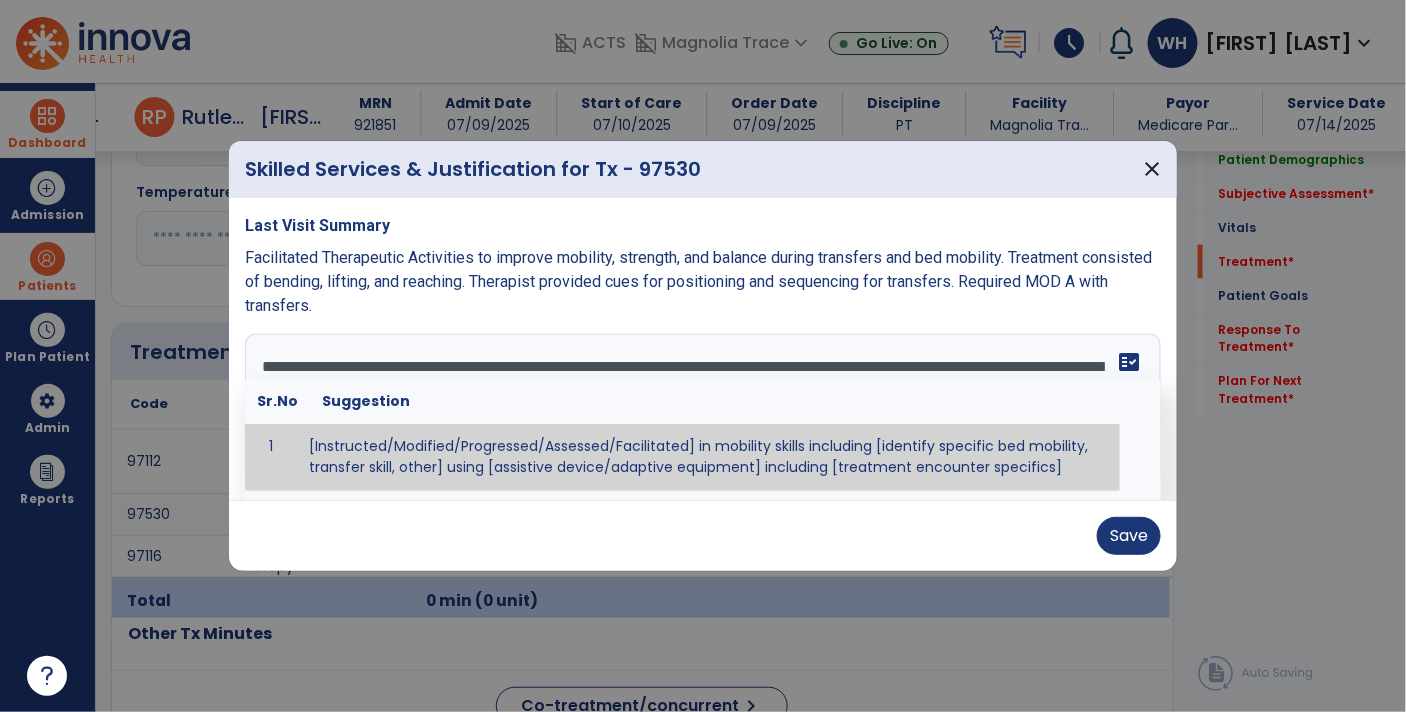type on "**********" 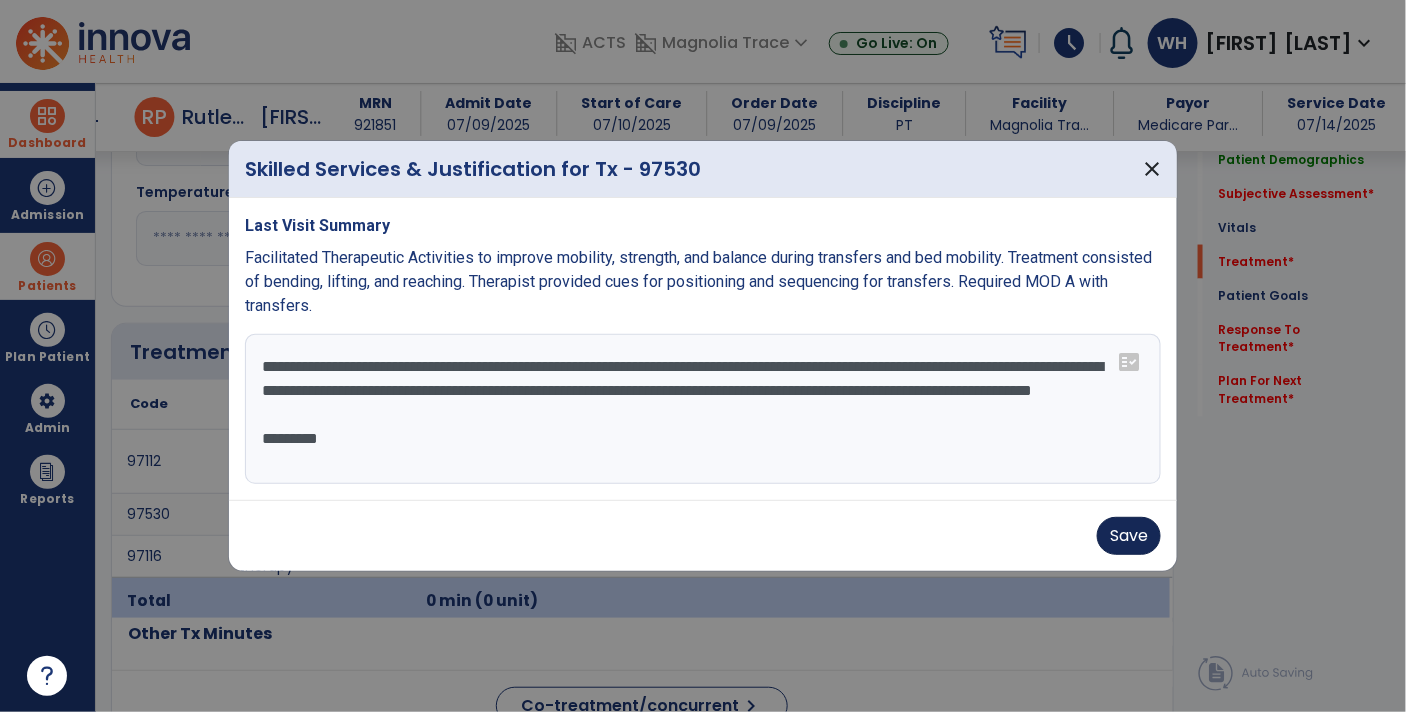 click on "Save" at bounding box center (1129, 536) 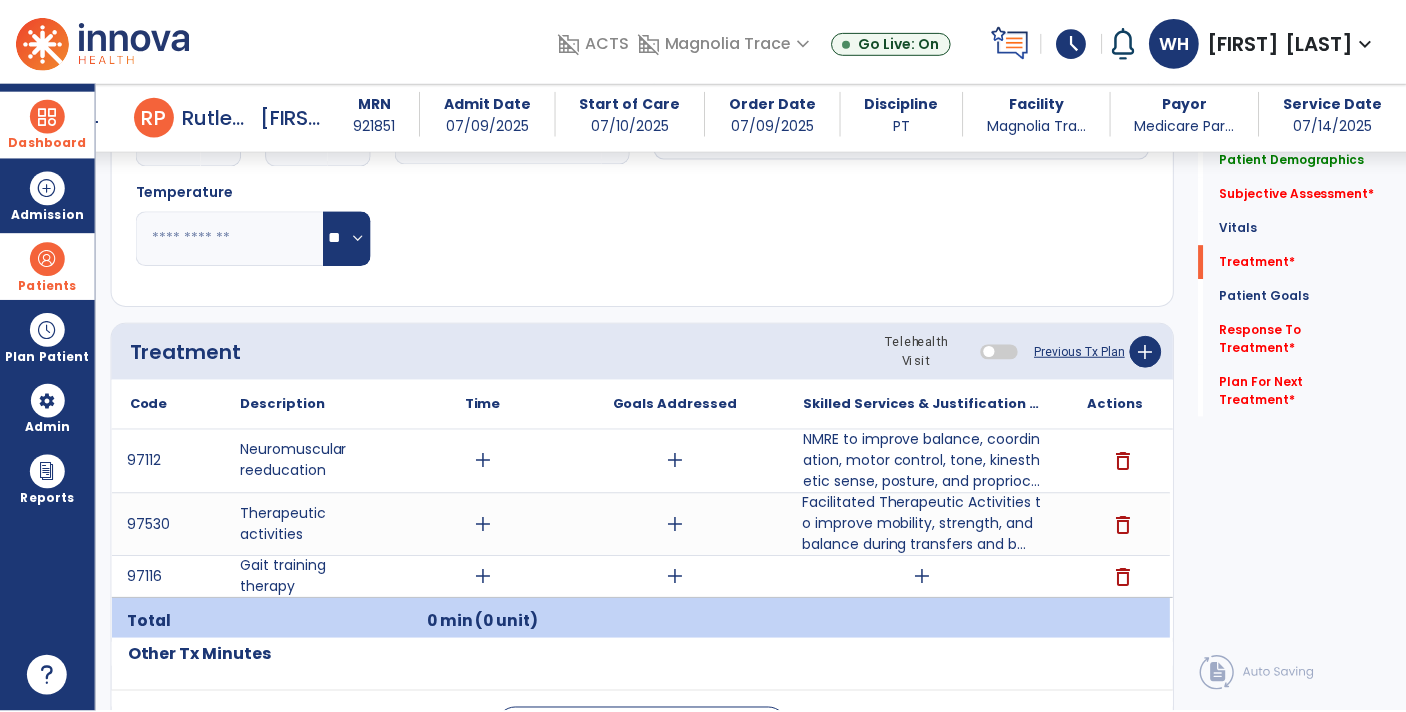 scroll, scrollTop: 927, scrollLeft: 0, axis: vertical 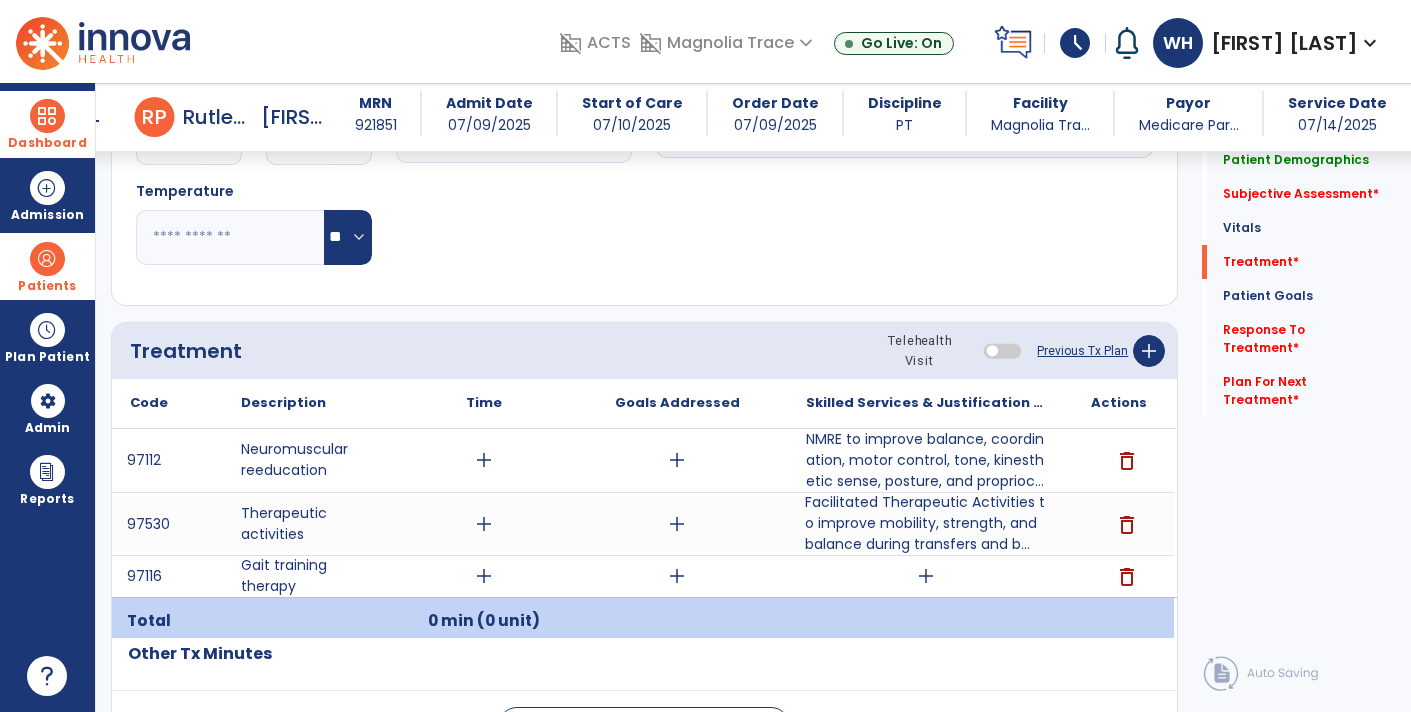 click on "add" at bounding box center [926, 576] 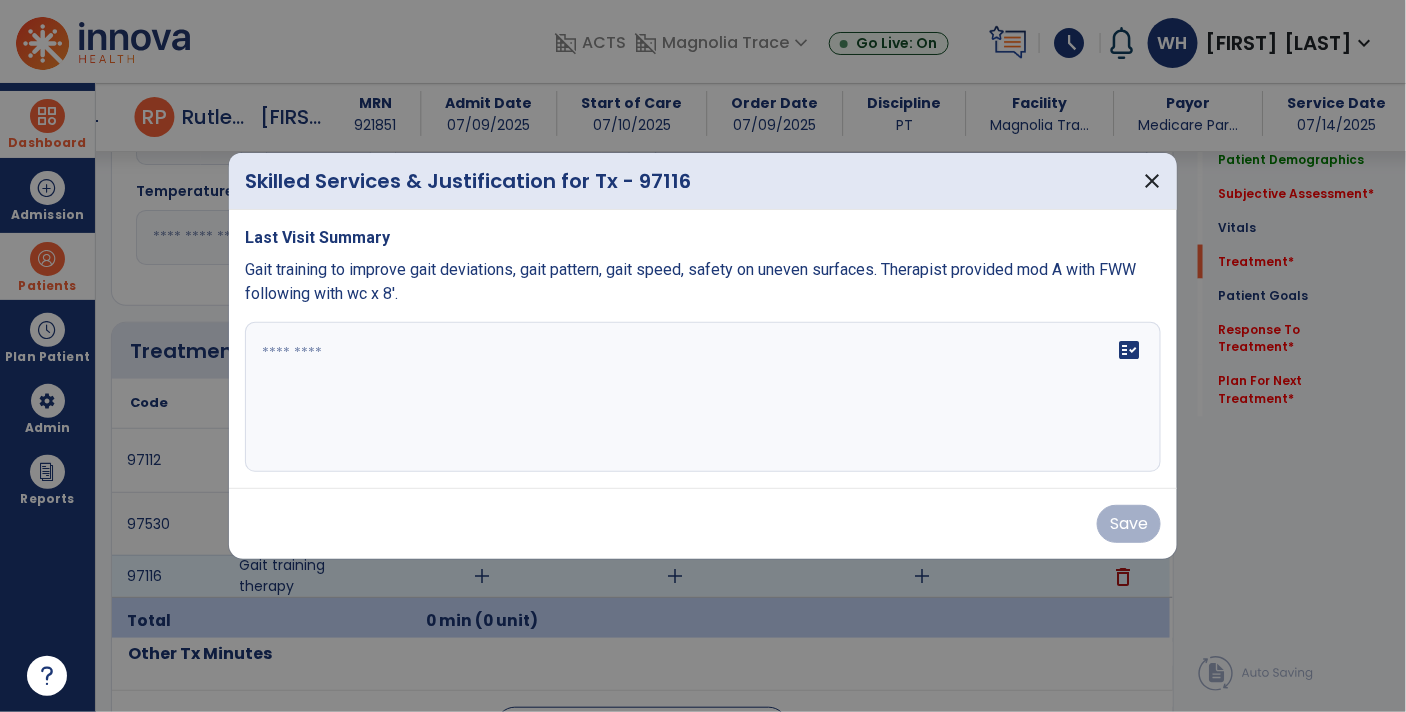 scroll, scrollTop: 927, scrollLeft: 0, axis: vertical 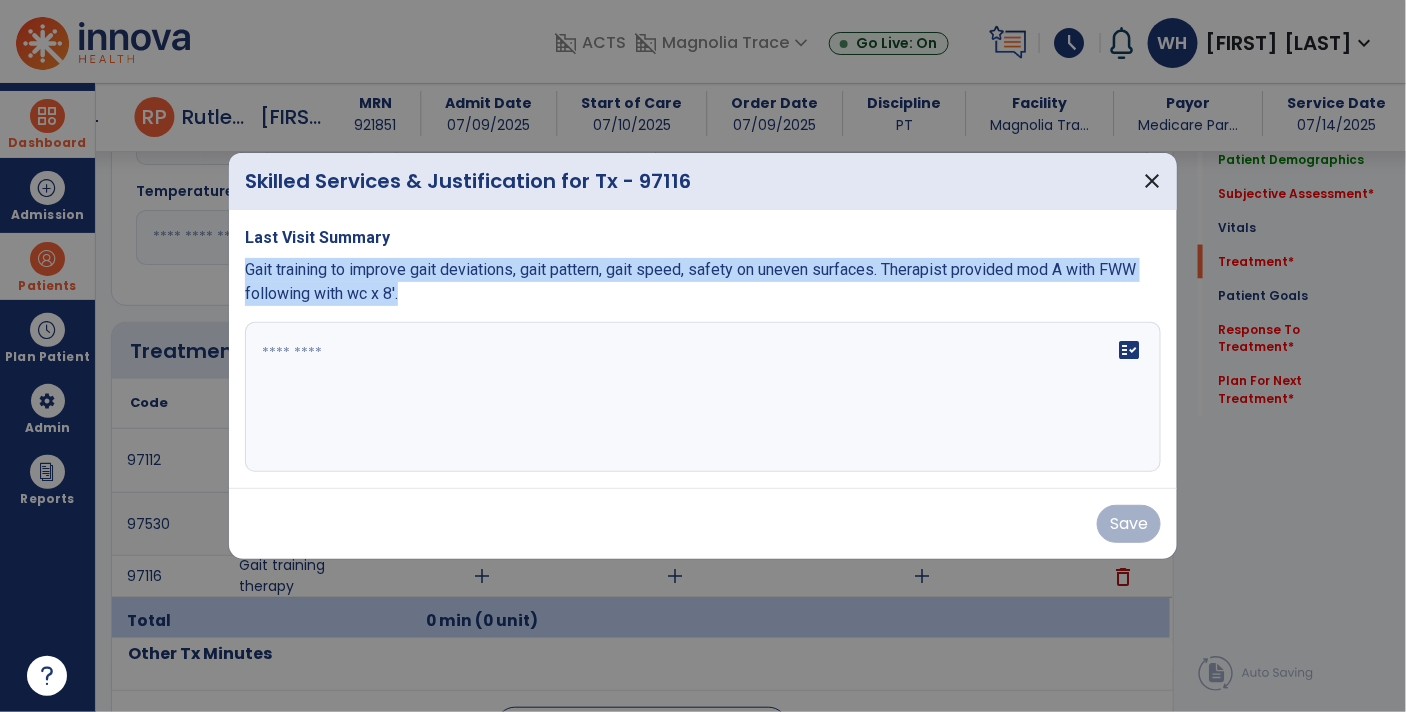 copy on "Gait training to improve gait deviations, gait pattern, gait speed, safety on uneven surfaces. Therapist provided mod A with FWW following with wc x 8'." 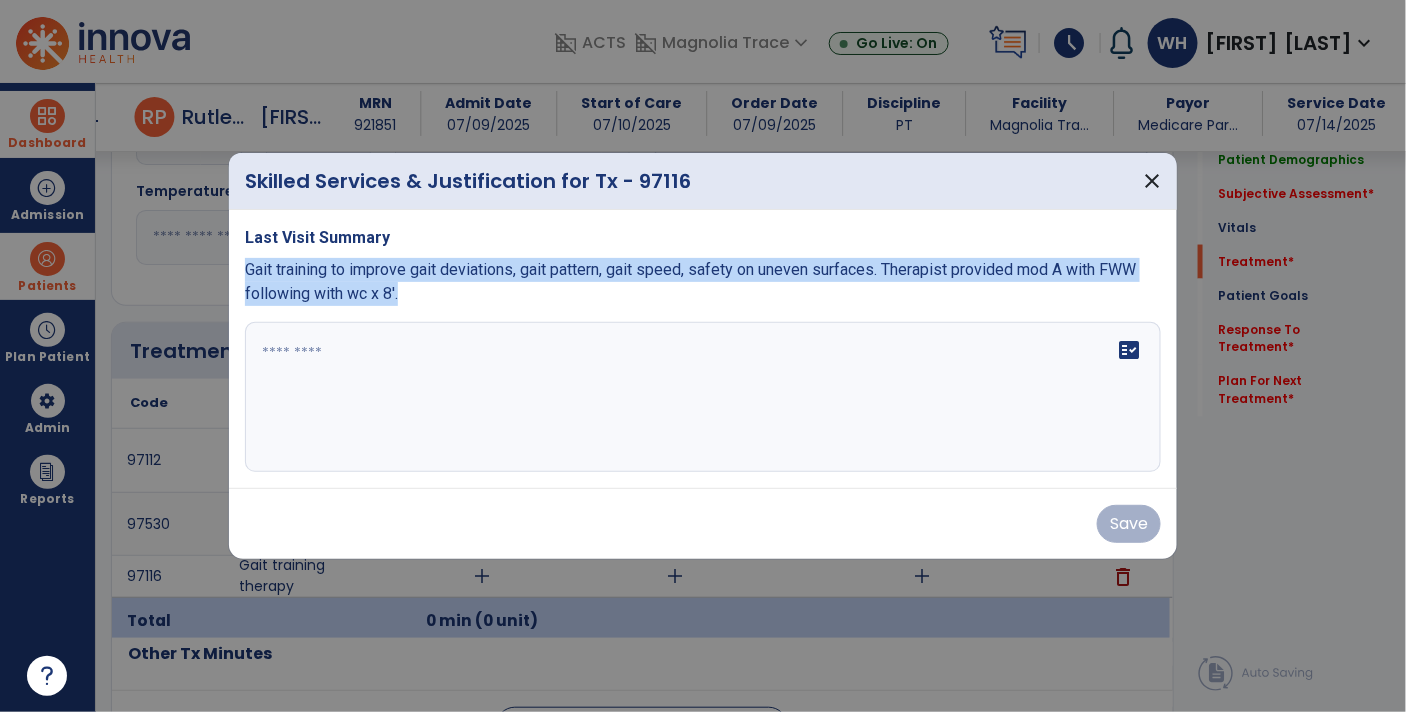 click at bounding box center [703, 397] 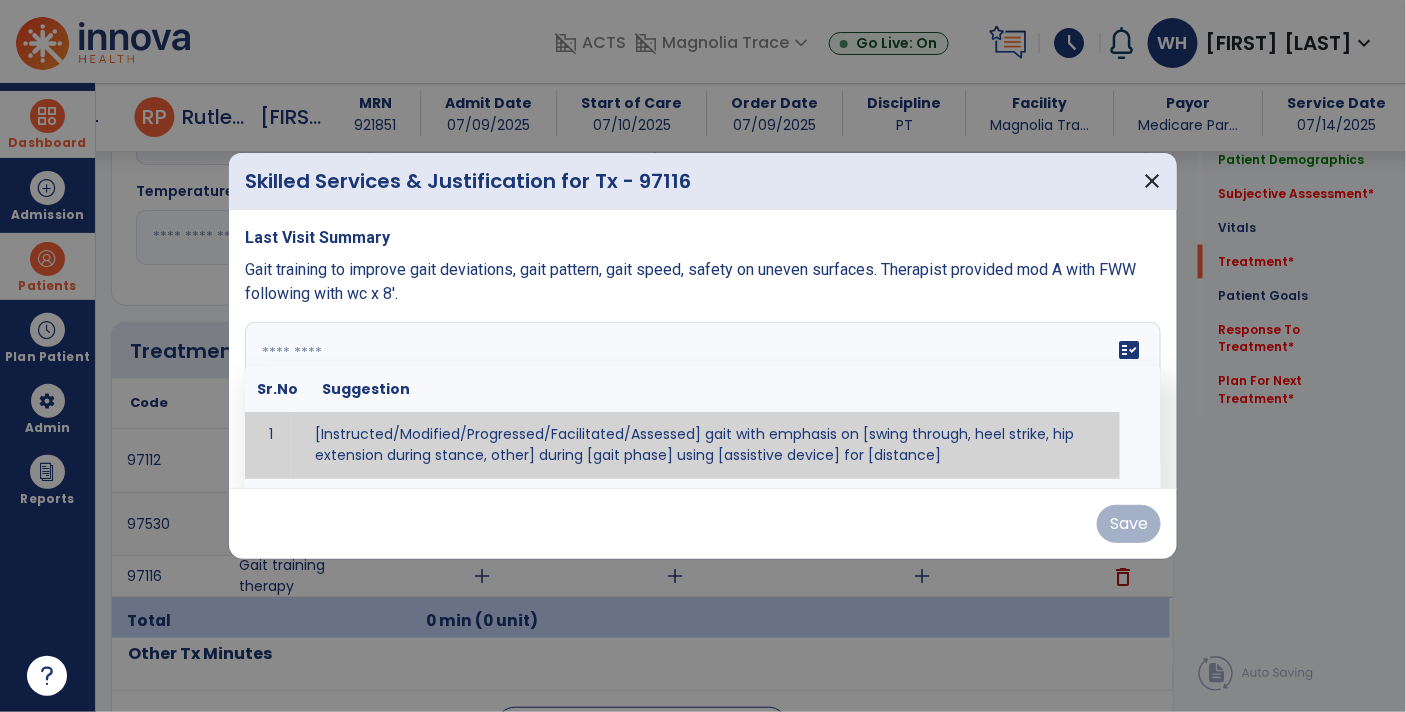 click at bounding box center (701, 397) 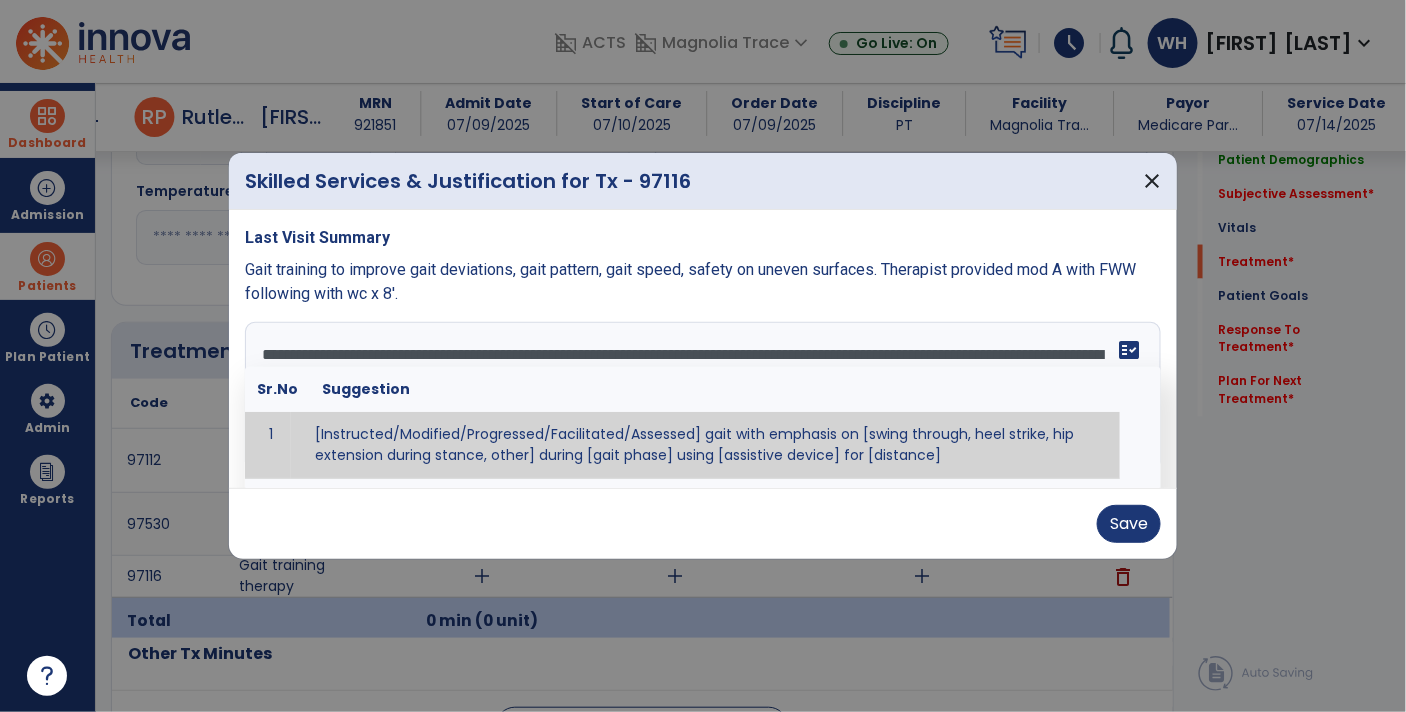 type on "**********" 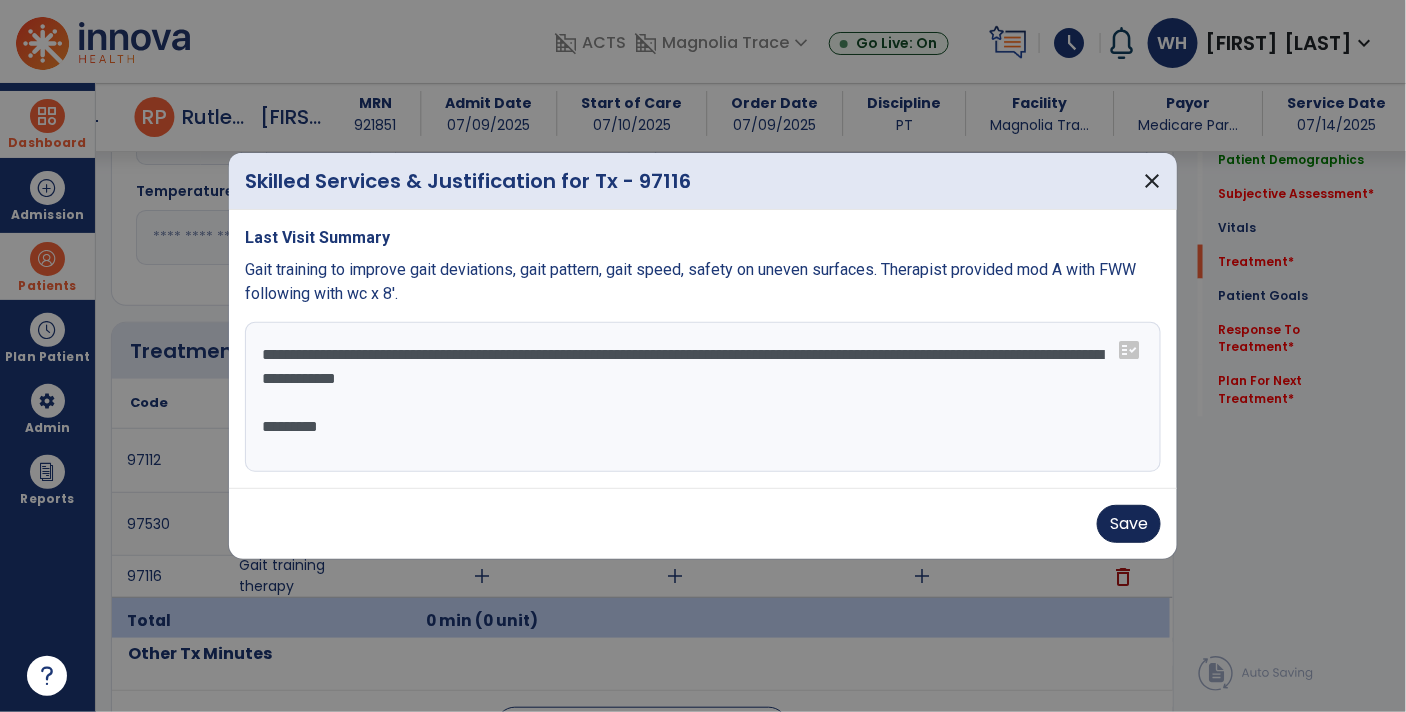 click on "Save" at bounding box center (1129, 524) 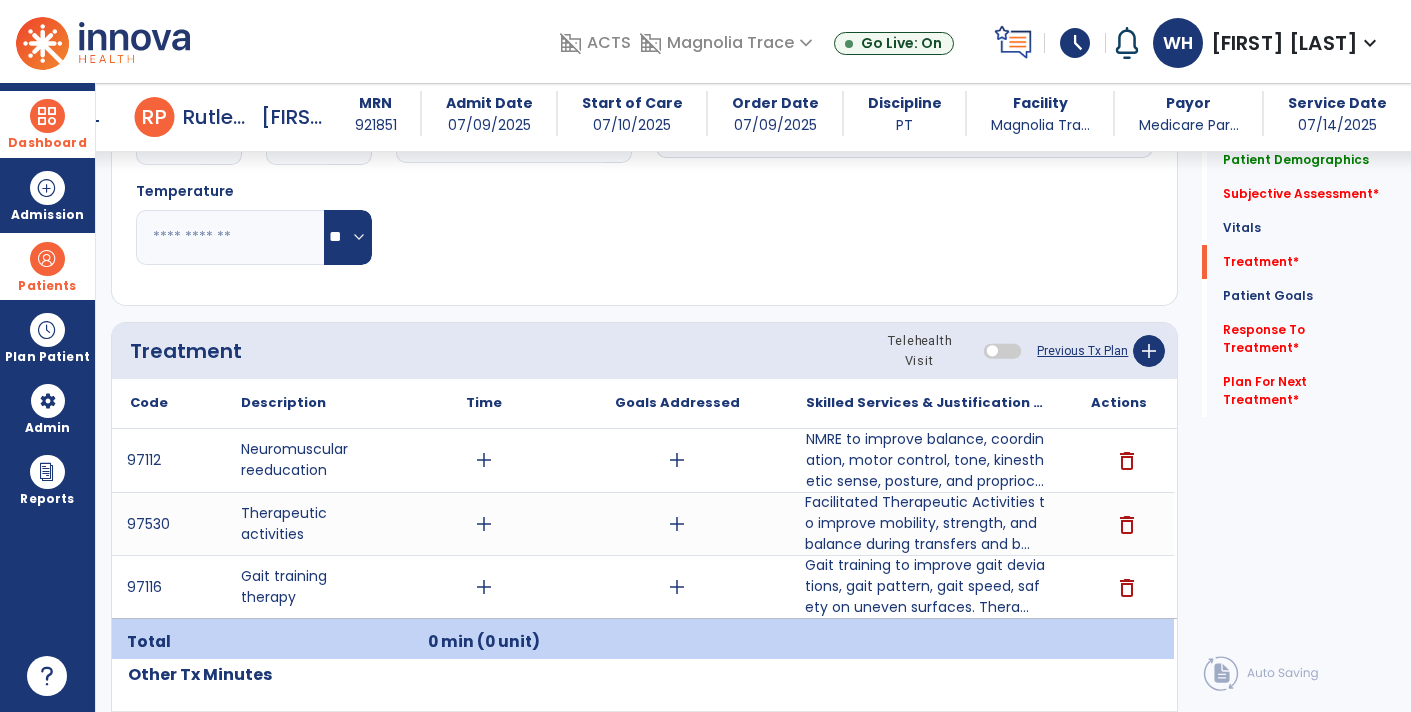 click on "Facilitated Therapeutic Activities to improve mobility, strength, and balance during transfers and b..." at bounding box center (926, 523) 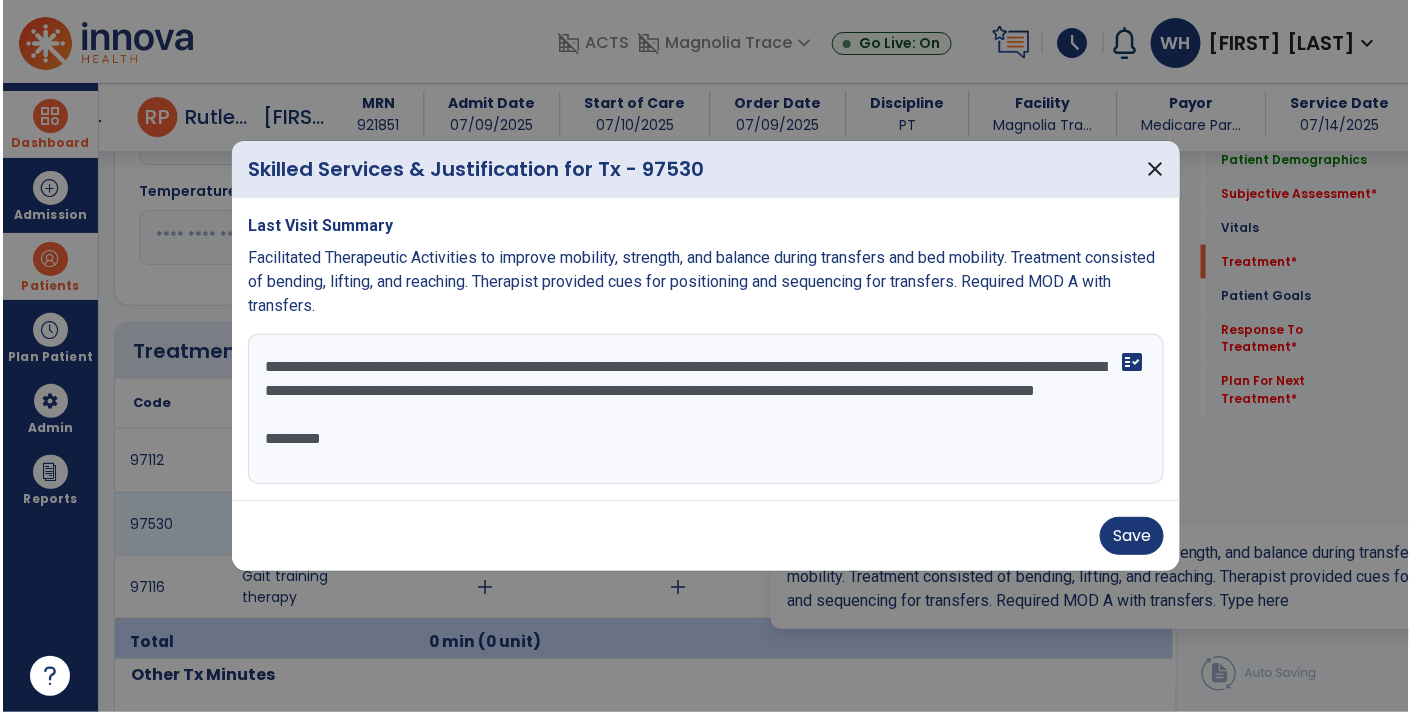 scroll, scrollTop: 927, scrollLeft: 0, axis: vertical 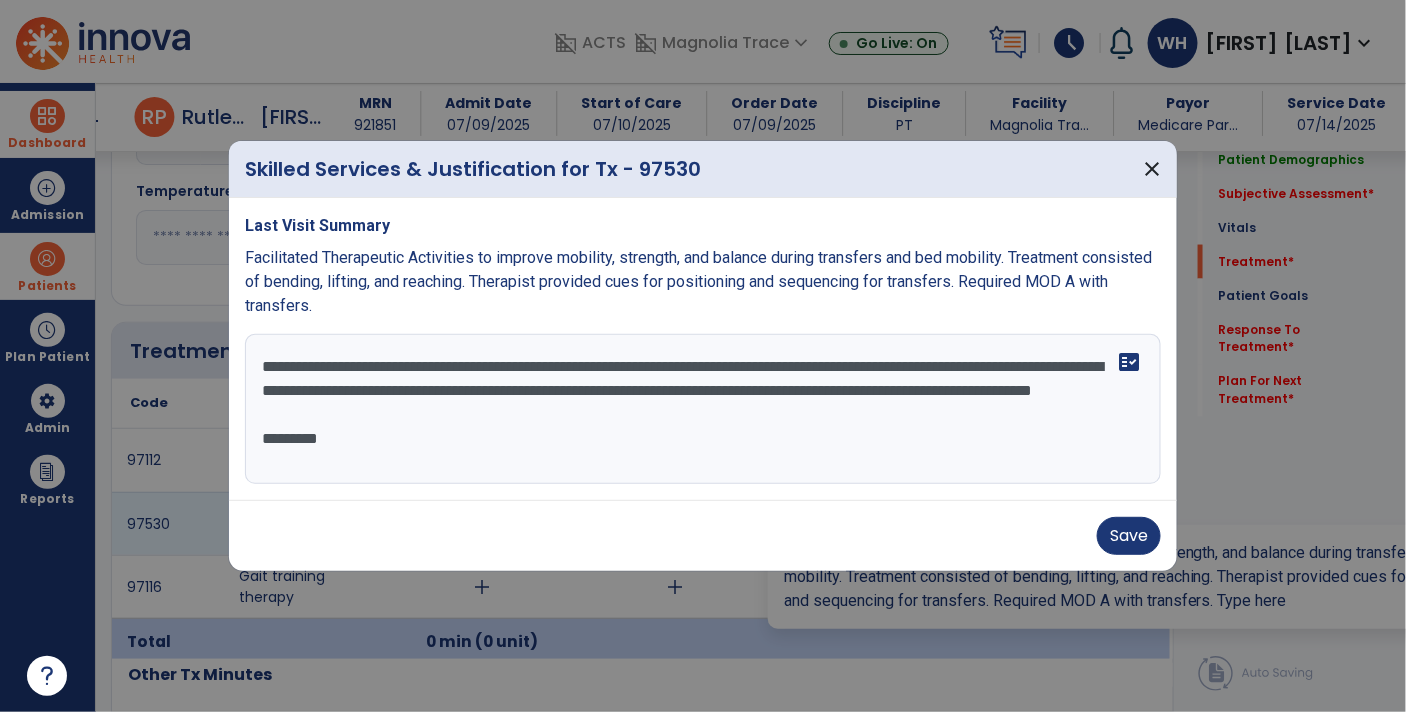 click on "**********" at bounding box center [703, 409] 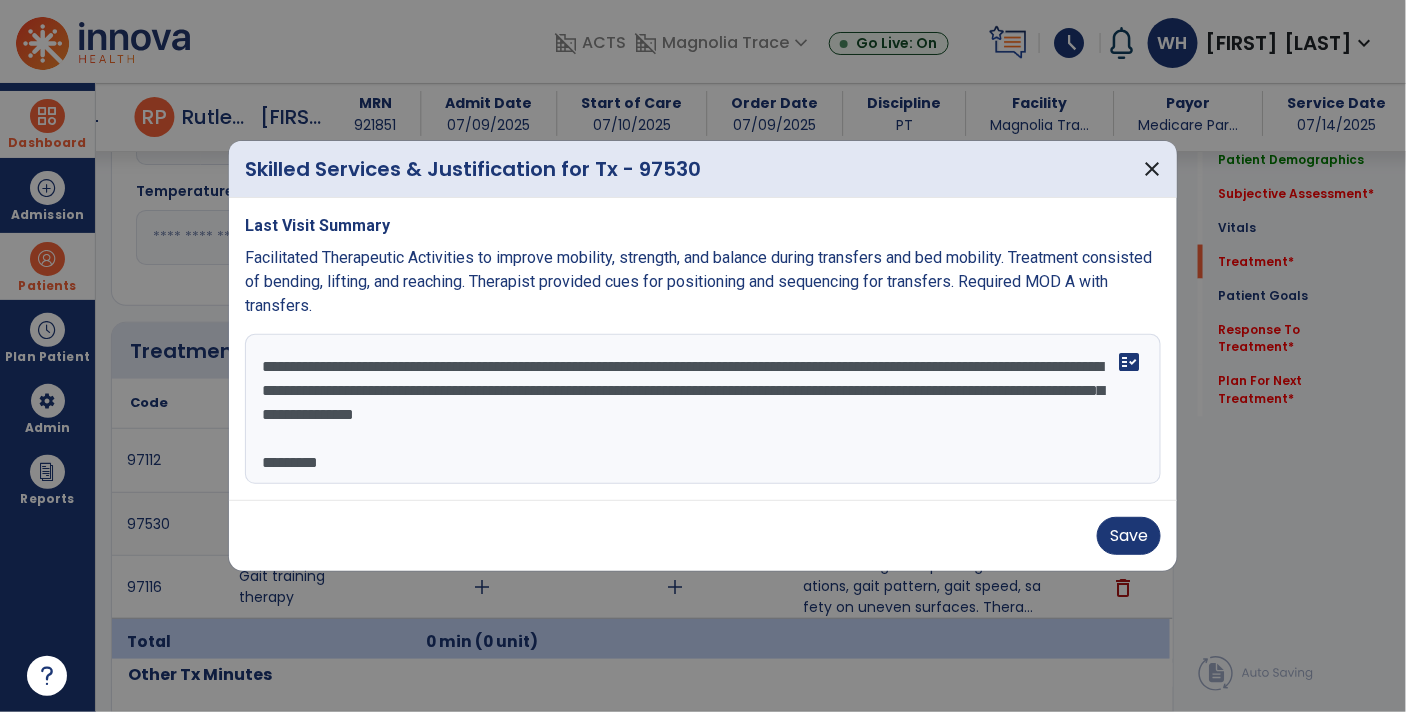 click on "**********" at bounding box center (703, 409) 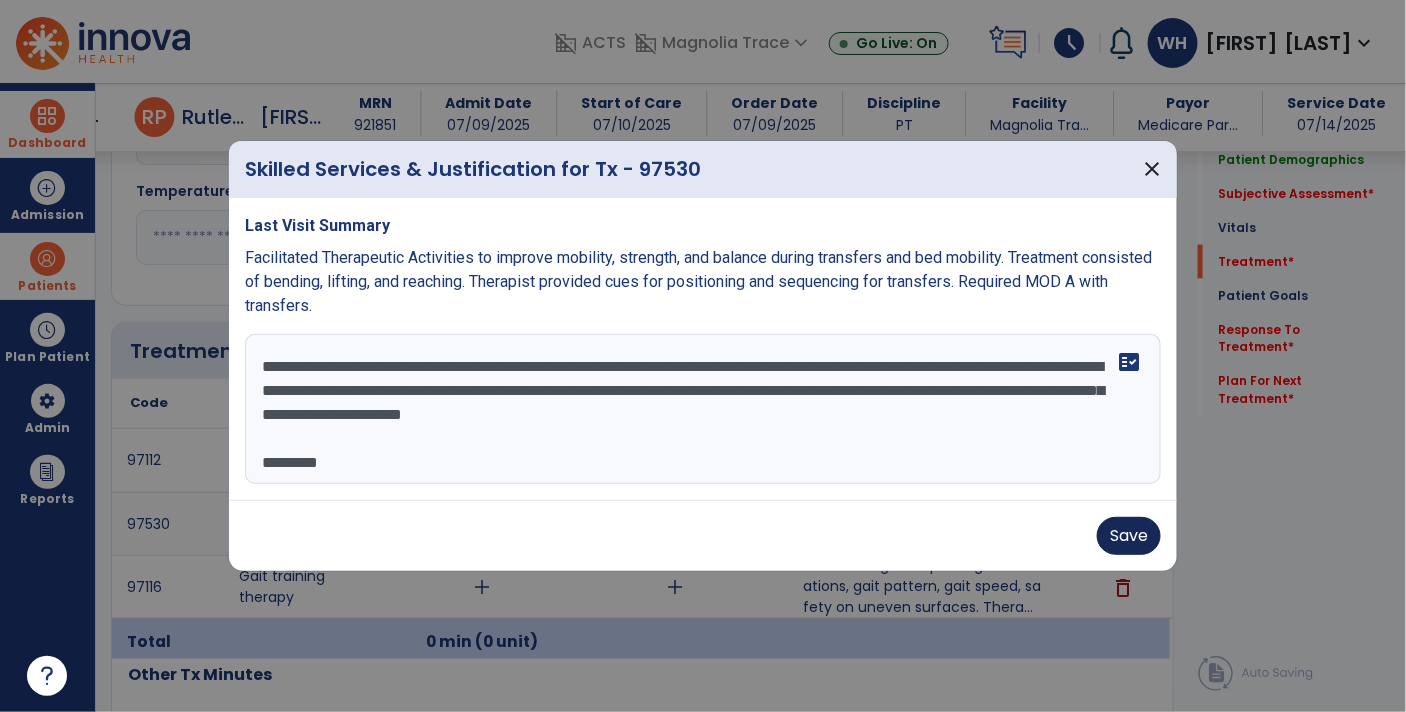 type on "**********" 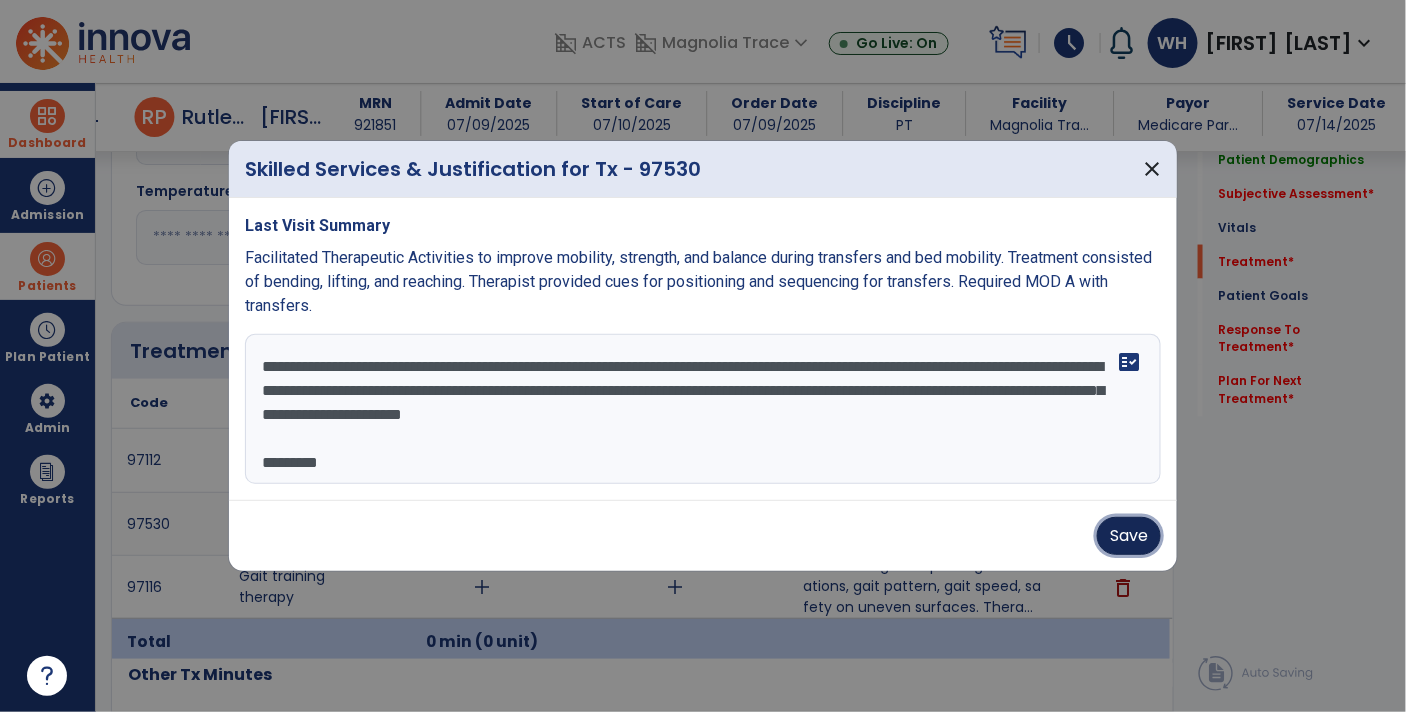 click on "Save" at bounding box center [1129, 536] 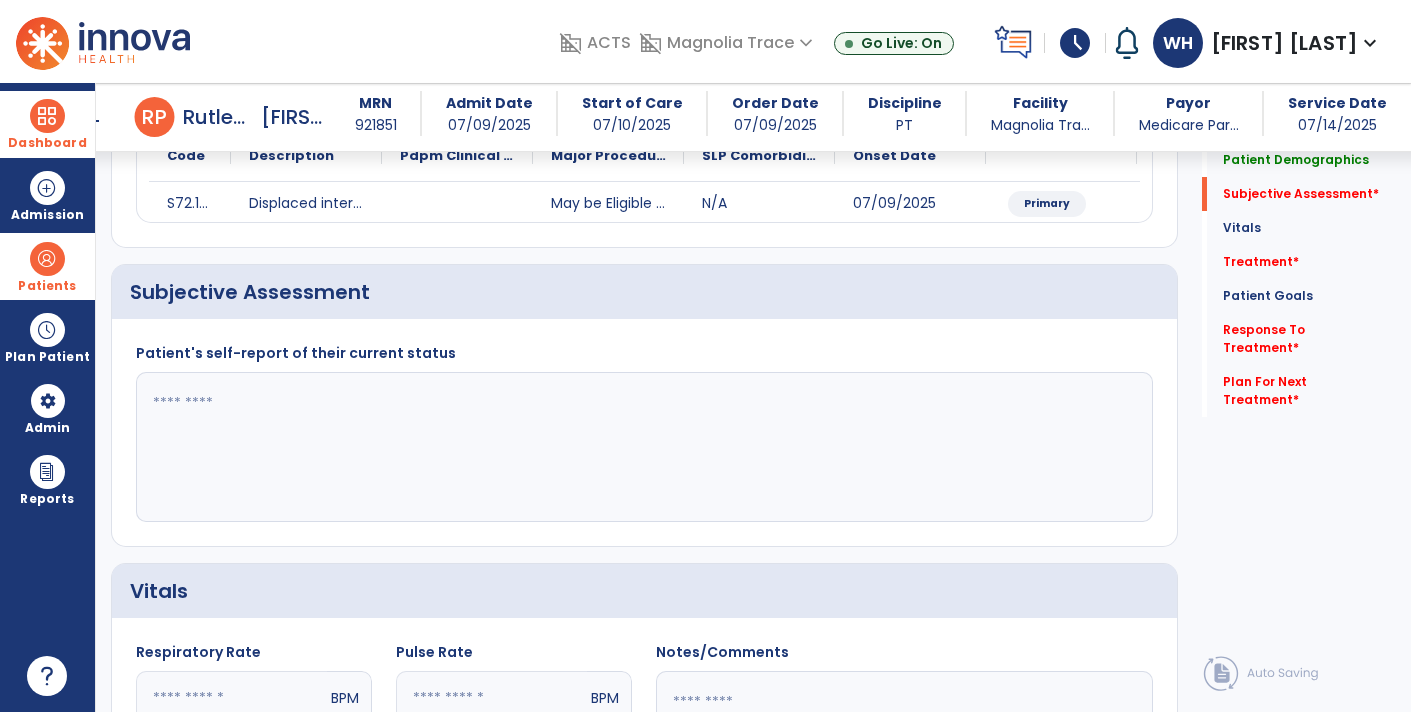 scroll, scrollTop: 266, scrollLeft: 0, axis: vertical 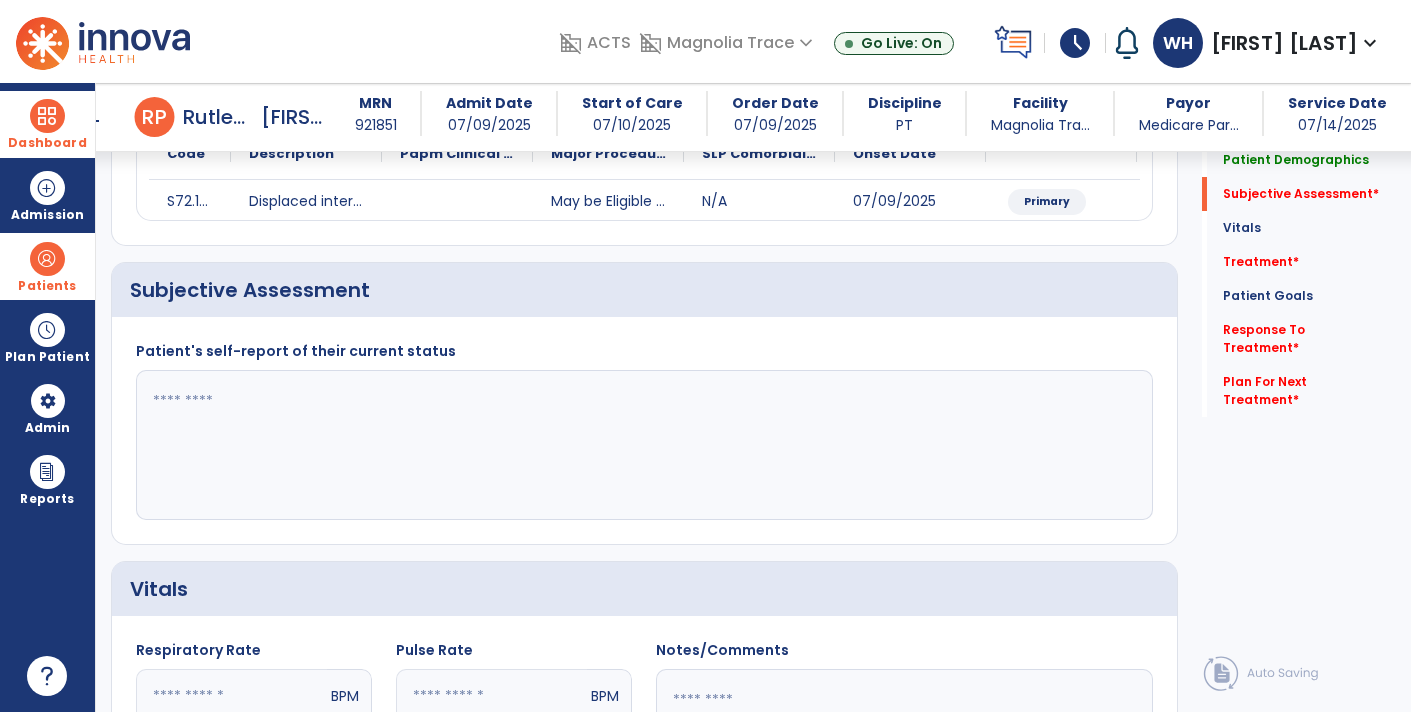 click 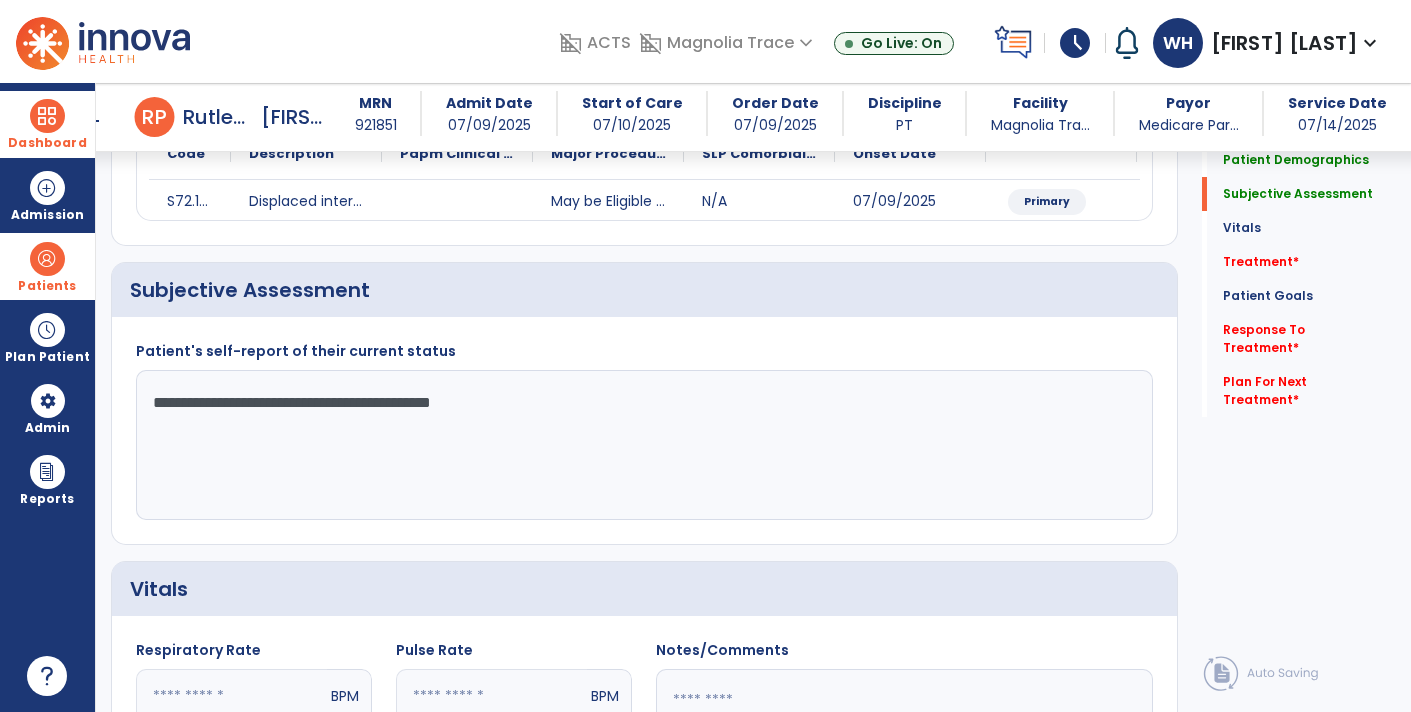 type on "**********" 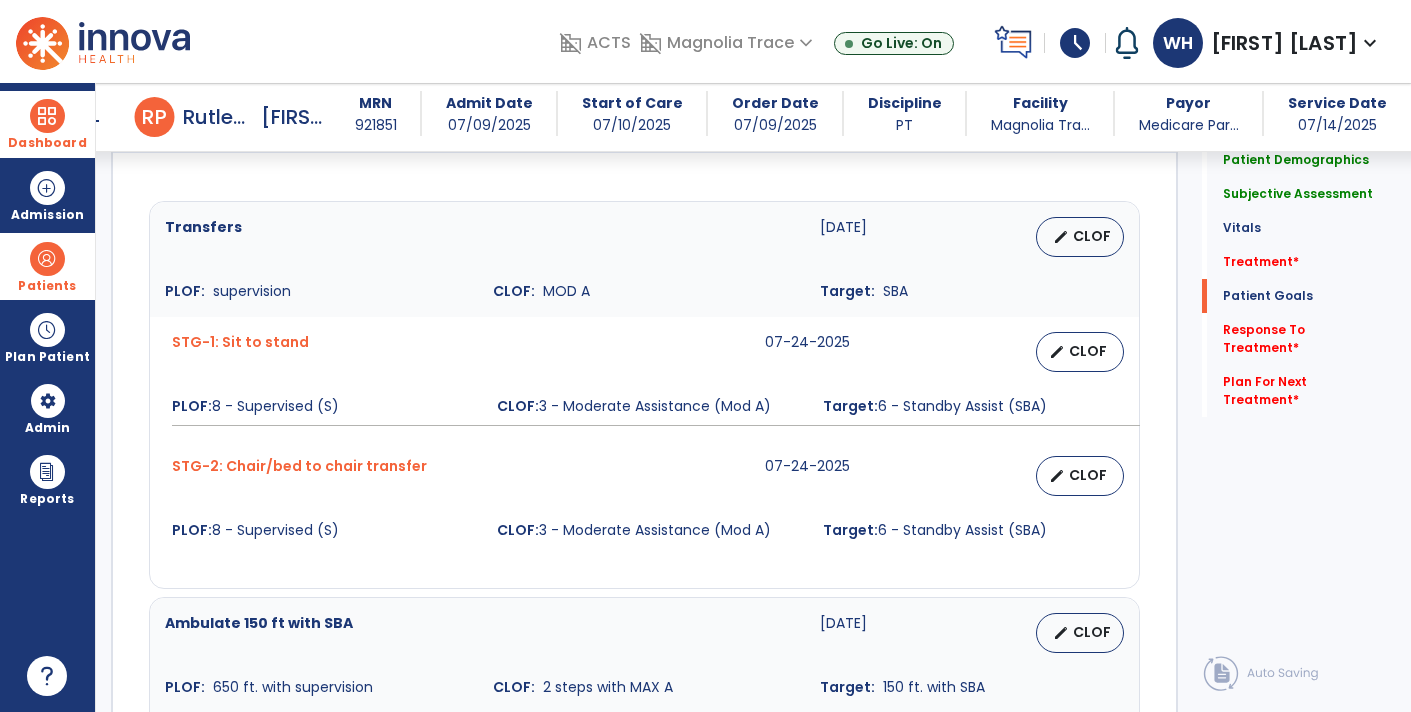 scroll, scrollTop: 1631, scrollLeft: 0, axis: vertical 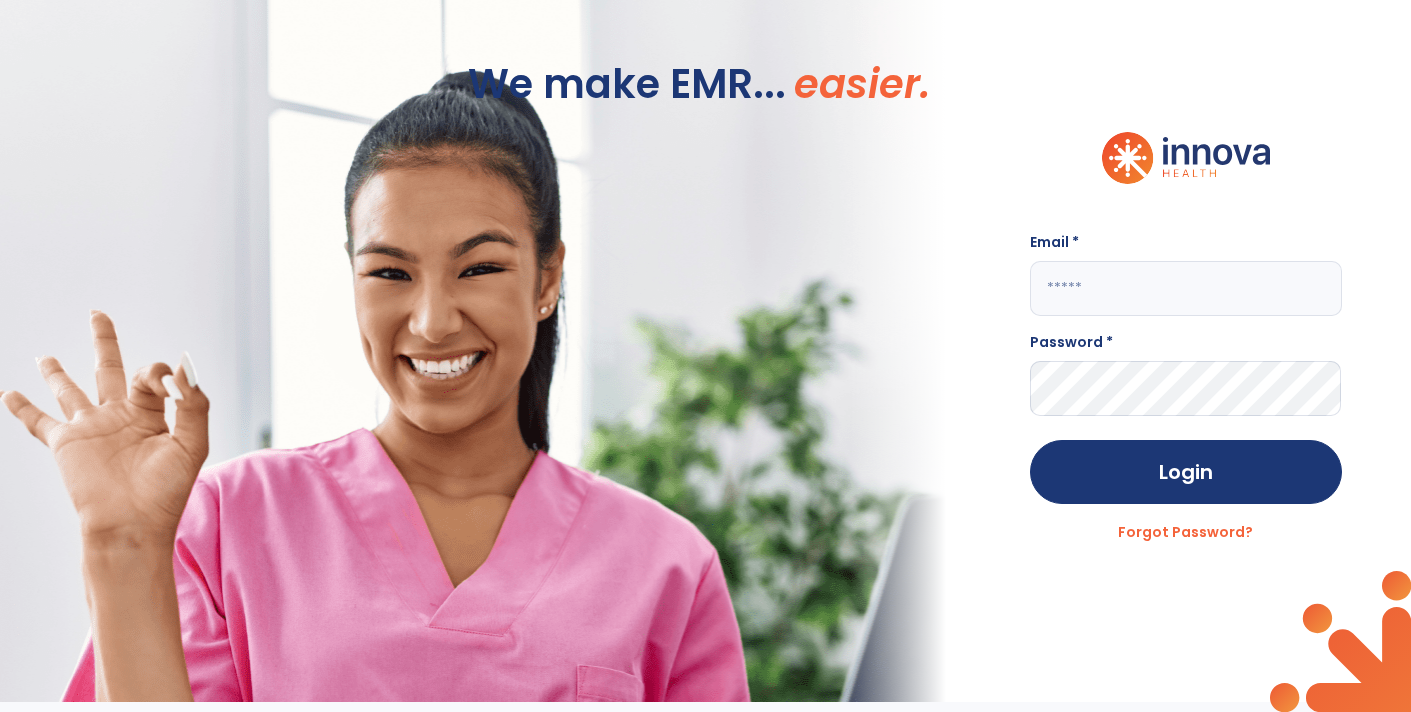 click 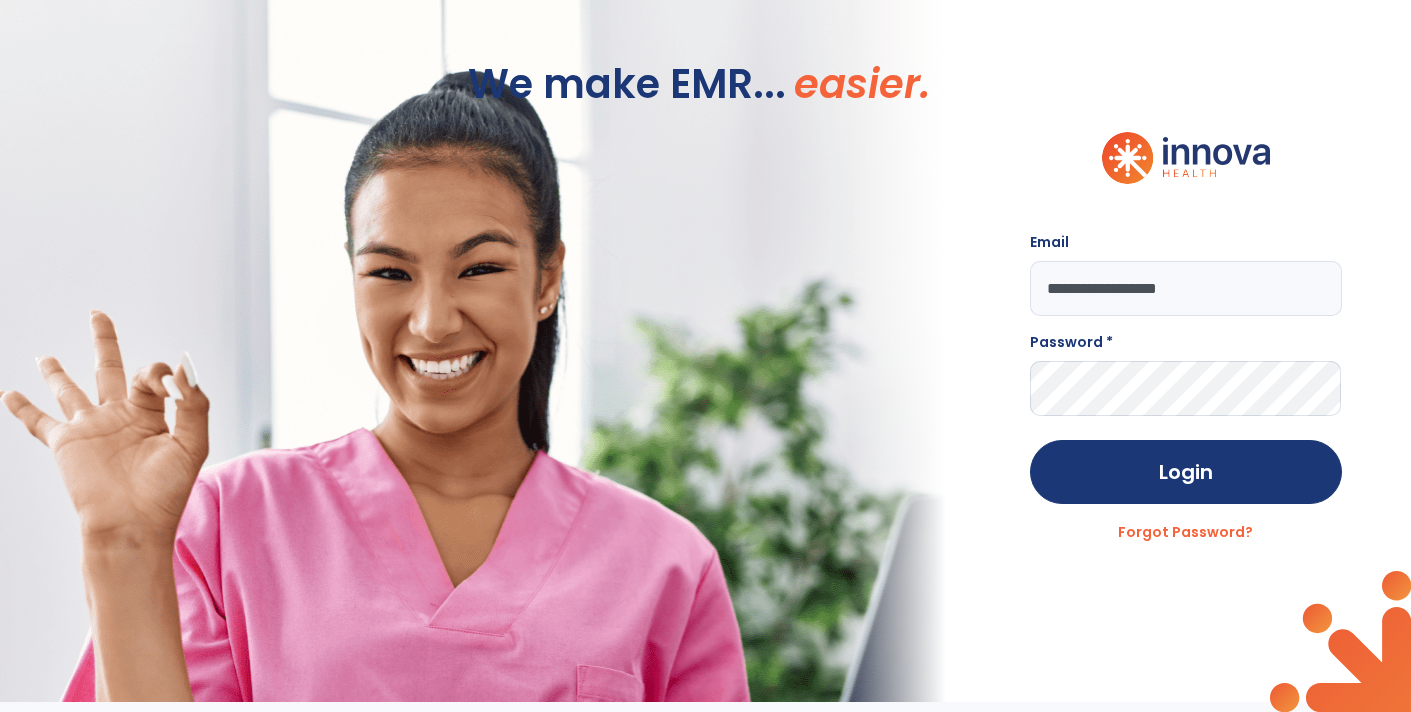 type on "**********" 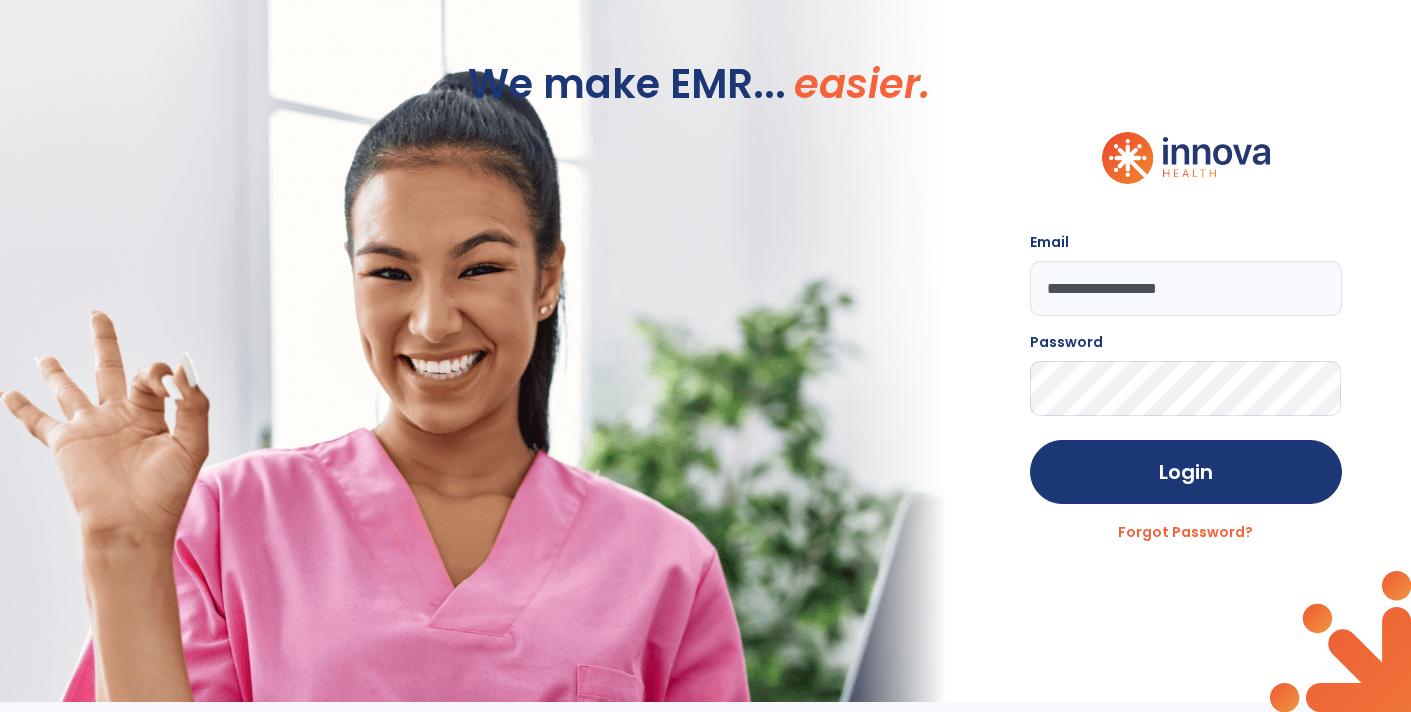 click on "Login" 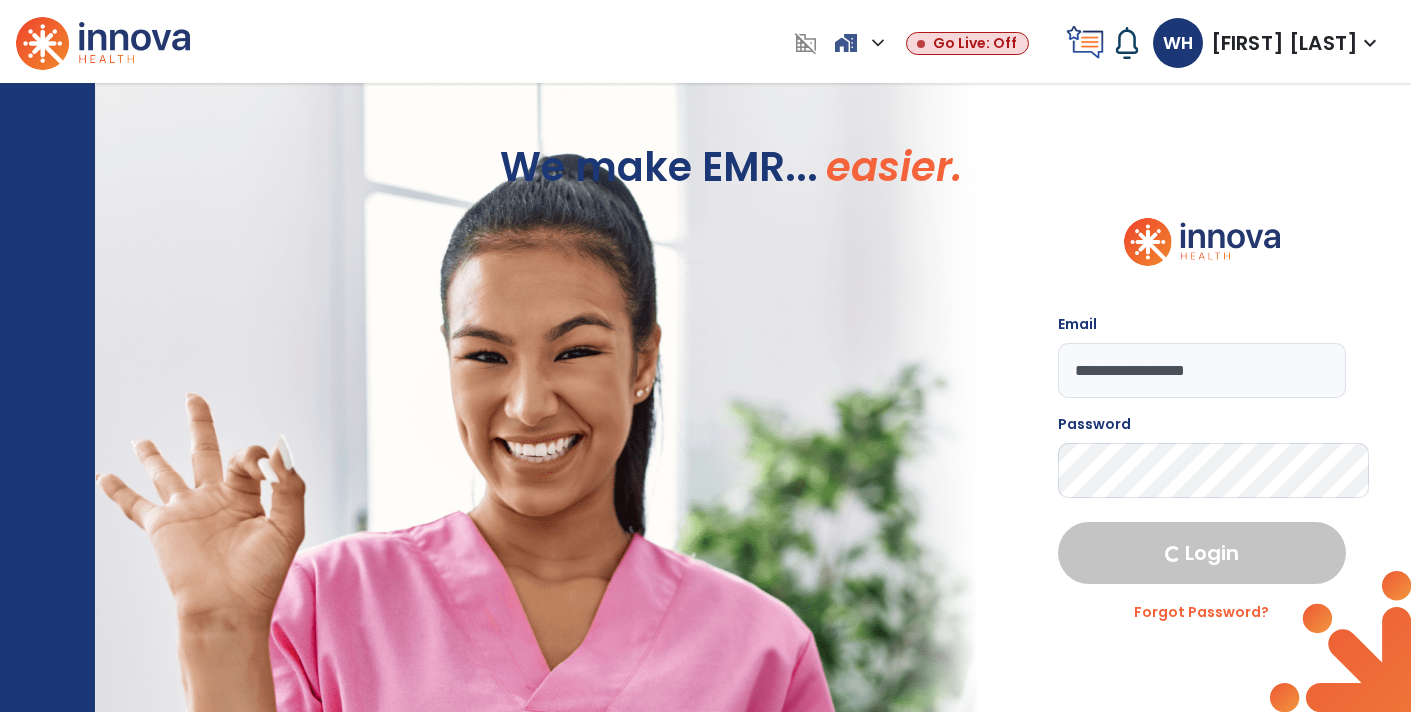 select on "****" 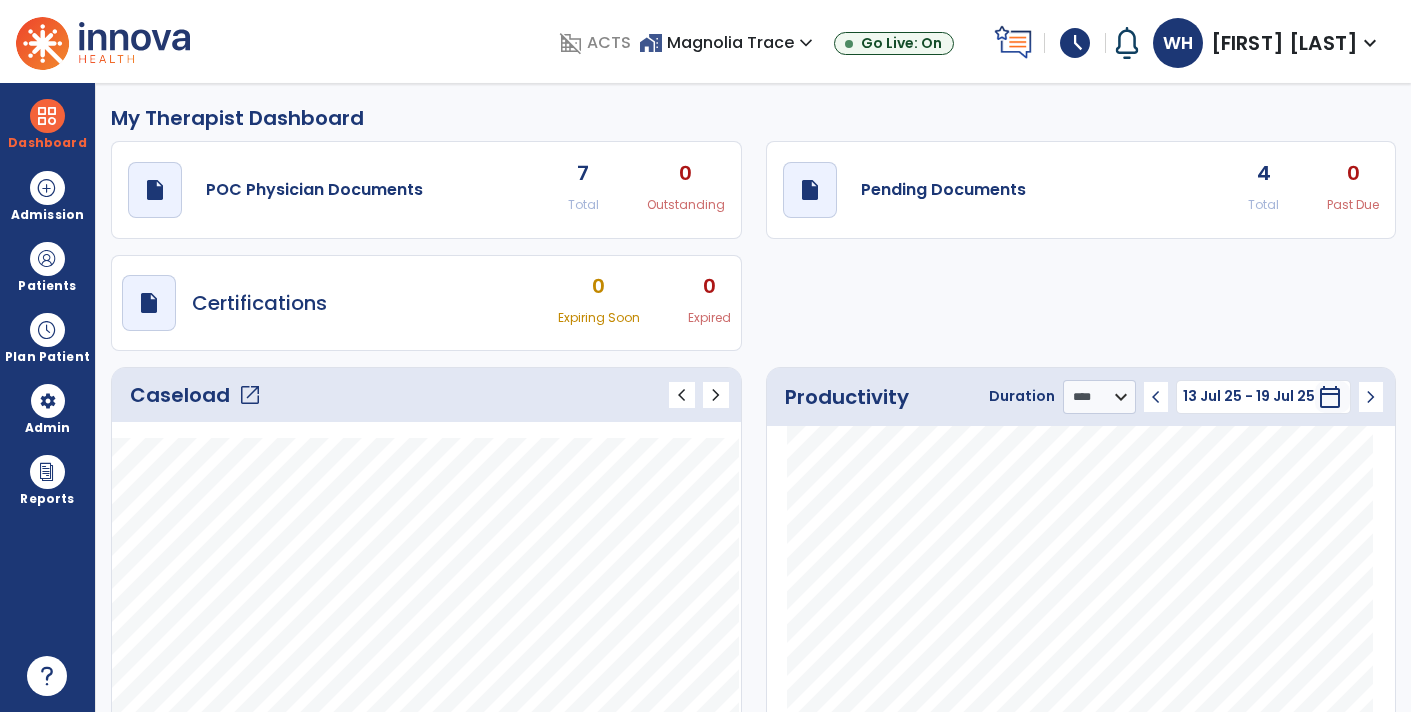 click on "open_in_new" 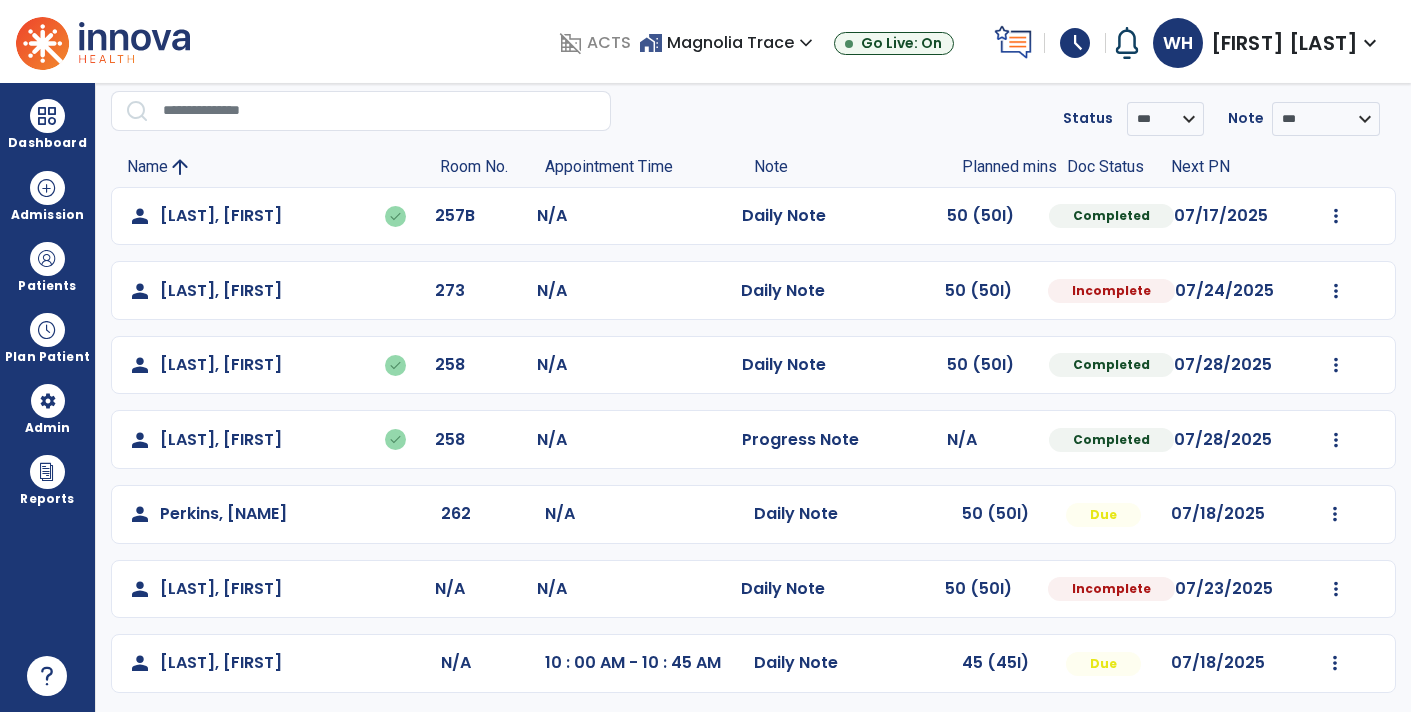 scroll, scrollTop: 70, scrollLeft: 0, axis: vertical 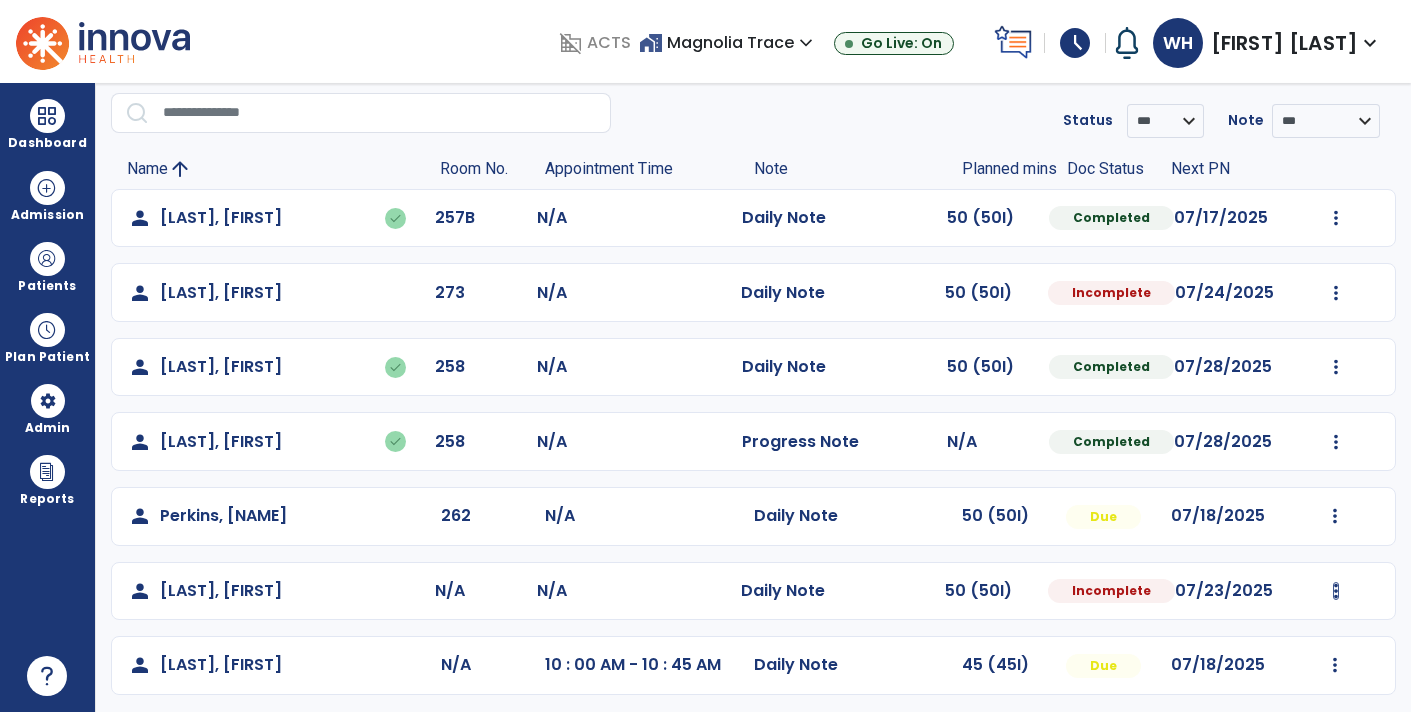 click at bounding box center [1336, 218] 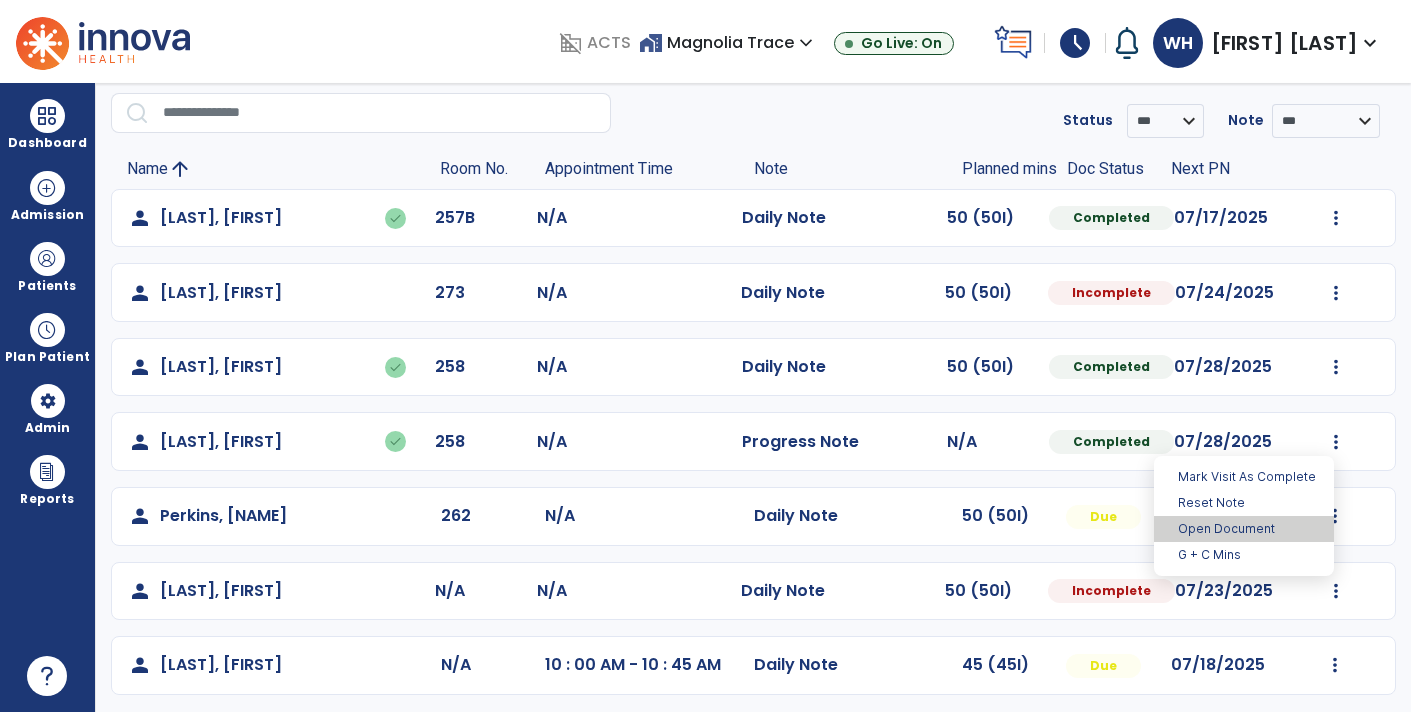 click on "Open Document" at bounding box center [1244, 529] 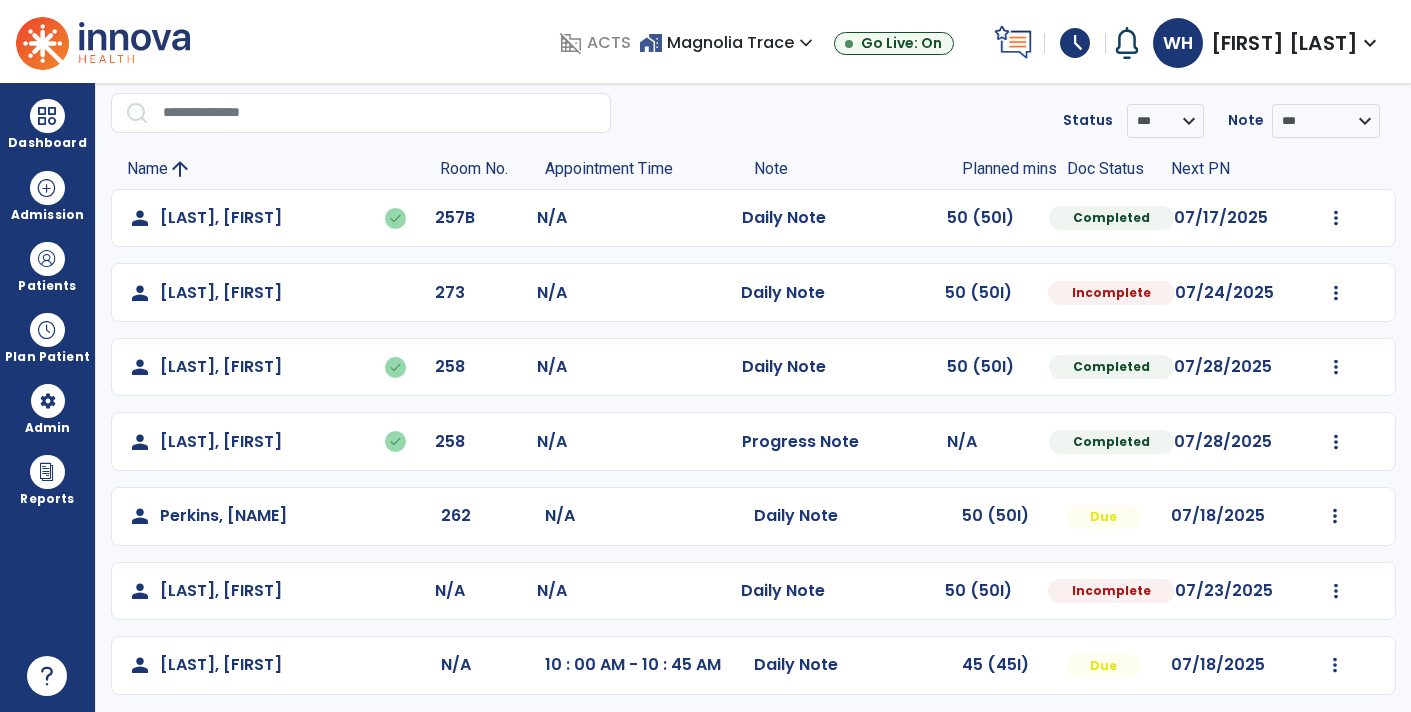 select on "*" 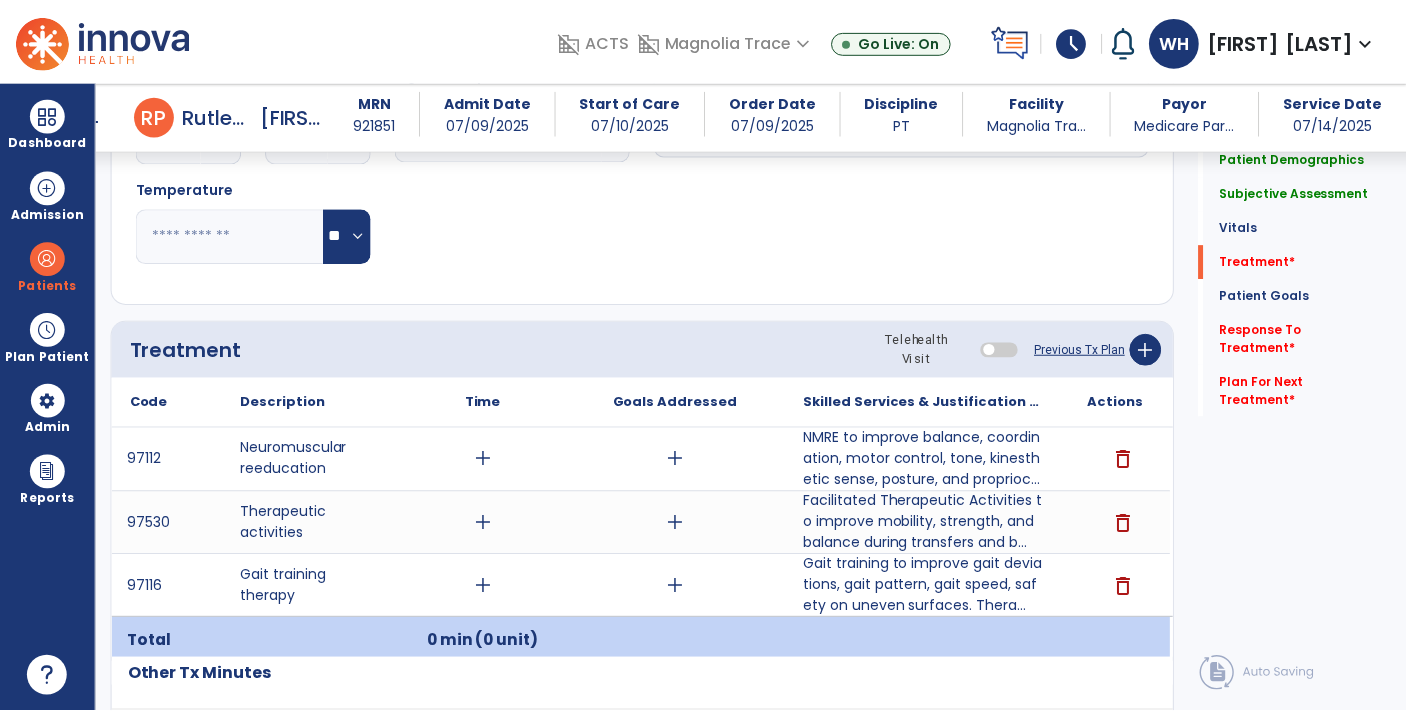 scroll, scrollTop: 929, scrollLeft: 0, axis: vertical 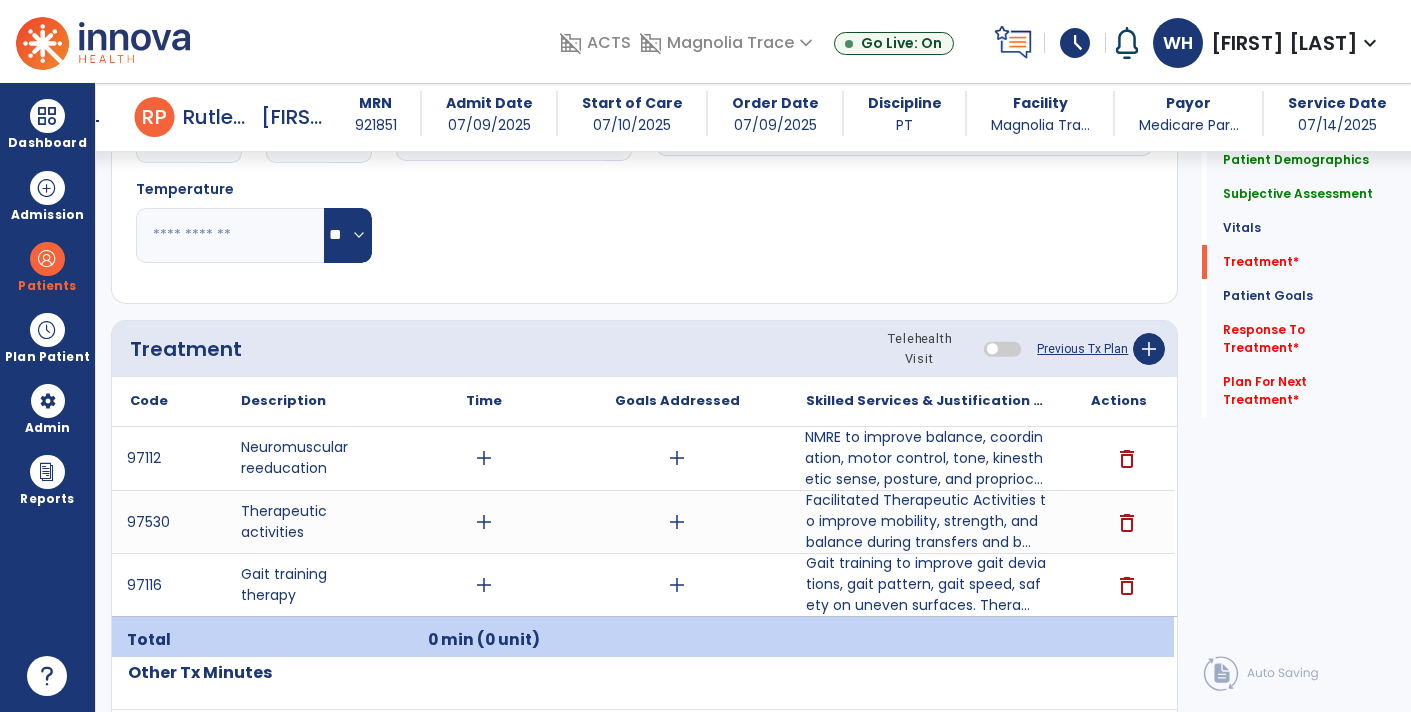 click on "NMRE to improve balance, coordination, motor control, tone, kinesthetic sense, posture, and proprioc..." at bounding box center [926, 458] 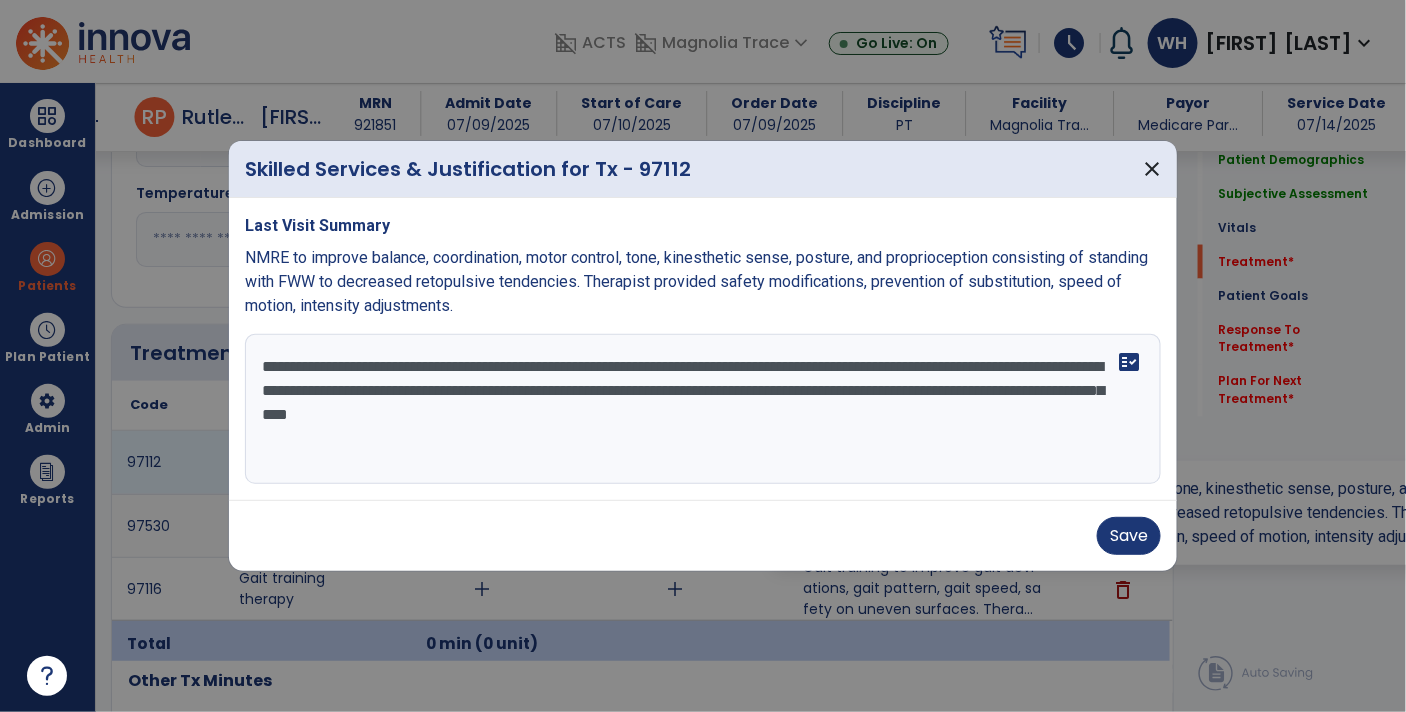 scroll, scrollTop: 929, scrollLeft: 0, axis: vertical 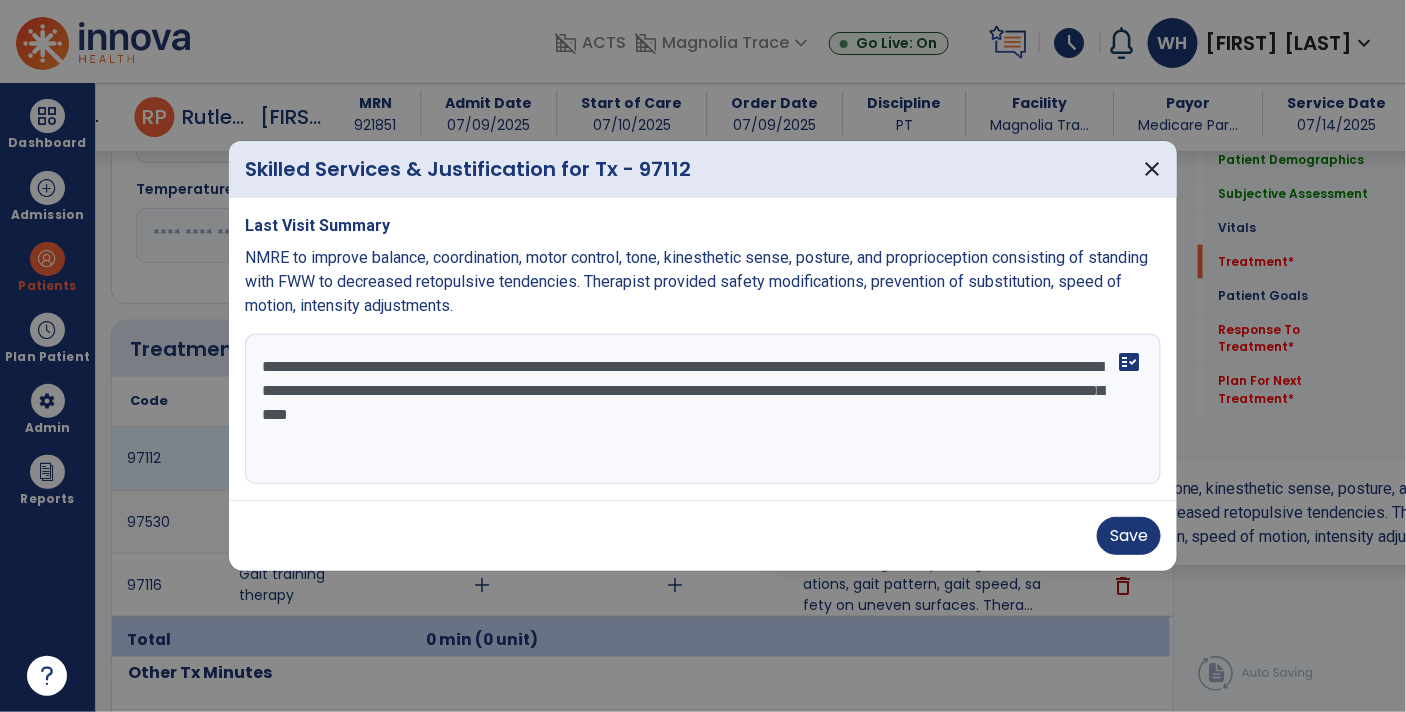 click on "**********" at bounding box center (703, 409) 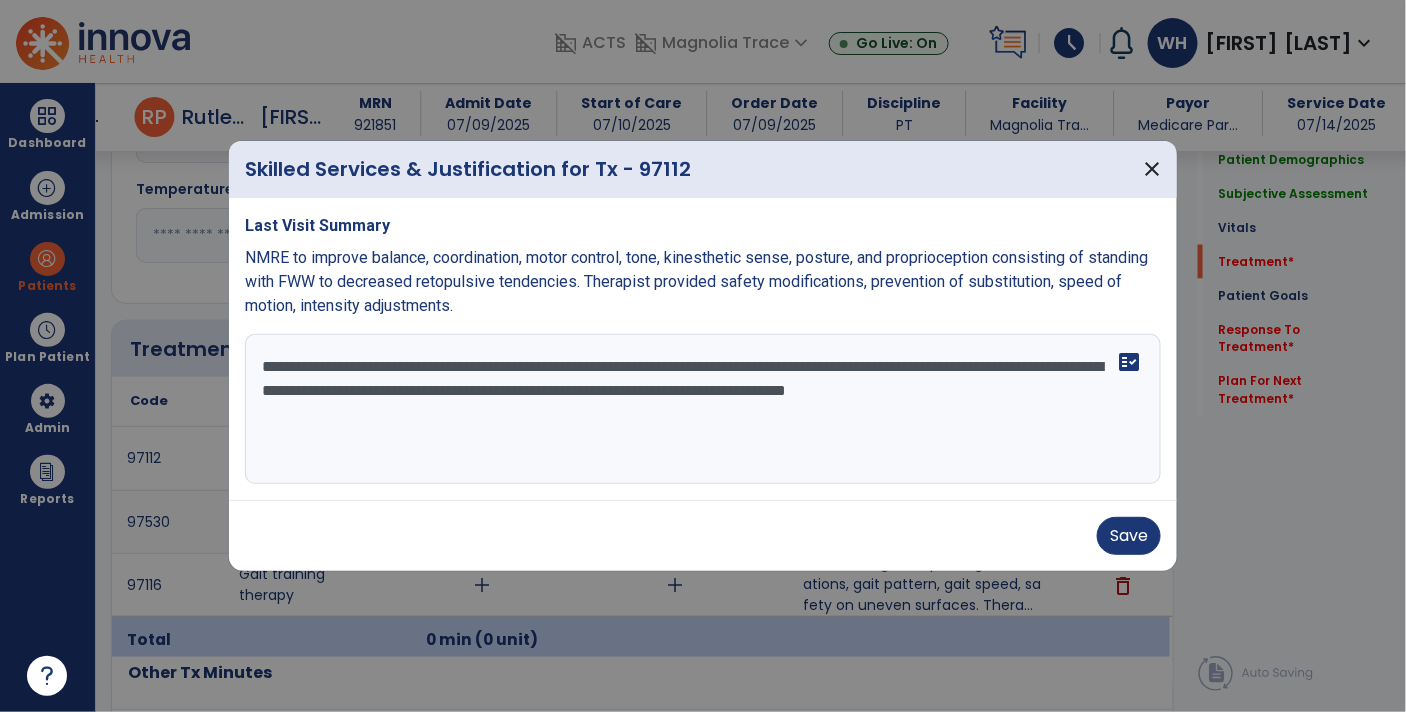 click on "**********" at bounding box center [703, 409] 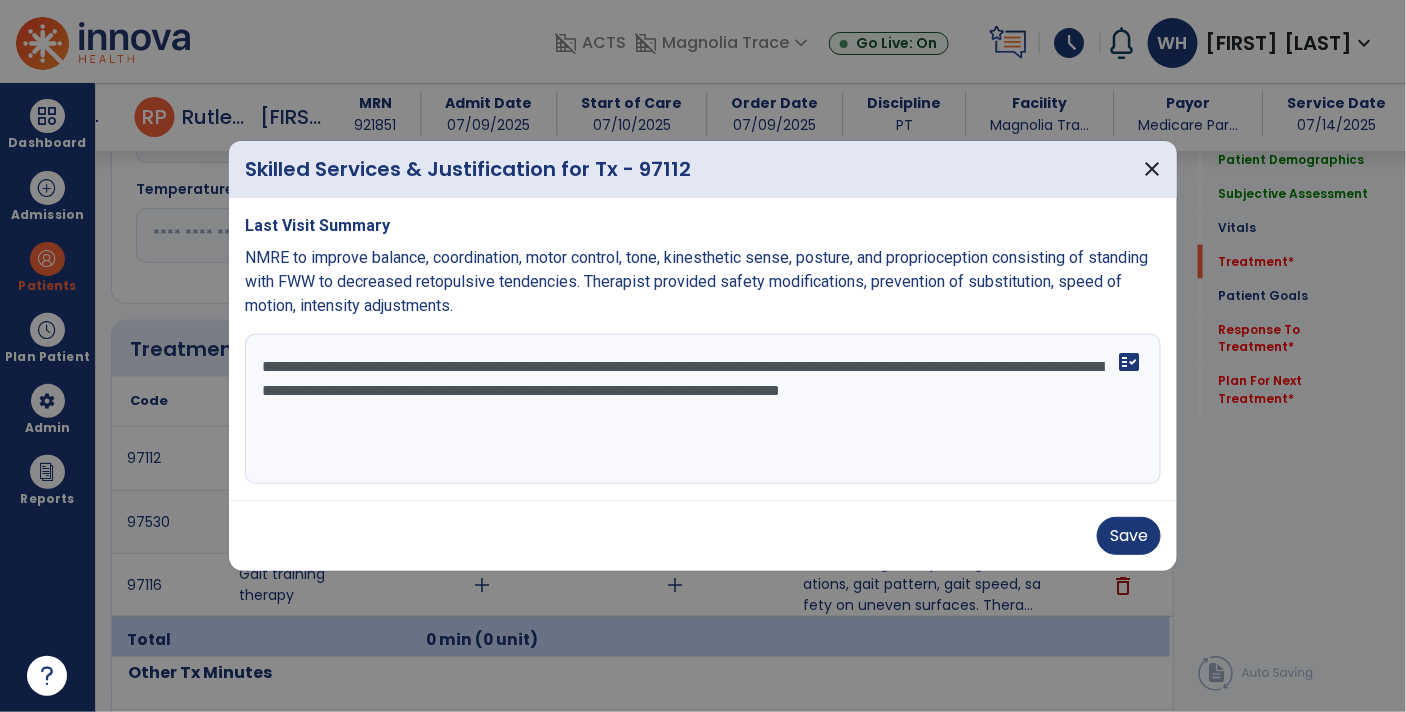 click on "**********" at bounding box center (703, 409) 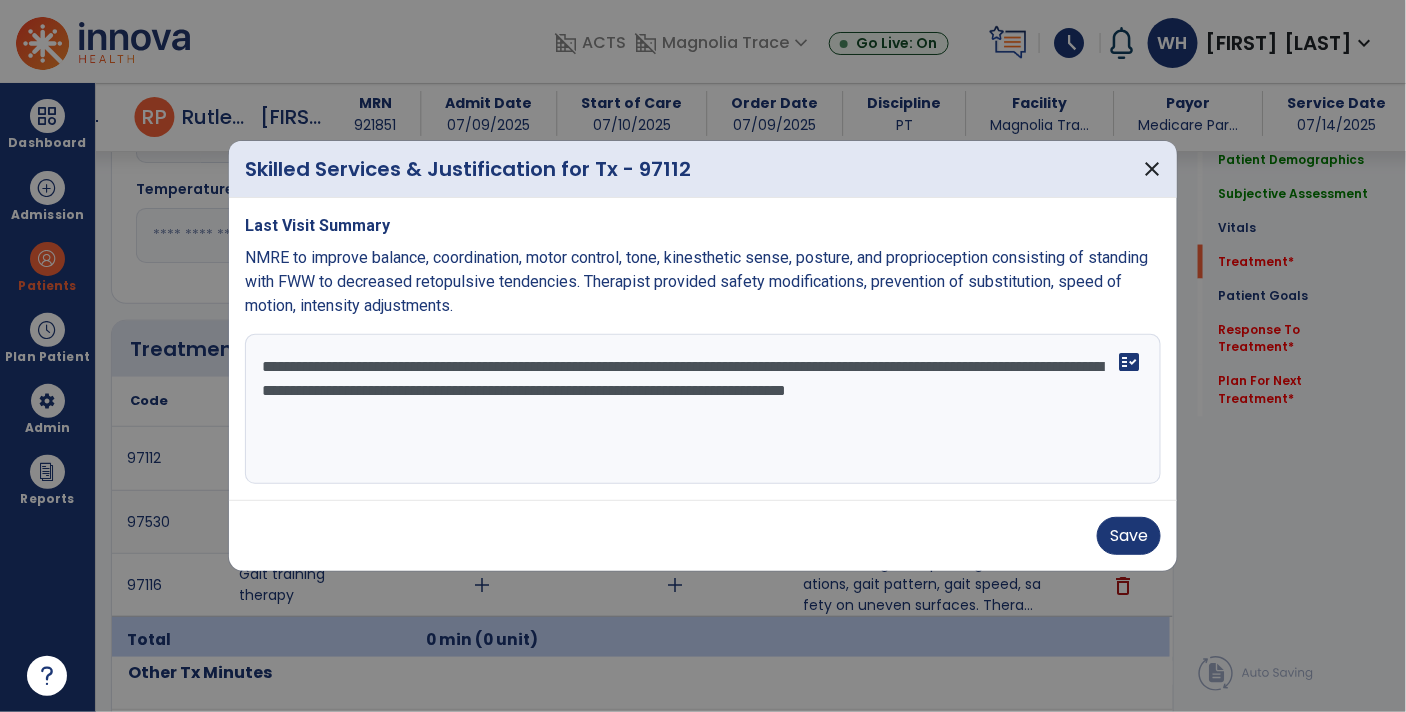 click on "**********" at bounding box center (703, 409) 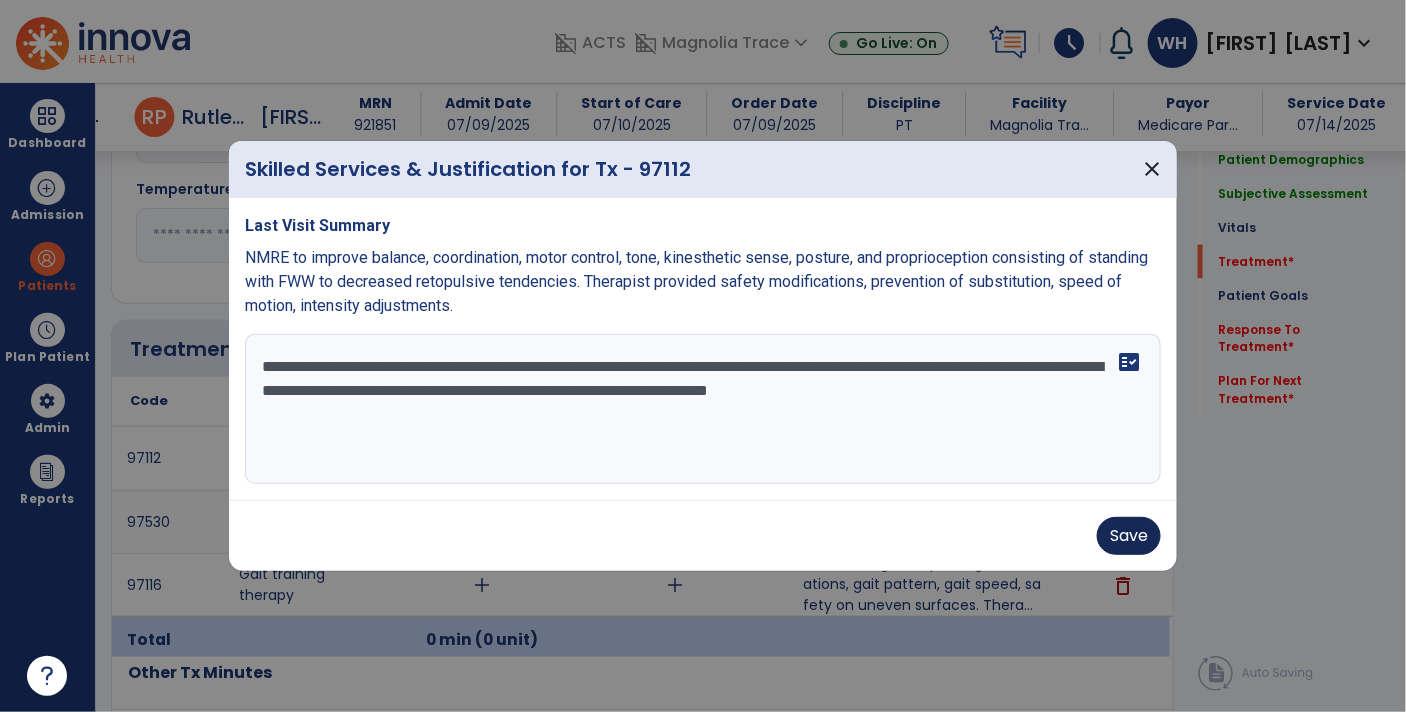 type on "**********" 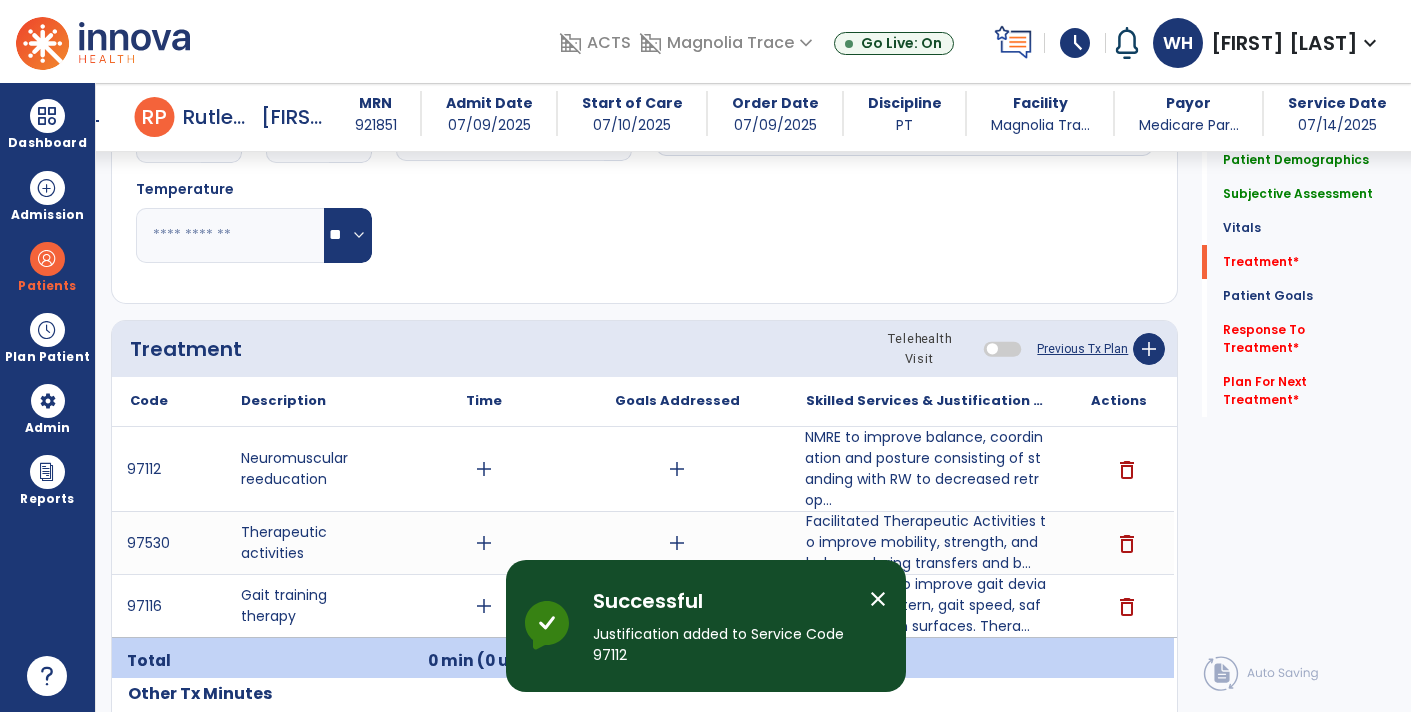 click on "add" at bounding box center (484, 469) 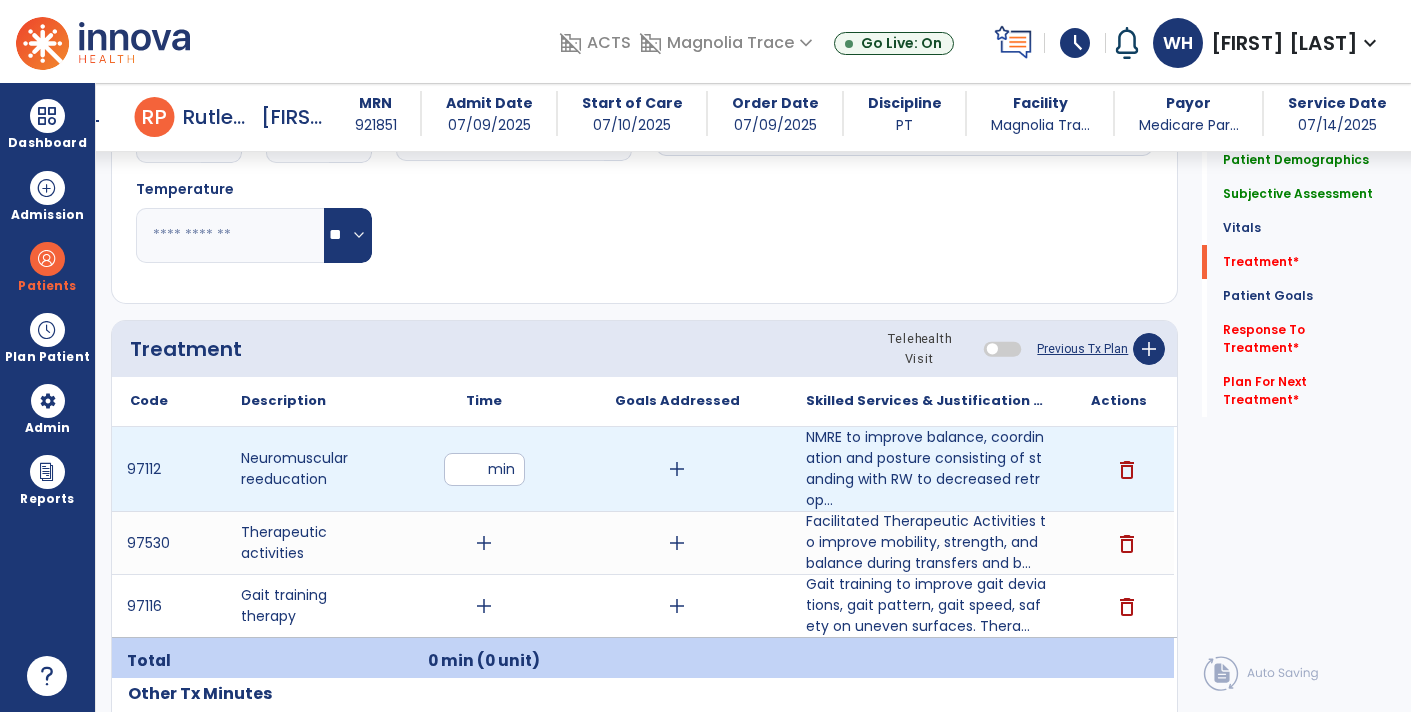 type on "**" 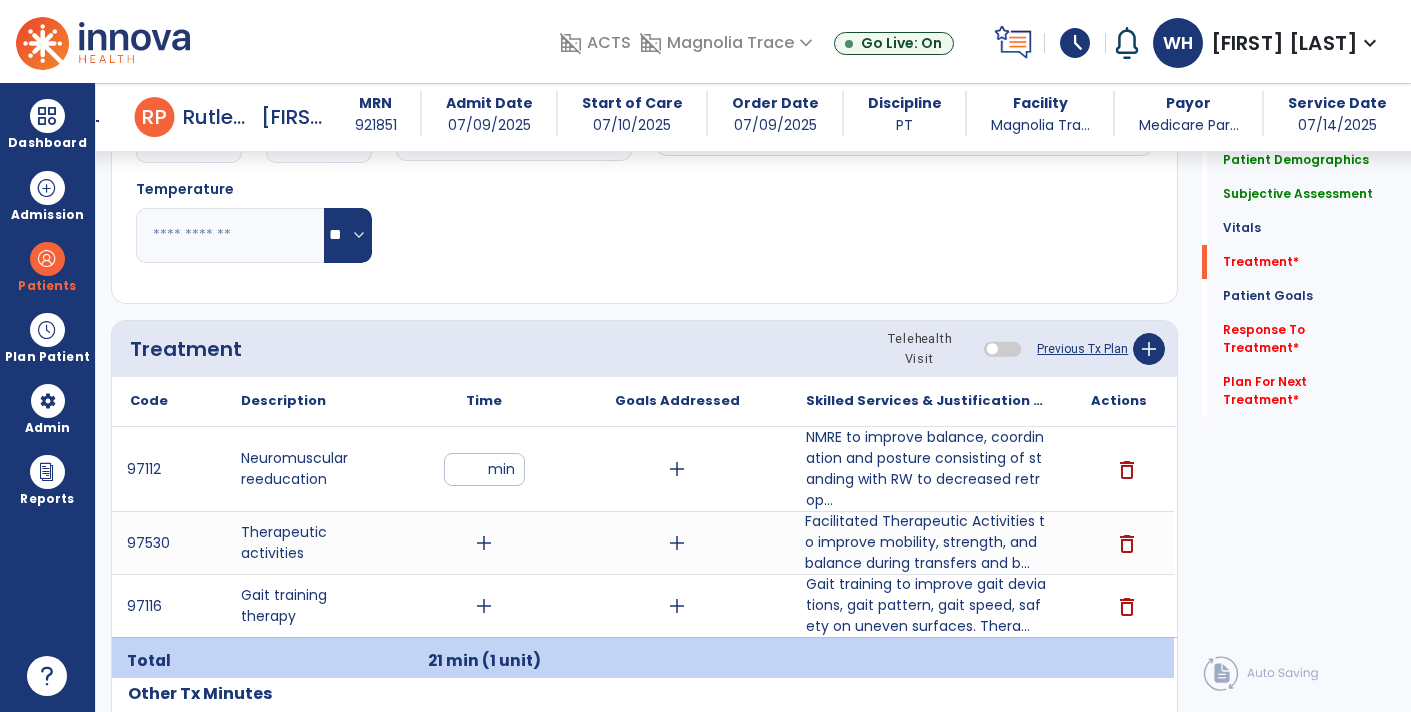 click on "Facilitated Therapeutic Activities to improve mobility, strength, and balance during transfers and b..." at bounding box center [926, 542] 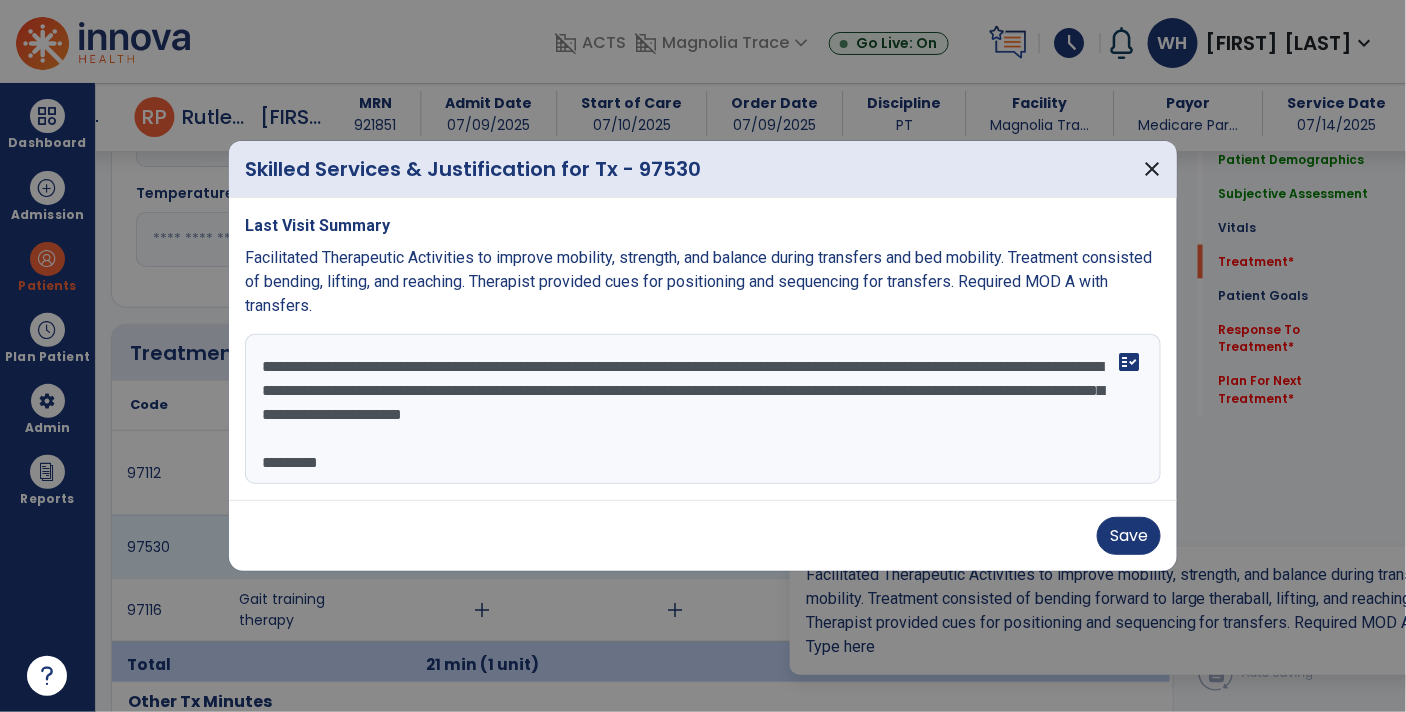 scroll, scrollTop: 929, scrollLeft: 0, axis: vertical 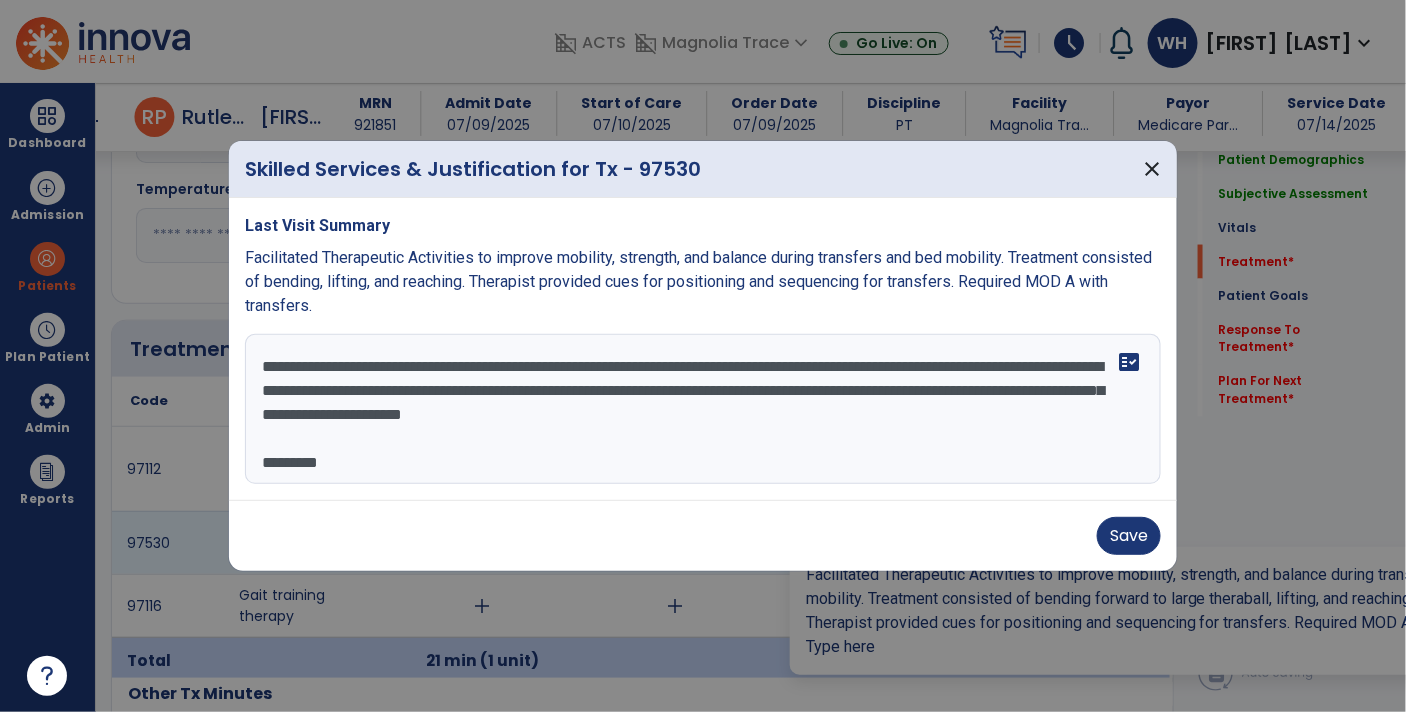 click on "**********" at bounding box center [703, 409] 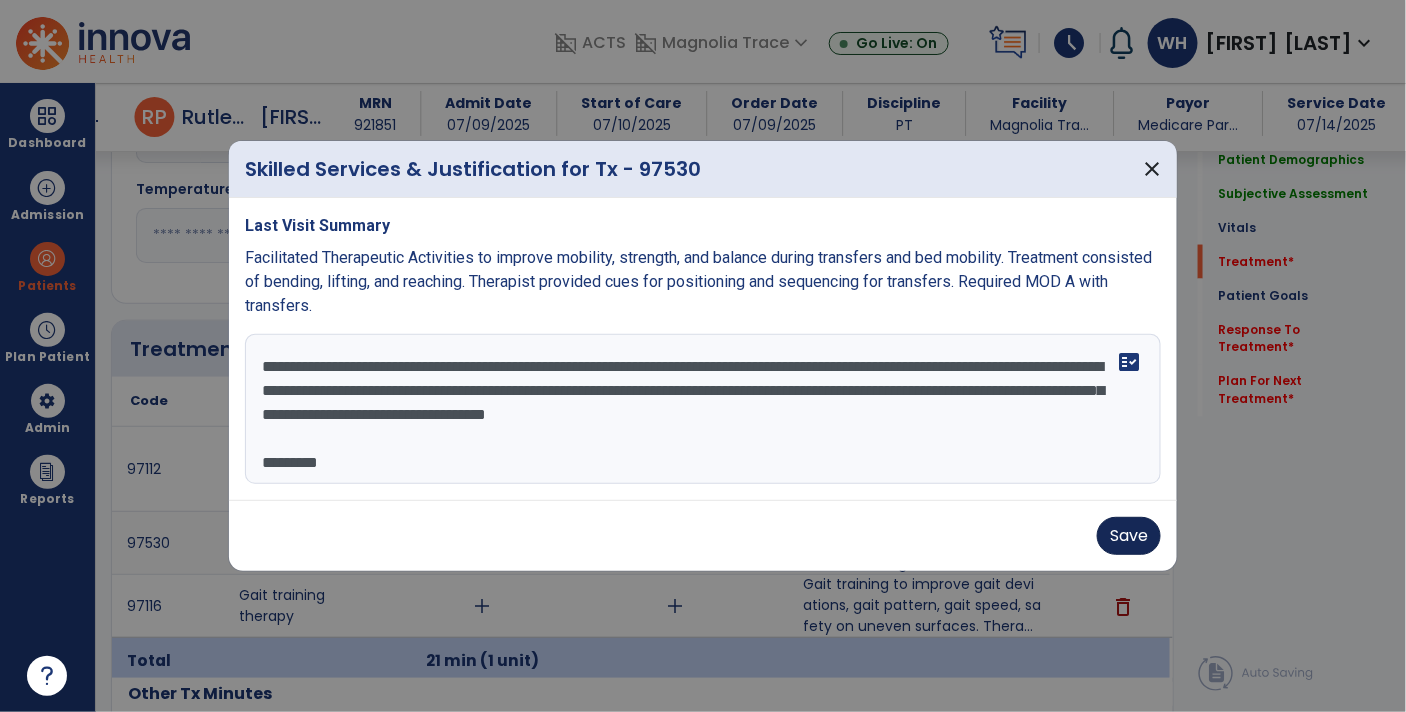 type on "**********" 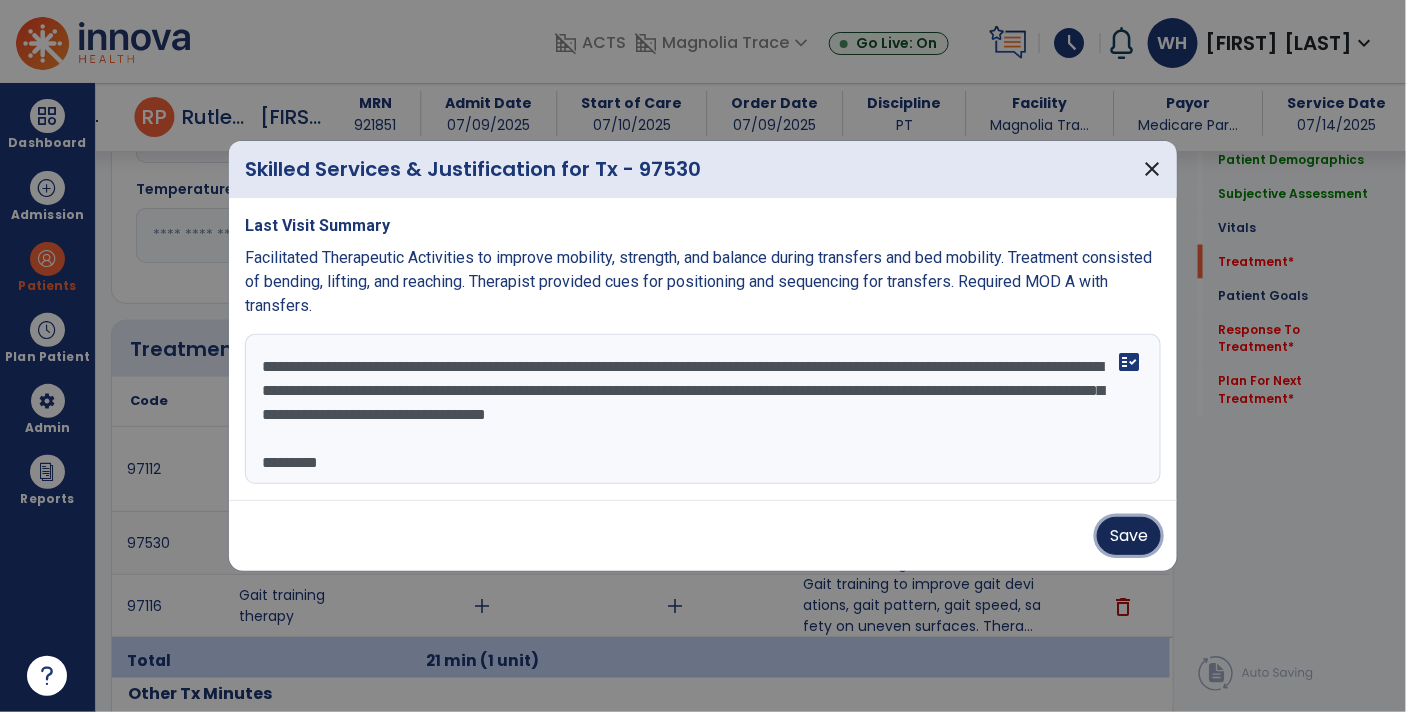 click on "Save" at bounding box center (1129, 536) 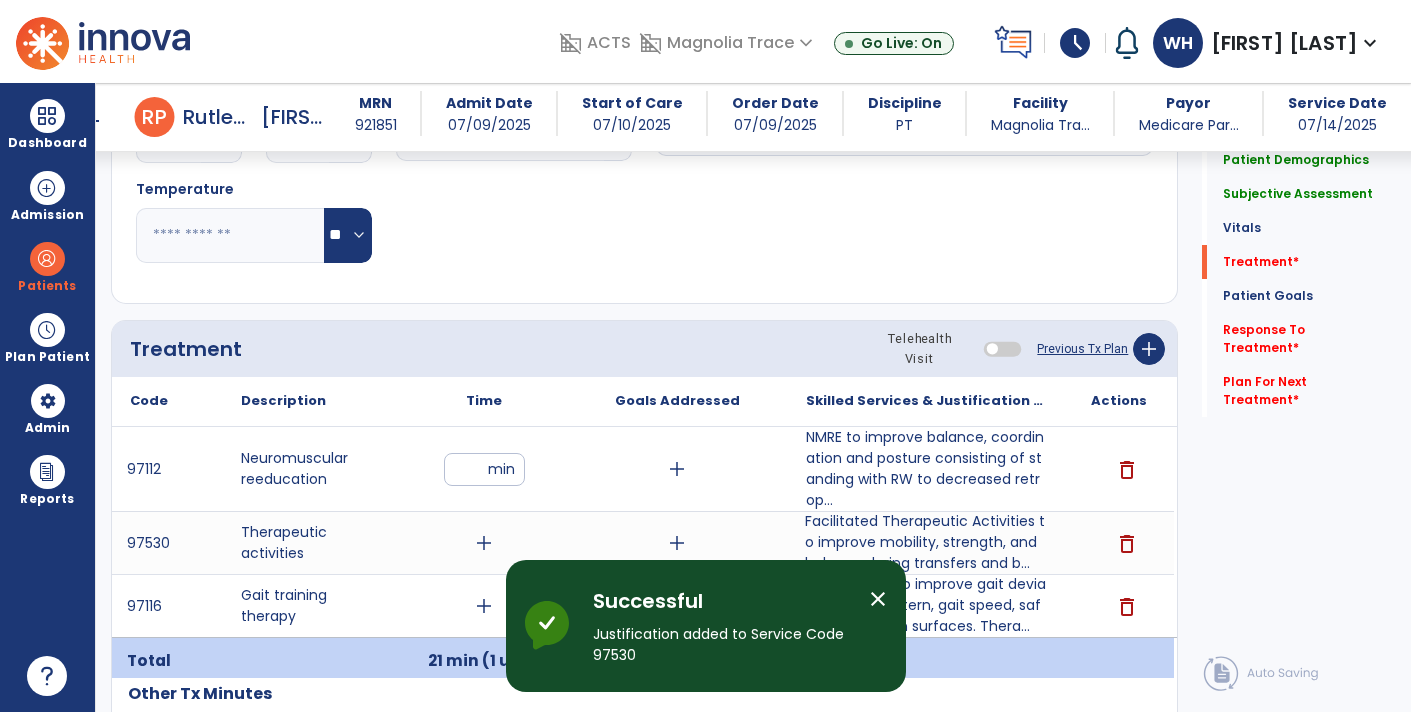 click on "add" at bounding box center (484, 543) 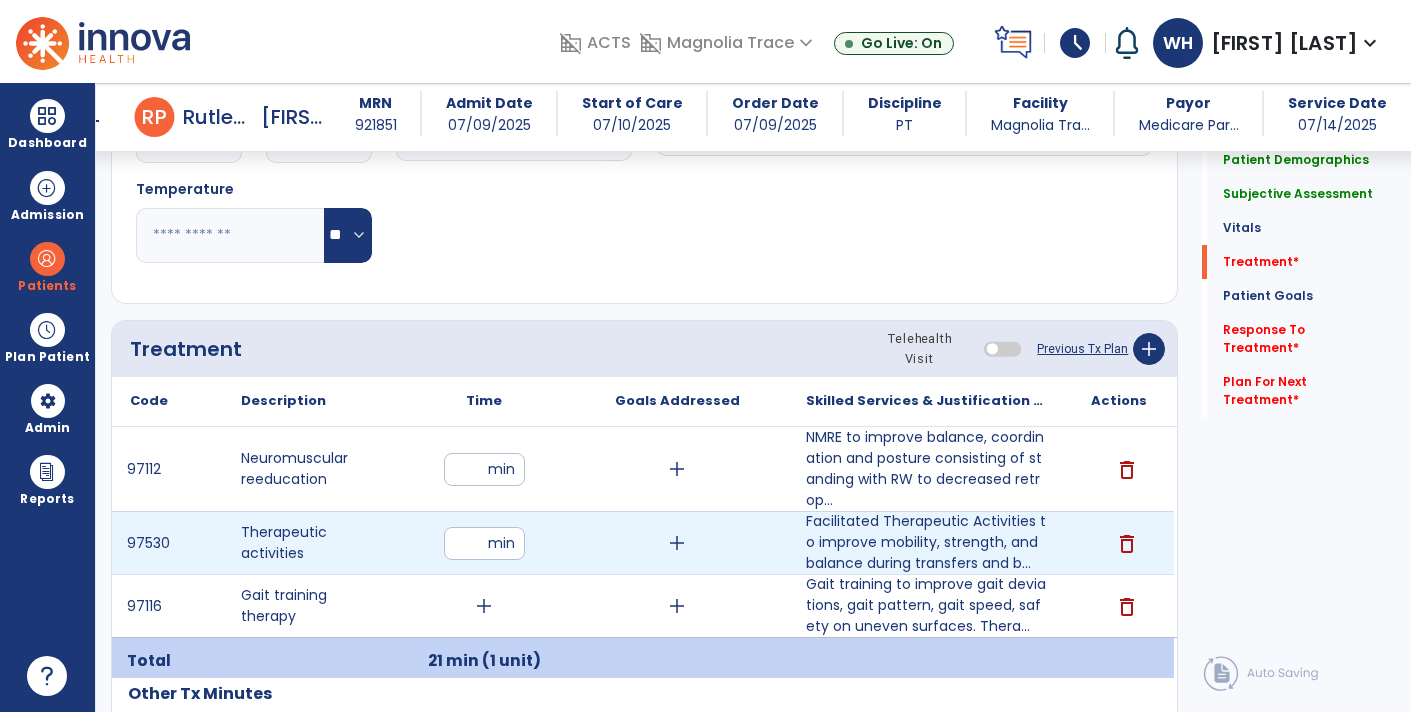 type on "**" 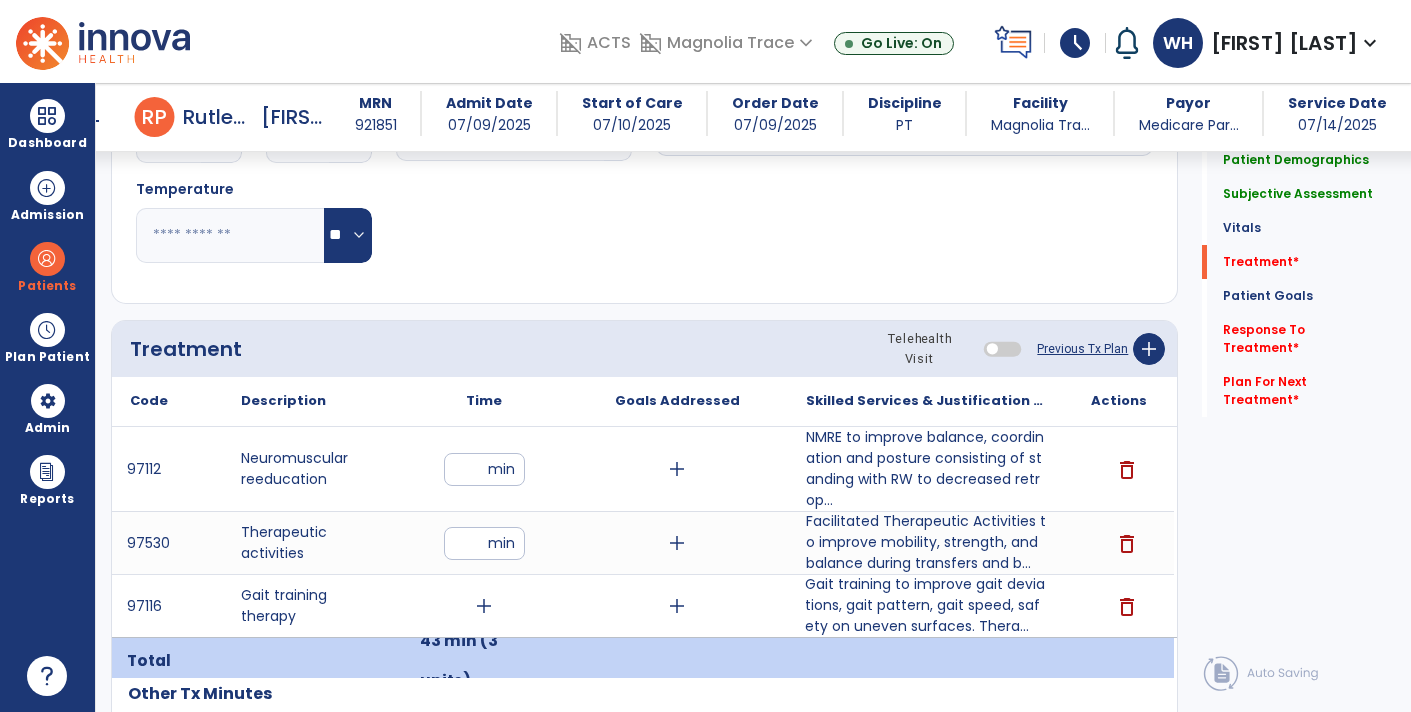 click on "Gait training to improve gait deviations, gait pattern, gait speed, safety on uneven surfaces. Thera..." at bounding box center [926, 605] 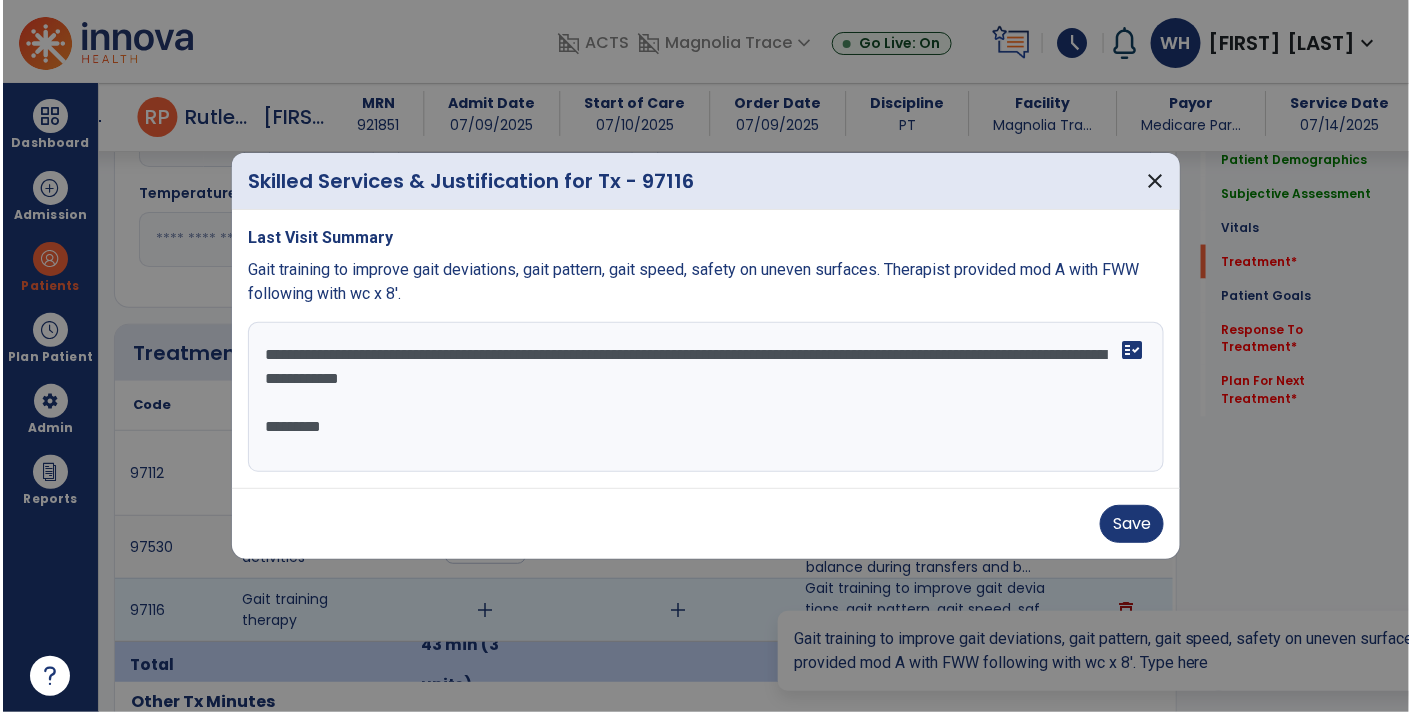 scroll, scrollTop: 929, scrollLeft: 0, axis: vertical 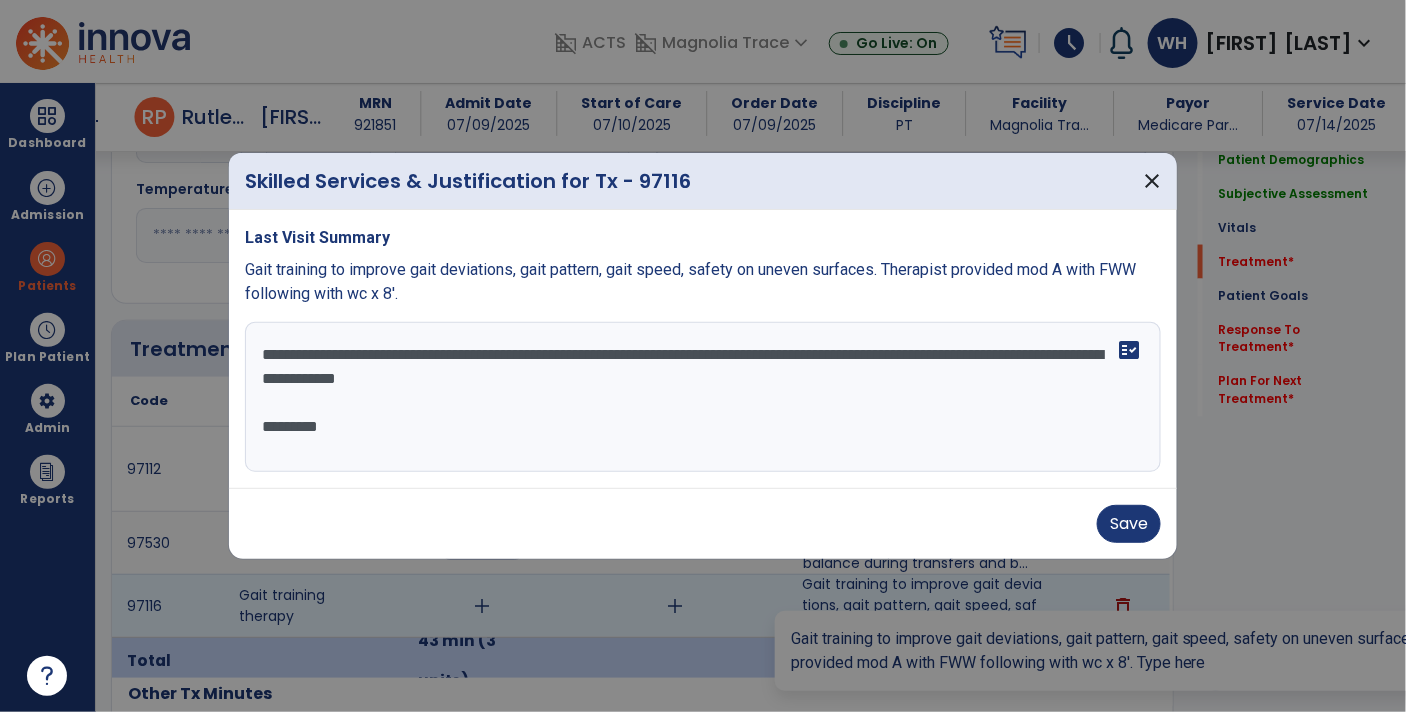 click on "**********" at bounding box center [703, 397] 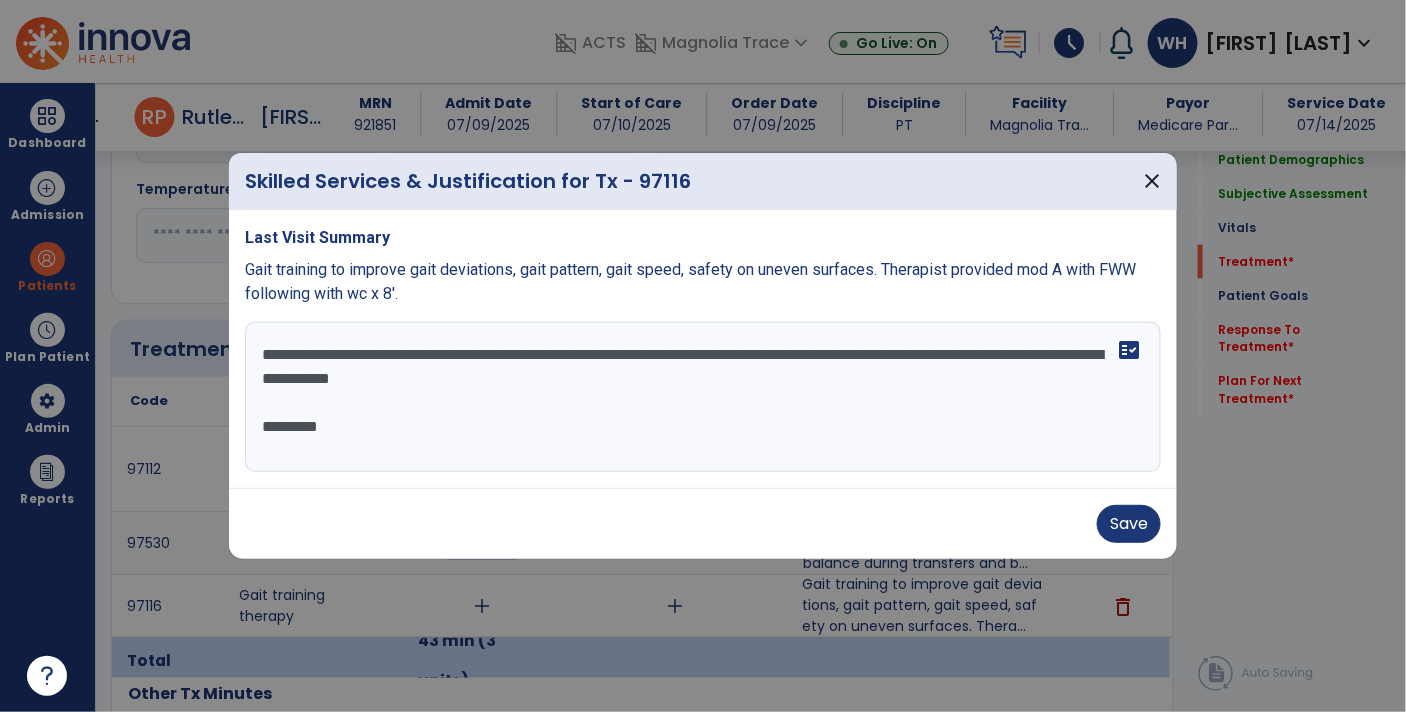 click on "**********" at bounding box center (703, 397) 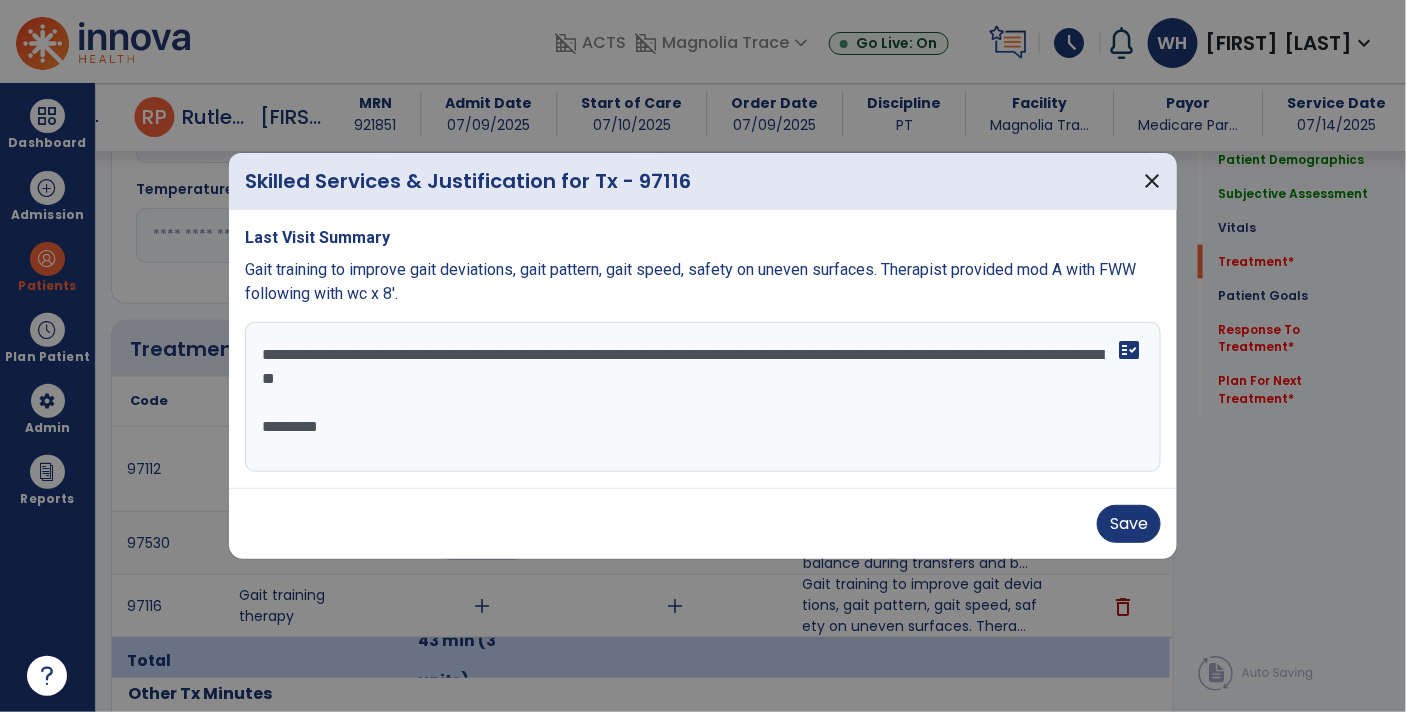click on "**********" at bounding box center [703, 397] 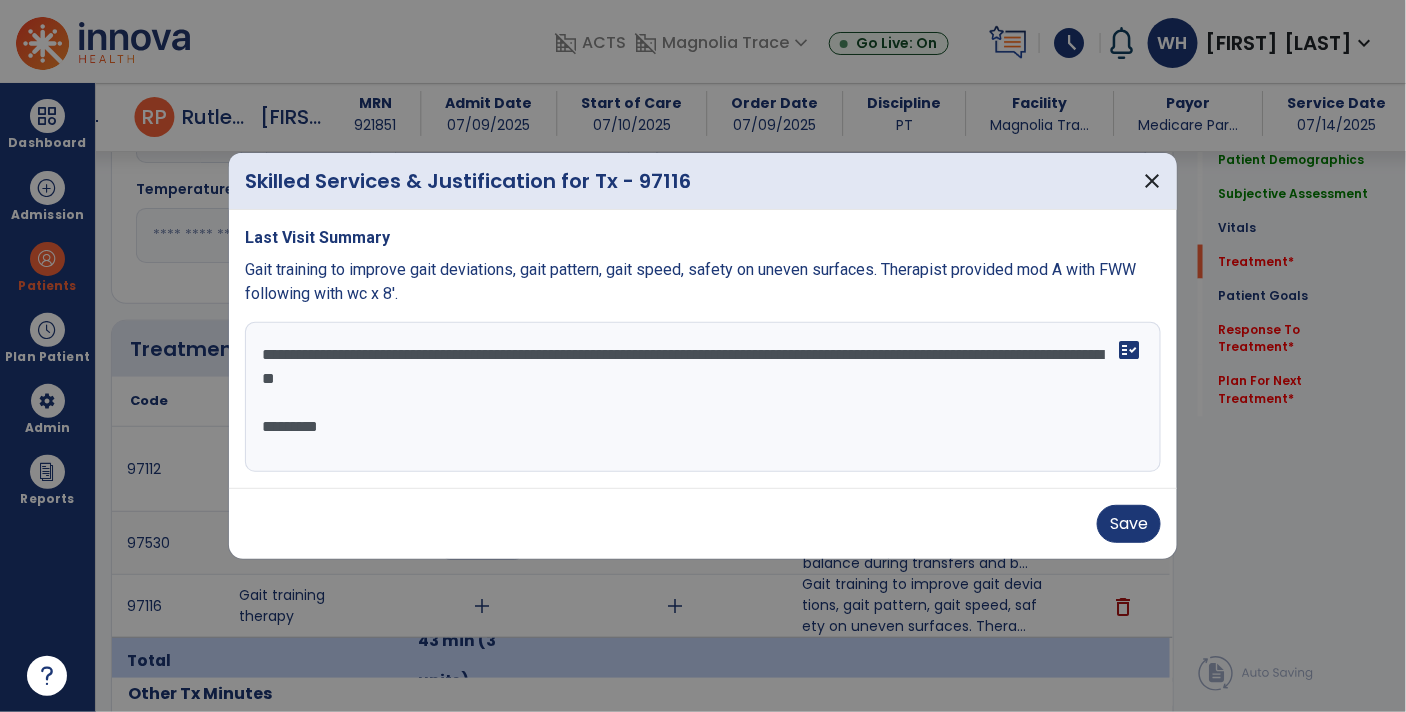 click on "**********" at bounding box center [703, 397] 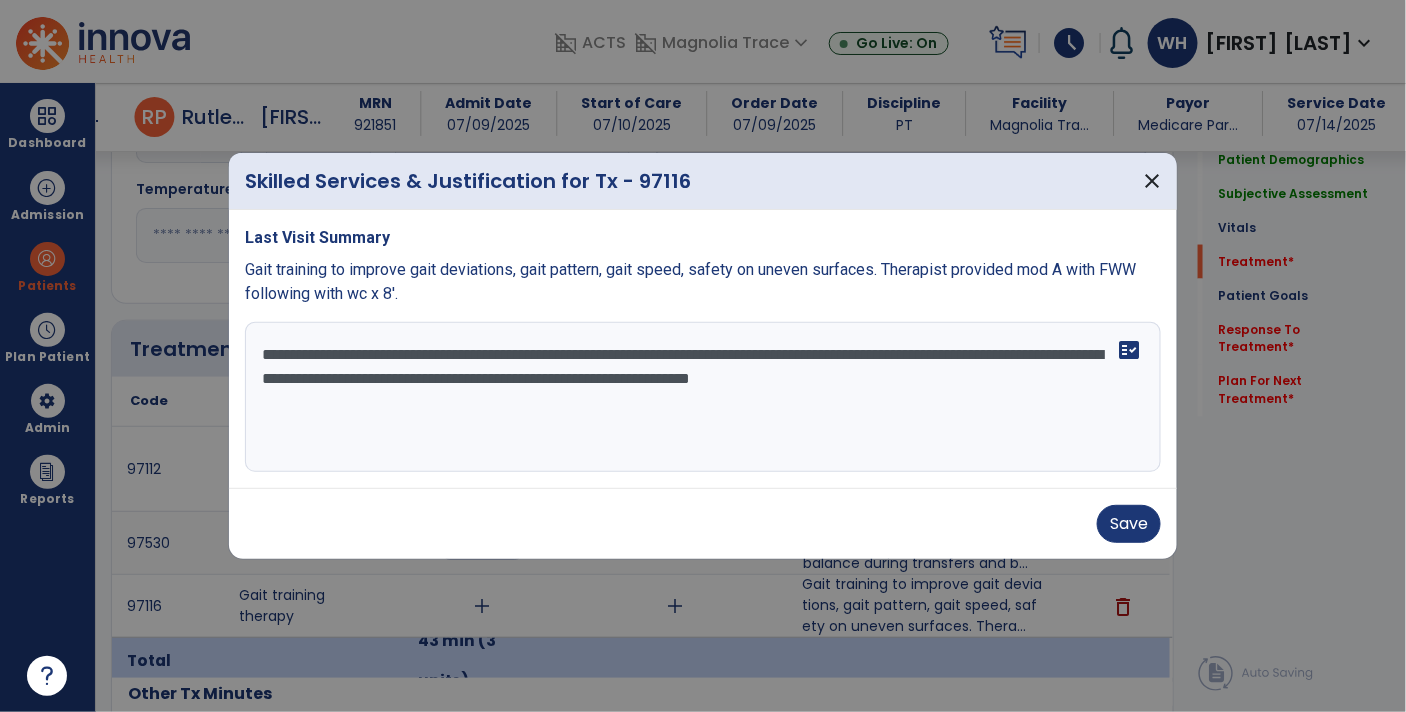 type on "**********" 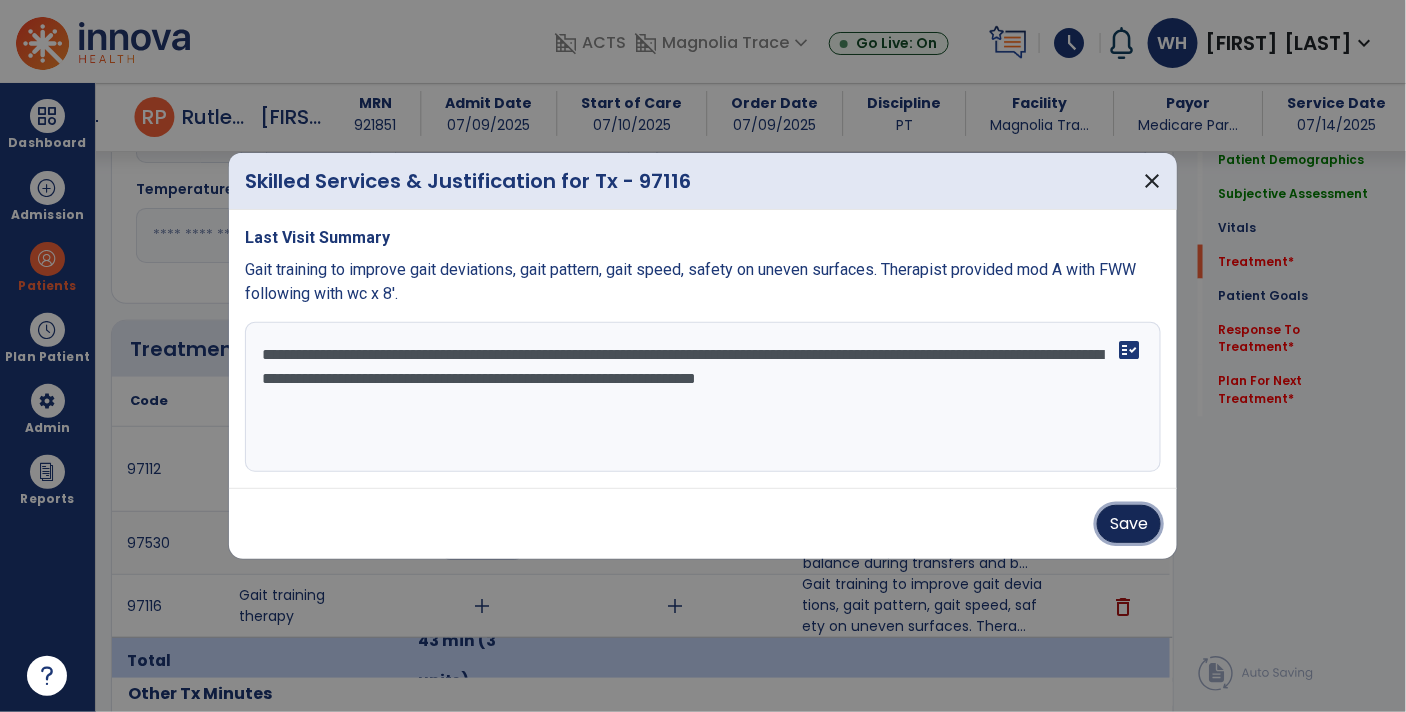 click on "Save" at bounding box center (1129, 524) 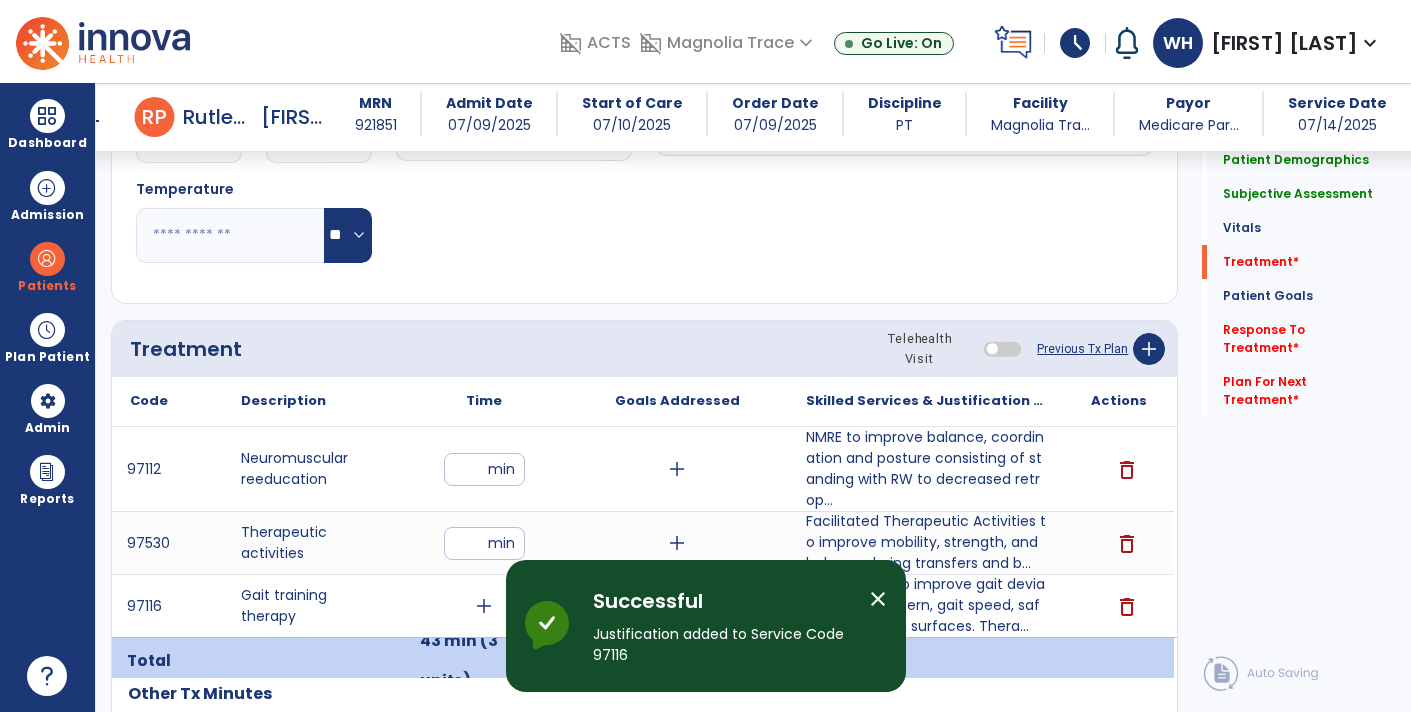 click on "add" at bounding box center [484, 606] 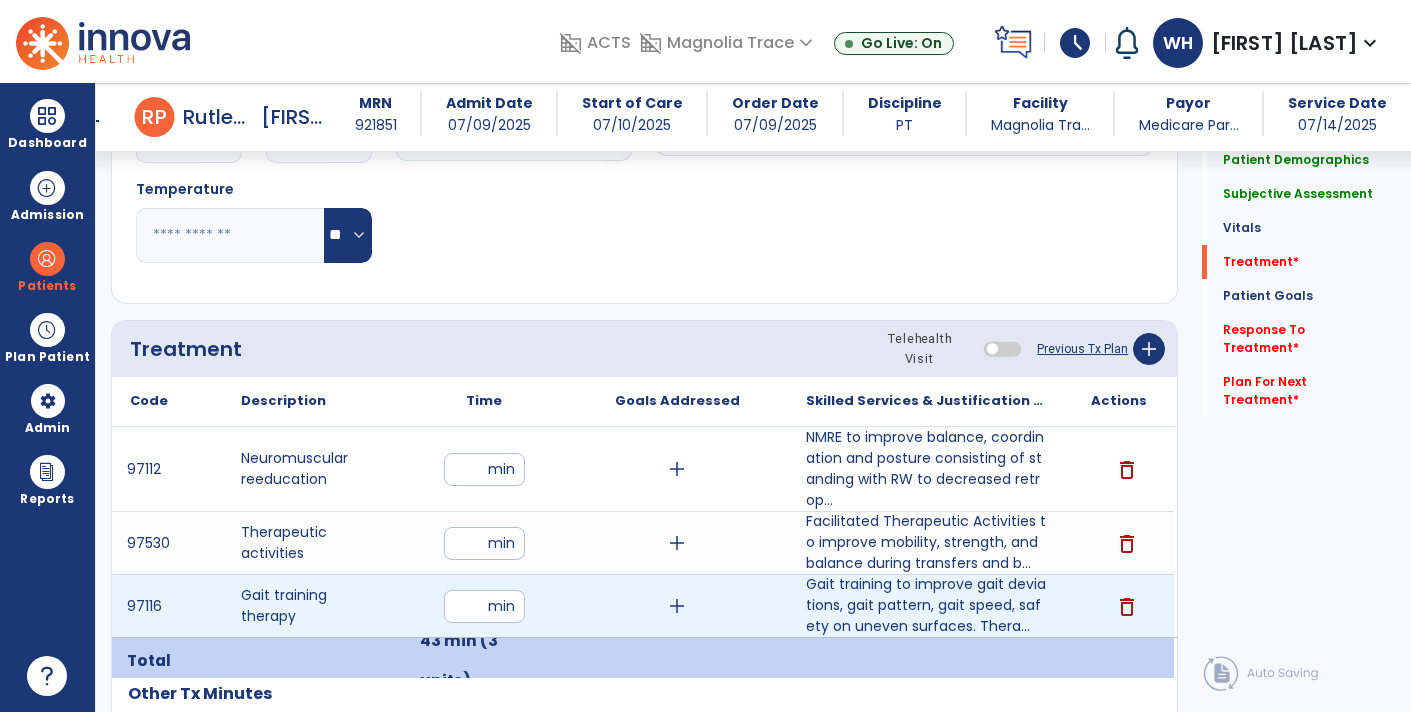 type on "*" 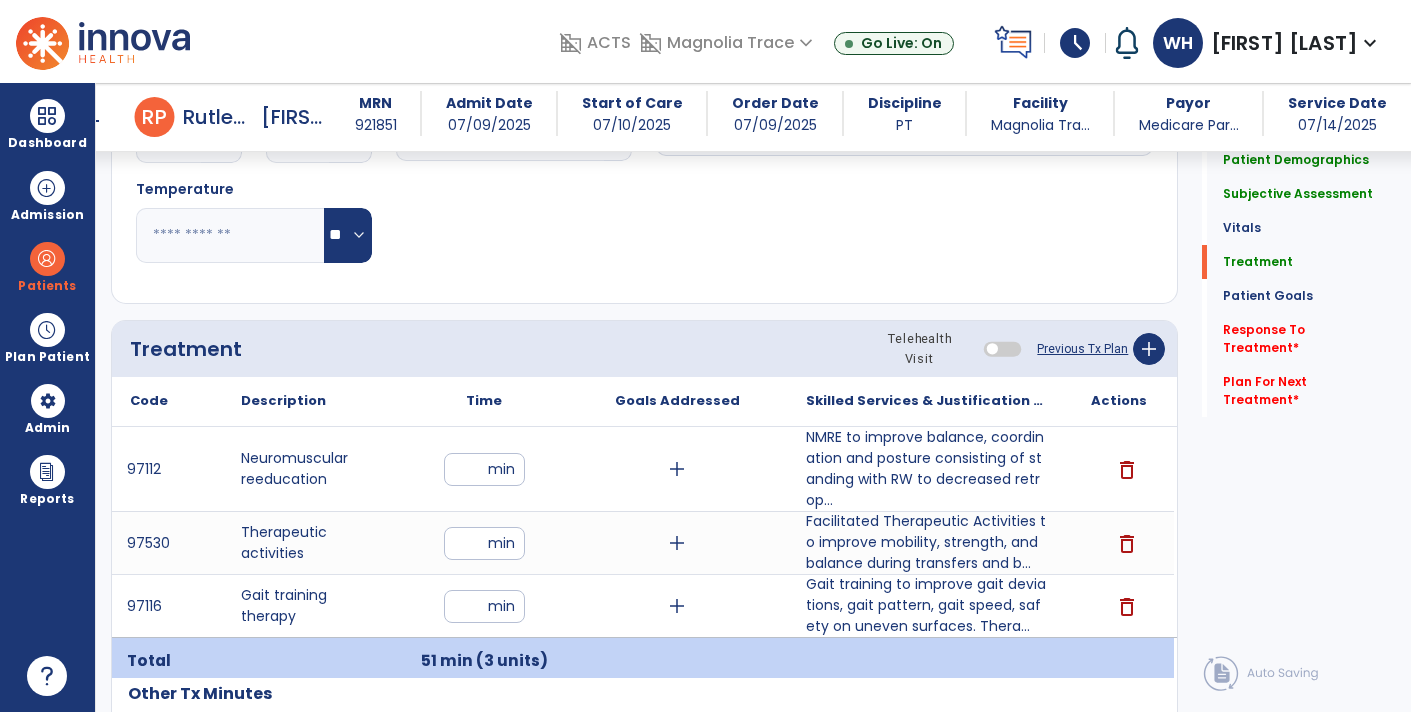click on "*" at bounding box center (484, 606) 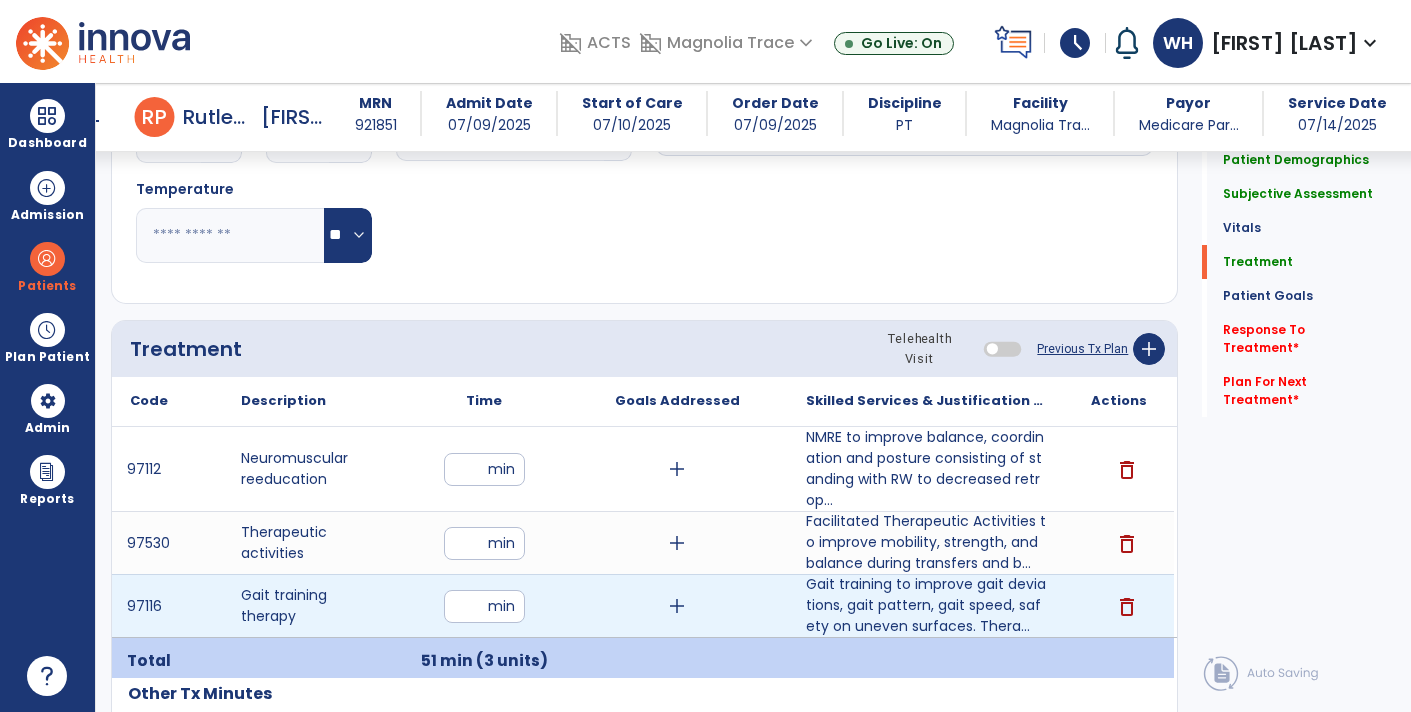 type on "*" 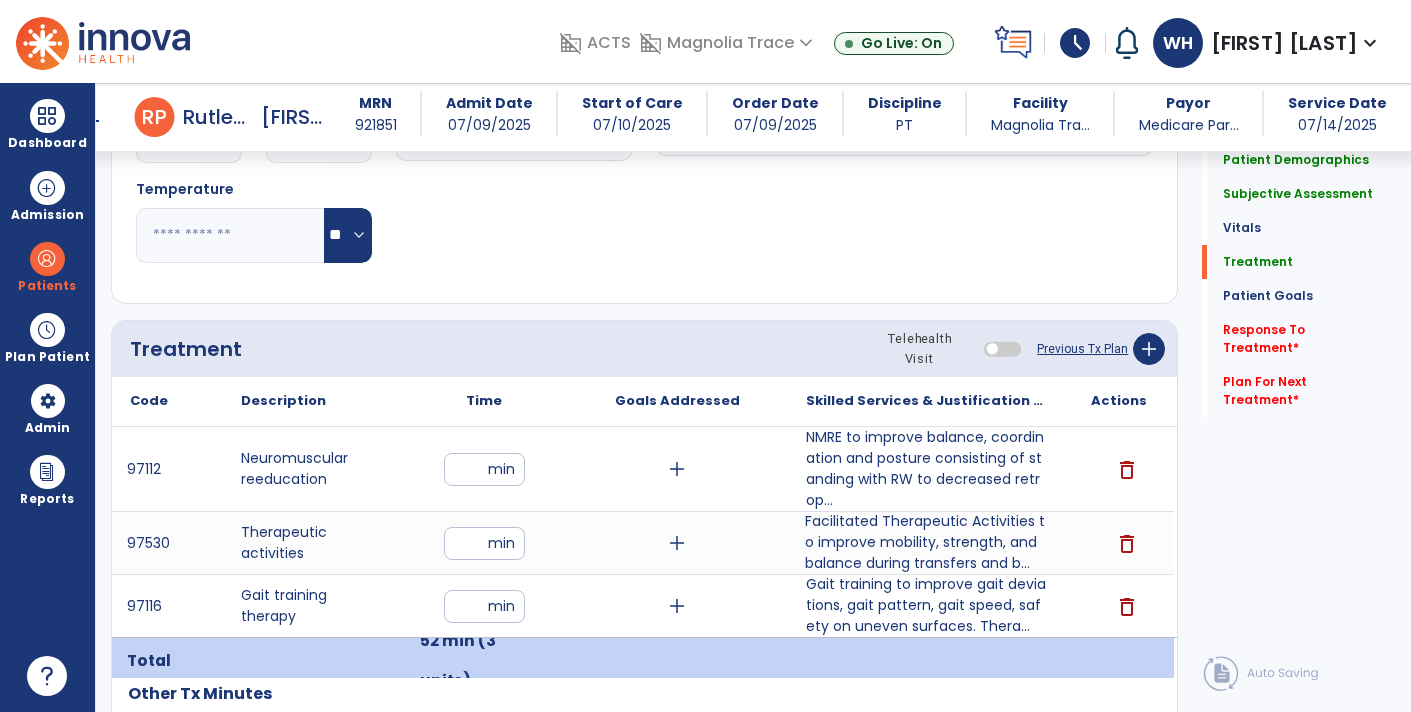 click on "**" at bounding box center [484, 543] 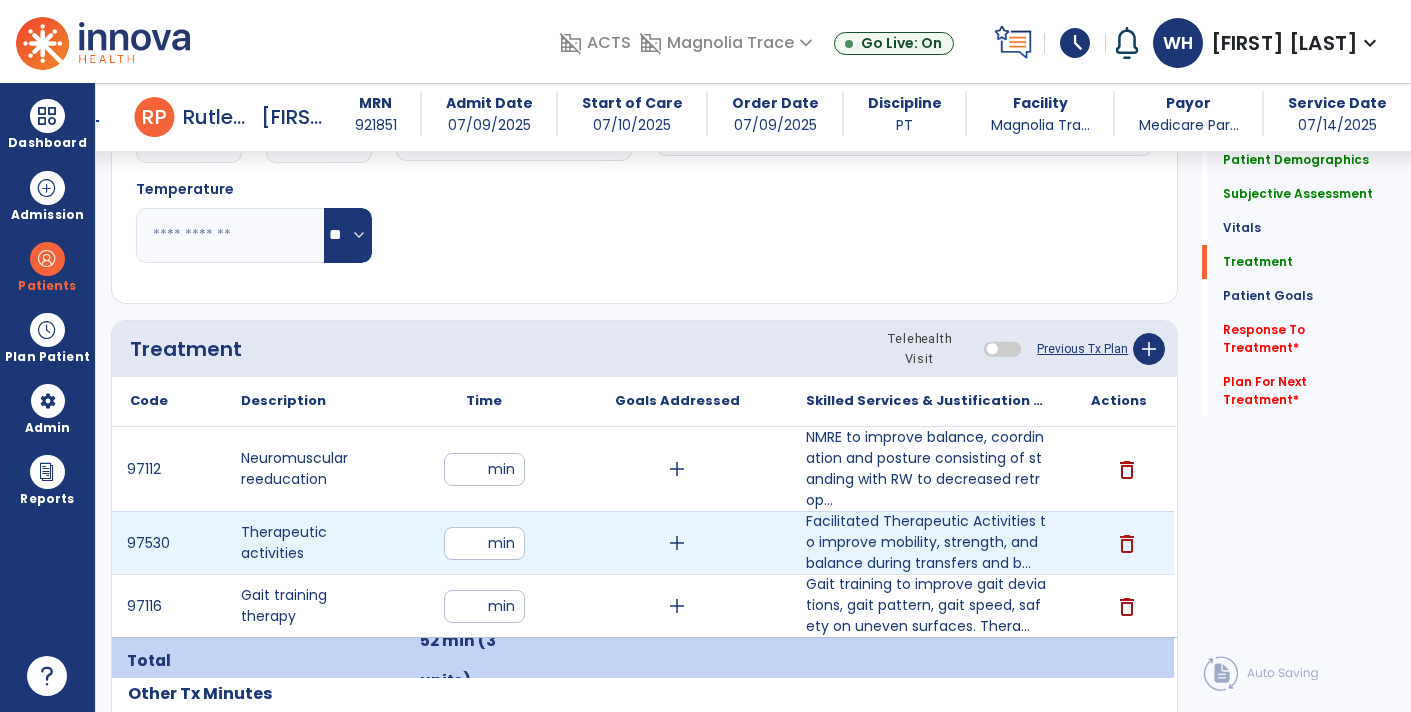 type on "**" 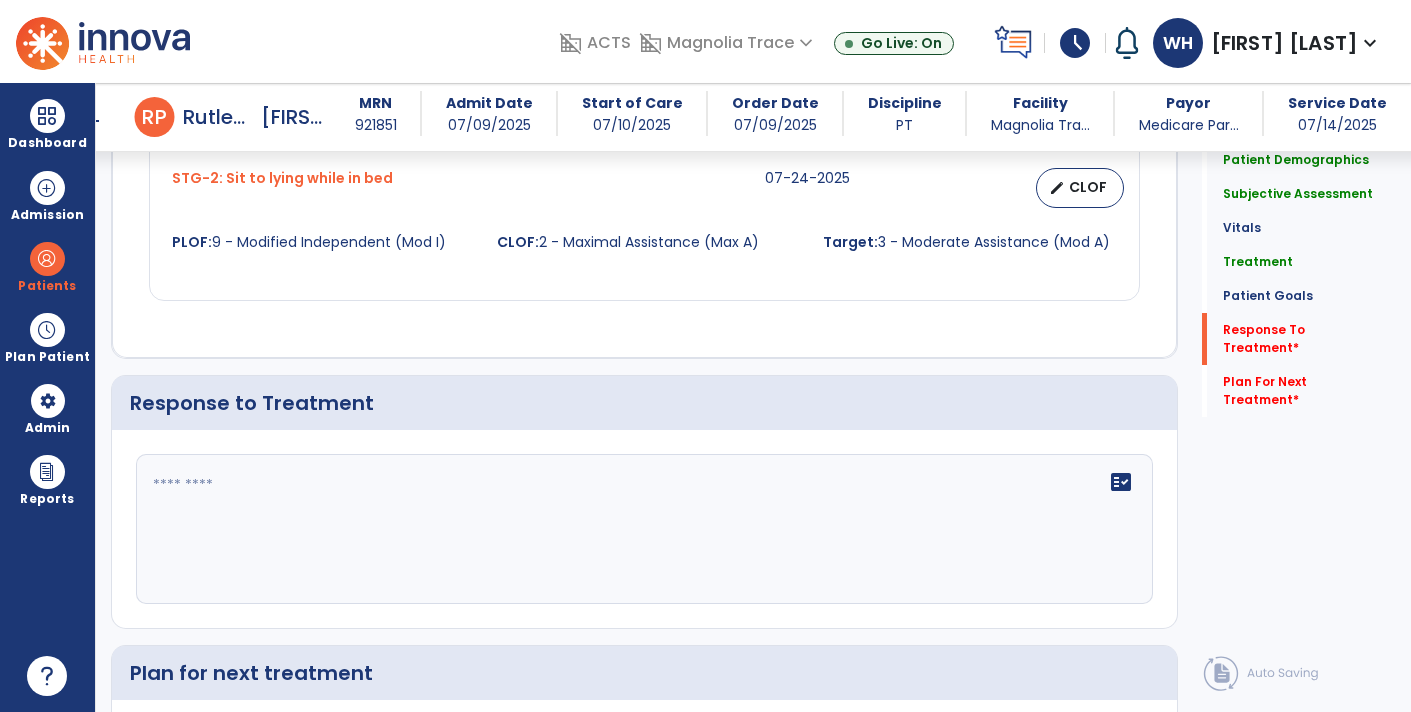 scroll, scrollTop: 2626, scrollLeft: 0, axis: vertical 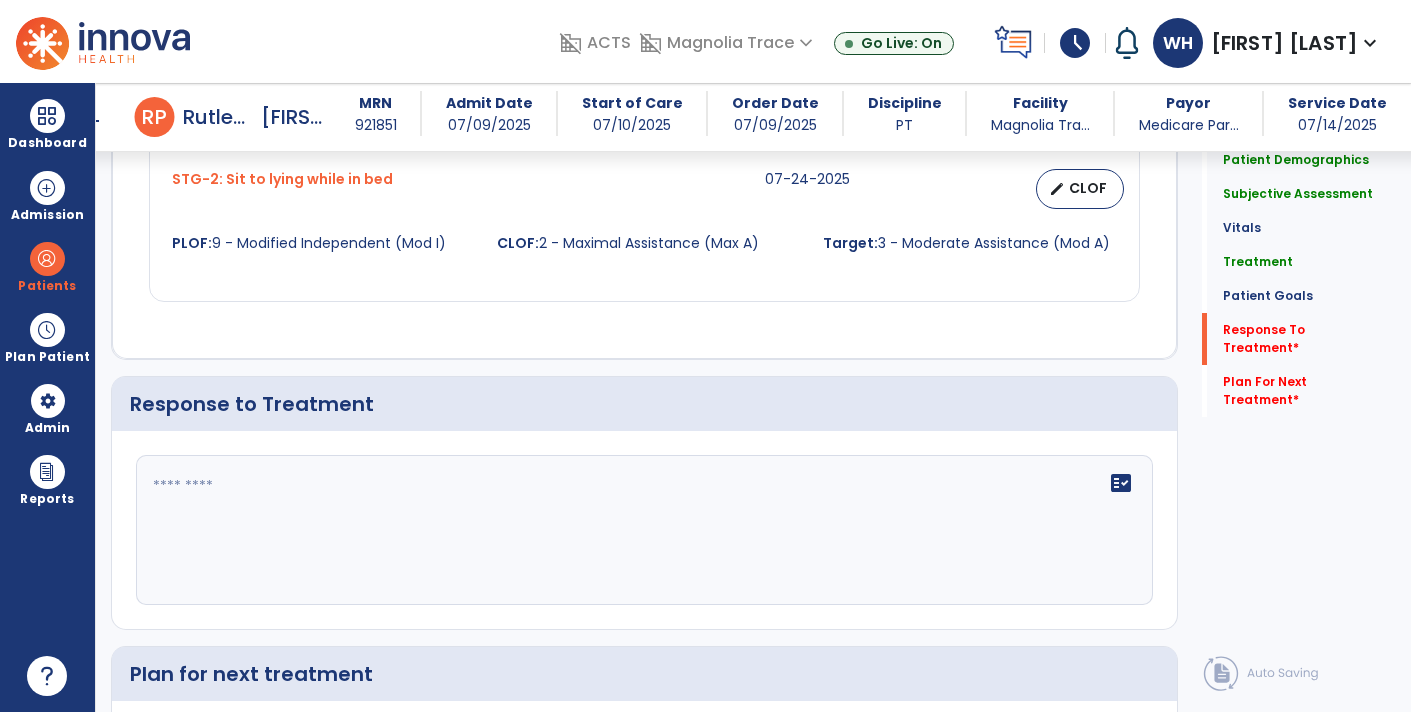 click 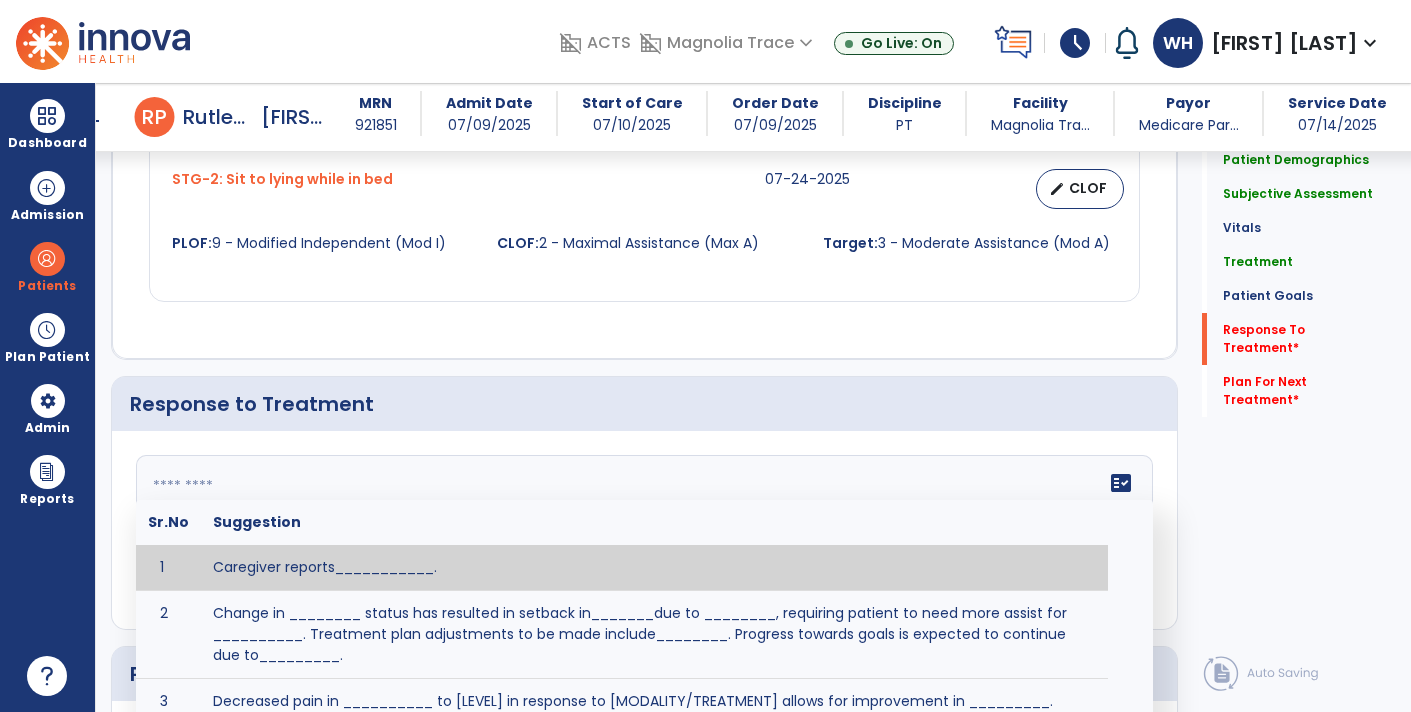 click on "fact_check" 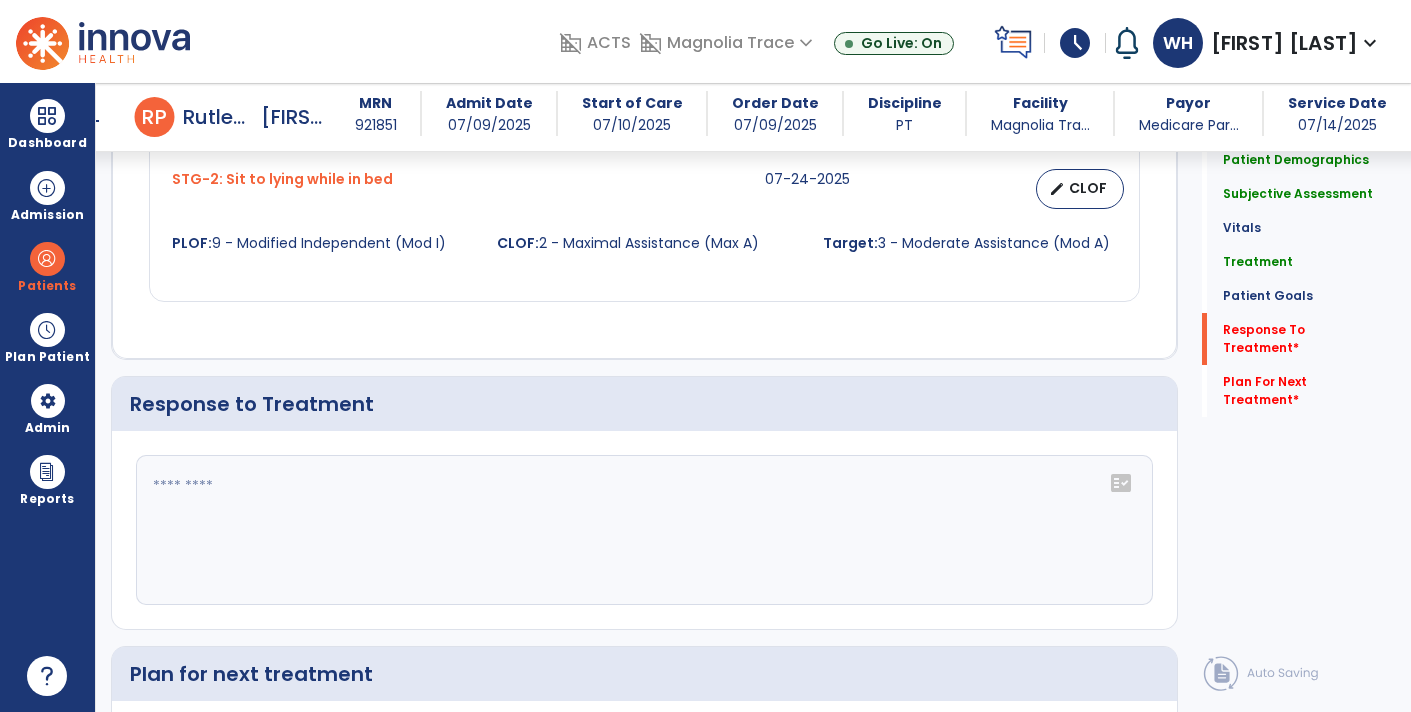 click 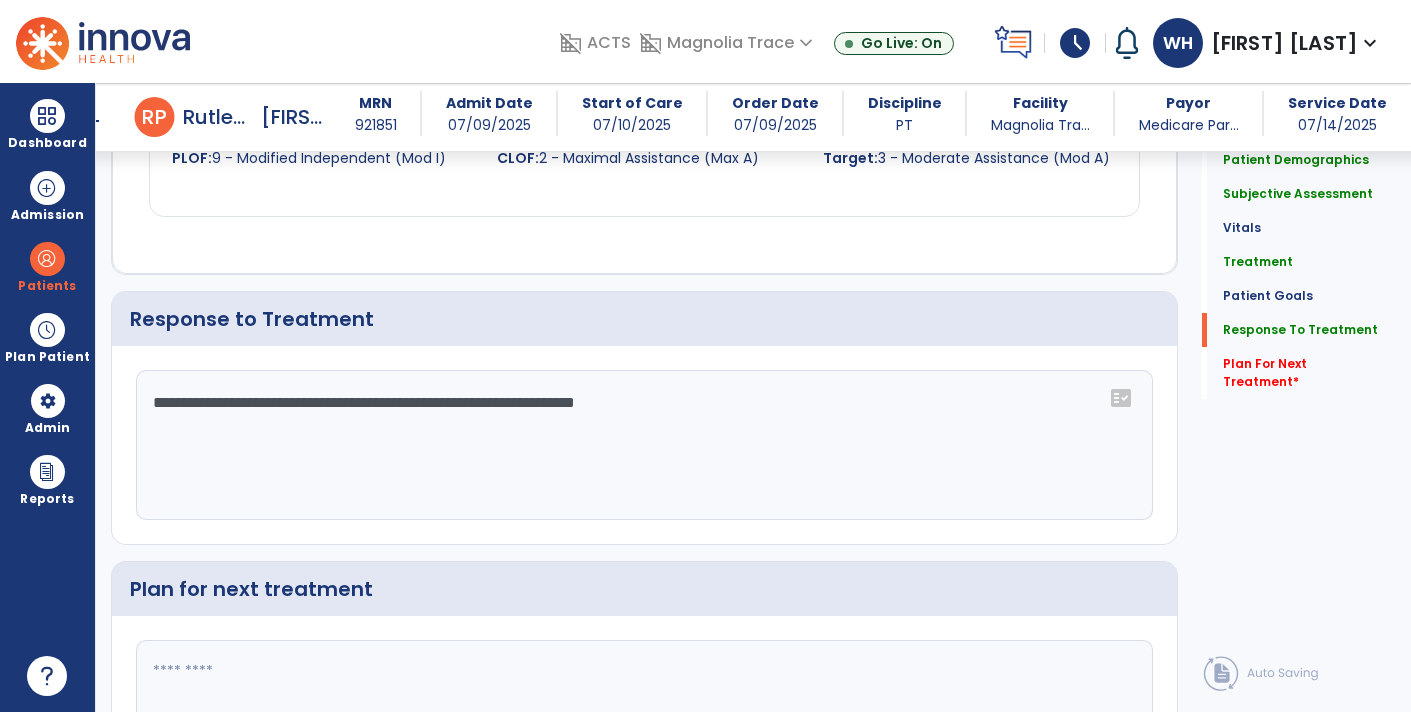 scroll, scrollTop: 2791, scrollLeft: 0, axis: vertical 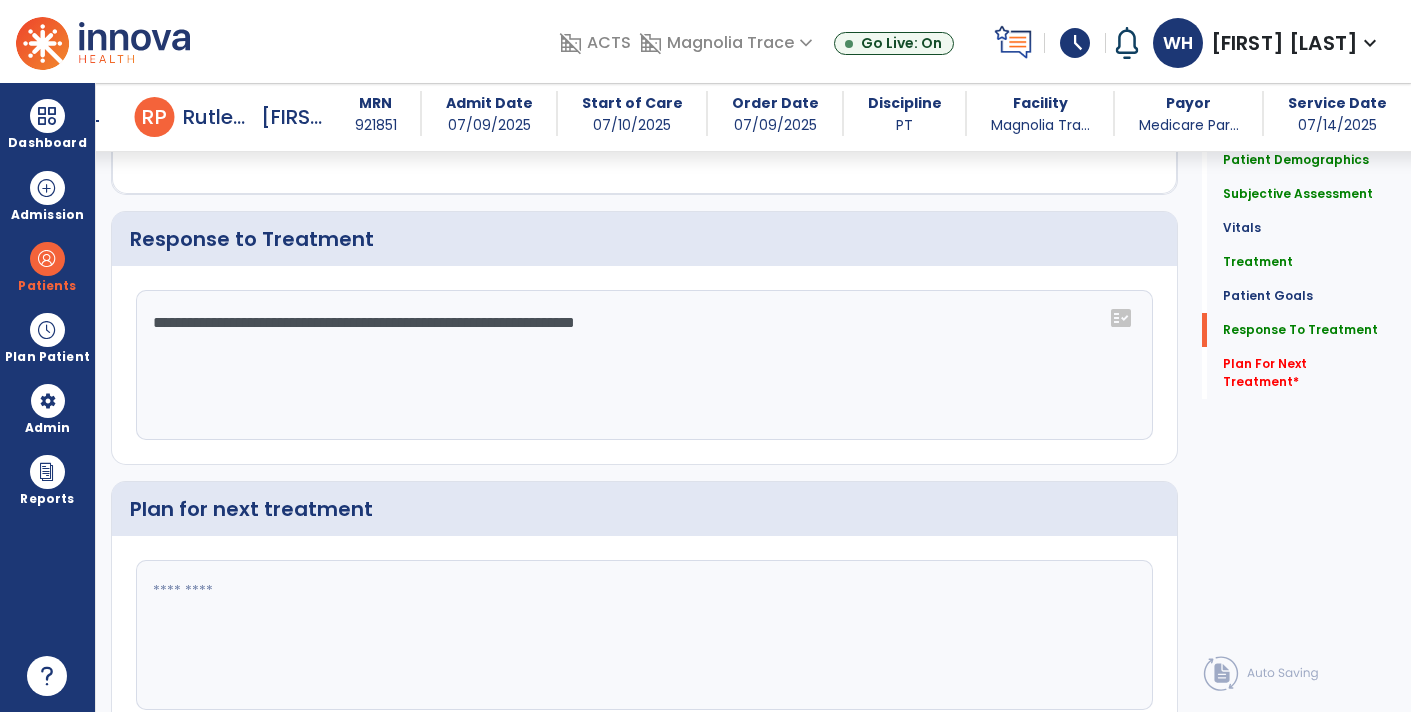 type on "**********" 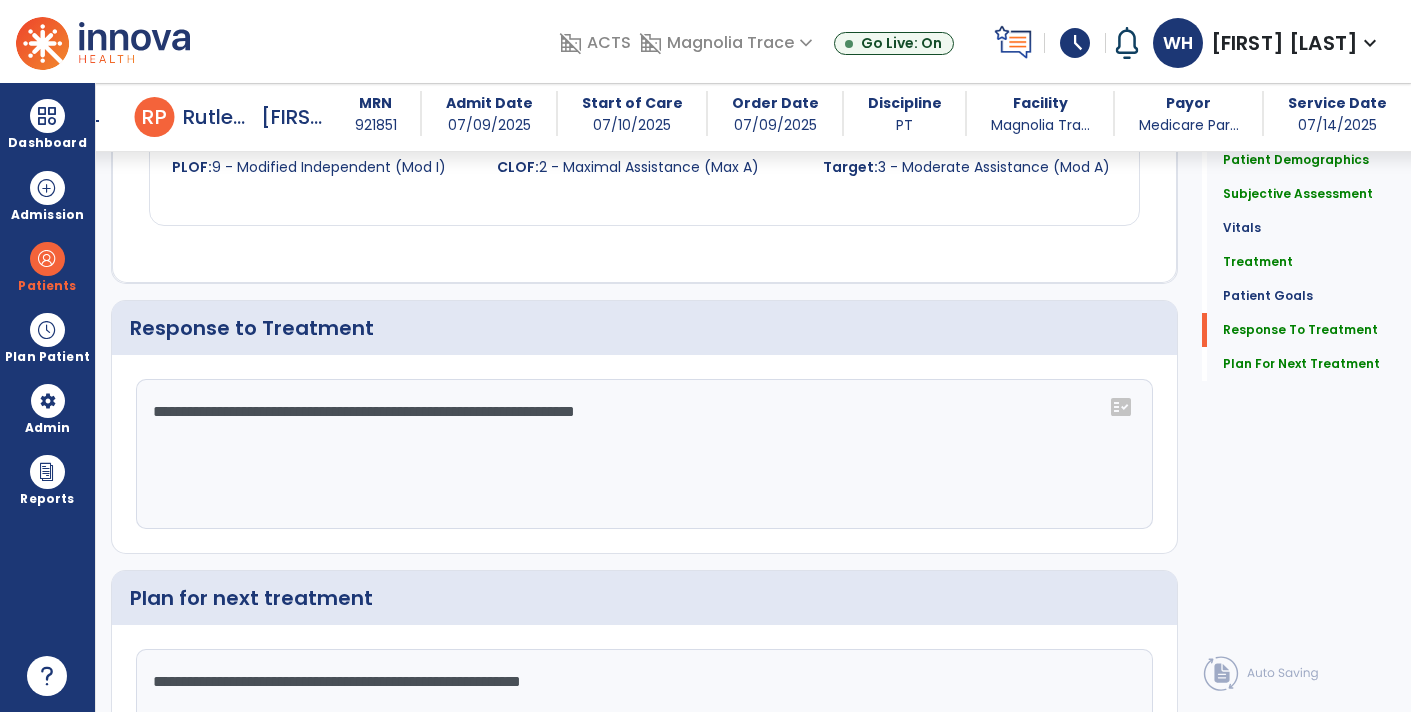 scroll, scrollTop: 2792, scrollLeft: 0, axis: vertical 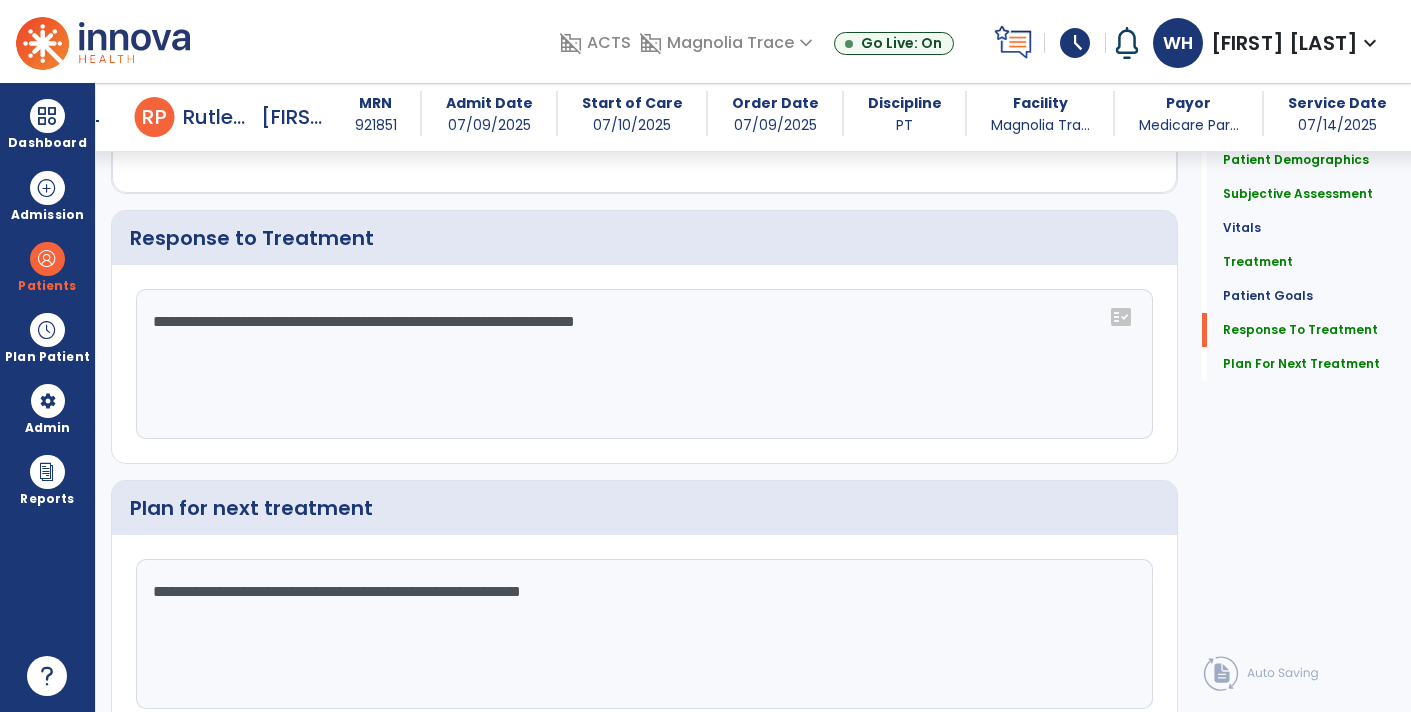 click on "**********" 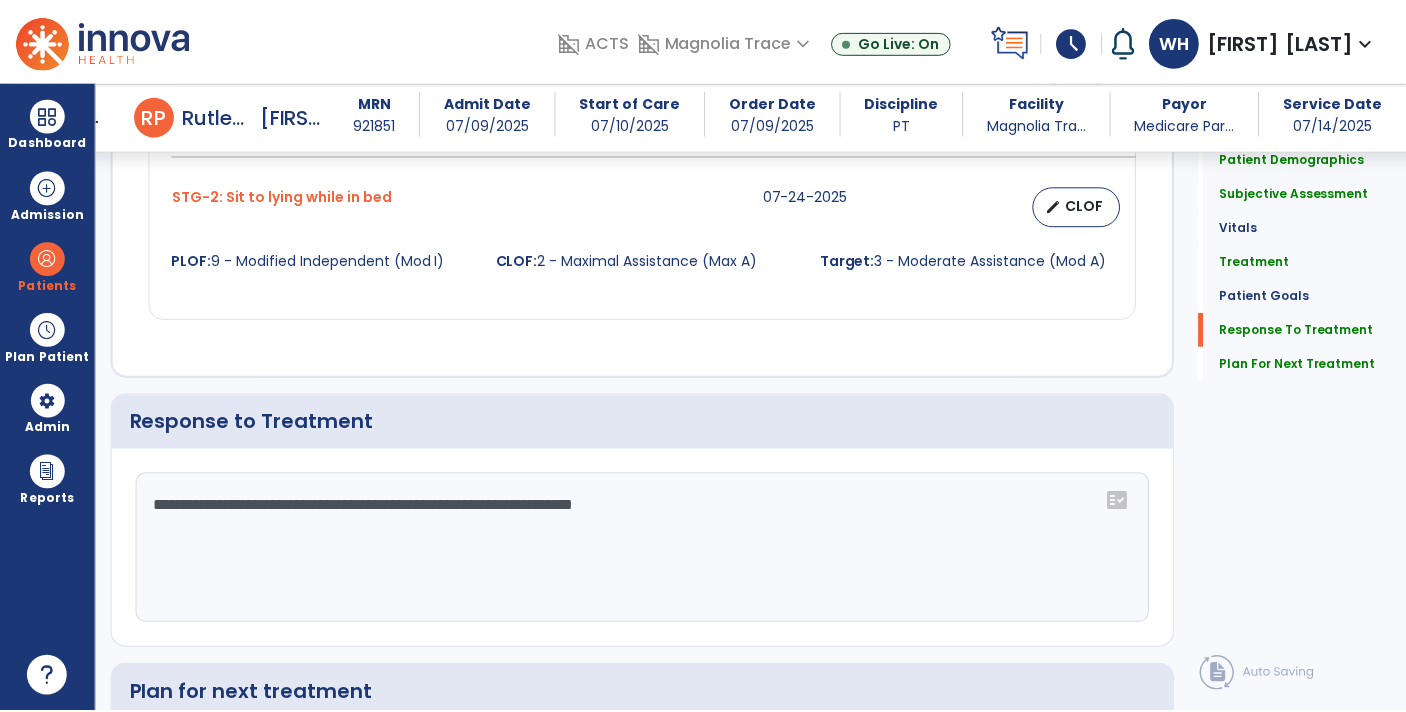 scroll, scrollTop: 2869, scrollLeft: 0, axis: vertical 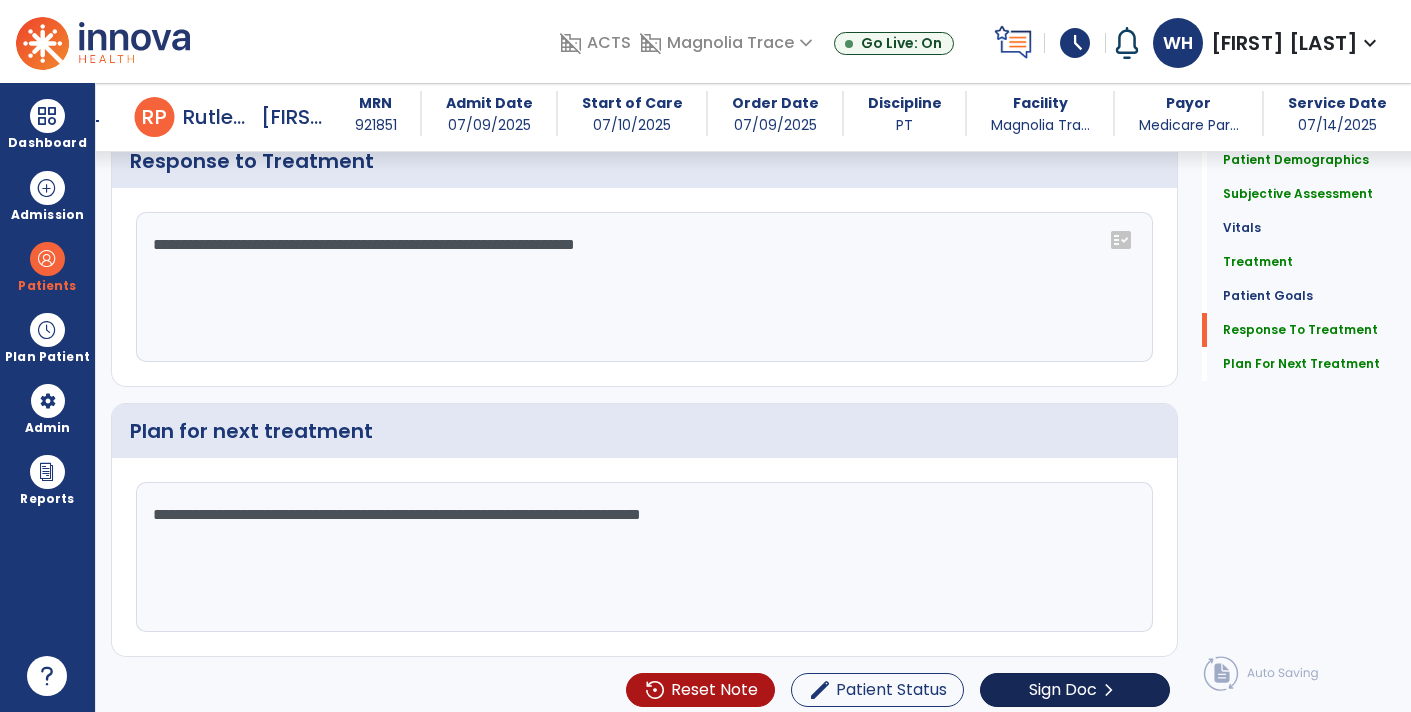 type on "**********" 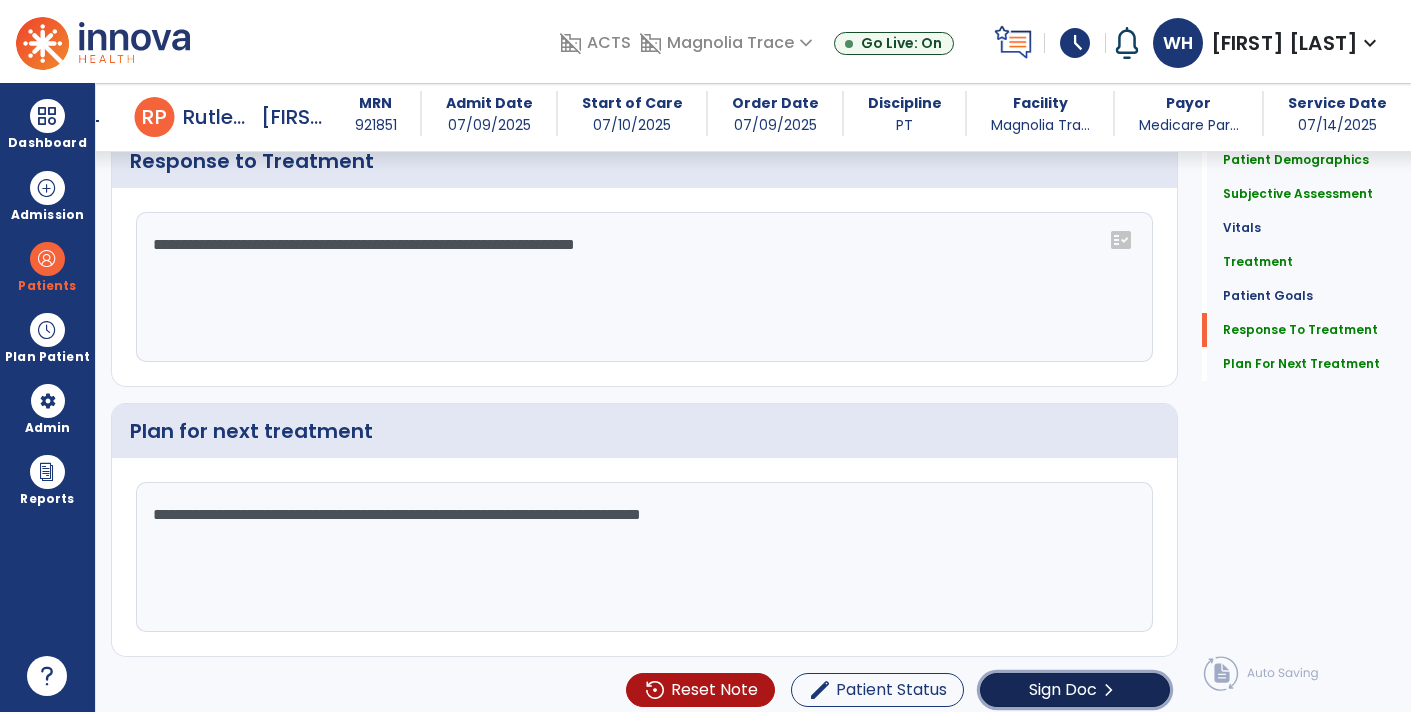 click on "Sign Doc" 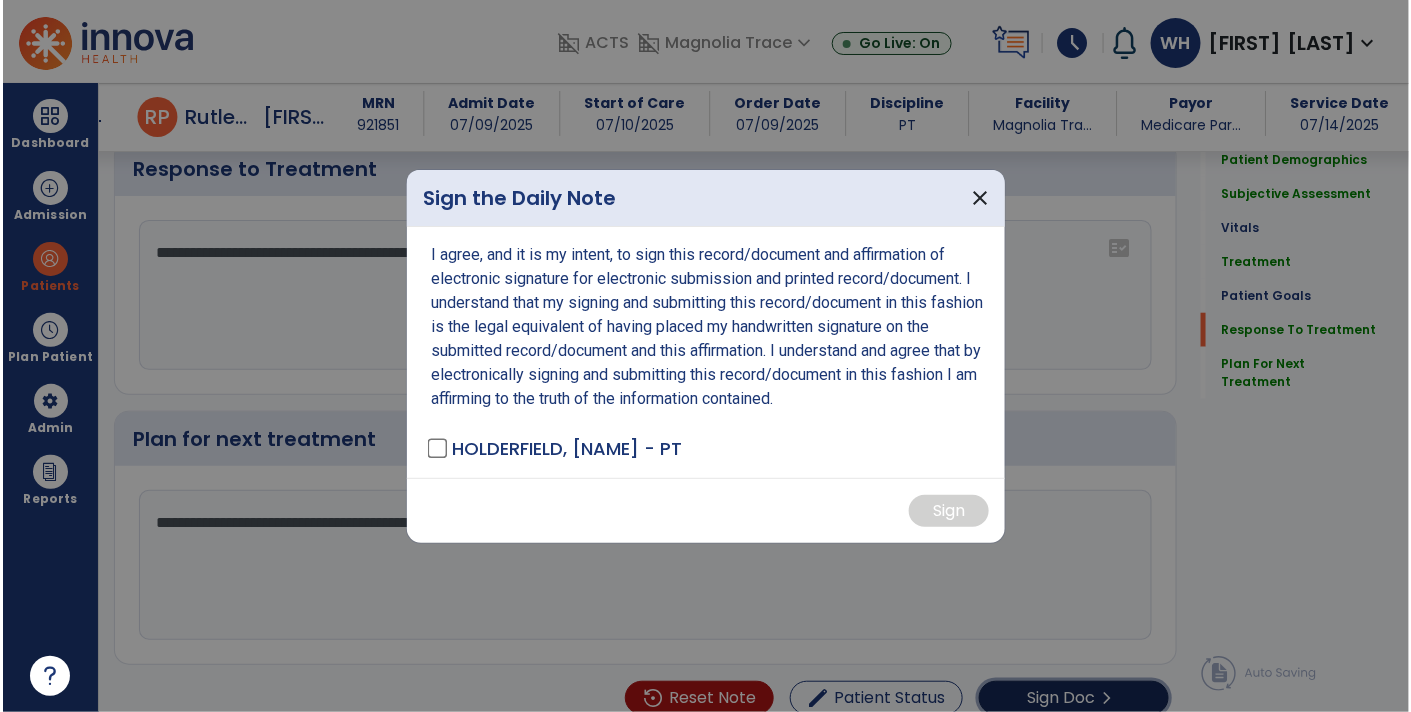 scroll, scrollTop: 2869, scrollLeft: 0, axis: vertical 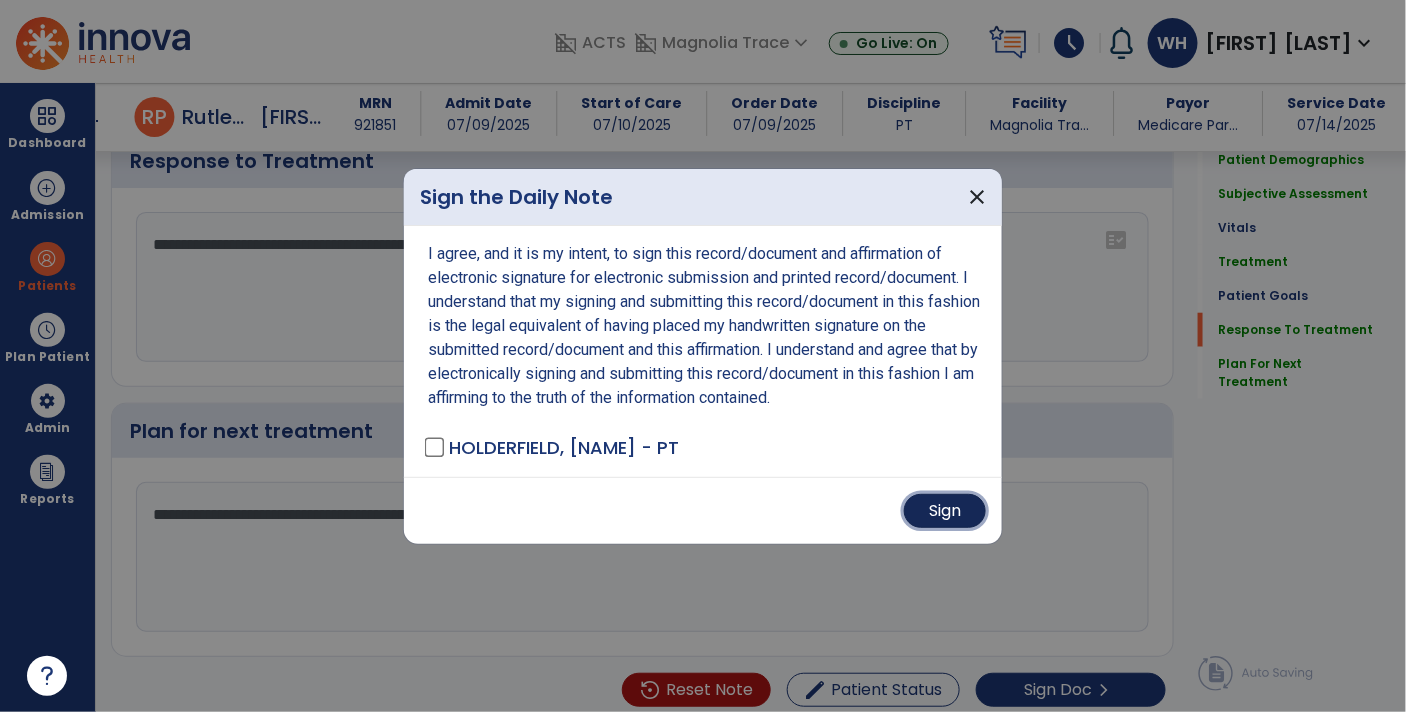 click on "Sign" at bounding box center [945, 511] 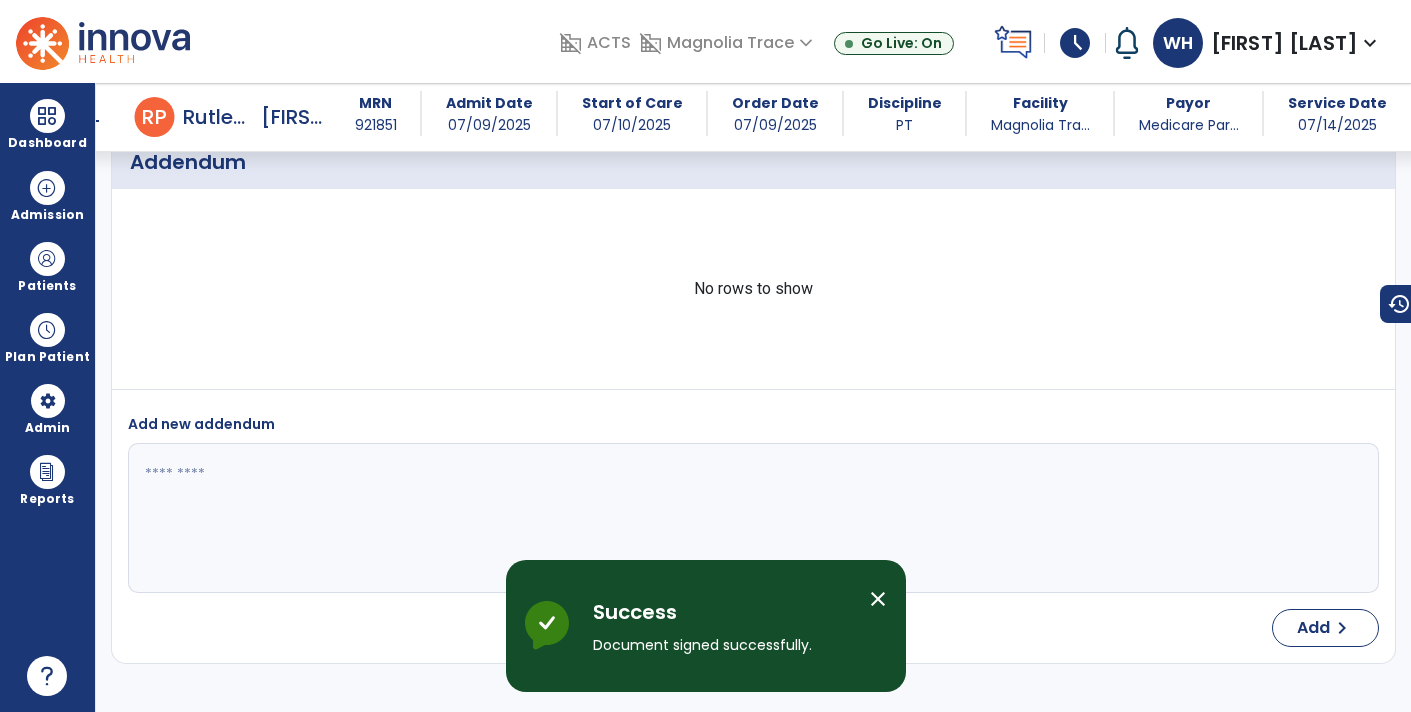 scroll, scrollTop: 4309, scrollLeft: 0, axis: vertical 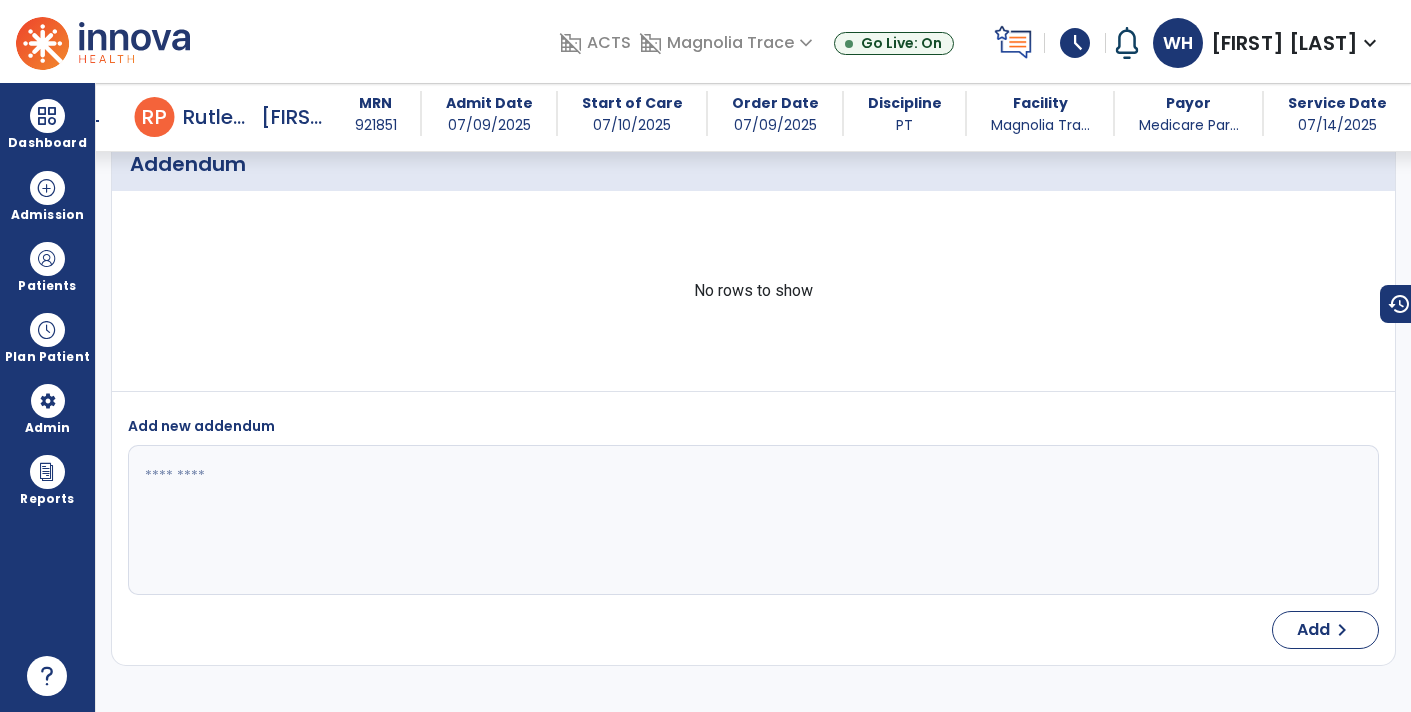 click on "arrow_back" at bounding box center [107, 117] 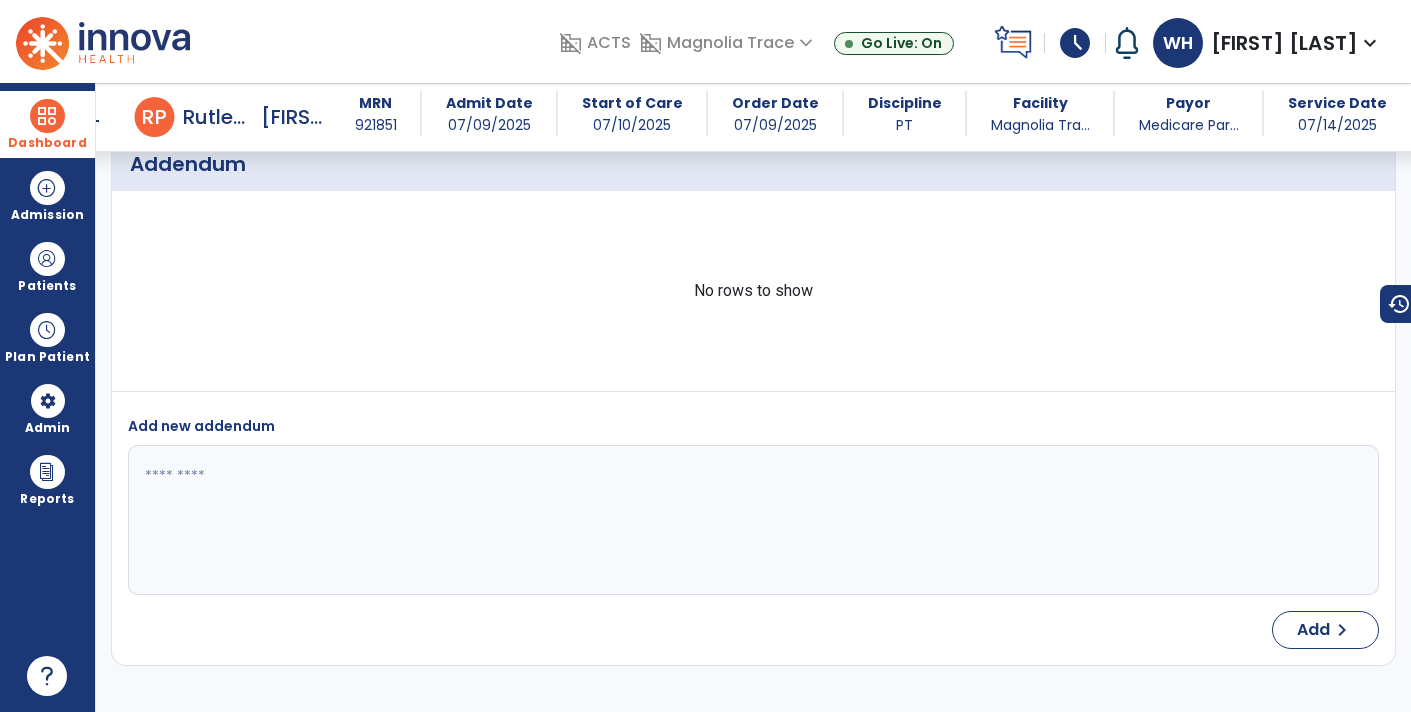 click on "Dashboard  dashboard  Therapist Dashboard  view_quilt  Operations Dashboard" at bounding box center (47, 124) 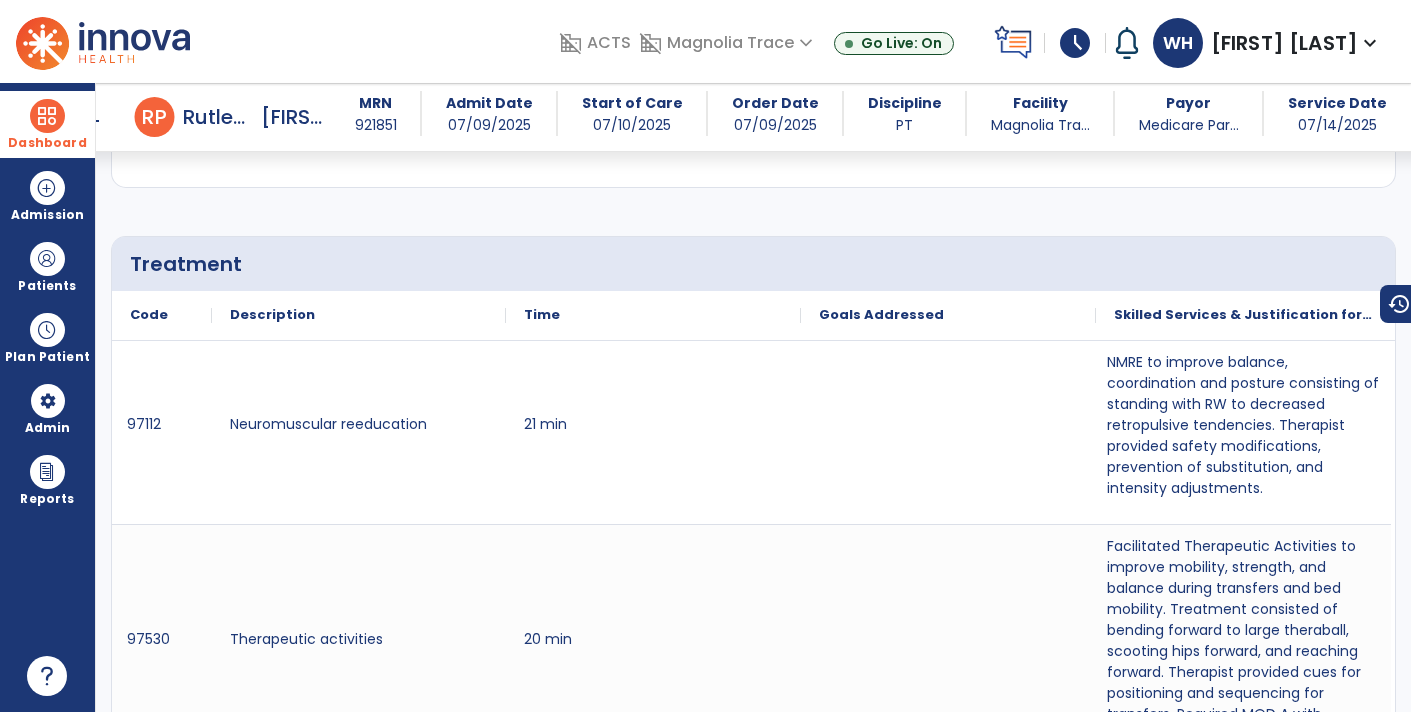 scroll, scrollTop: 0, scrollLeft: 0, axis: both 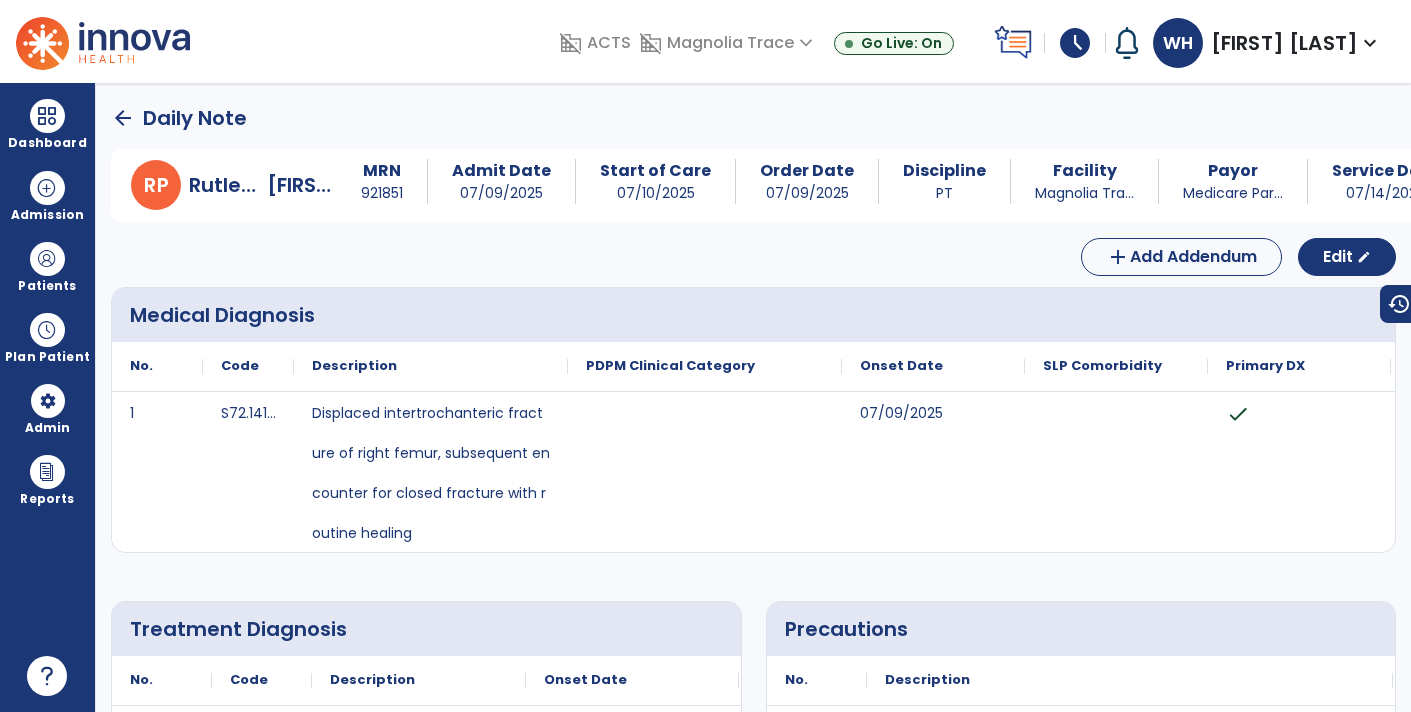 click on "arrow_back" 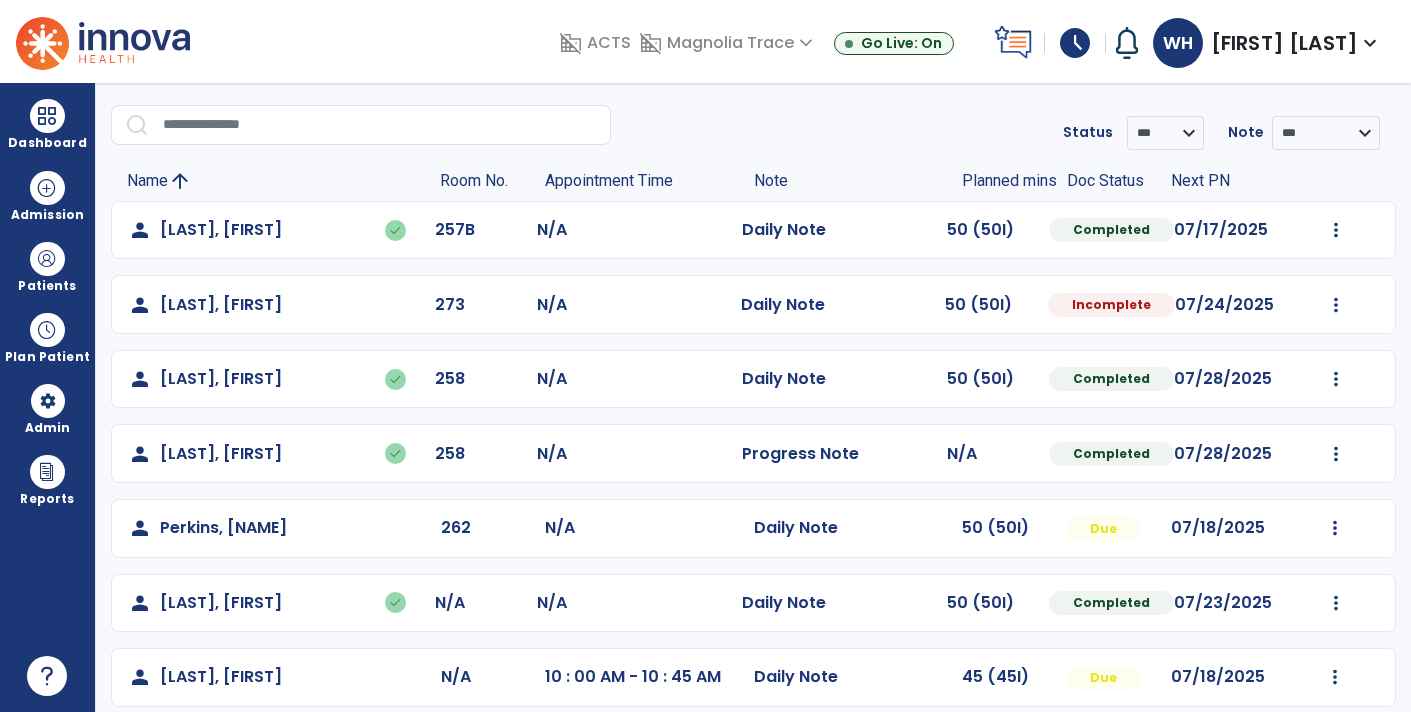 scroll, scrollTop: 53, scrollLeft: 0, axis: vertical 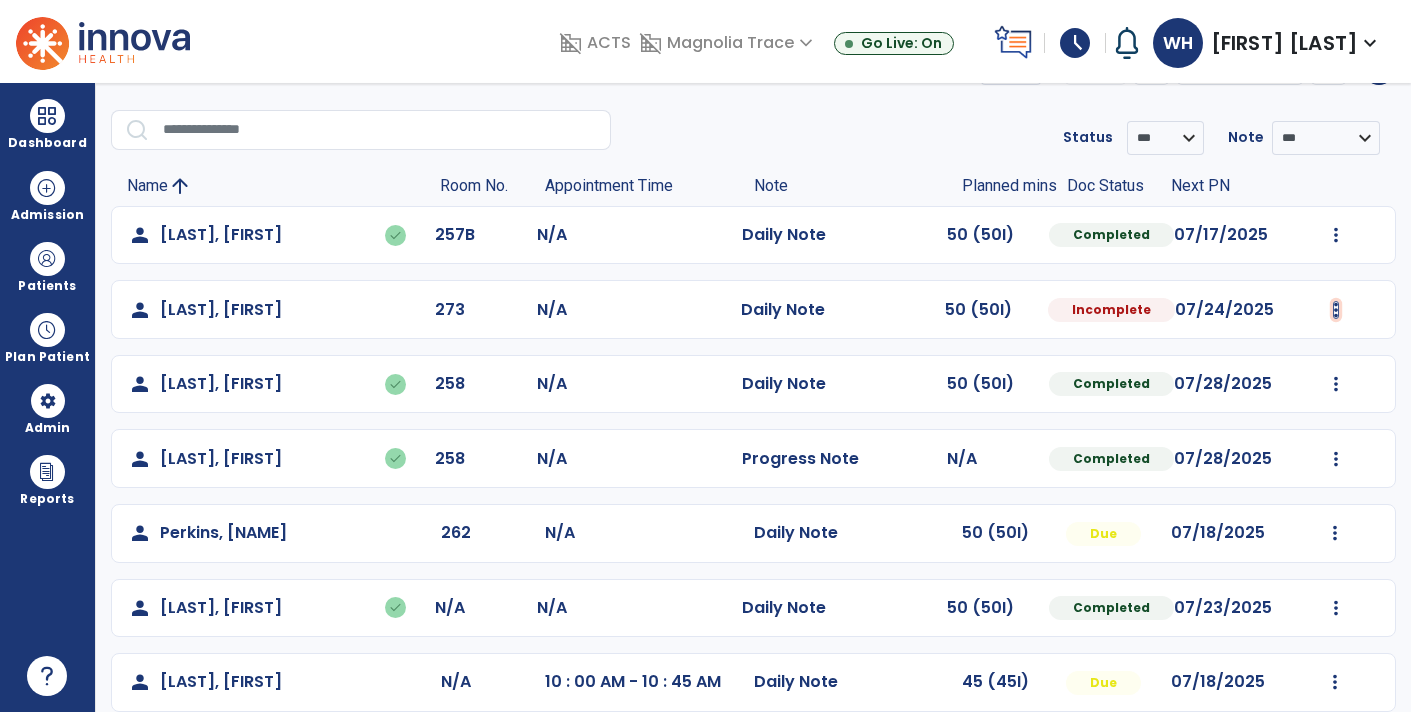click at bounding box center (1336, 235) 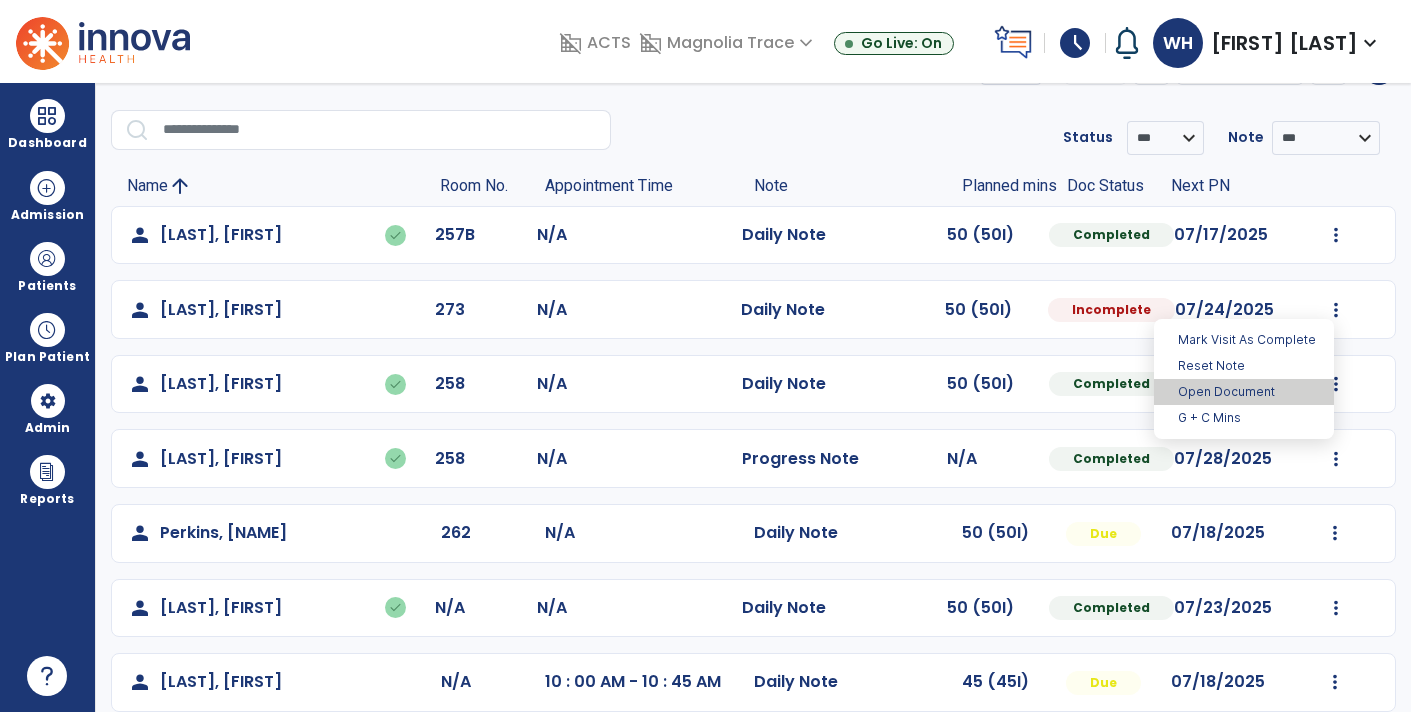 click on "Open Document" at bounding box center (1244, 392) 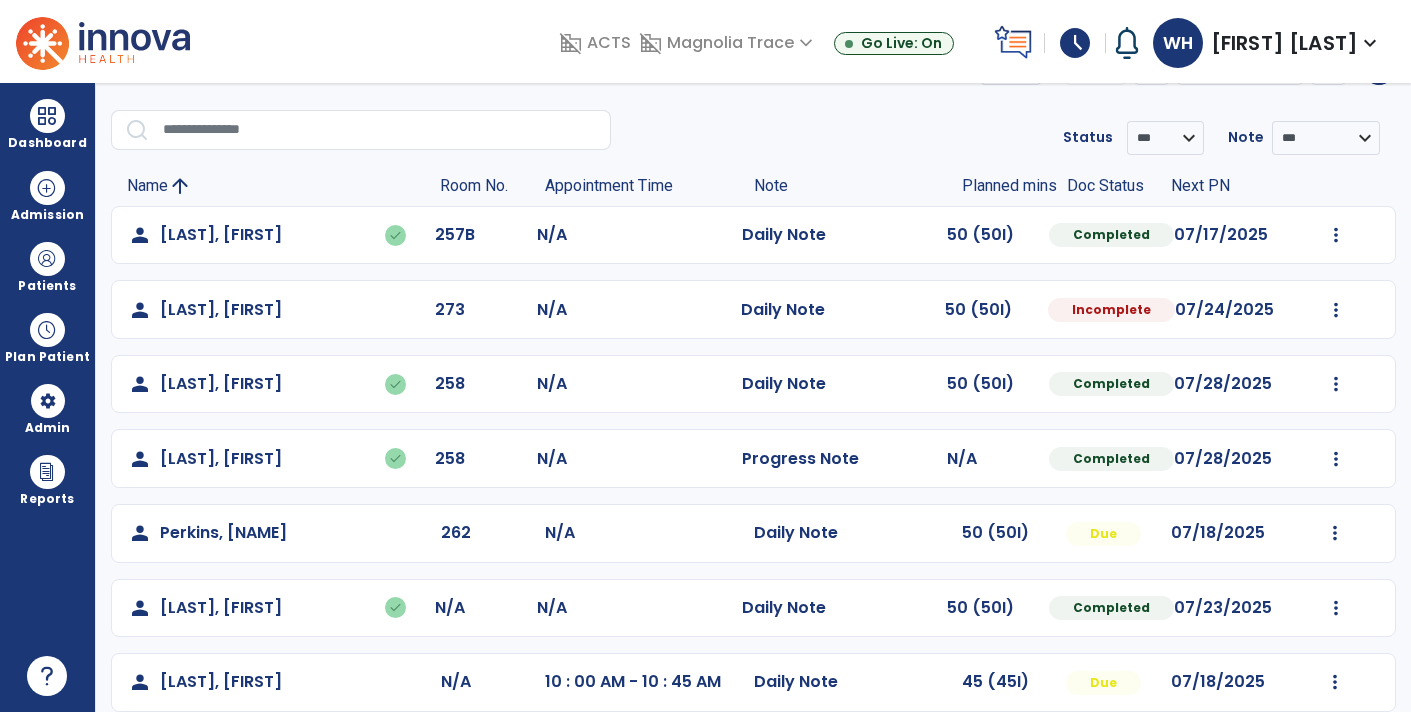 select on "*" 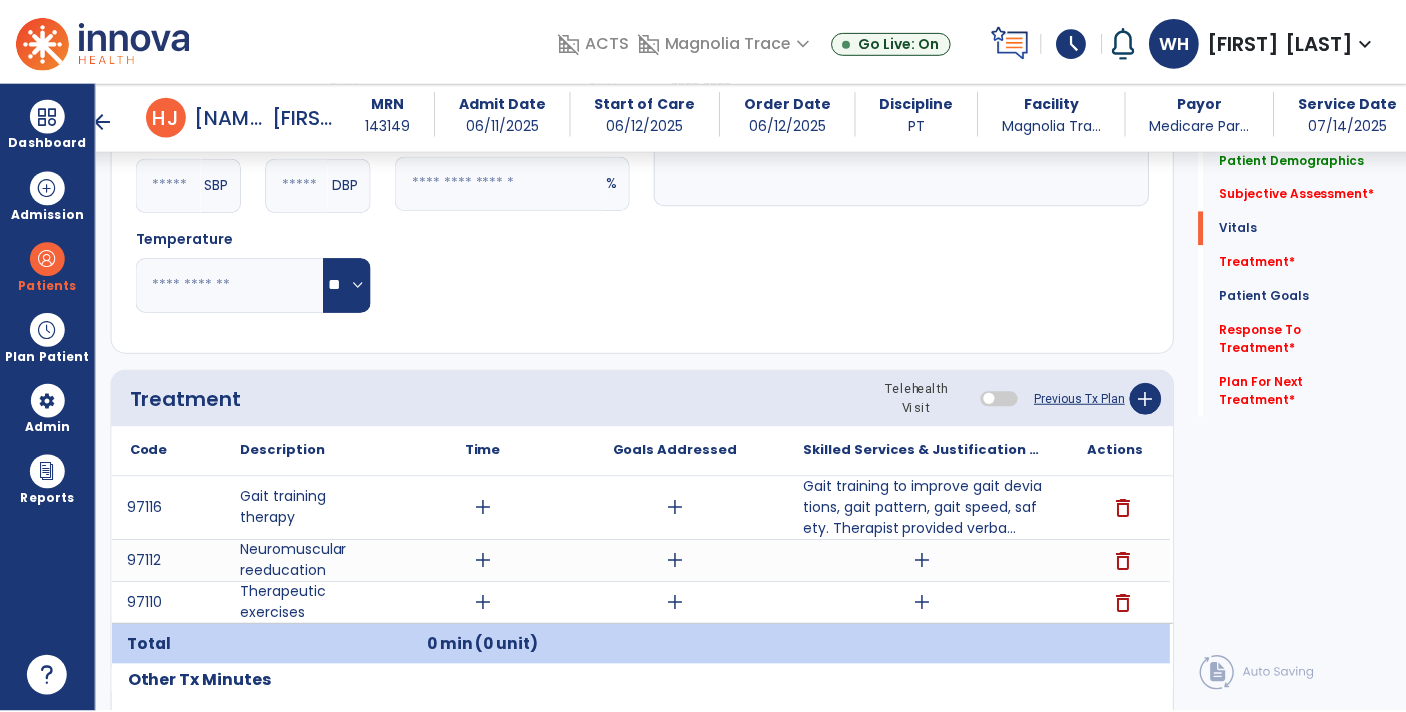 scroll, scrollTop: 880, scrollLeft: 0, axis: vertical 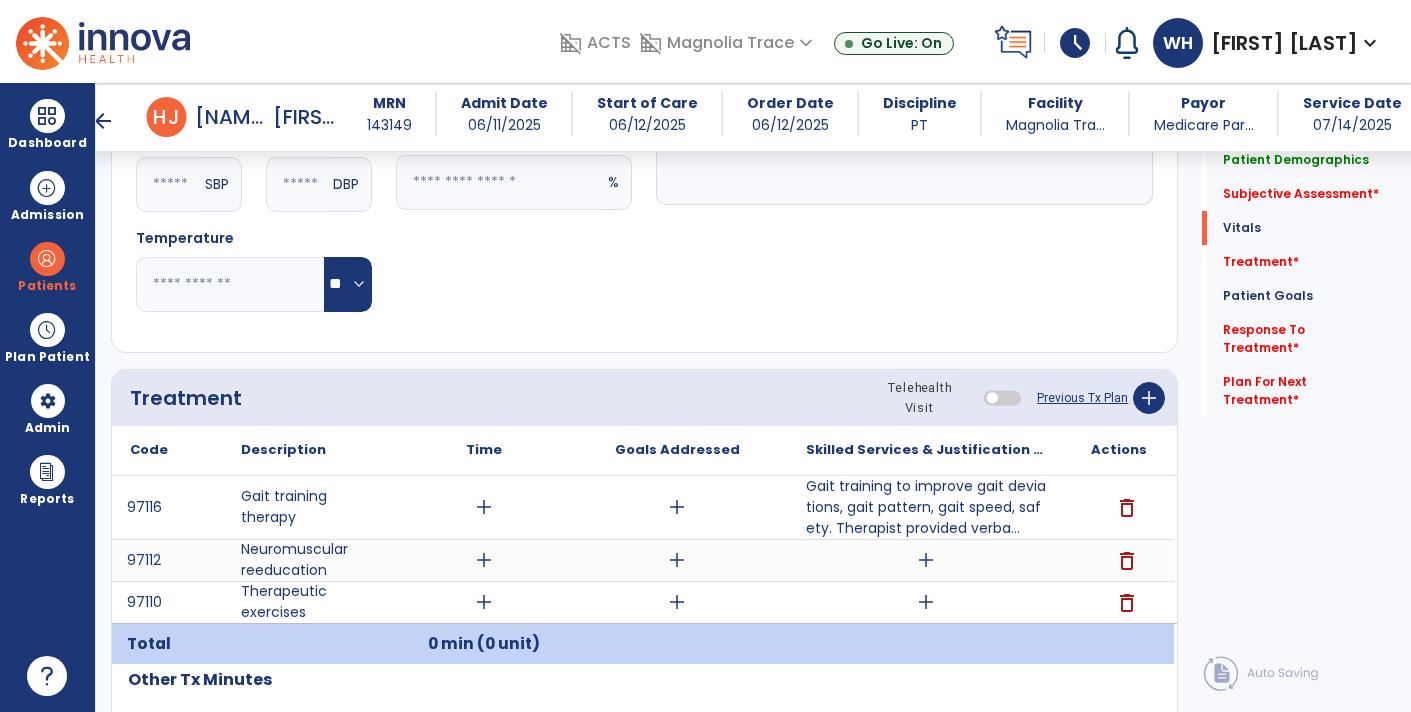 click on "add" at bounding box center [926, 560] 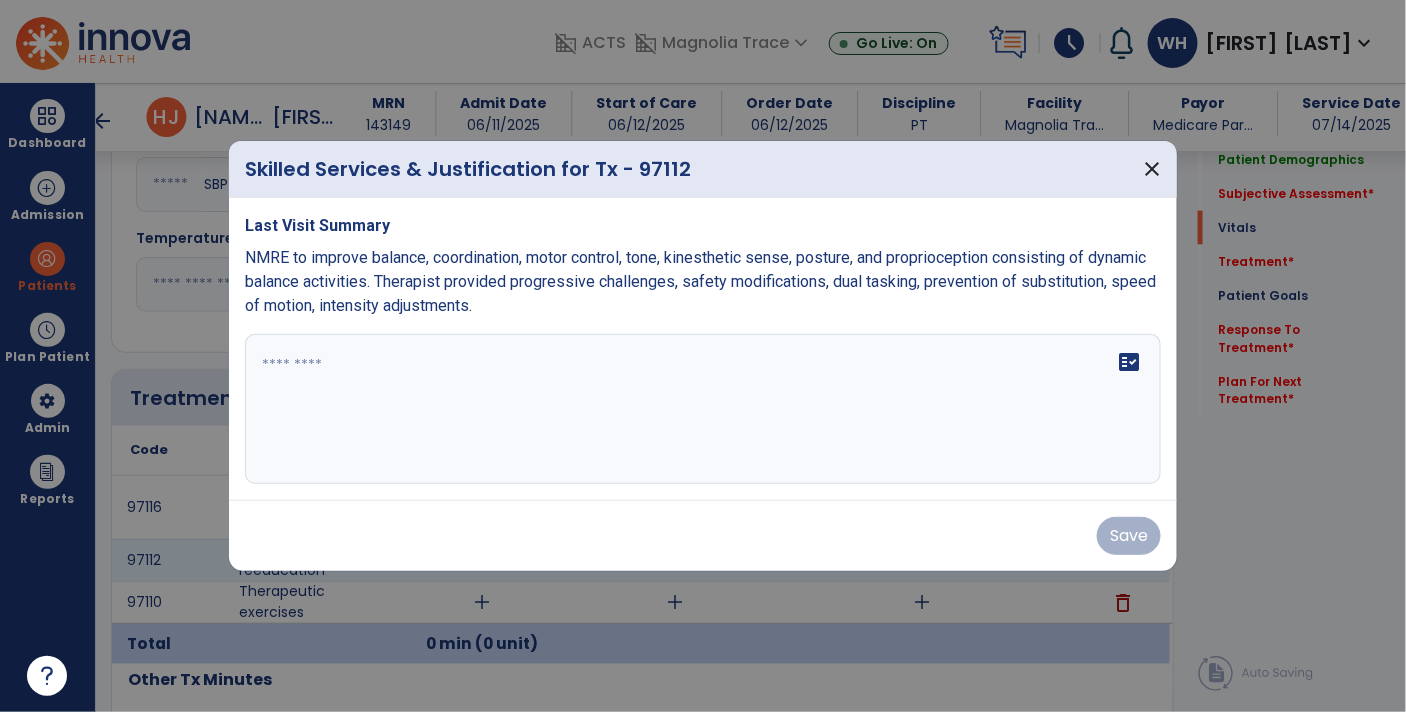 scroll, scrollTop: 880, scrollLeft: 0, axis: vertical 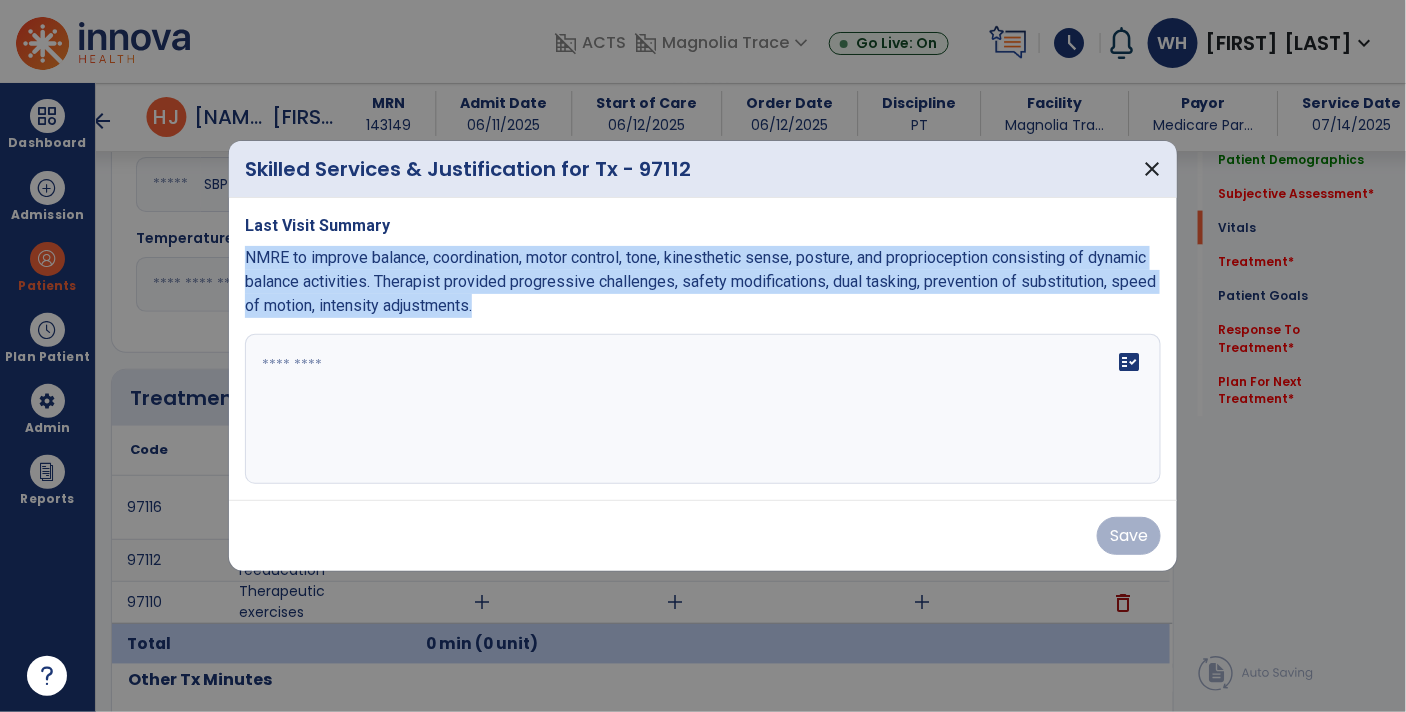 click at bounding box center [703, 409] 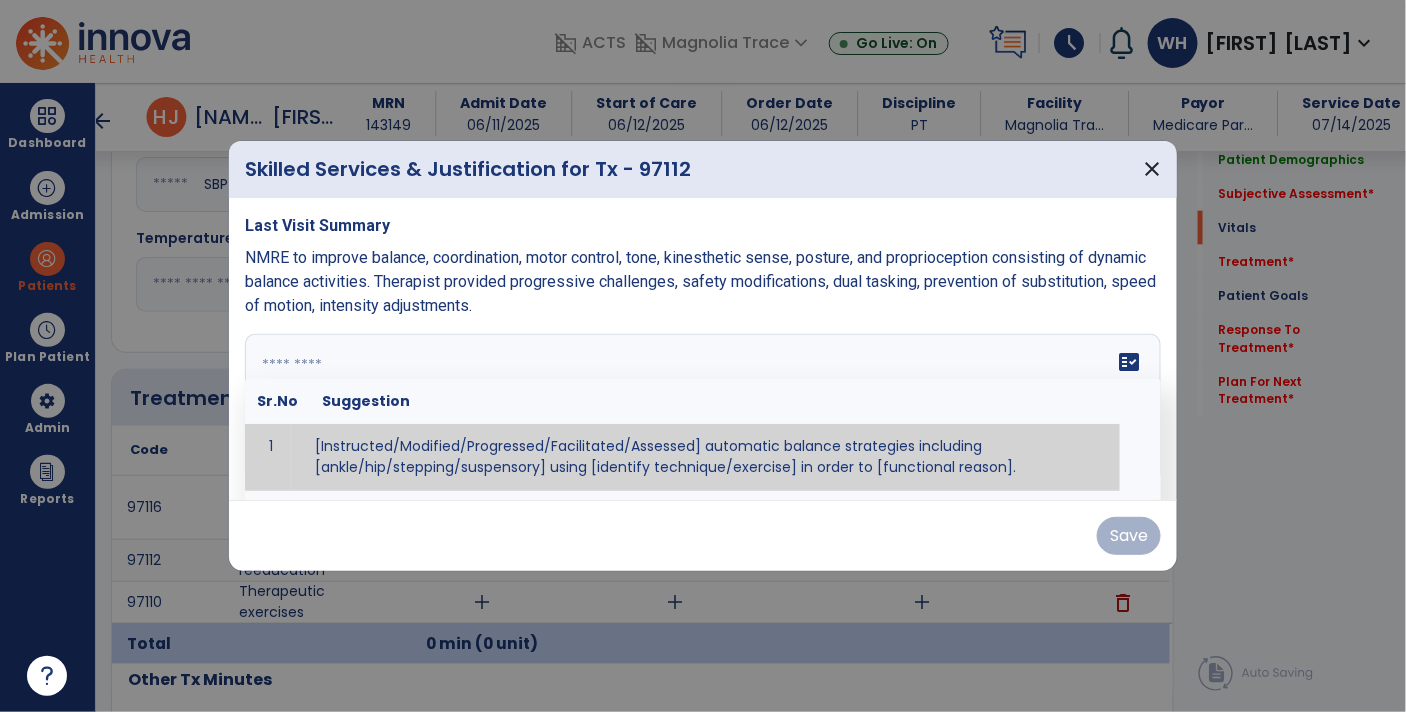 click at bounding box center [701, 409] 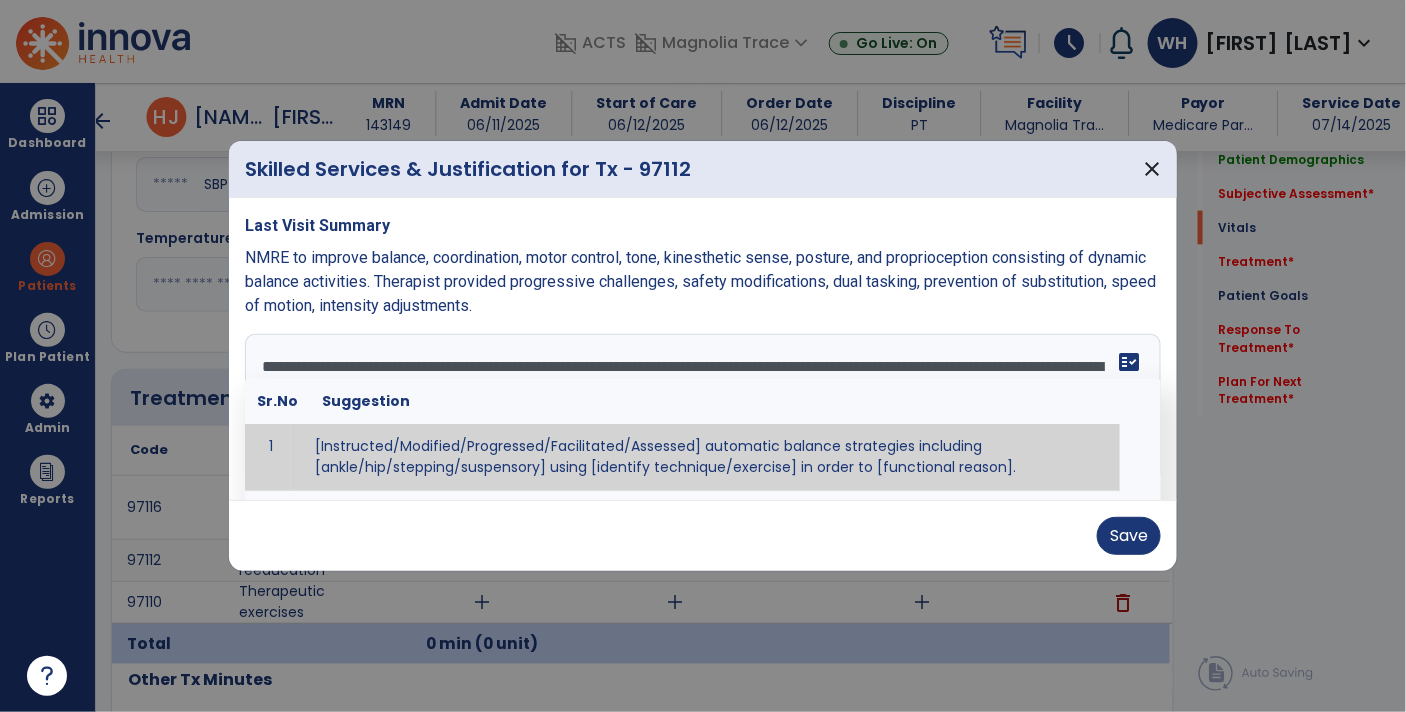 type on "**********" 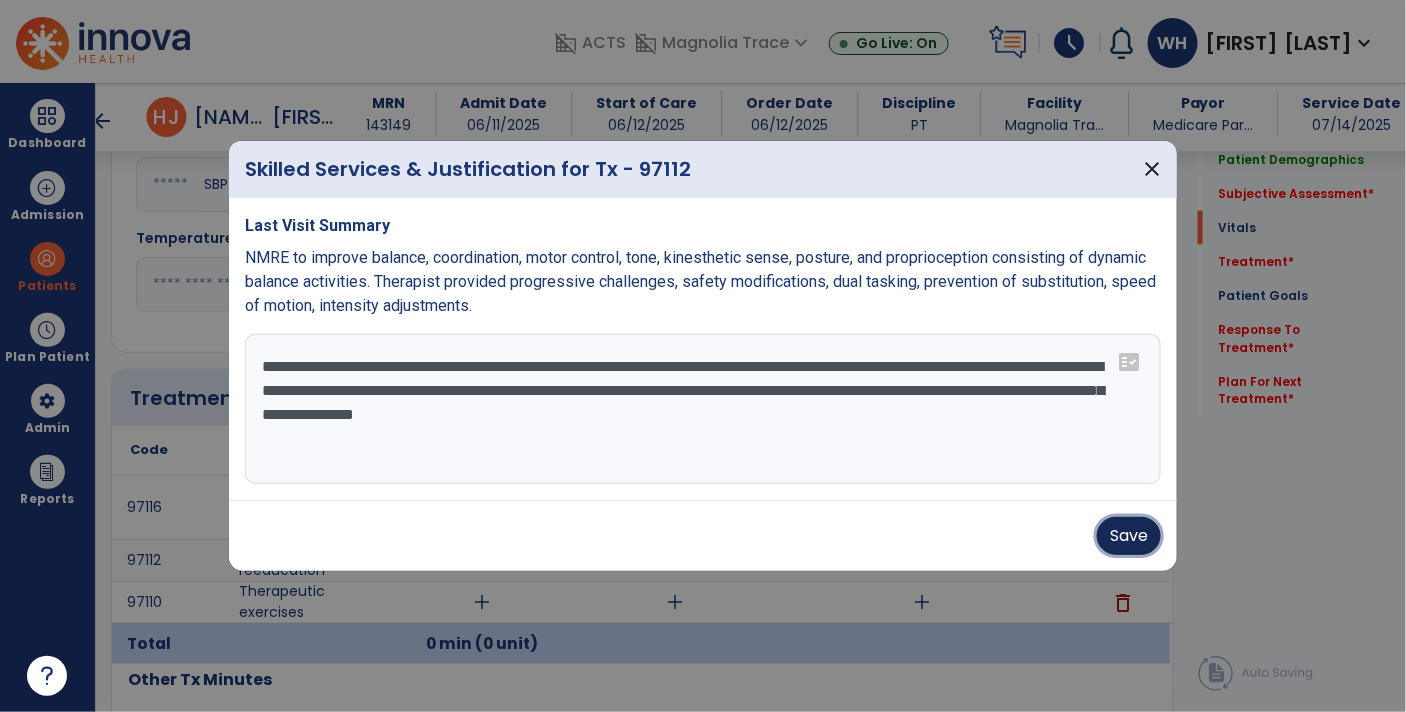 click on "Save" at bounding box center [1129, 536] 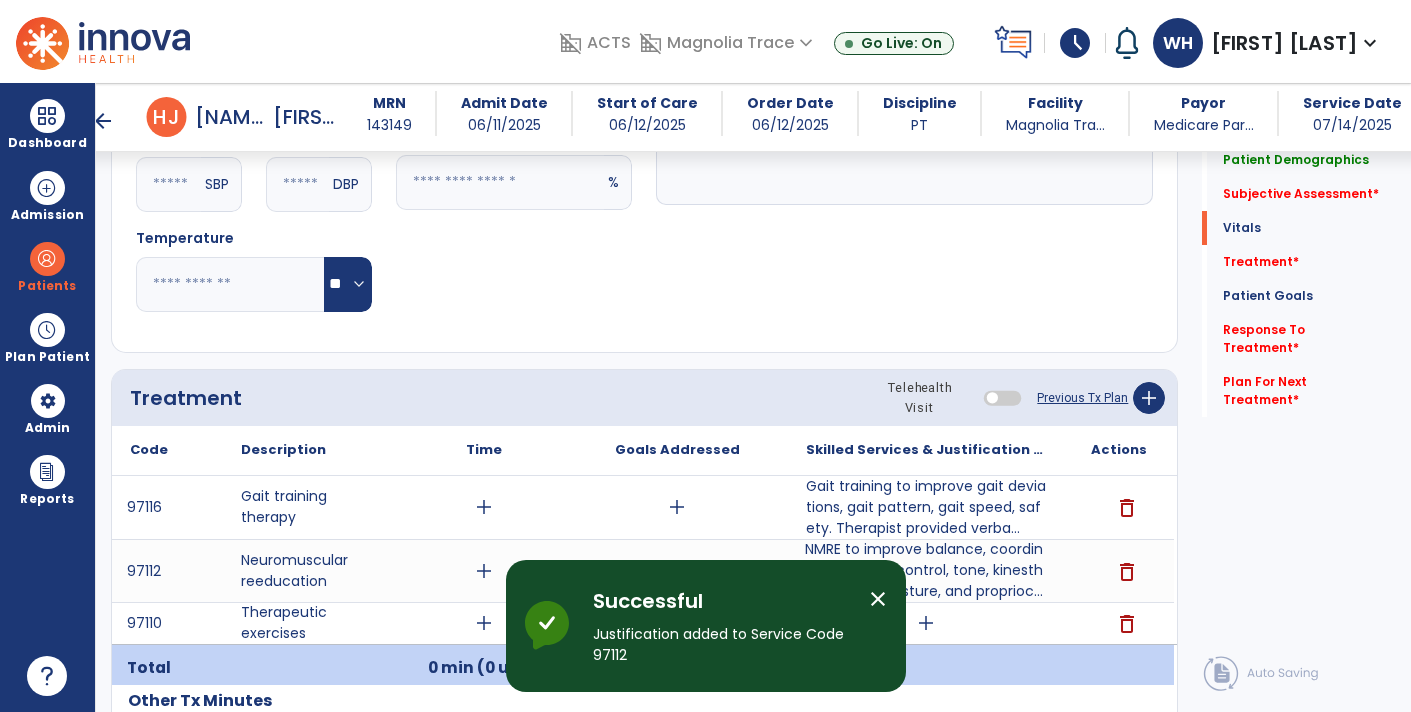 click on "add" at bounding box center [926, 623] 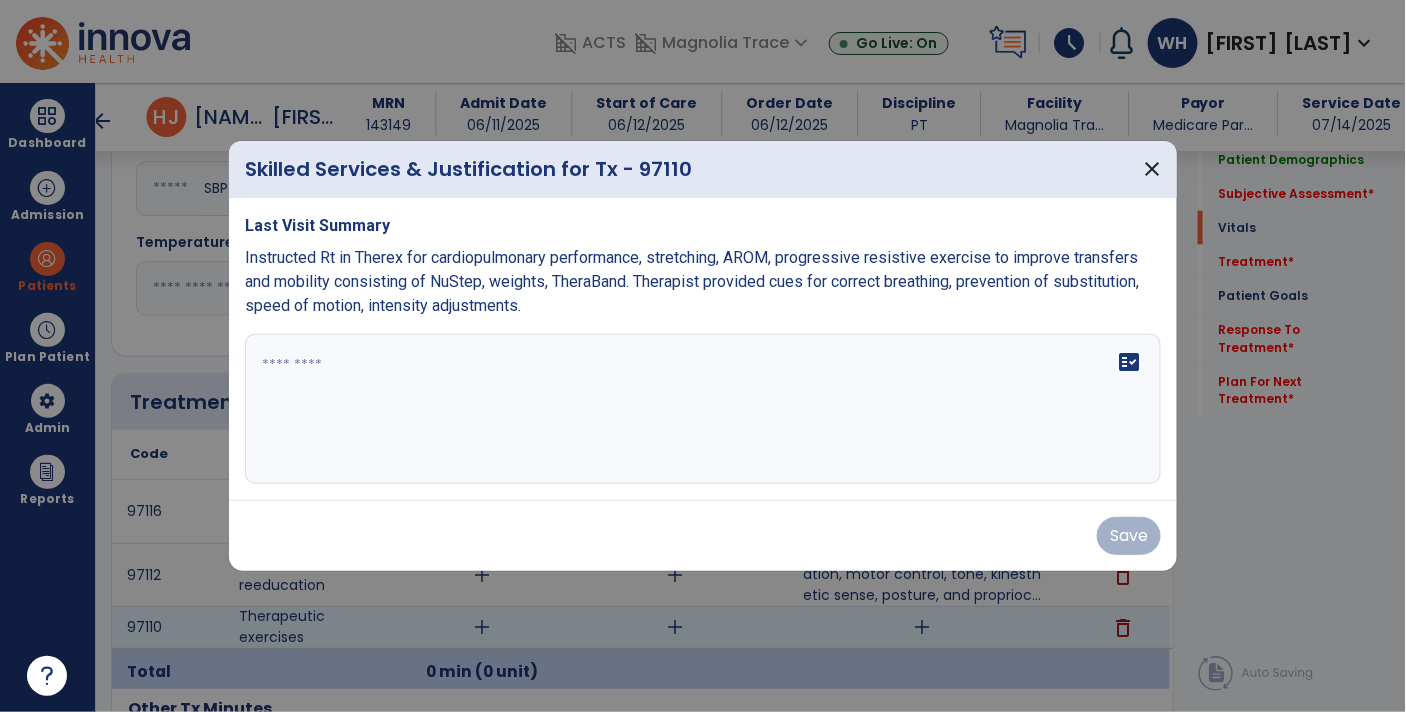 scroll, scrollTop: 880, scrollLeft: 0, axis: vertical 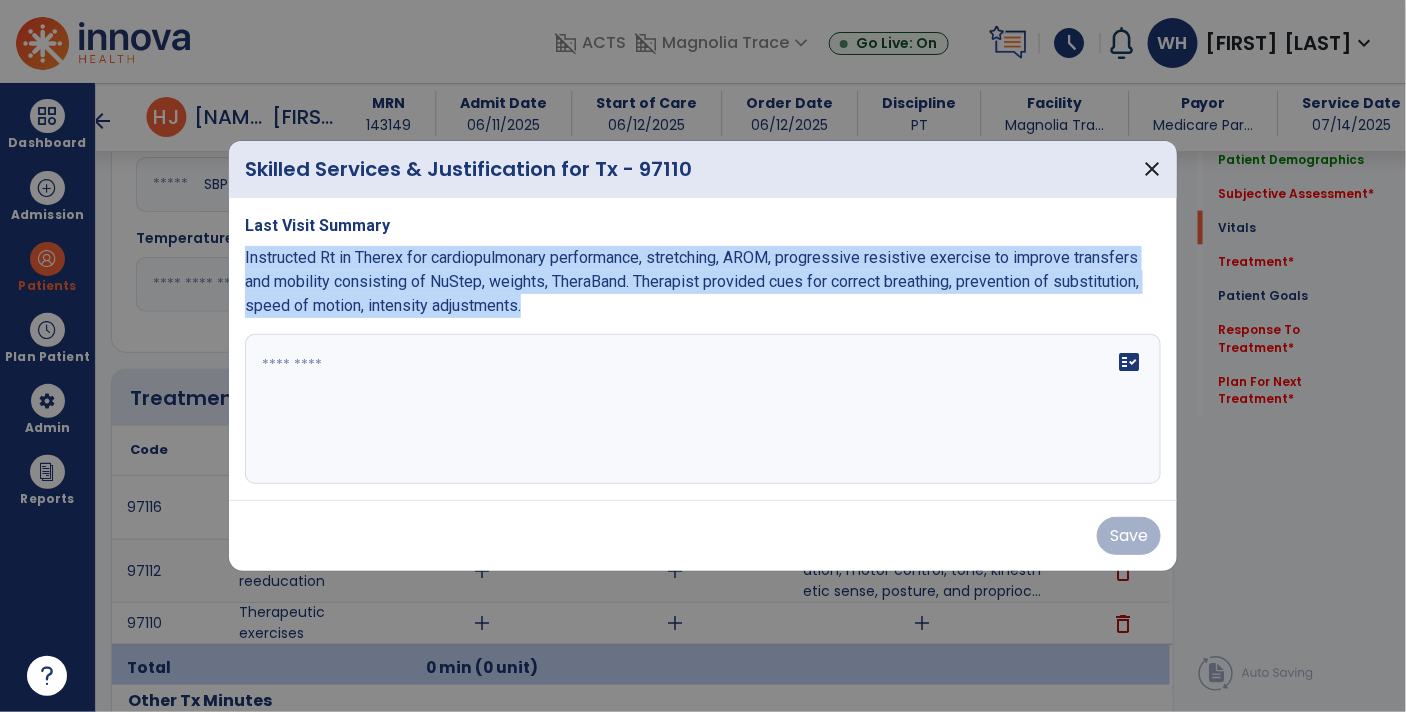 copy on "Instructed Rt in Therex for cardiopulmonary performance, stretching, AROM, progressive resistive exercise to improve transfers and mobility consisting of NuStep, weights, TheraBand. Therapist provided cues for correct breathing, prevention of substitution, speed of motion, intensity adjustments." 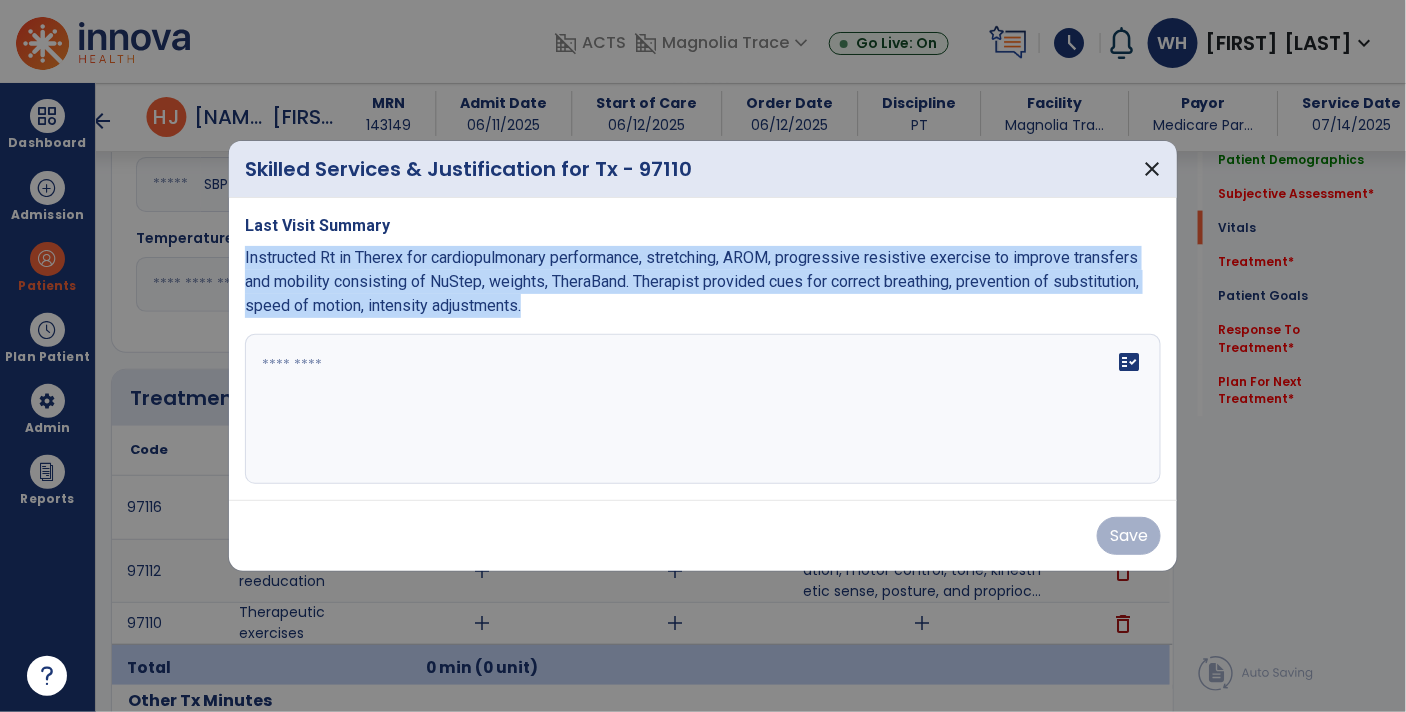 click at bounding box center (703, 409) 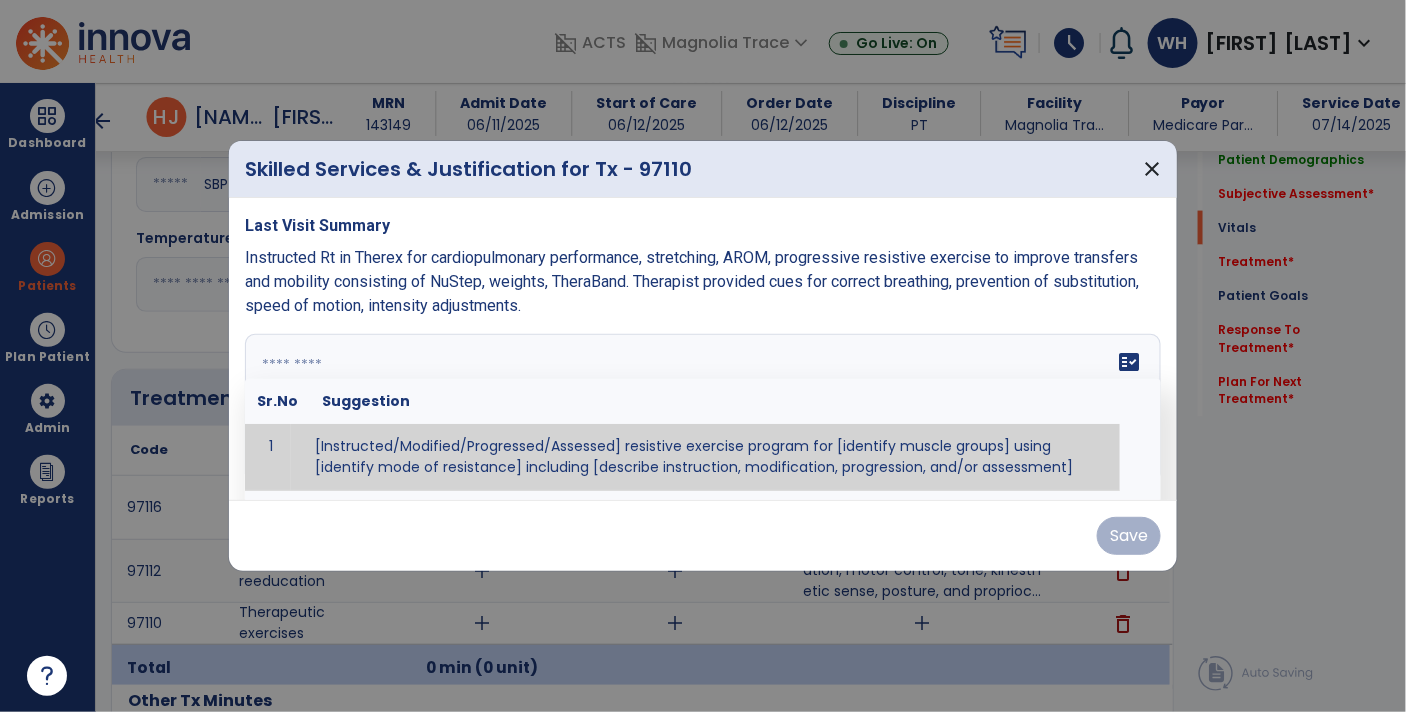 click at bounding box center [701, 409] 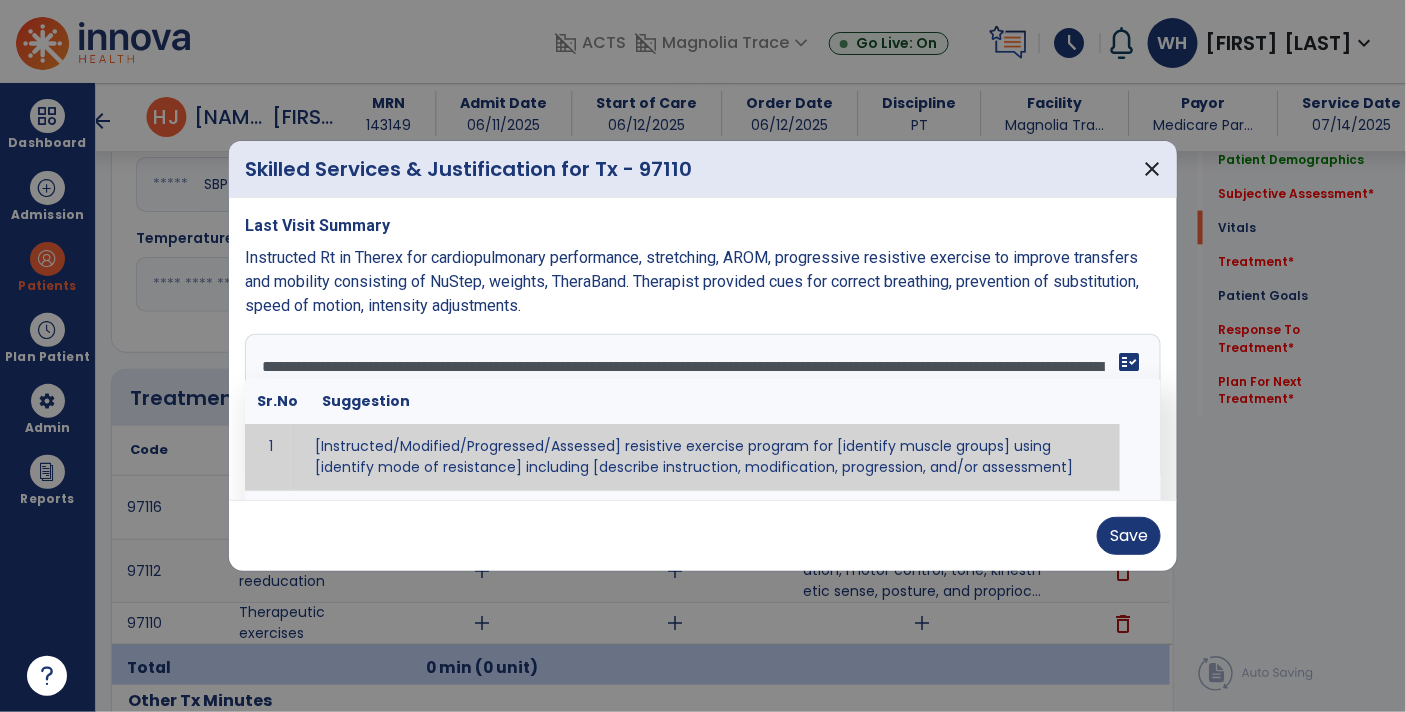 type on "**********" 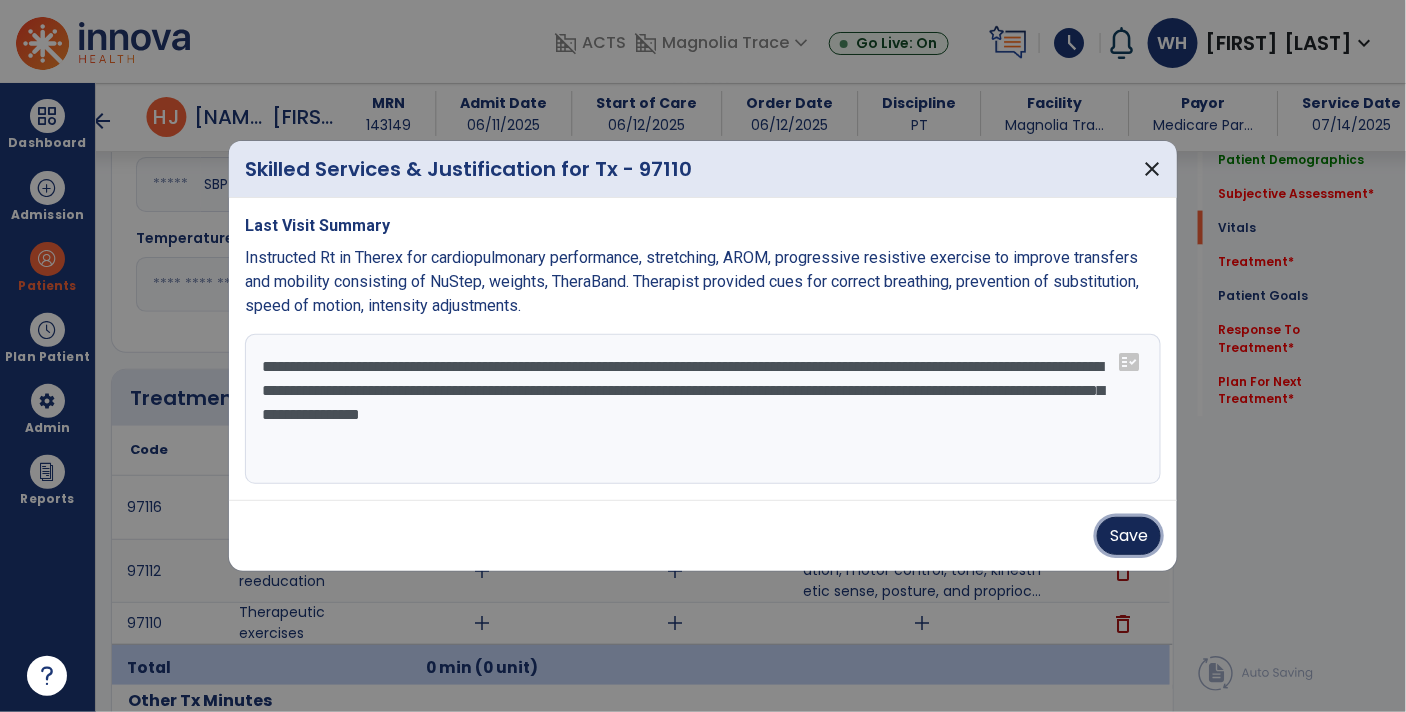 click on "Save" at bounding box center (1129, 536) 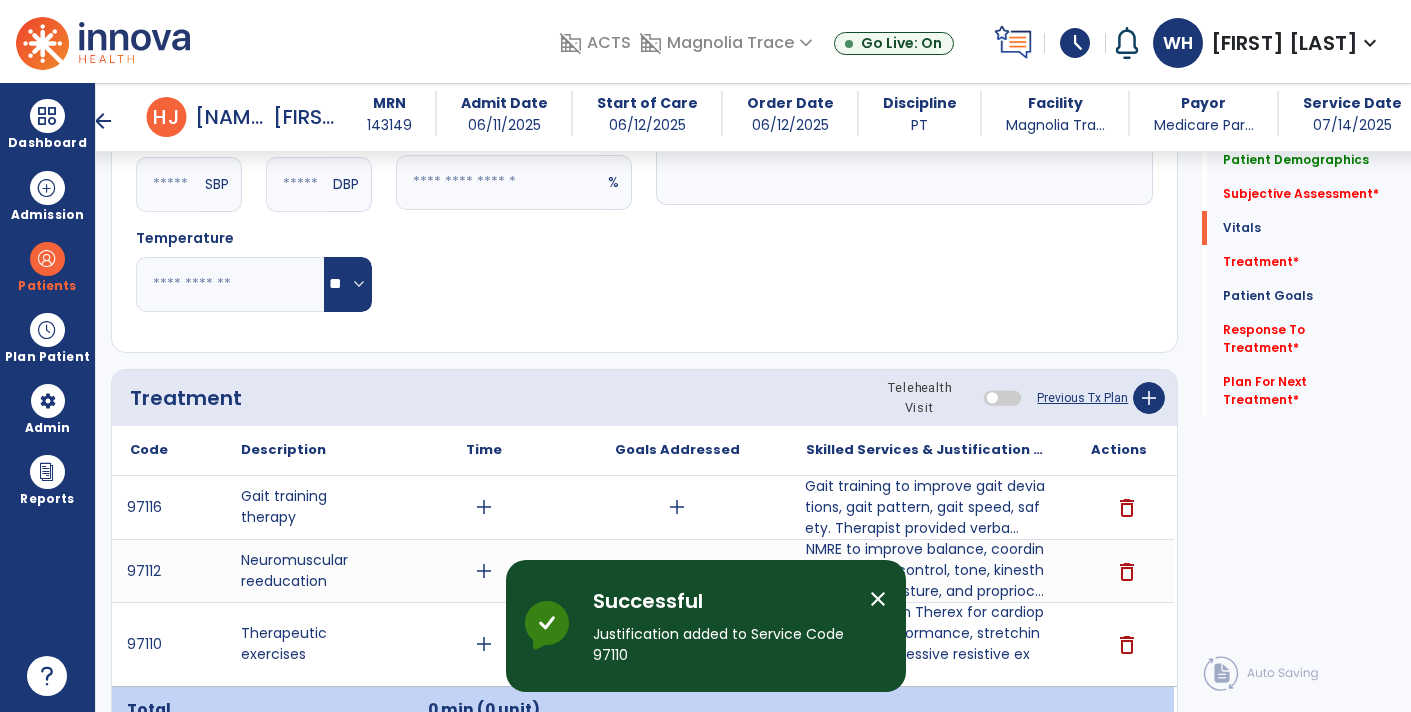 click on "Gait training to improve gait deviations, gait pattern, gait speed, safety. Therapist provided verba..." at bounding box center (926, 507) 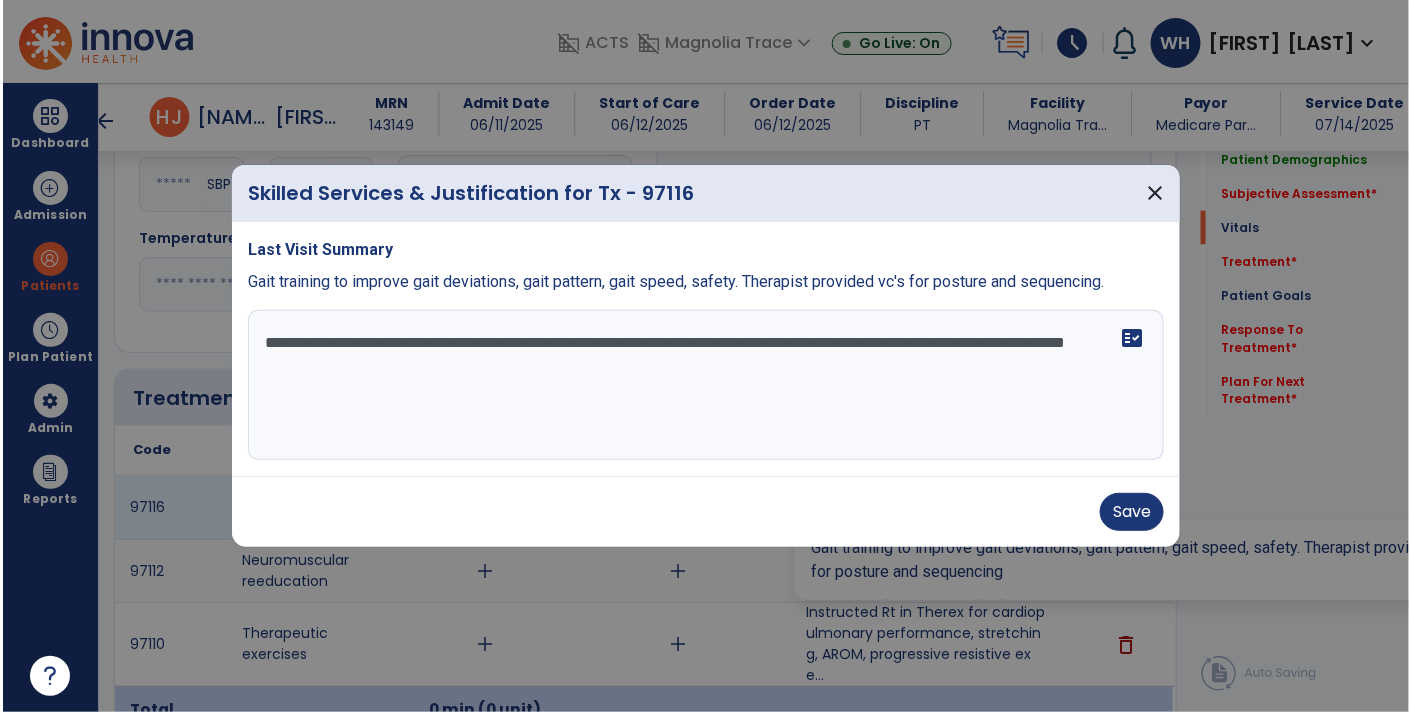 scroll, scrollTop: 880, scrollLeft: 0, axis: vertical 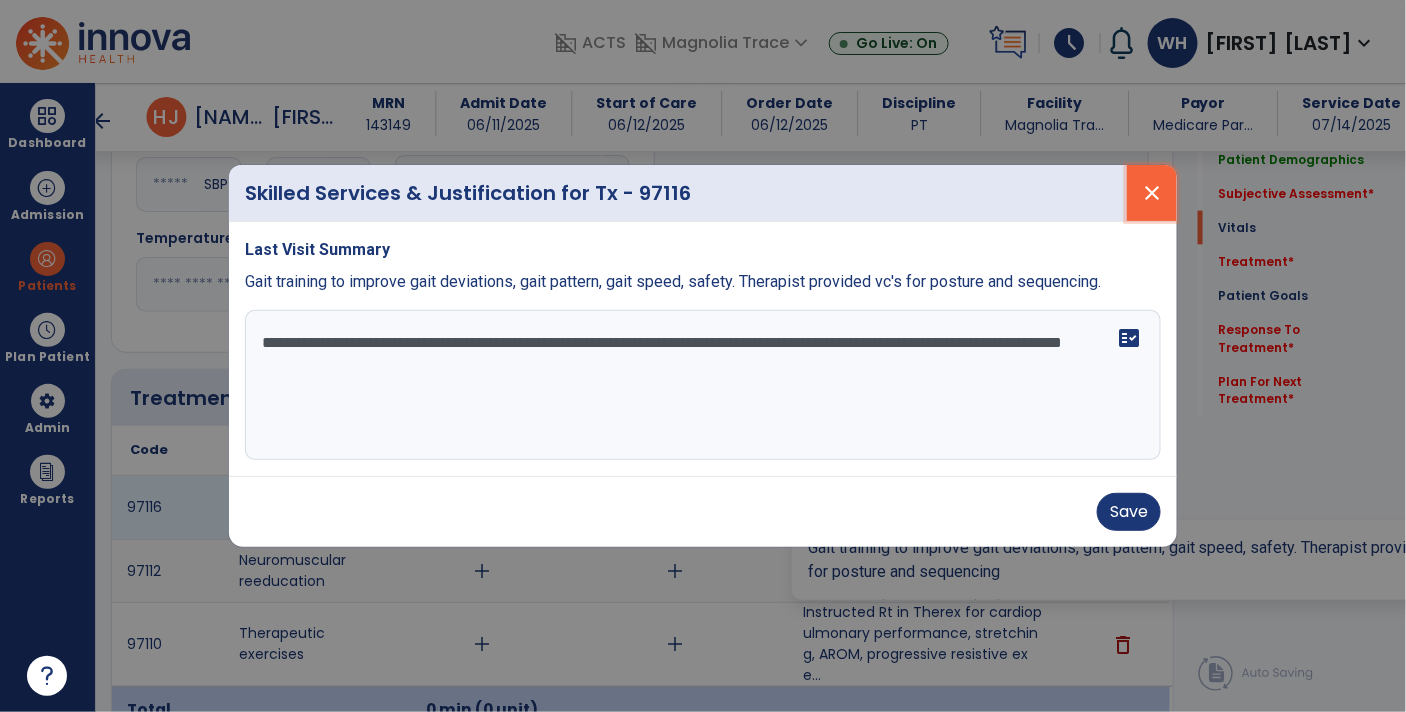 click on "close" at bounding box center [1152, 193] 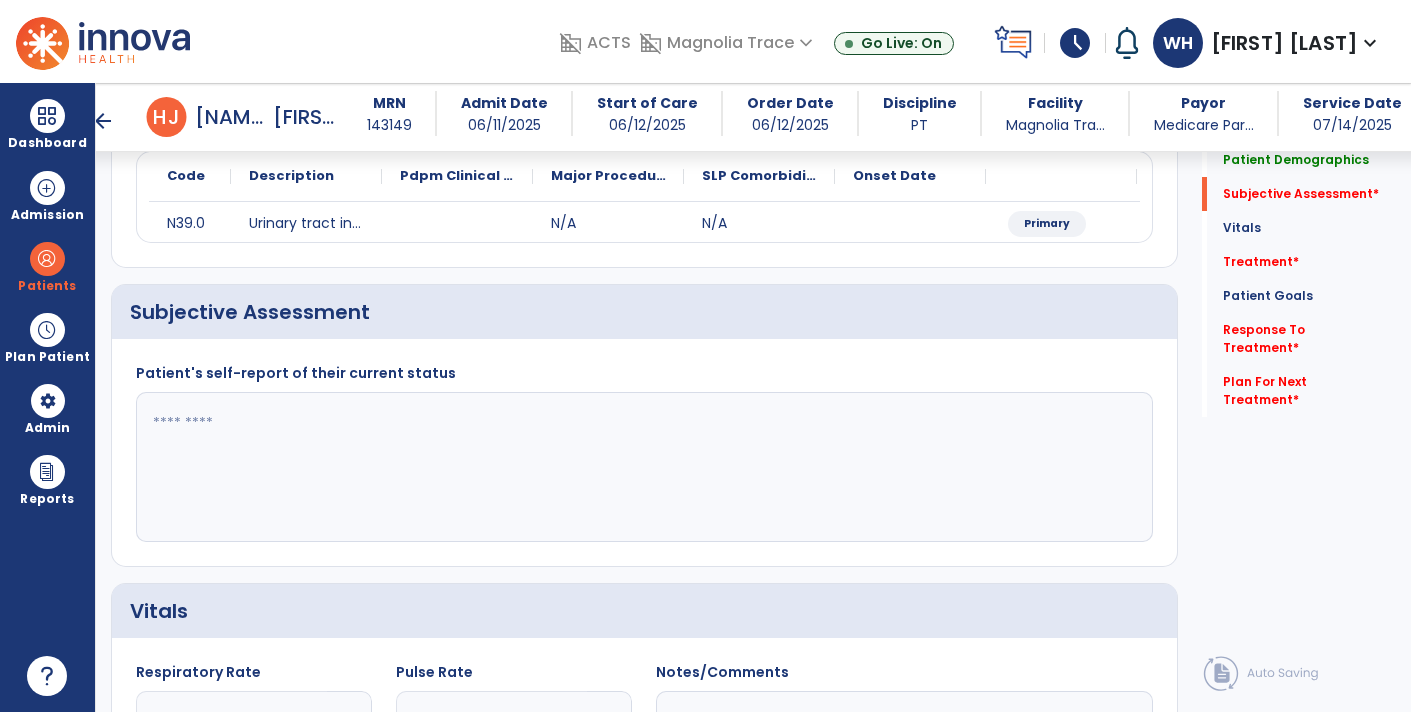 scroll, scrollTop: 252, scrollLeft: 0, axis: vertical 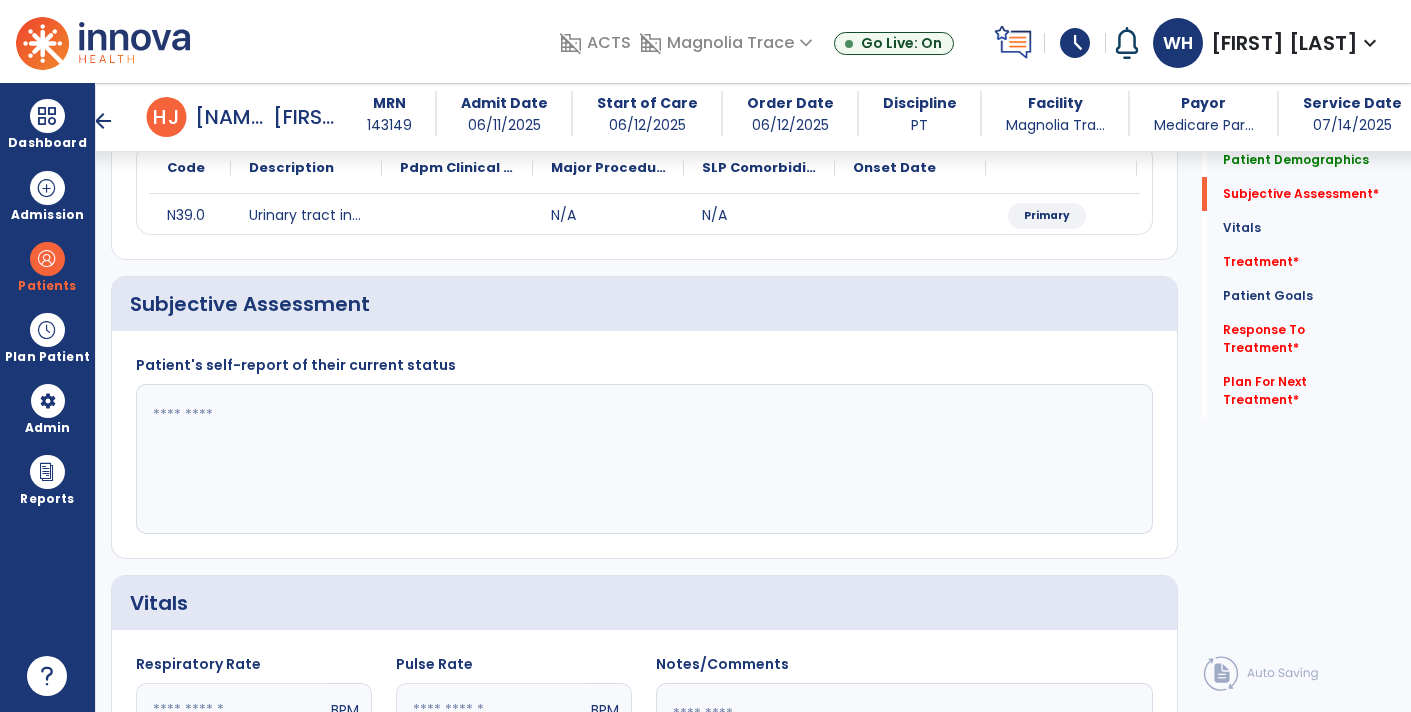 click 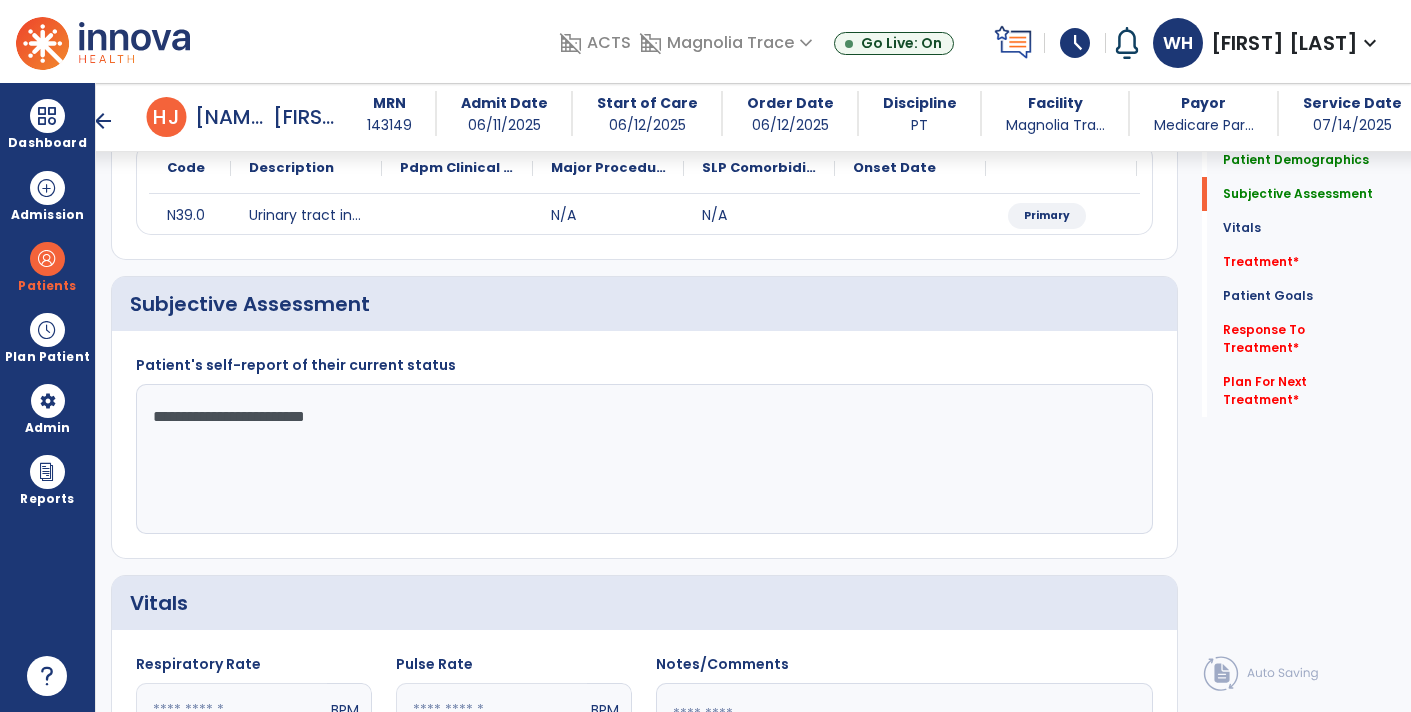 click on "**********" 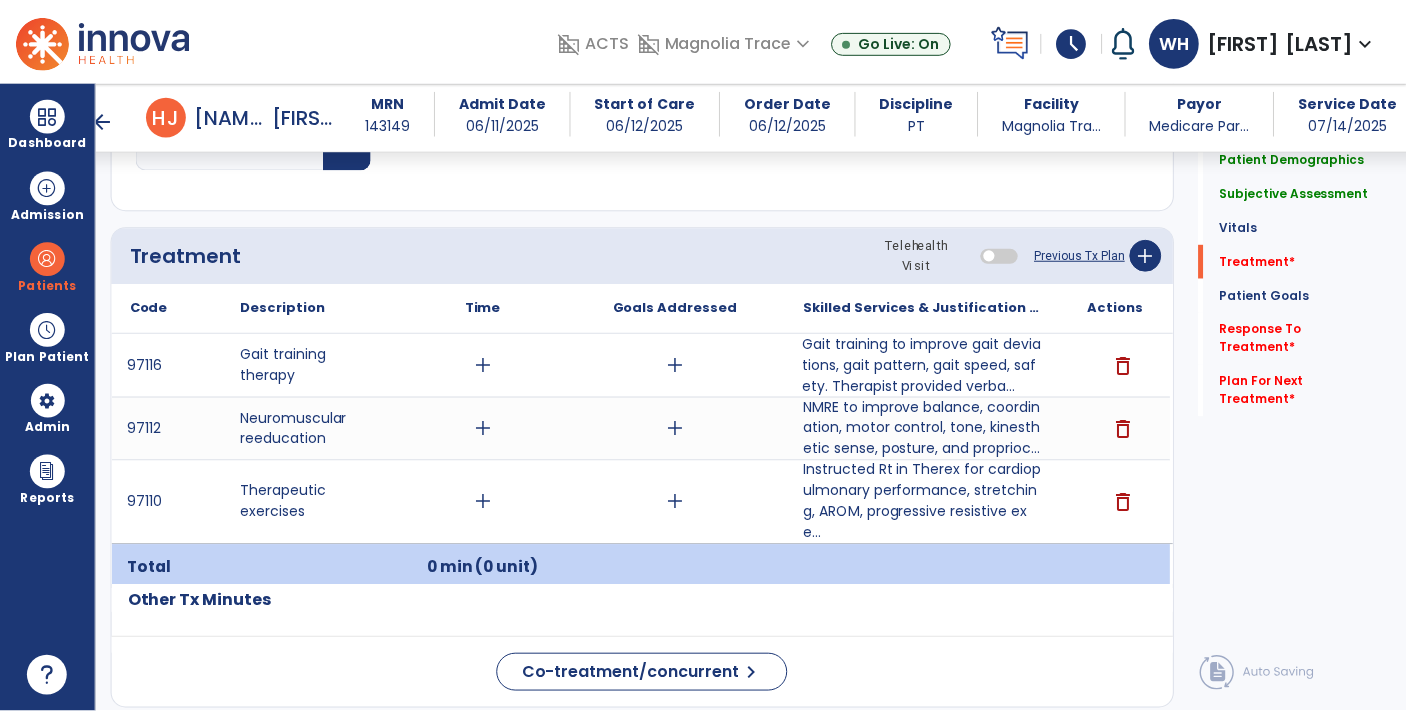 scroll, scrollTop: 1022, scrollLeft: 0, axis: vertical 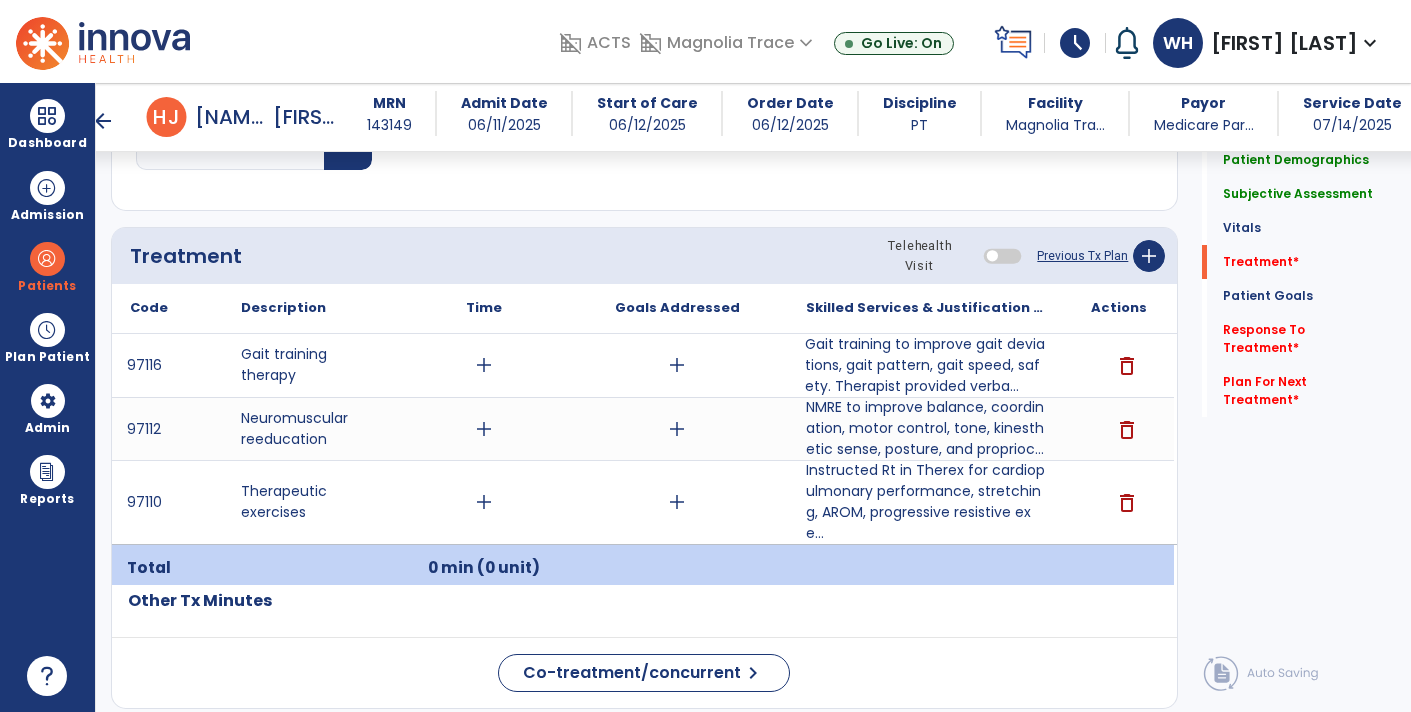 type on "**********" 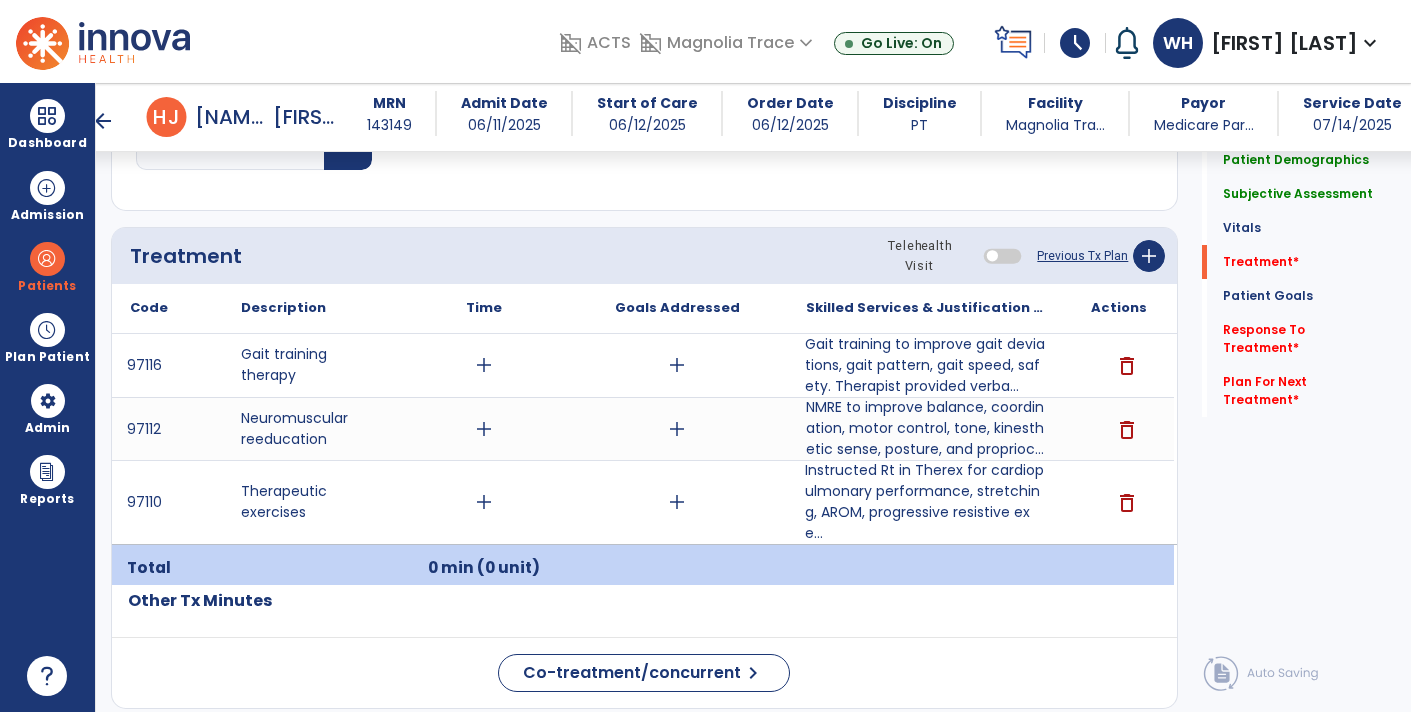 click on "Instructed Rt in Therex for cardiopulmonary performance, stretching, AROM, progressive resistive exe..." at bounding box center (926, 502) 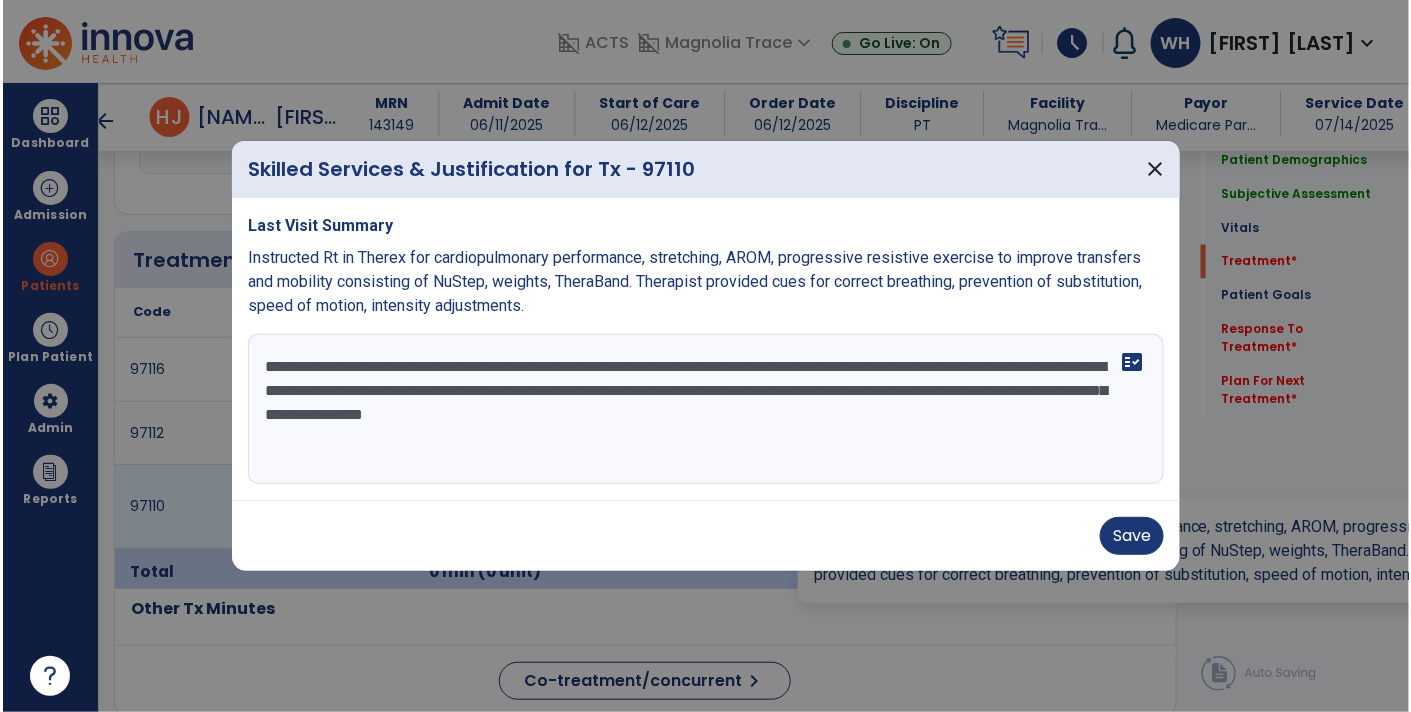 scroll, scrollTop: 1022, scrollLeft: 0, axis: vertical 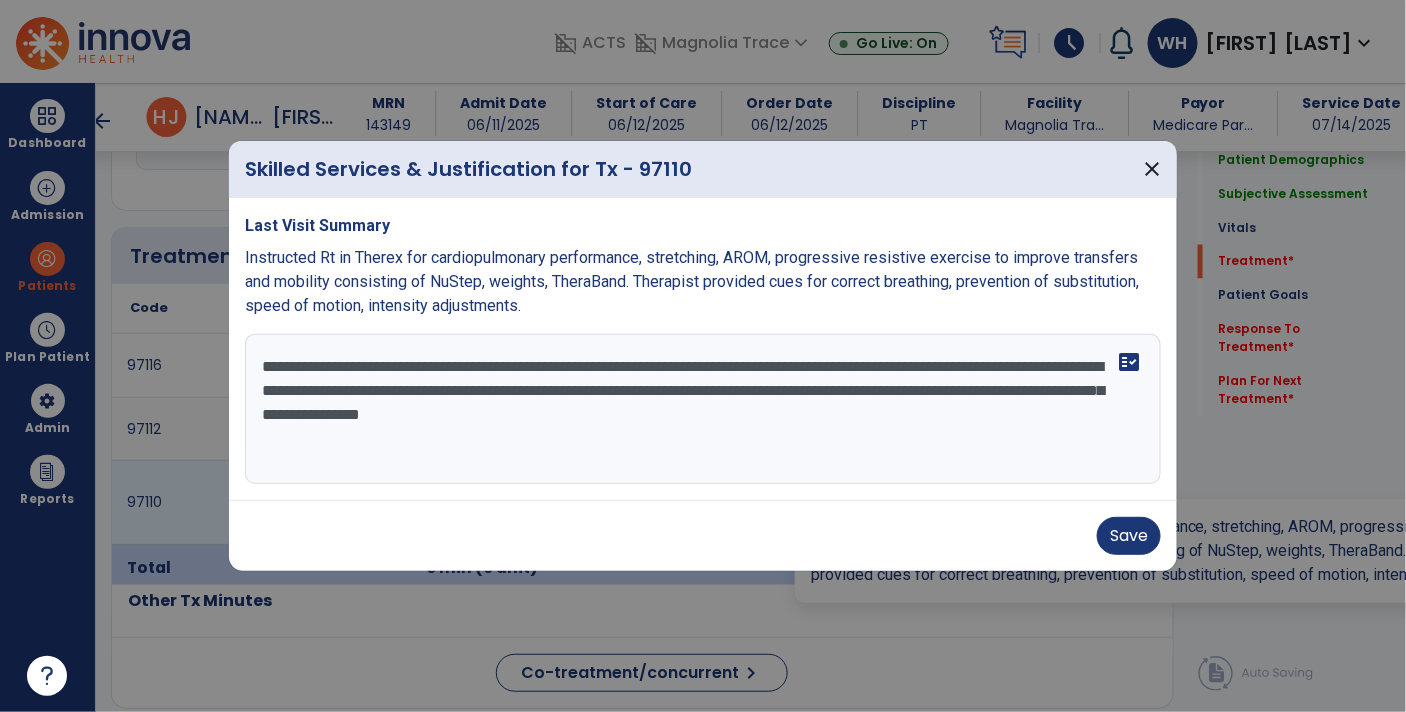 click on "**********" at bounding box center (703, 409) 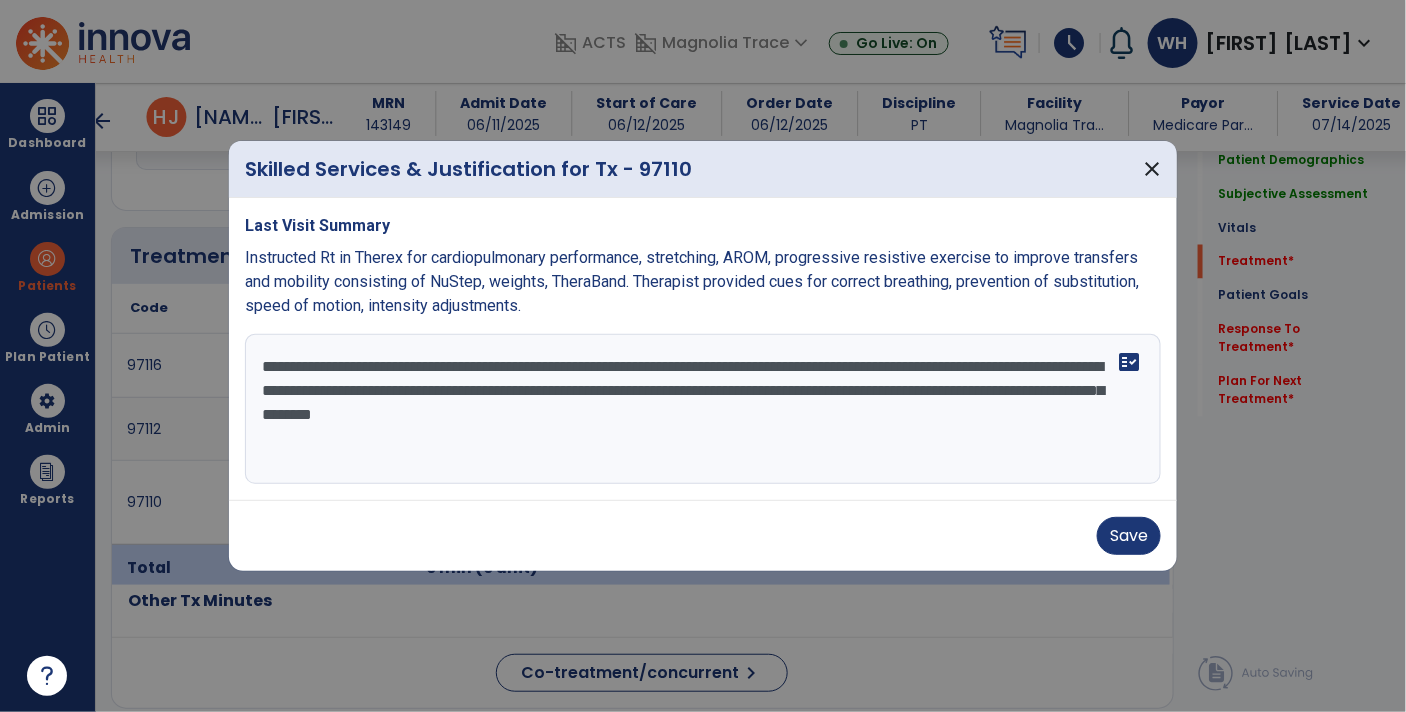 click on "**********" at bounding box center [703, 409] 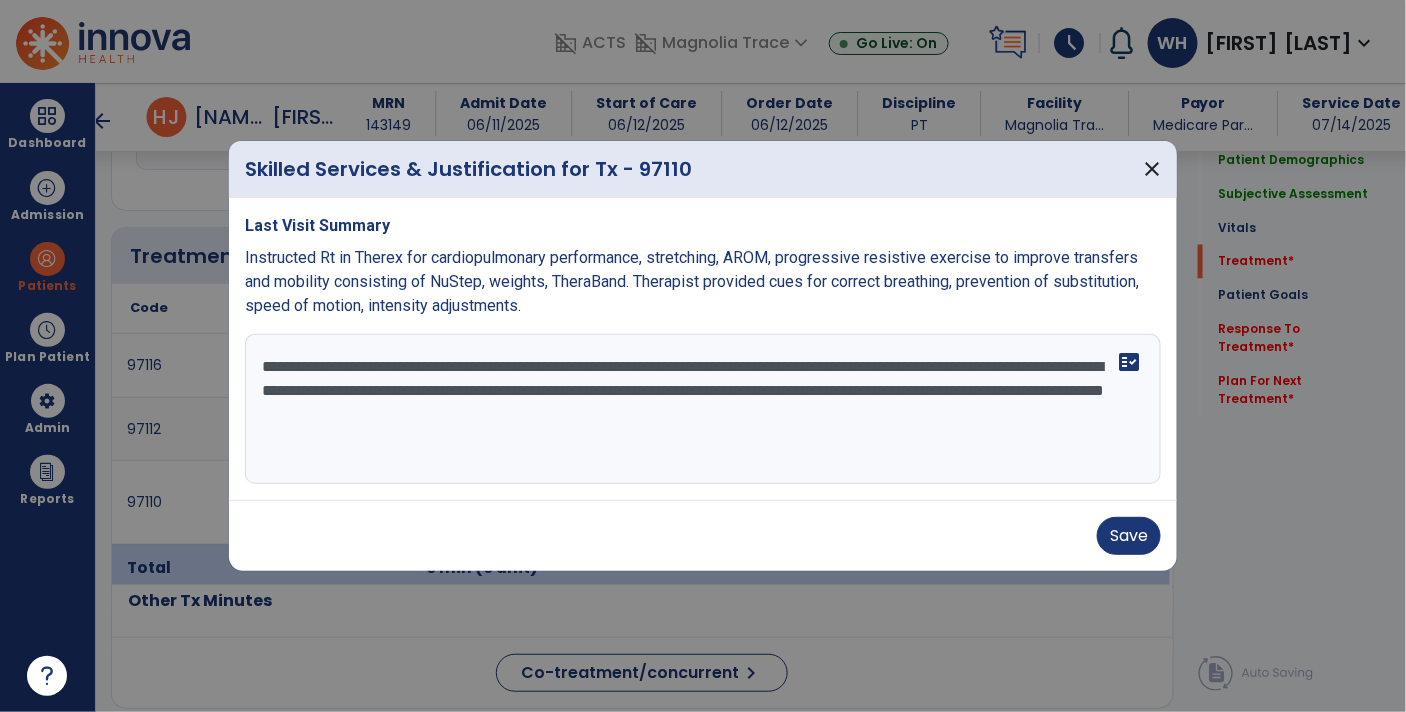 click on "**********" at bounding box center [703, 409] 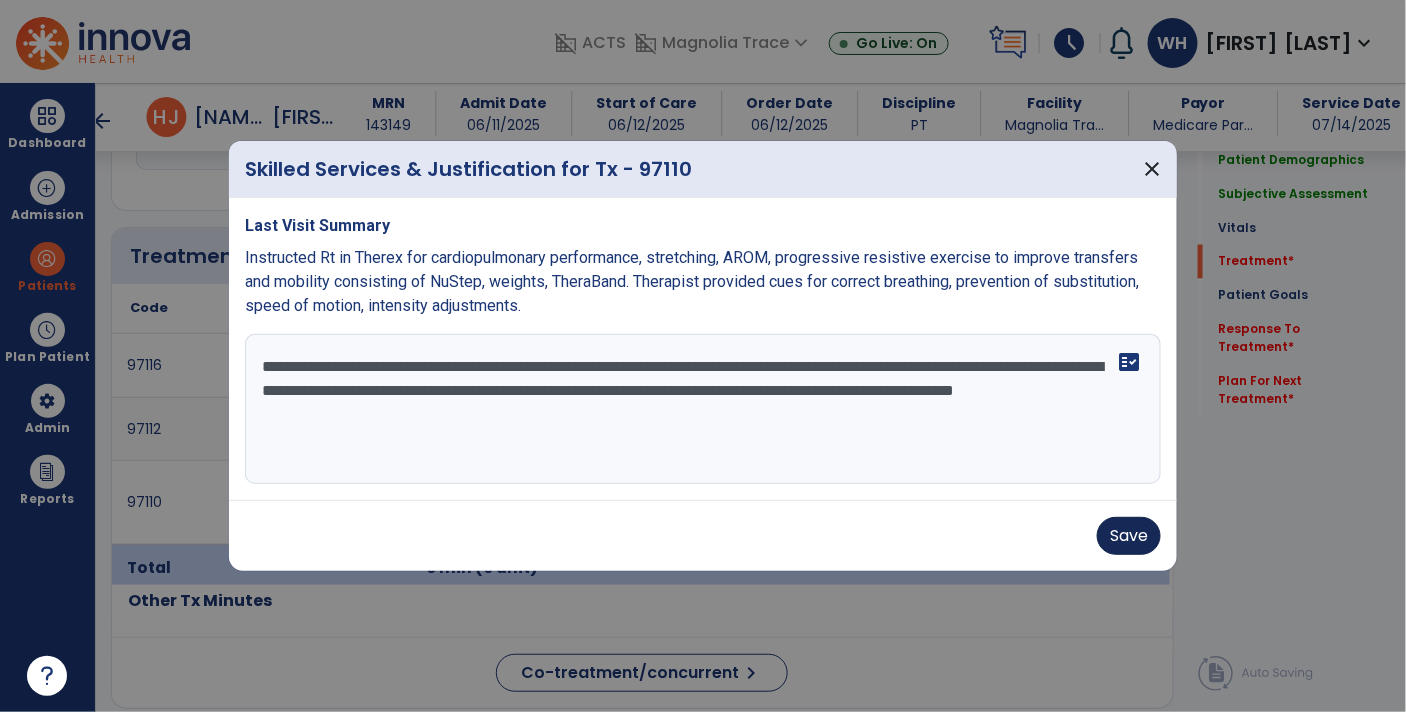 type on "**********" 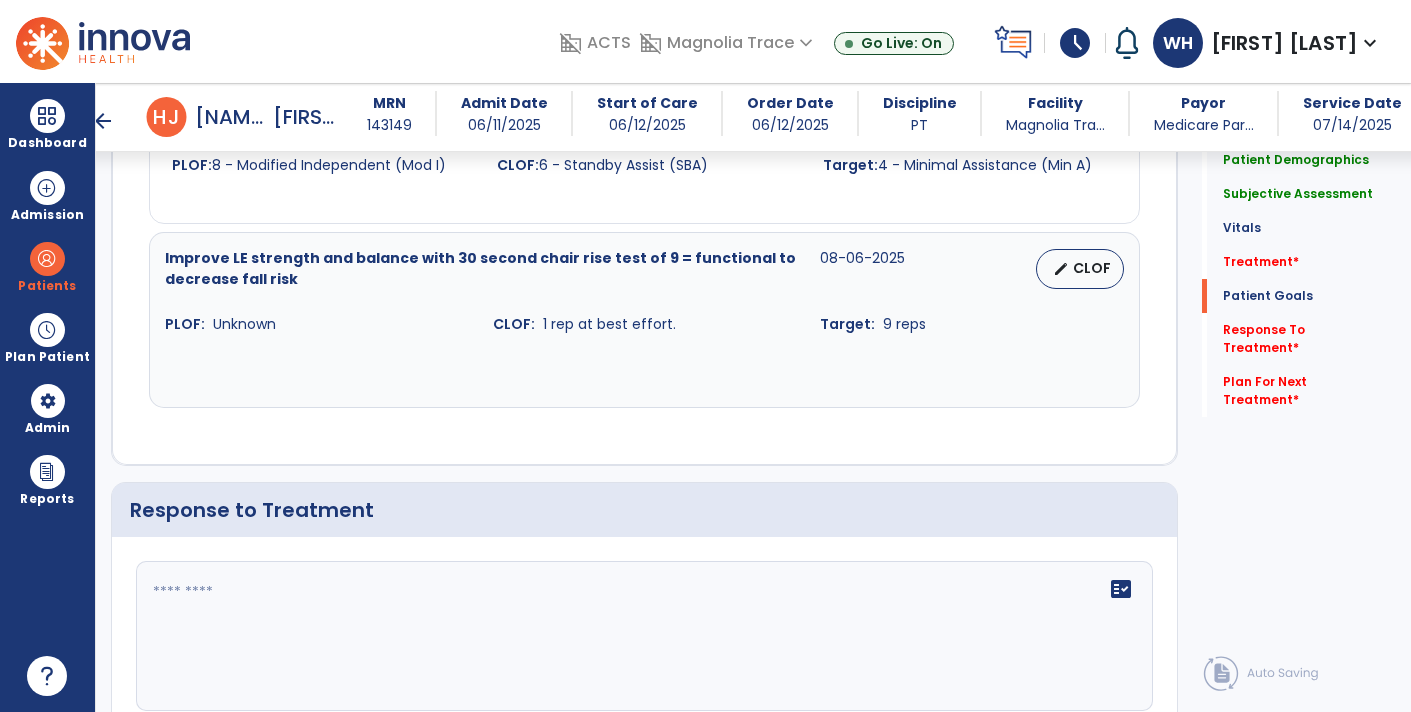 scroll, scrollTop: 2065, scrollLeft: 0, axis: vertical 